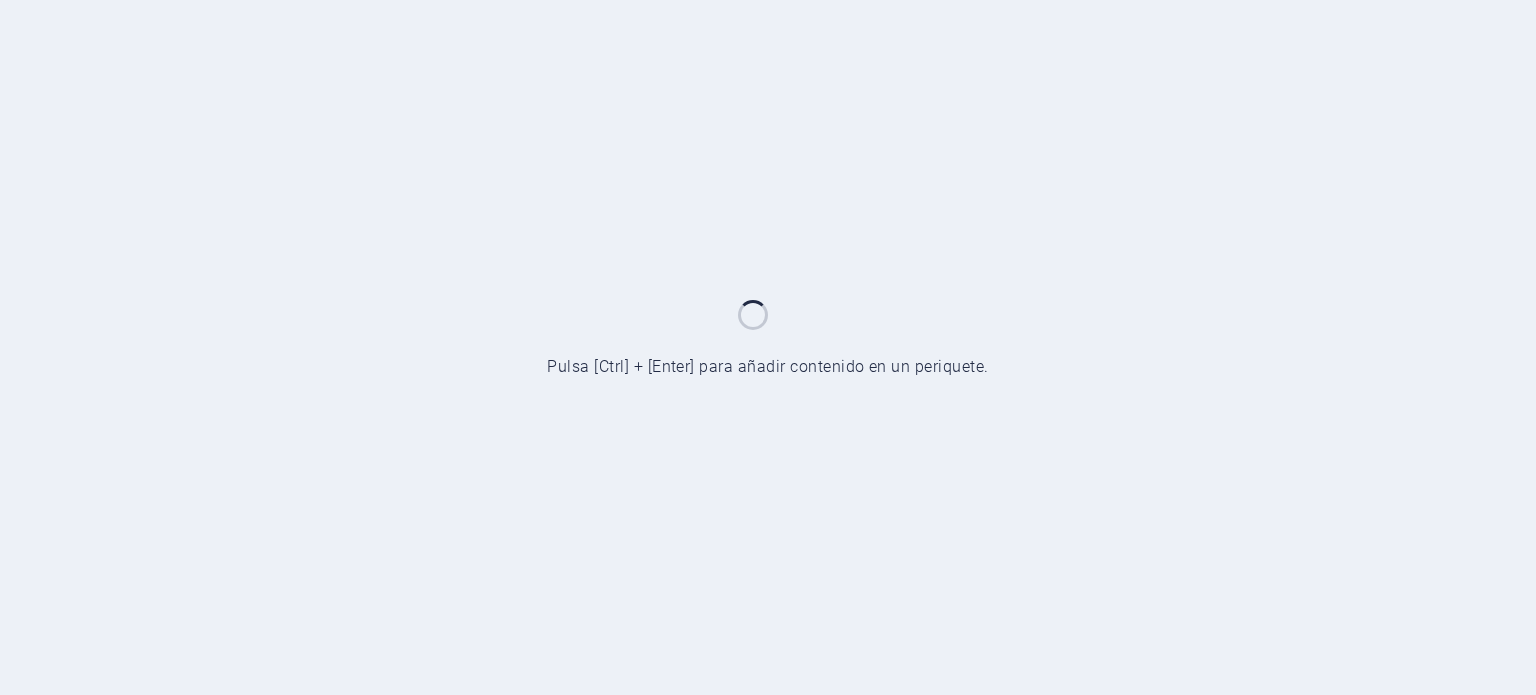scroll, scrollTop: 0, scrollLeft: 0, axis: both 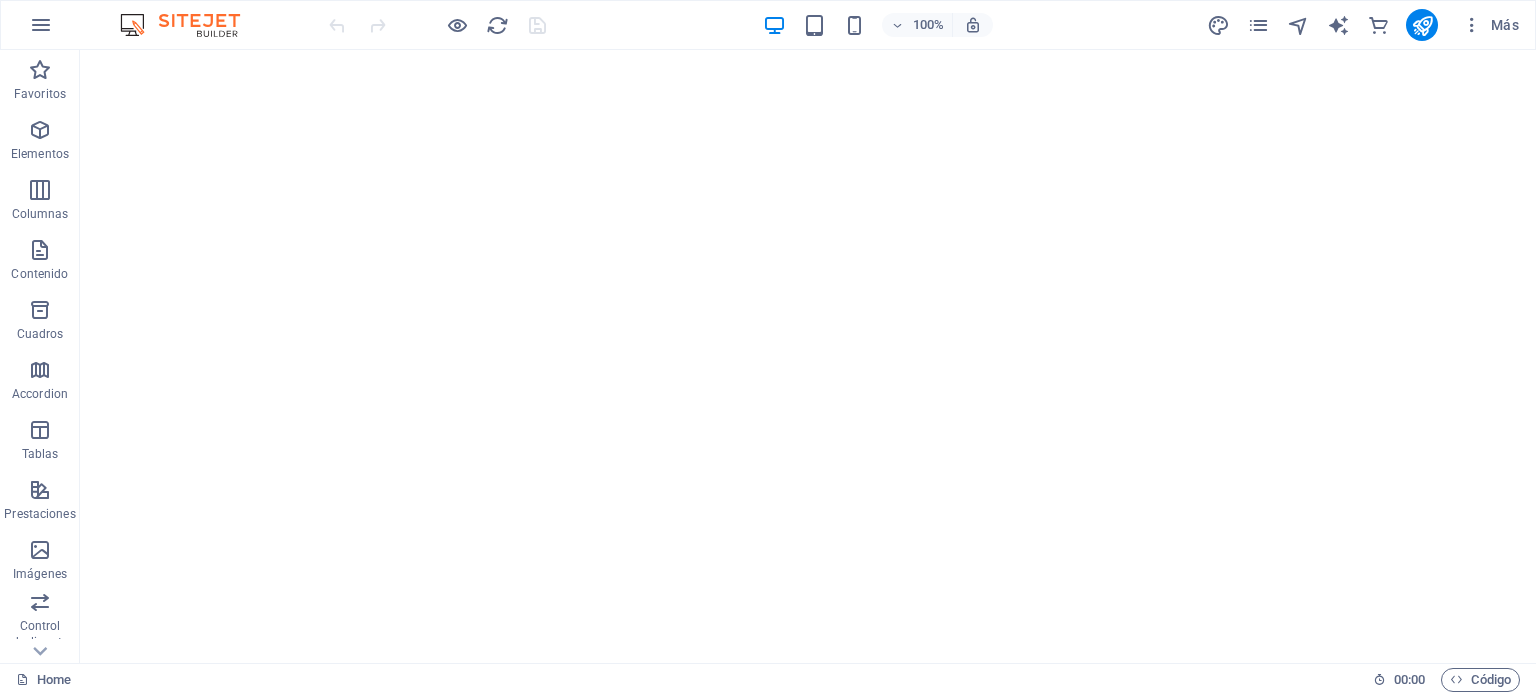 click on "100% Más" at bounding box center (768, 25) 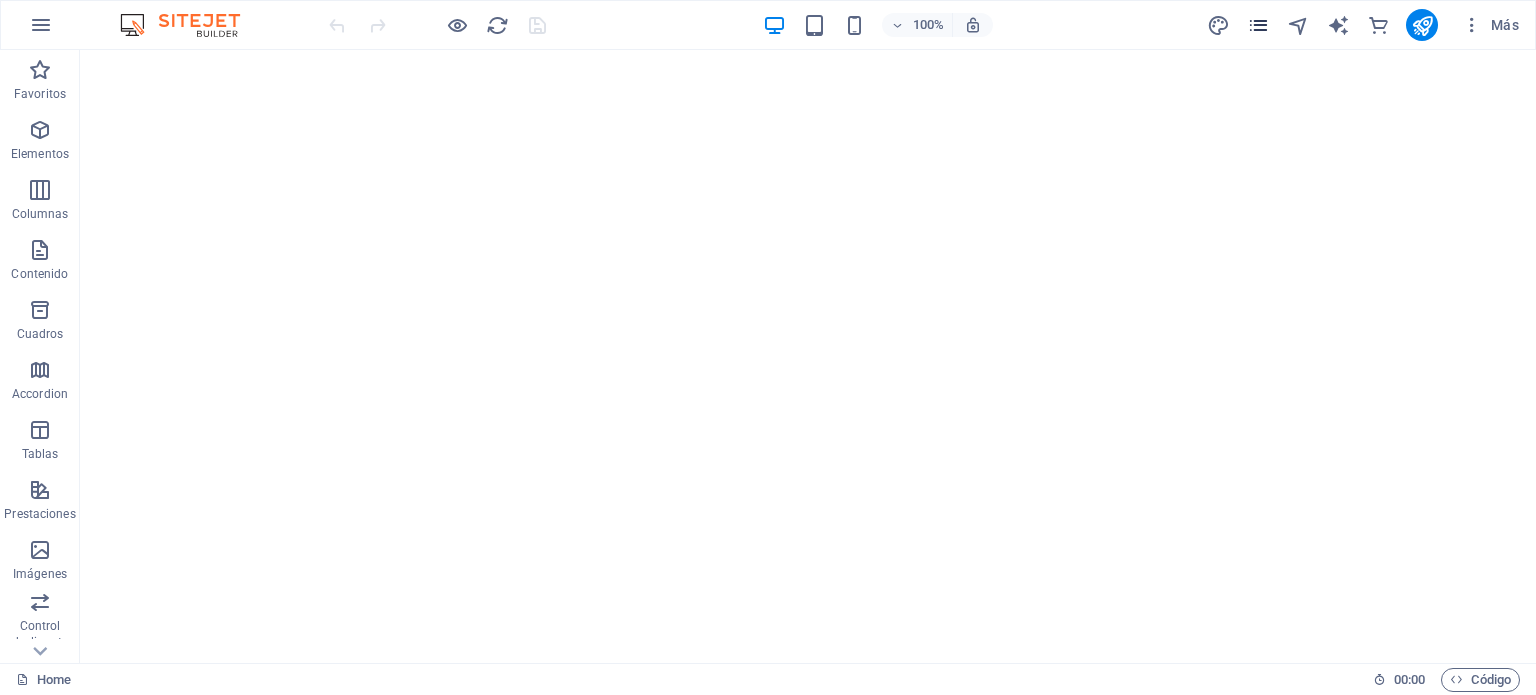 click at bounding box center (1258, 25) 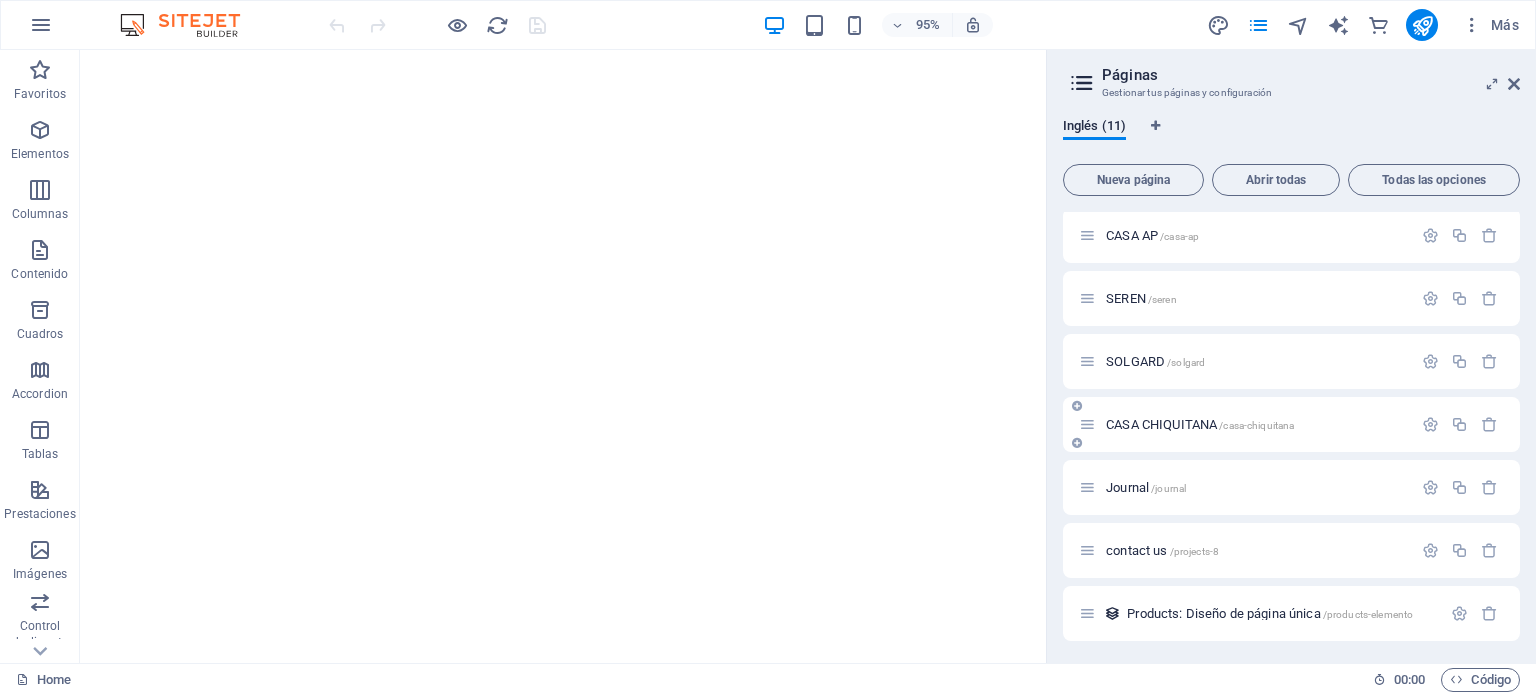scroll, scrollTop: 257, scrollLeft: 0, axis: vertical 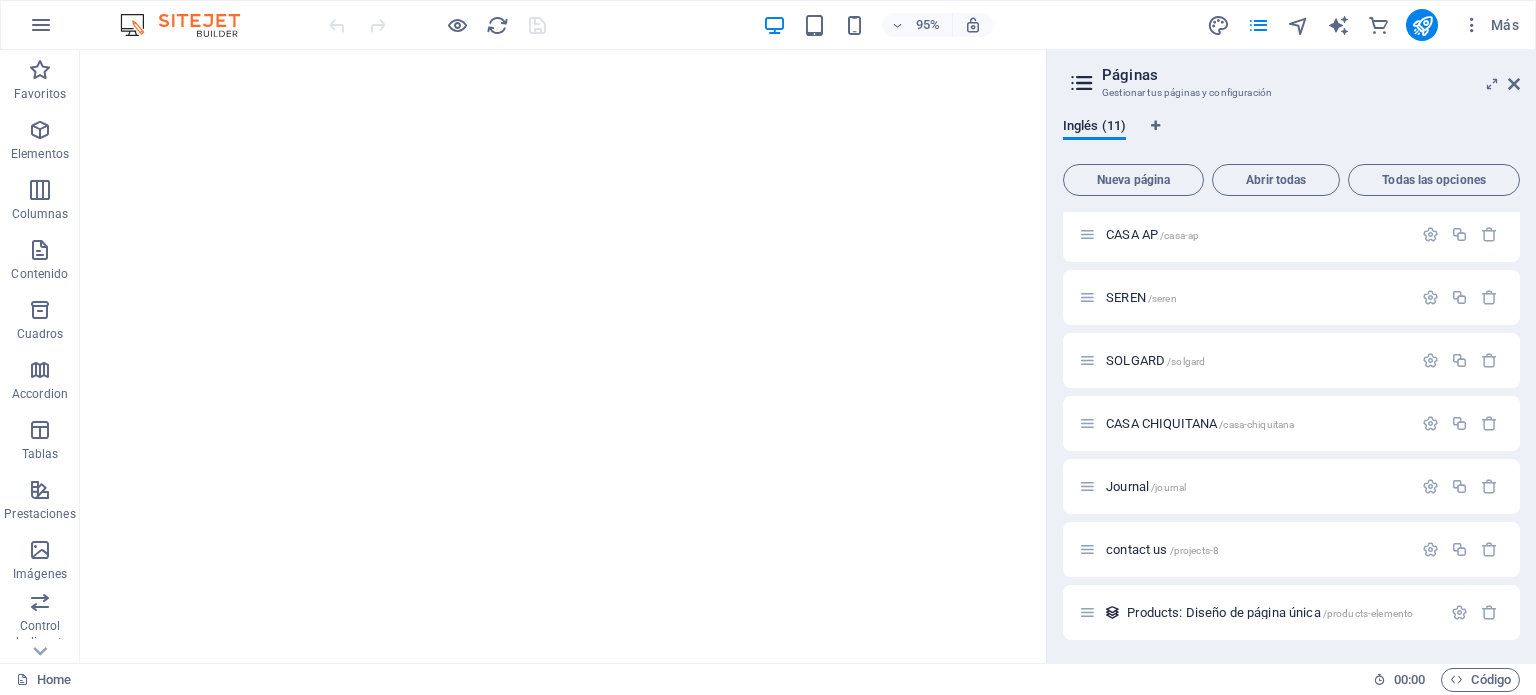 click on "Páginas" at bounding box center (1311, 75) 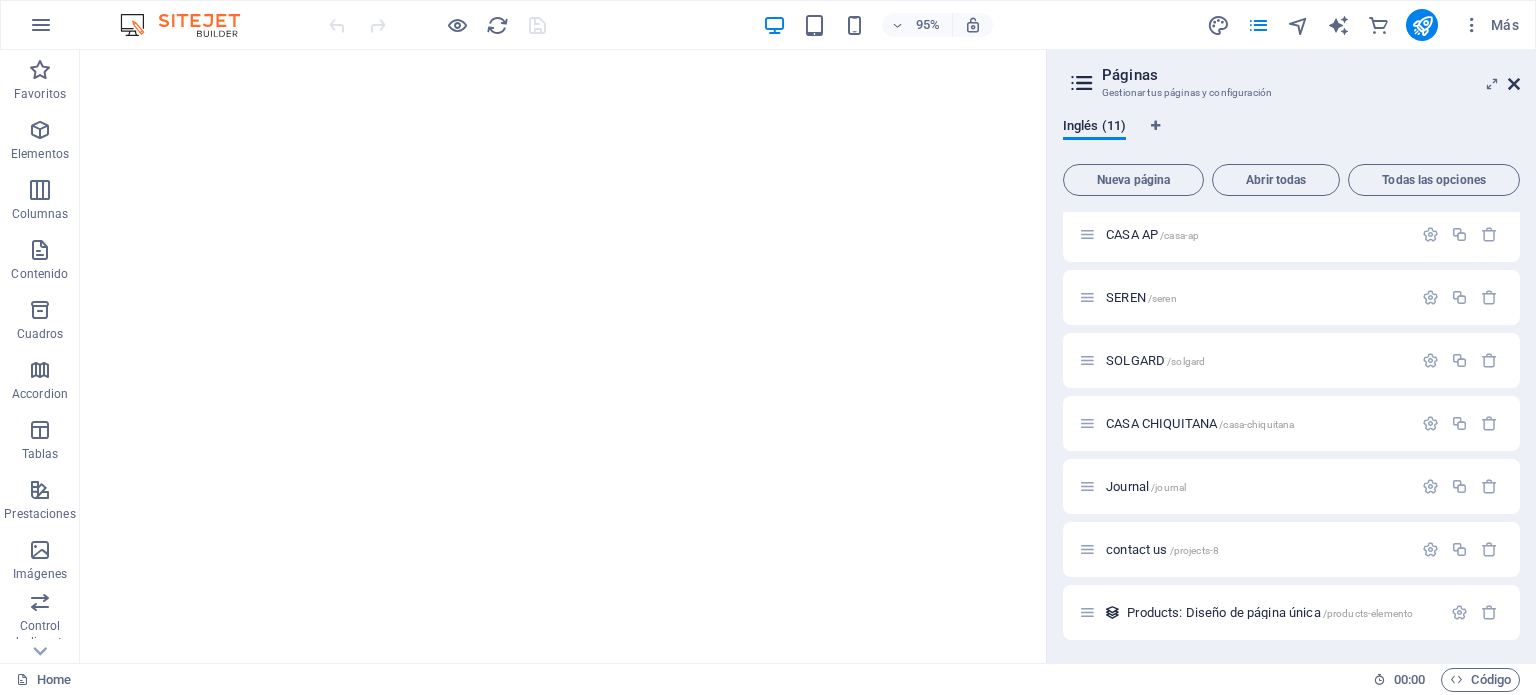 click at bounding box center (1514, 84) 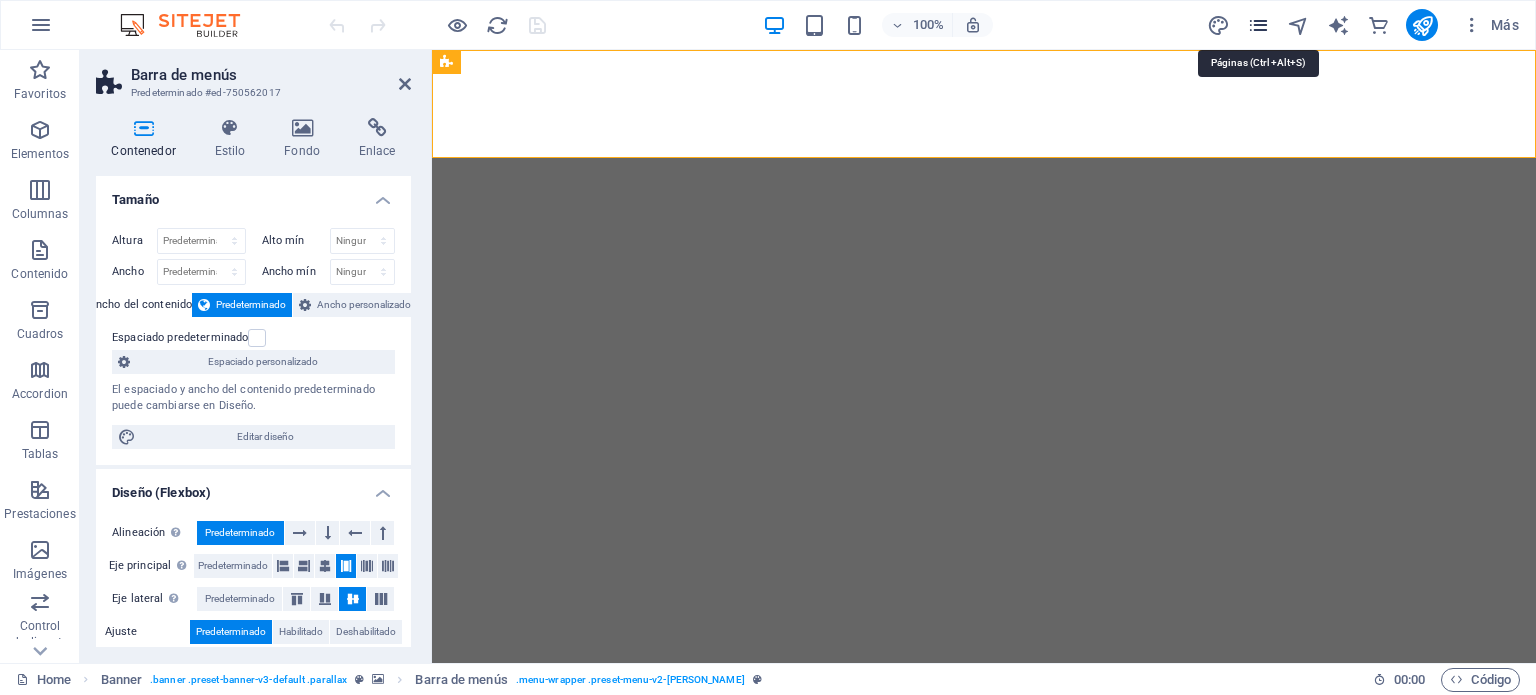 click at bounding box center [1258, 25] 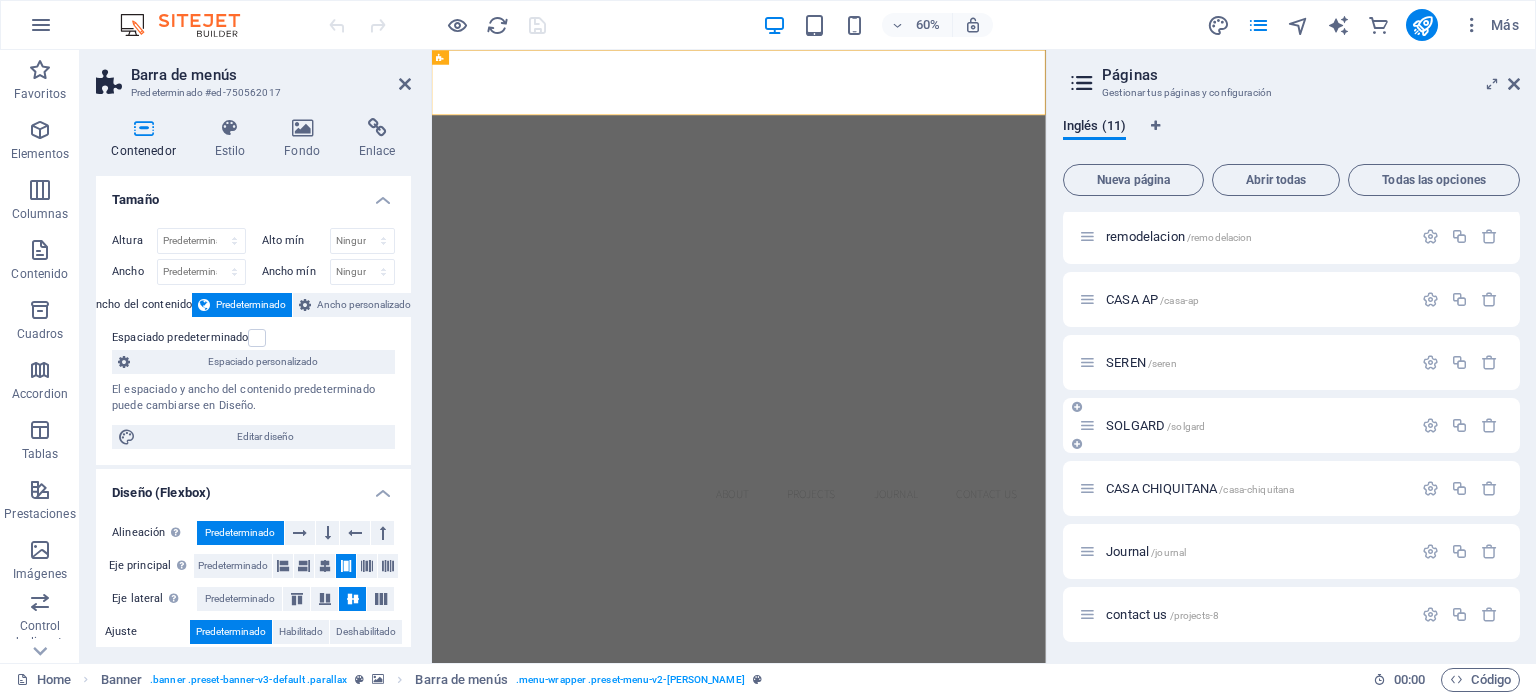 scroll, scrollTop: 200, scrollLeft: 0, axis: vertical 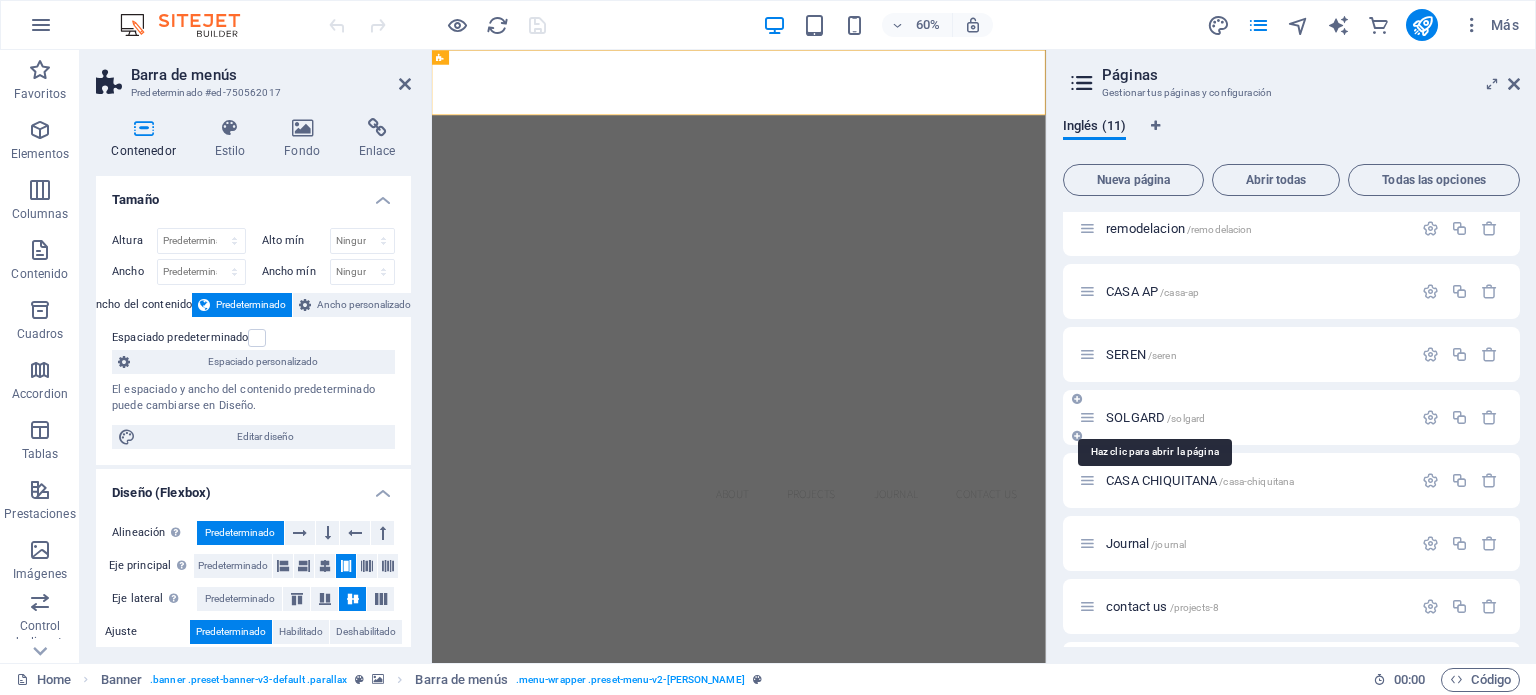 click on "SOLGARD /[GEOGRAPHIC_DATA]" at bounding box center [1155, 417] 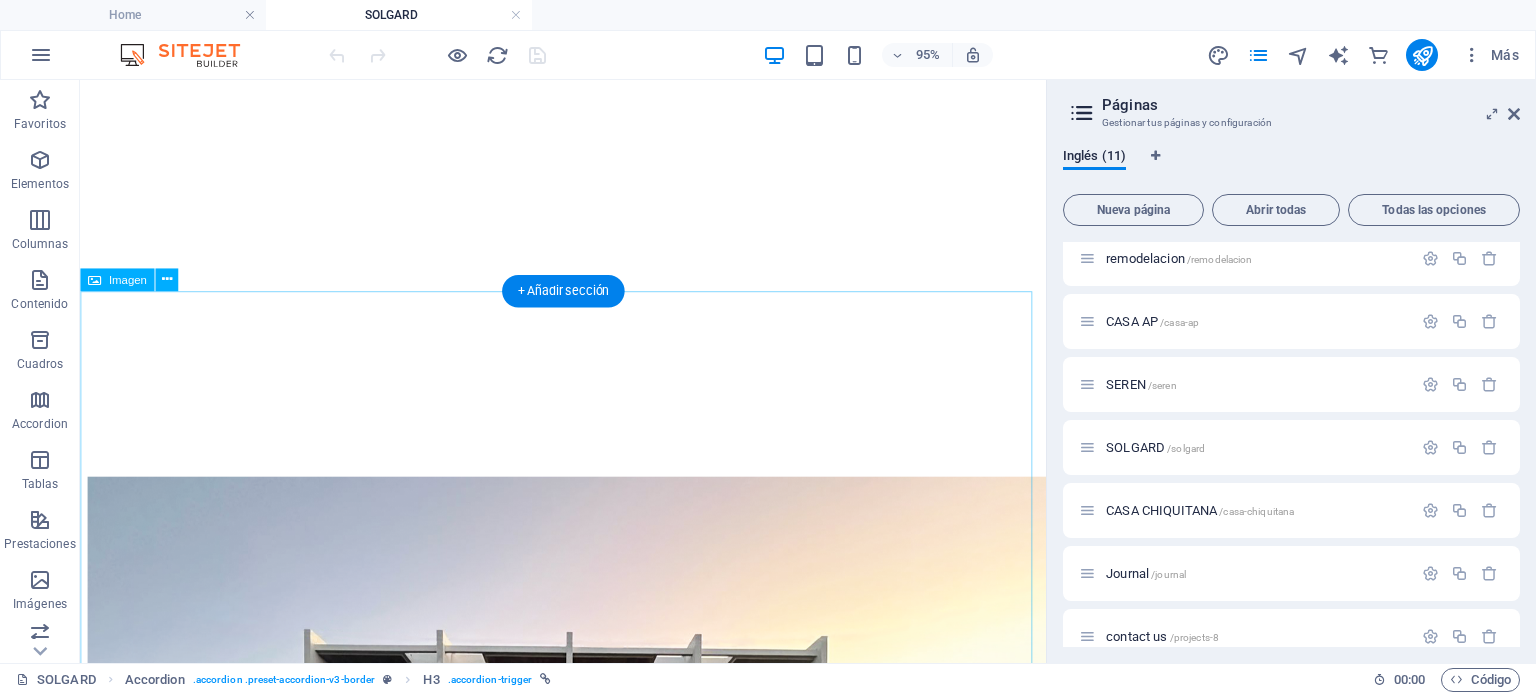 scroll, scrollTop: 0, scrollLeft: 0, axis: both 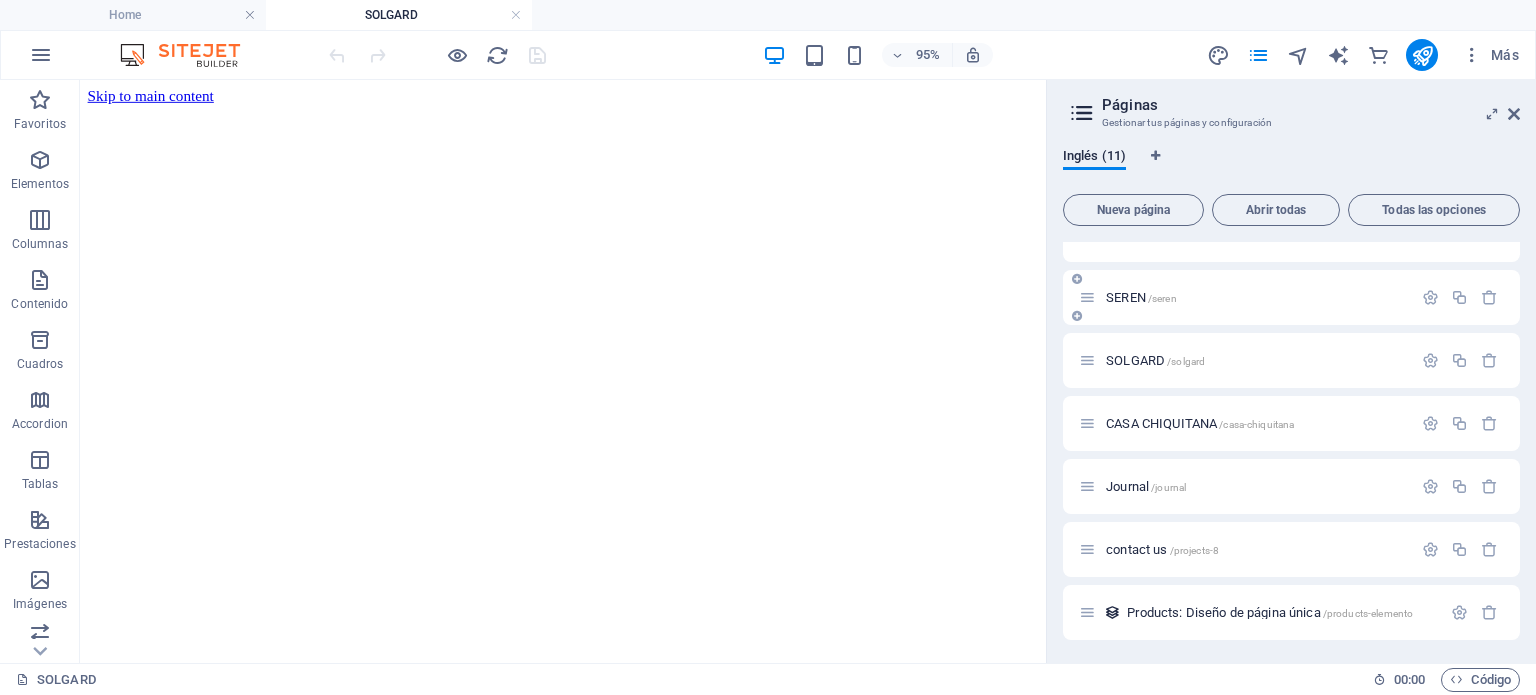 click on "SEREN /seren" at bounding box center [1141, 297] 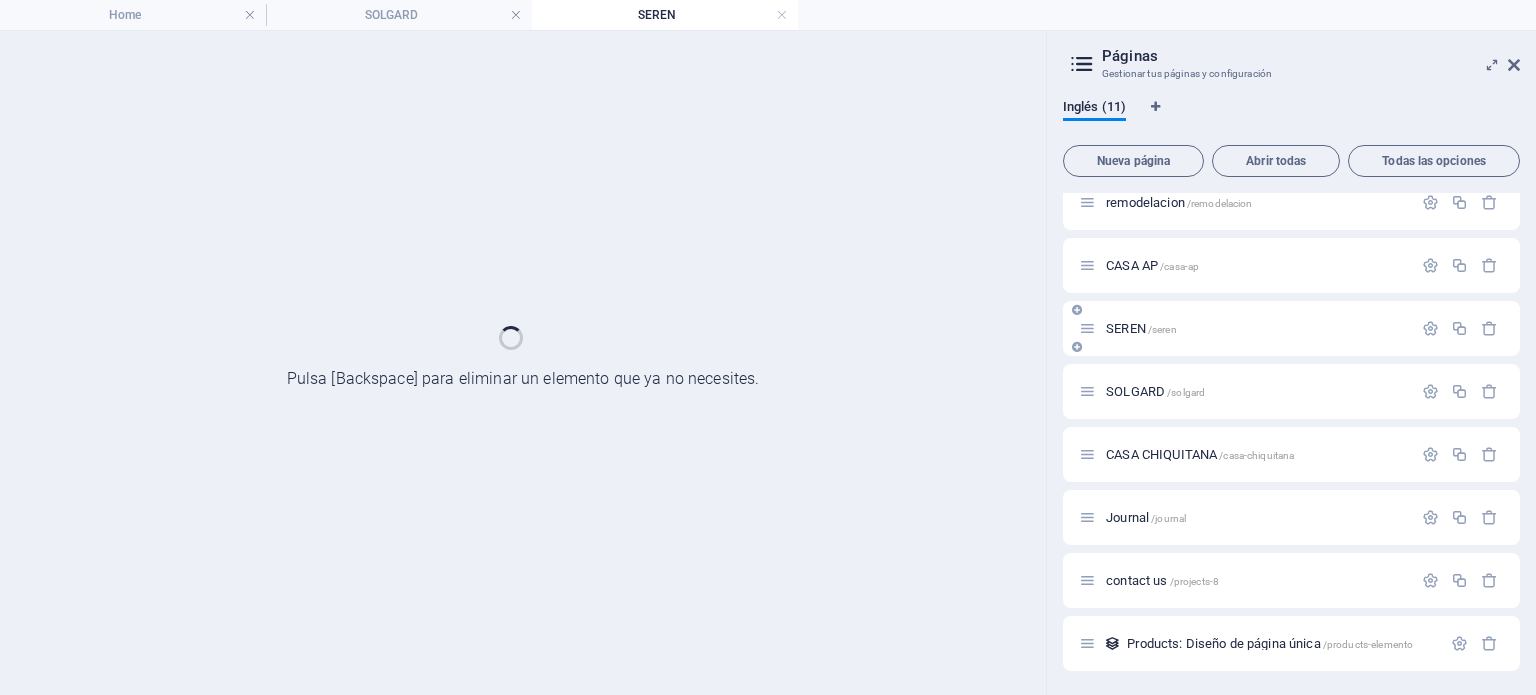 scroll, scrollTop: 206, scrollLeft: 0, axis: vertical 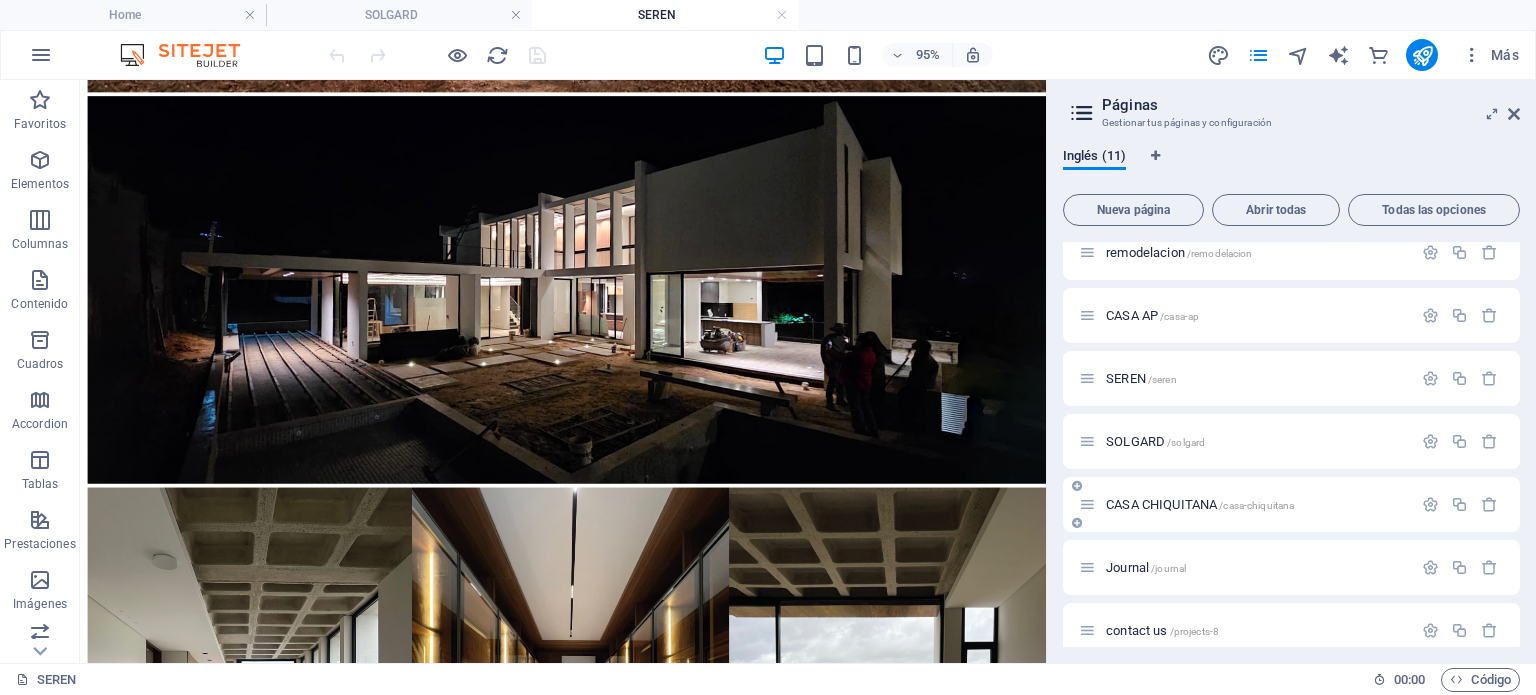 click on "CASA CHIQUITANA /casa-chiquitana" at bounding box center [1245, 504] 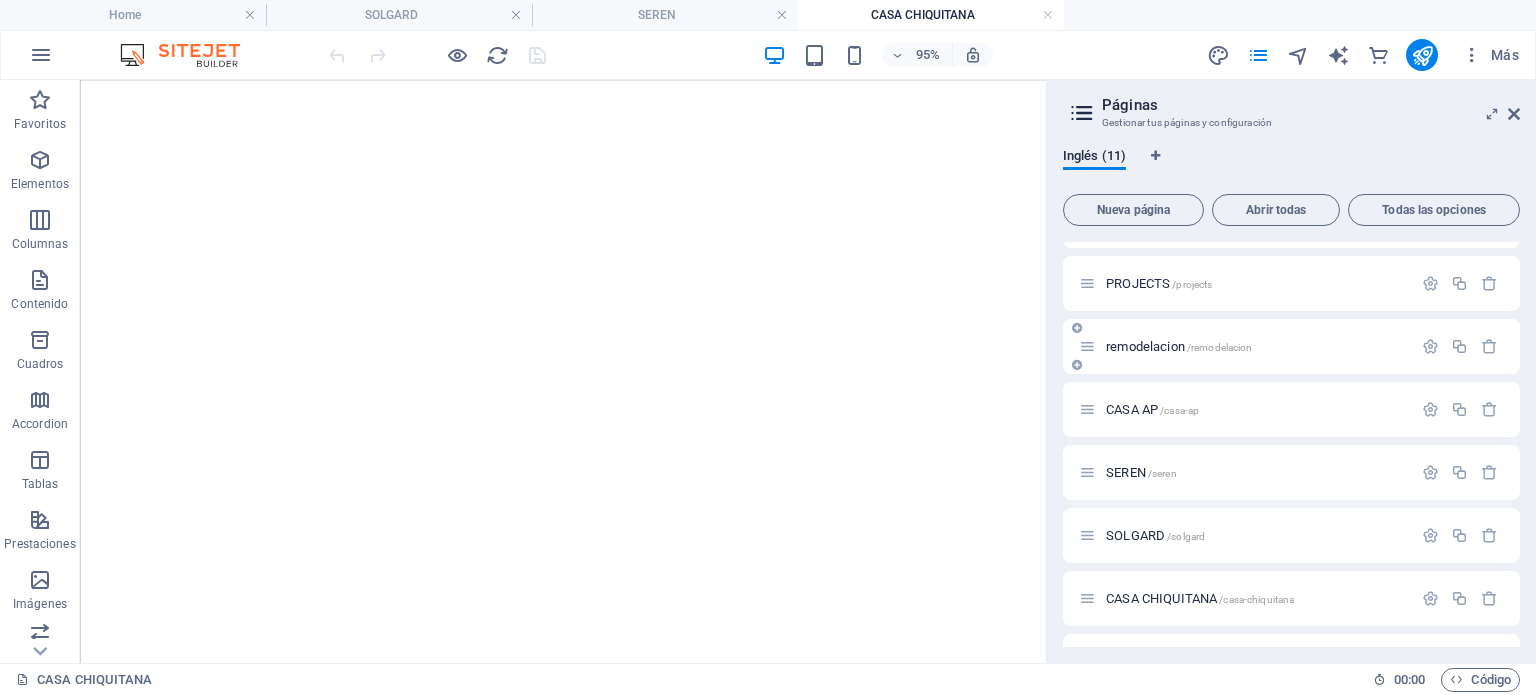 scroll, scrollTop: 106, scrollLeft: 0, axis: vertical 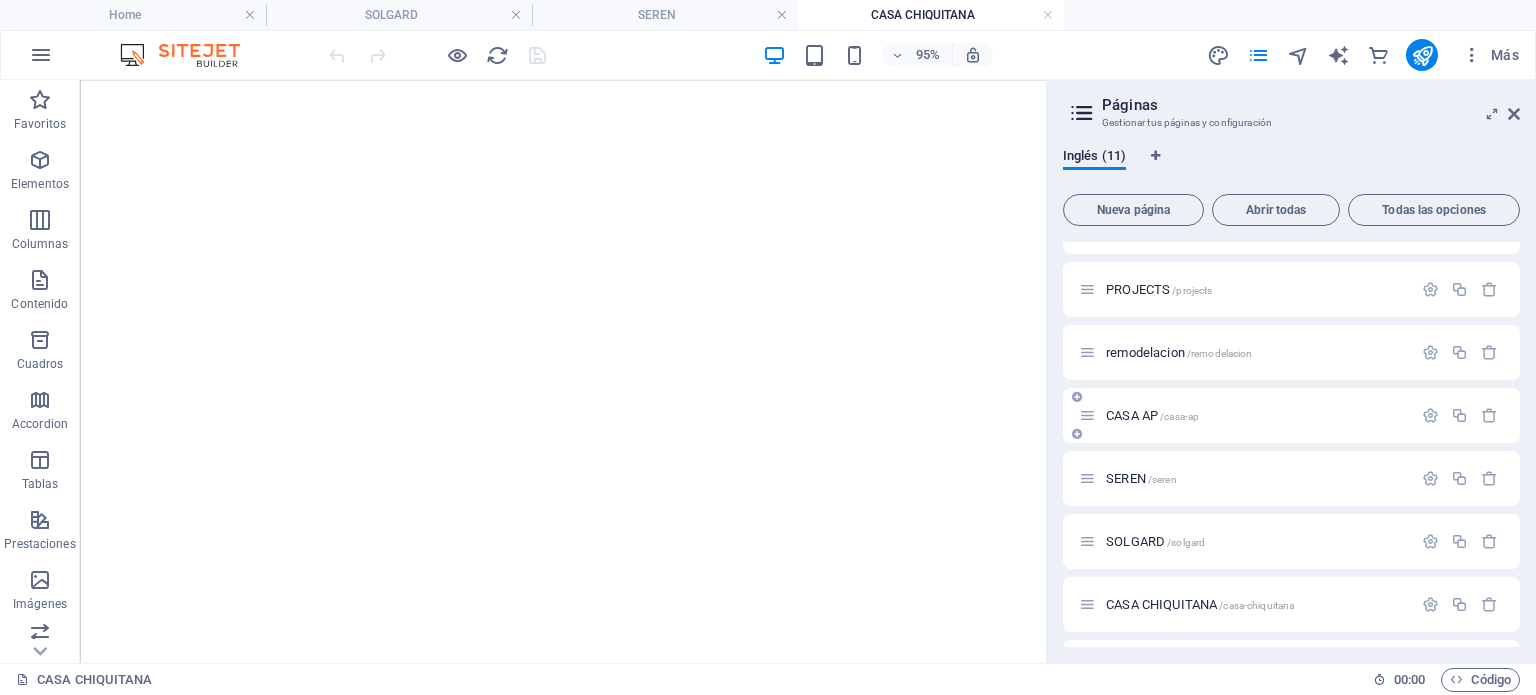 click on "CASA AP  /casa-ap" at bounding box center [1245, 415] 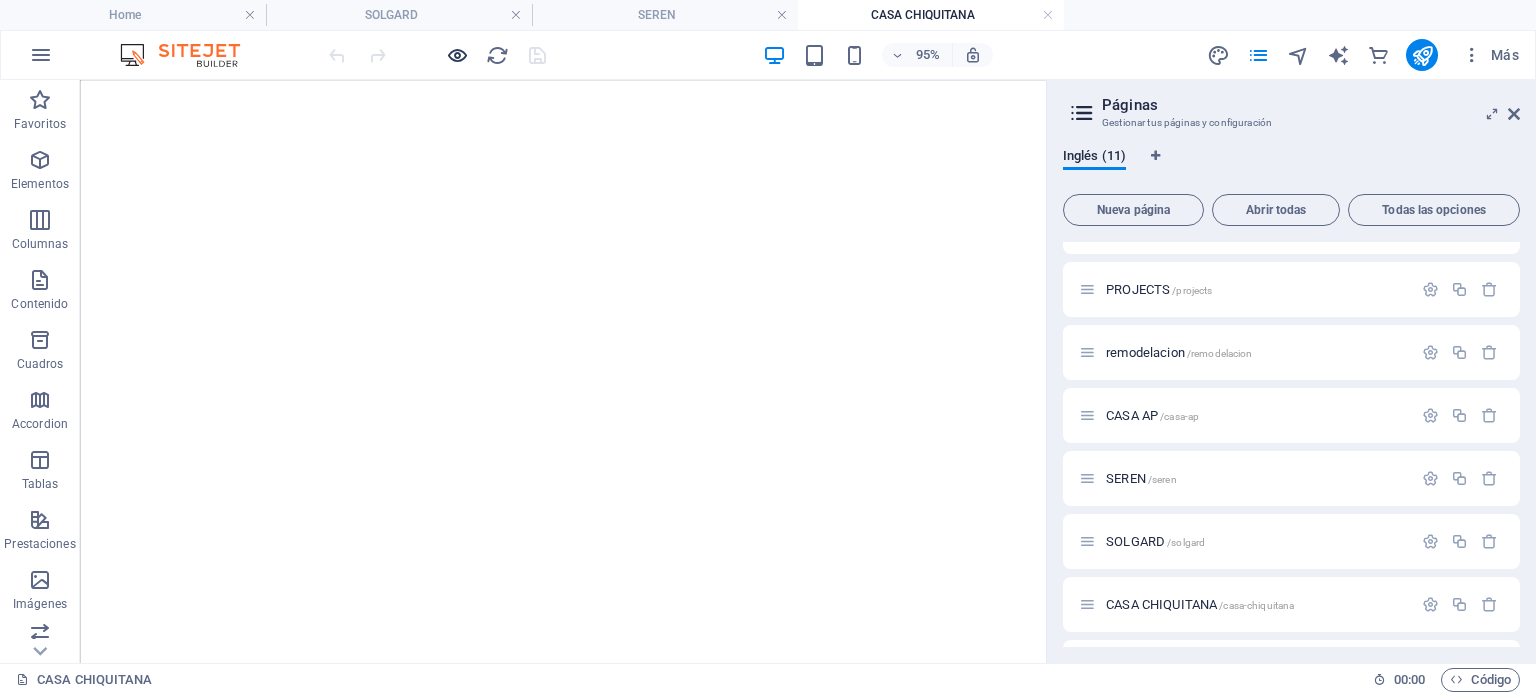 click at bounding box center (457, 55) 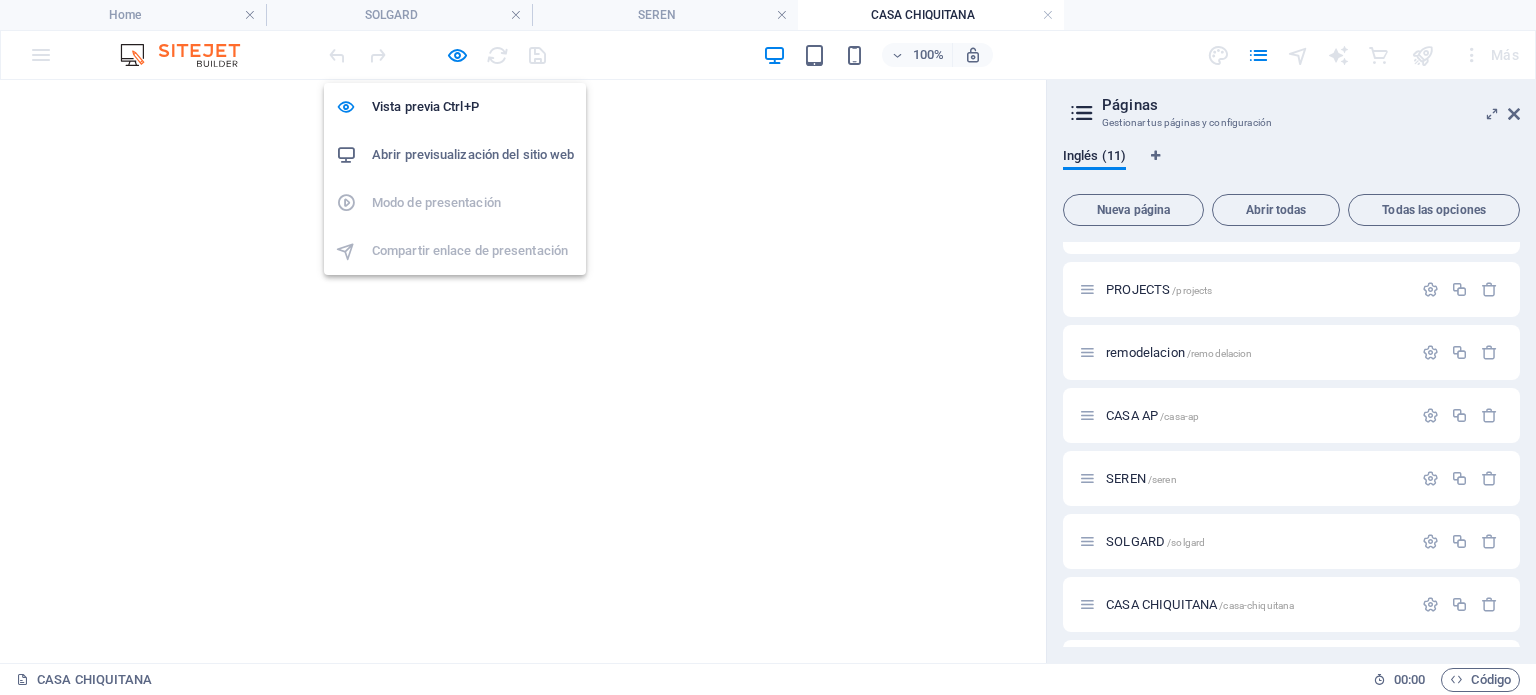 click on "Abrir previsualización del sitio web" at bounding box center (473, 155) 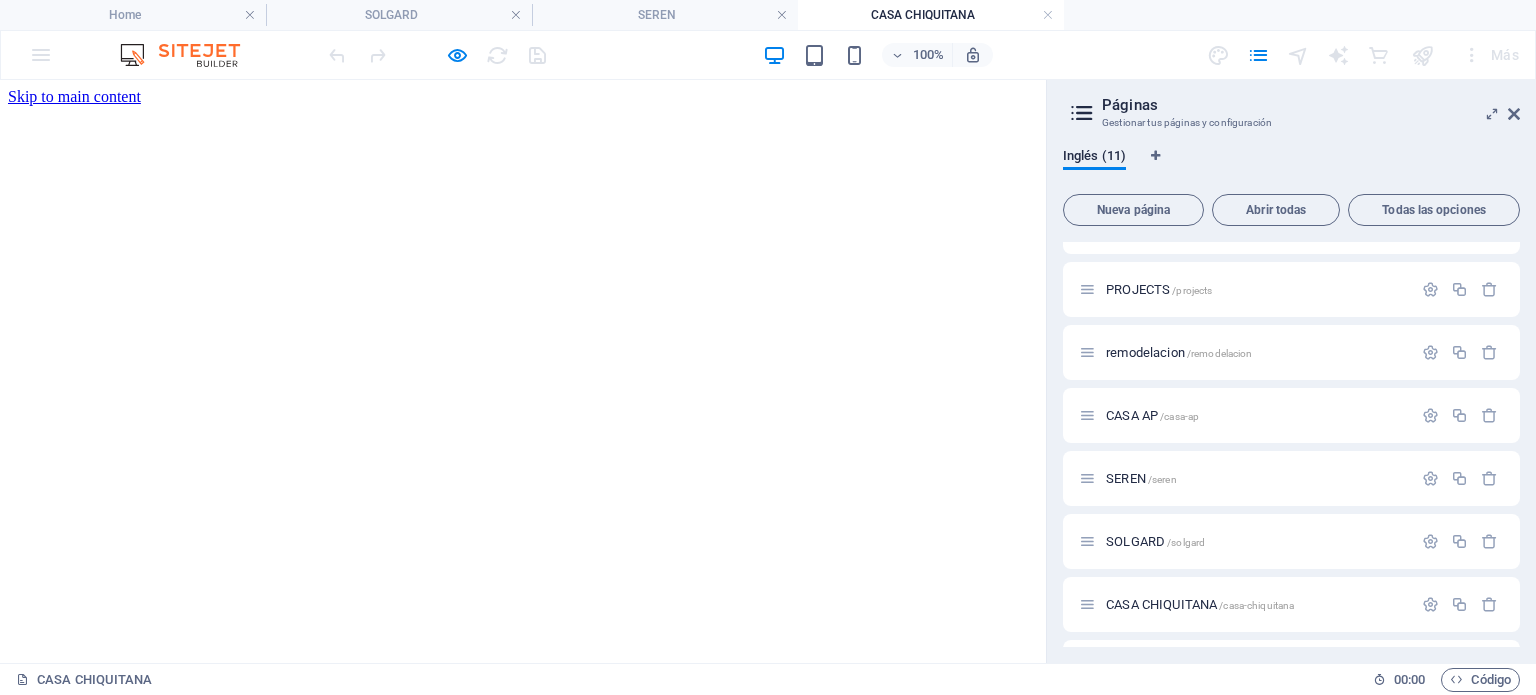 scroll, scrollTop: 0, scrollLeft: 0, axis: both 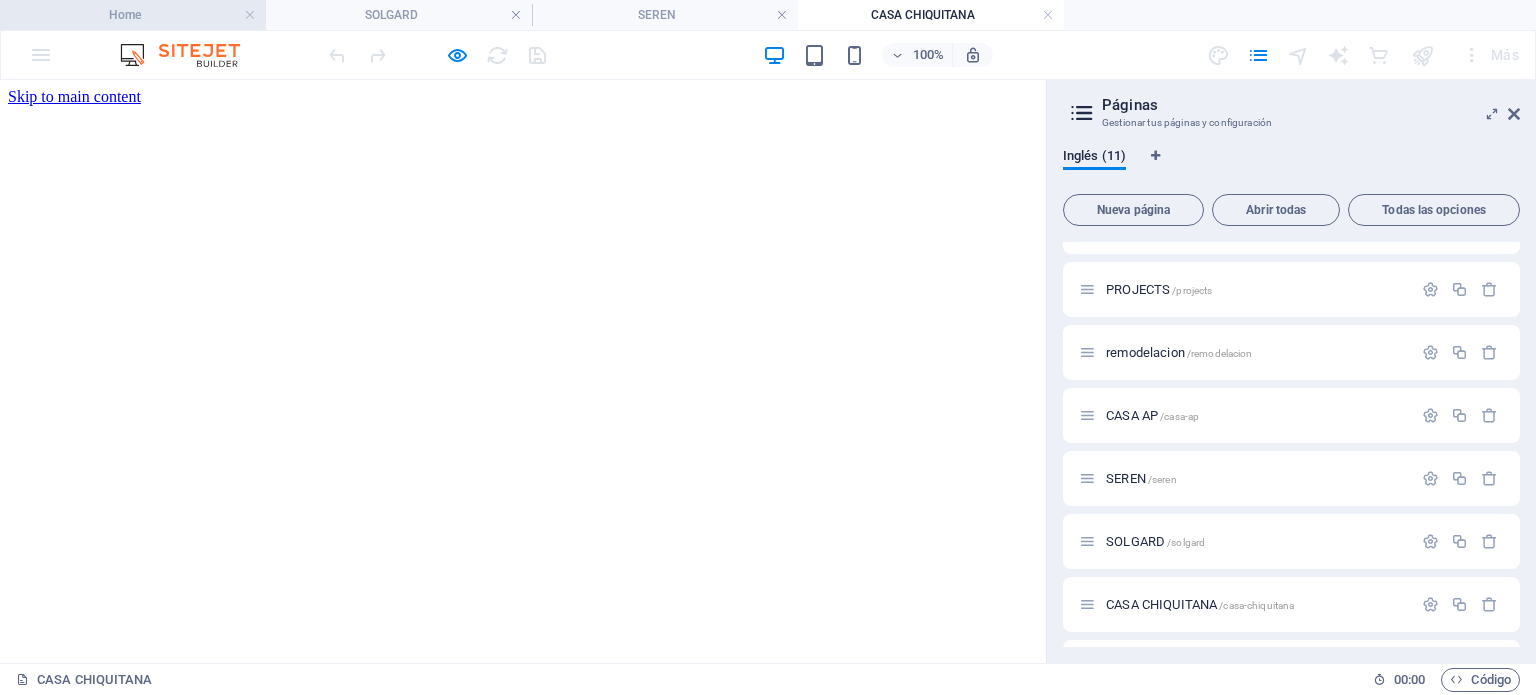 click on "Home" at bounding box center (133, 15) 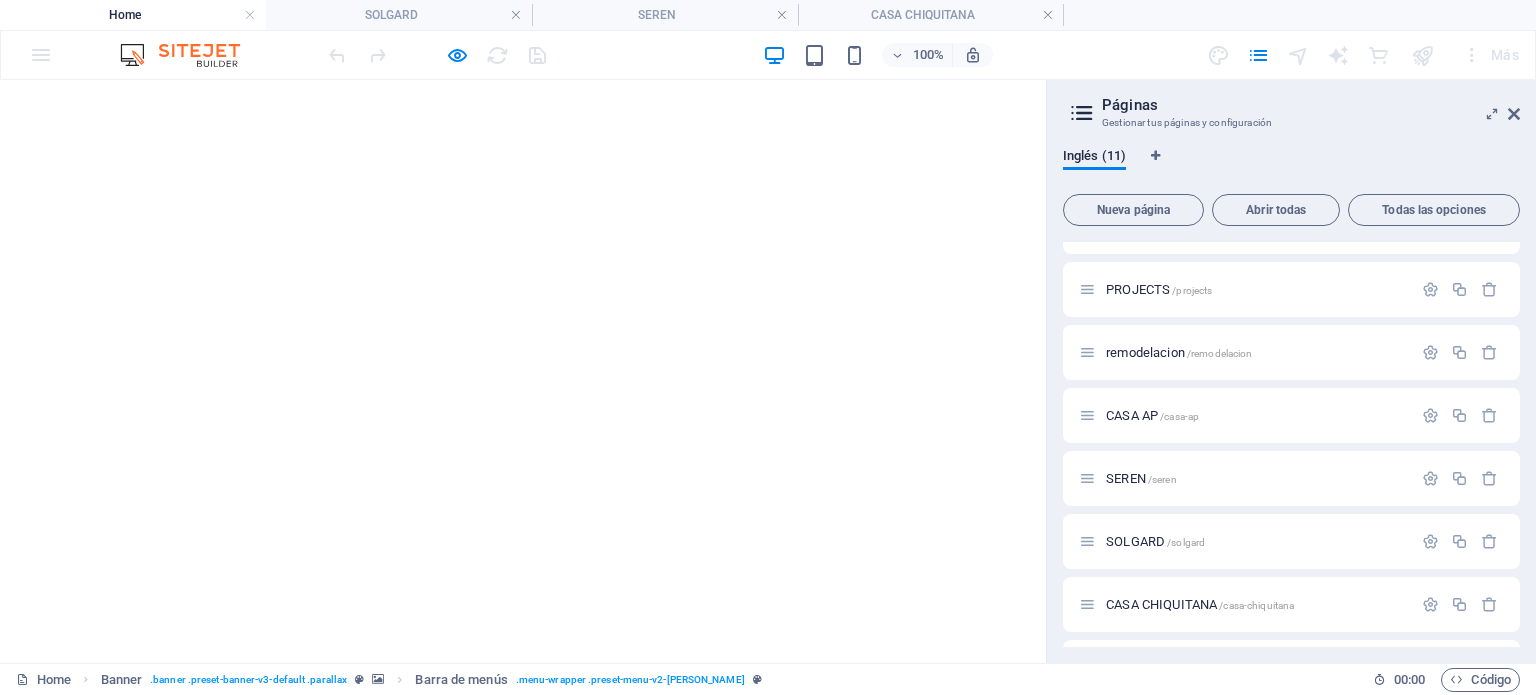 click on "Projects" at bounding box center (644, 788) 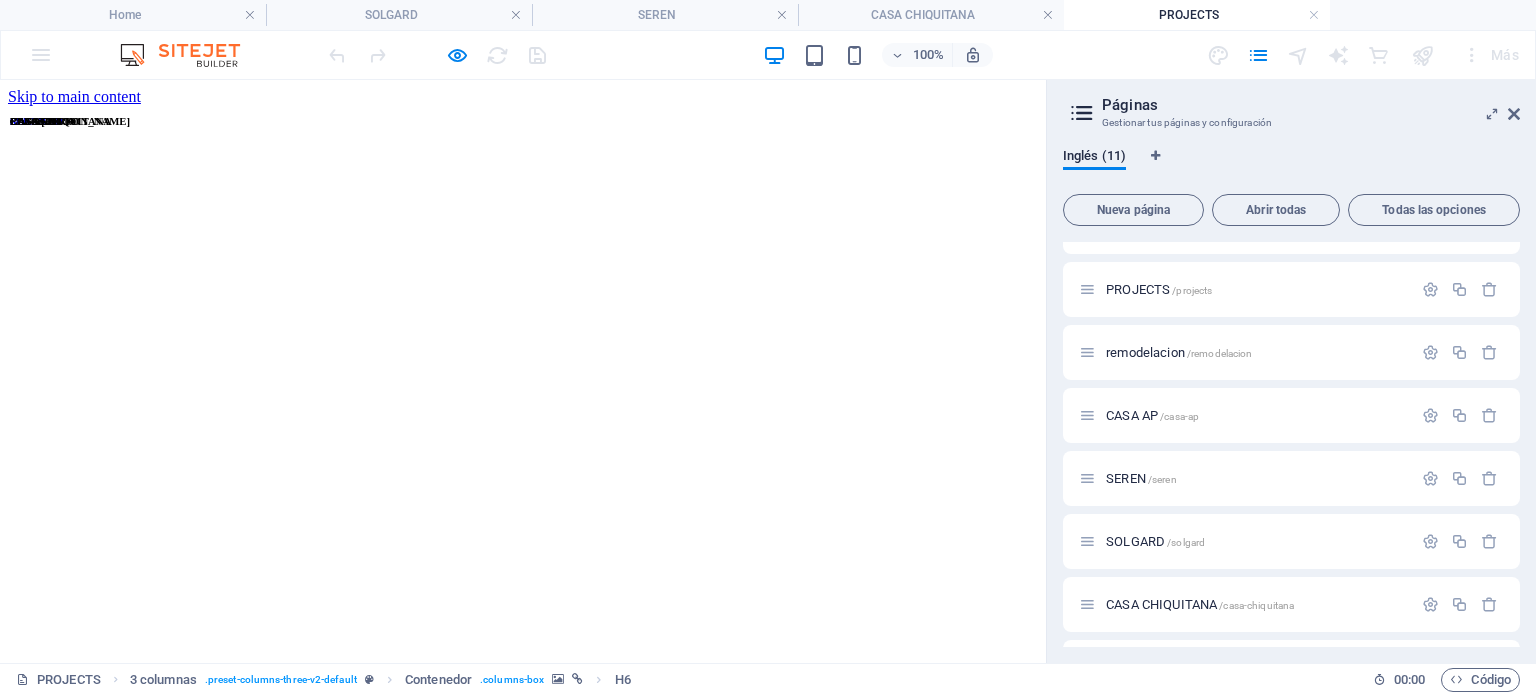 scroll, scrollTop: 0, scrollLeft: 0, axis: both 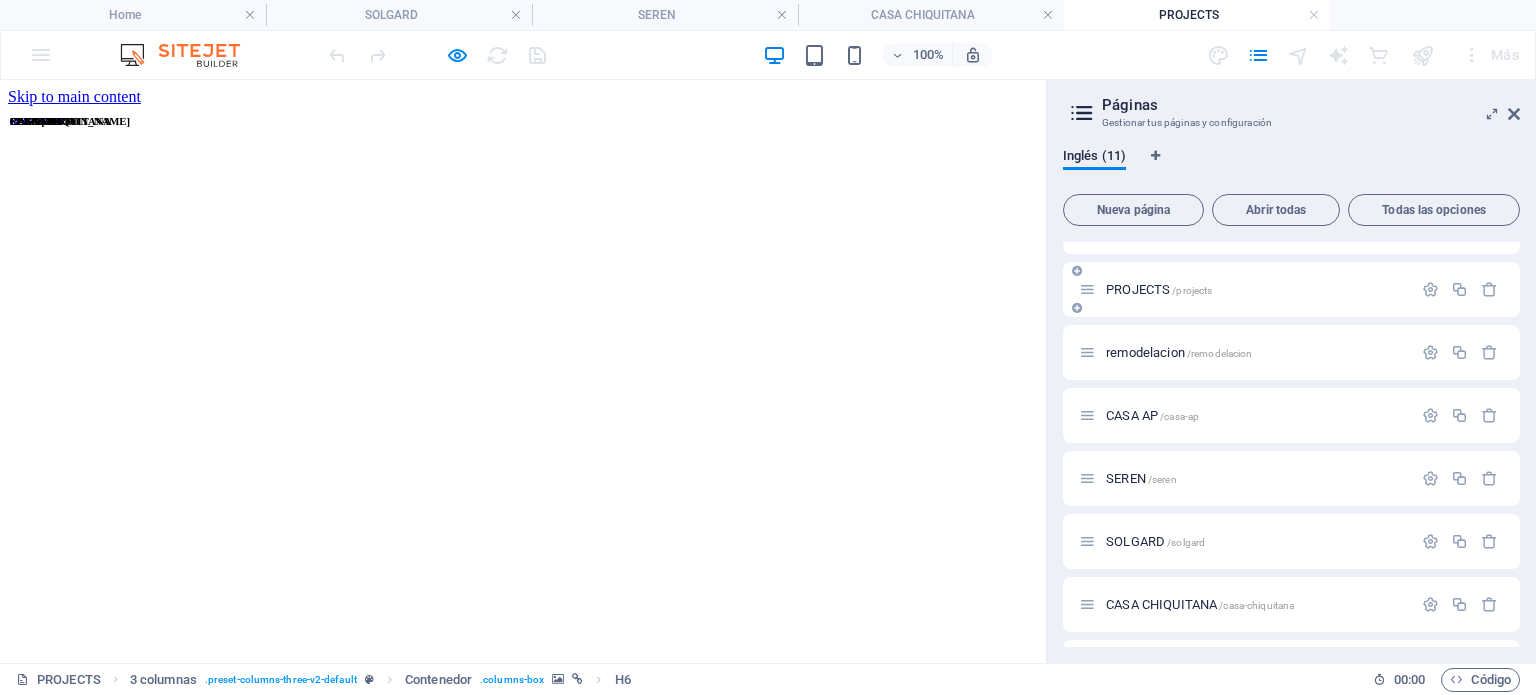 click on "PROJECTS /projects" at bounding box center [1159, 289] 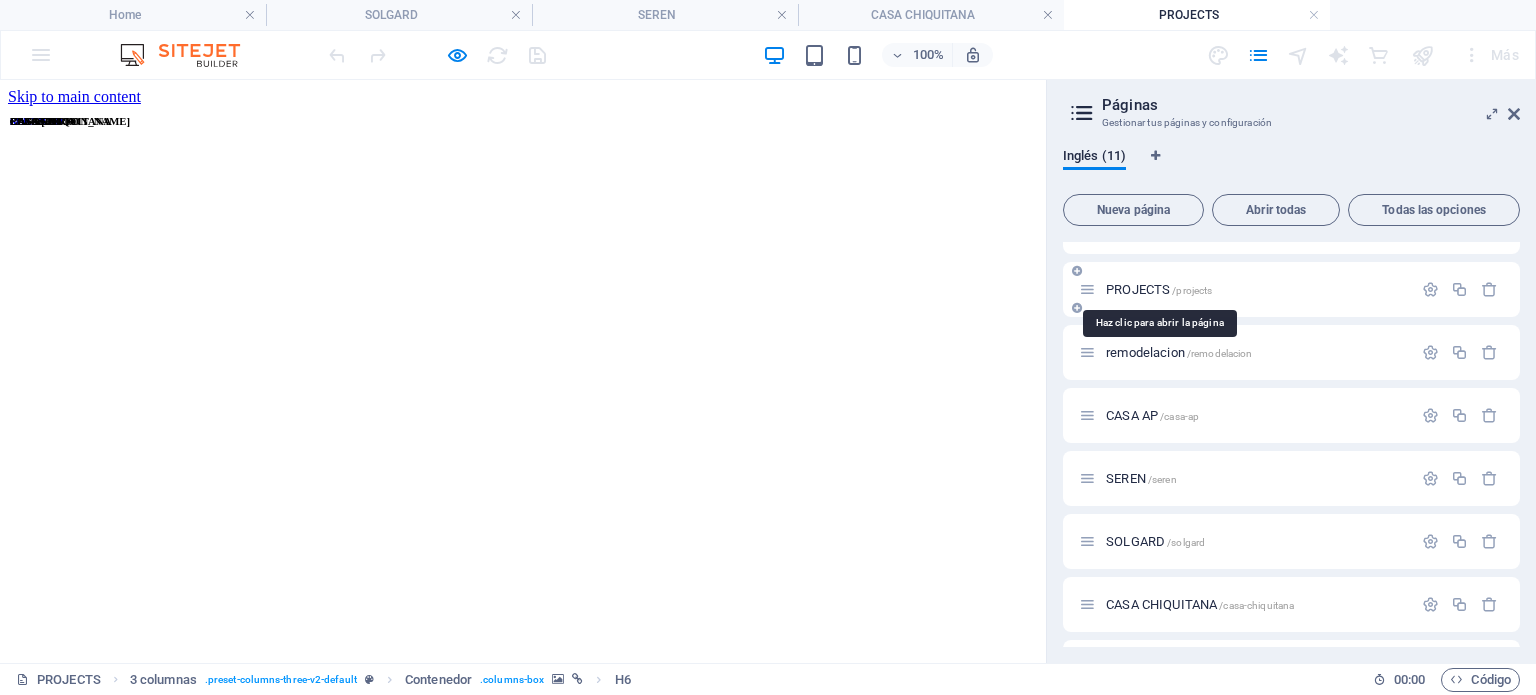 click on "PROJECTS /projects" at bounding box center (1159, 289) 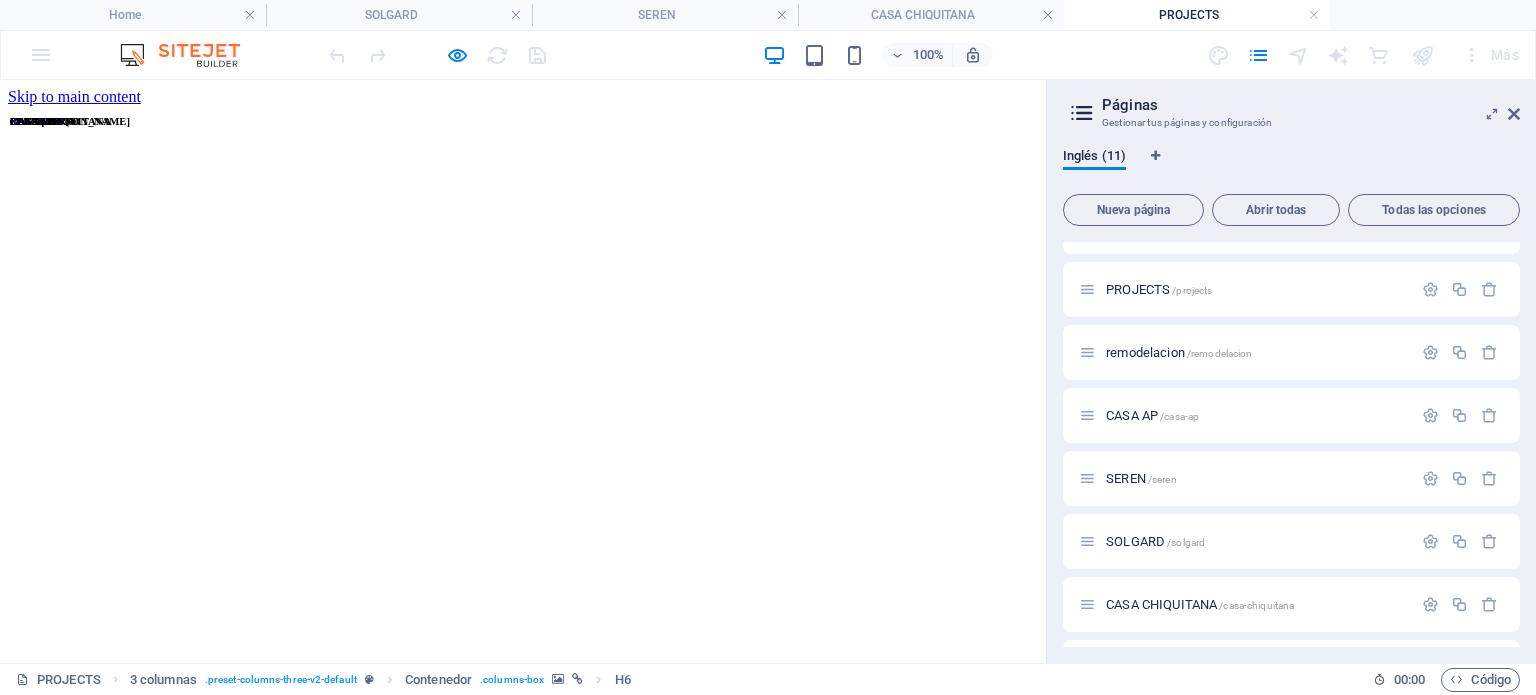 click on "Páginas" at bounding box center (1311, 105) 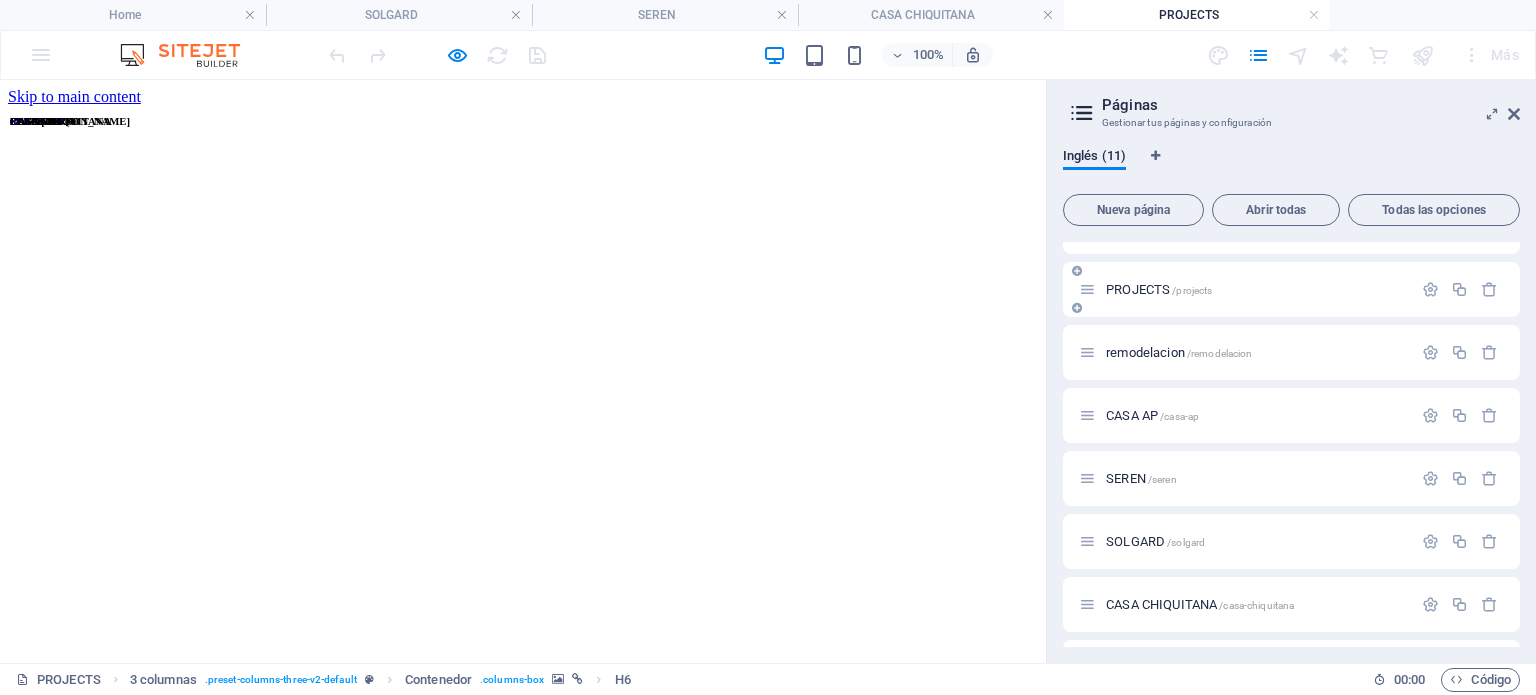 click on "PROJECTS /projects" at bounding box center (1245, 289) 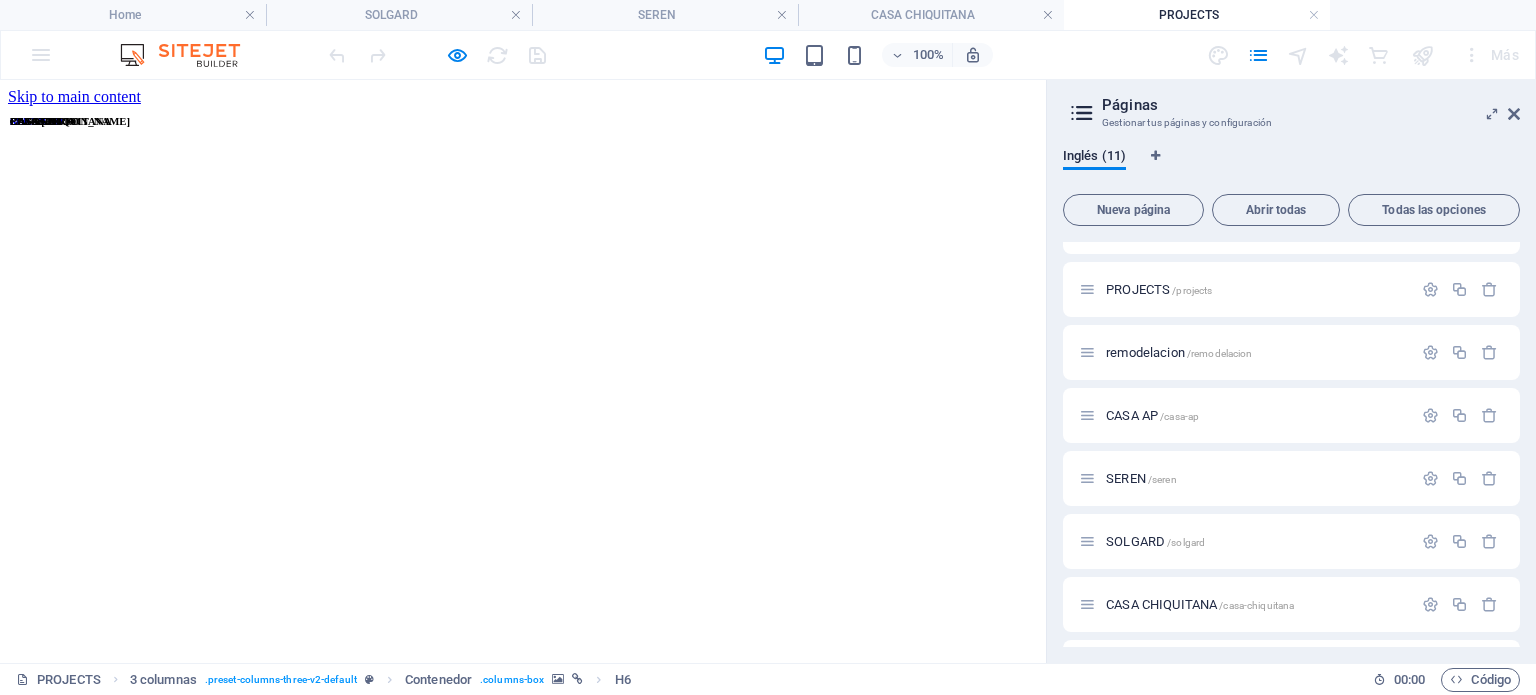 click at bounding box center [523, 1706] 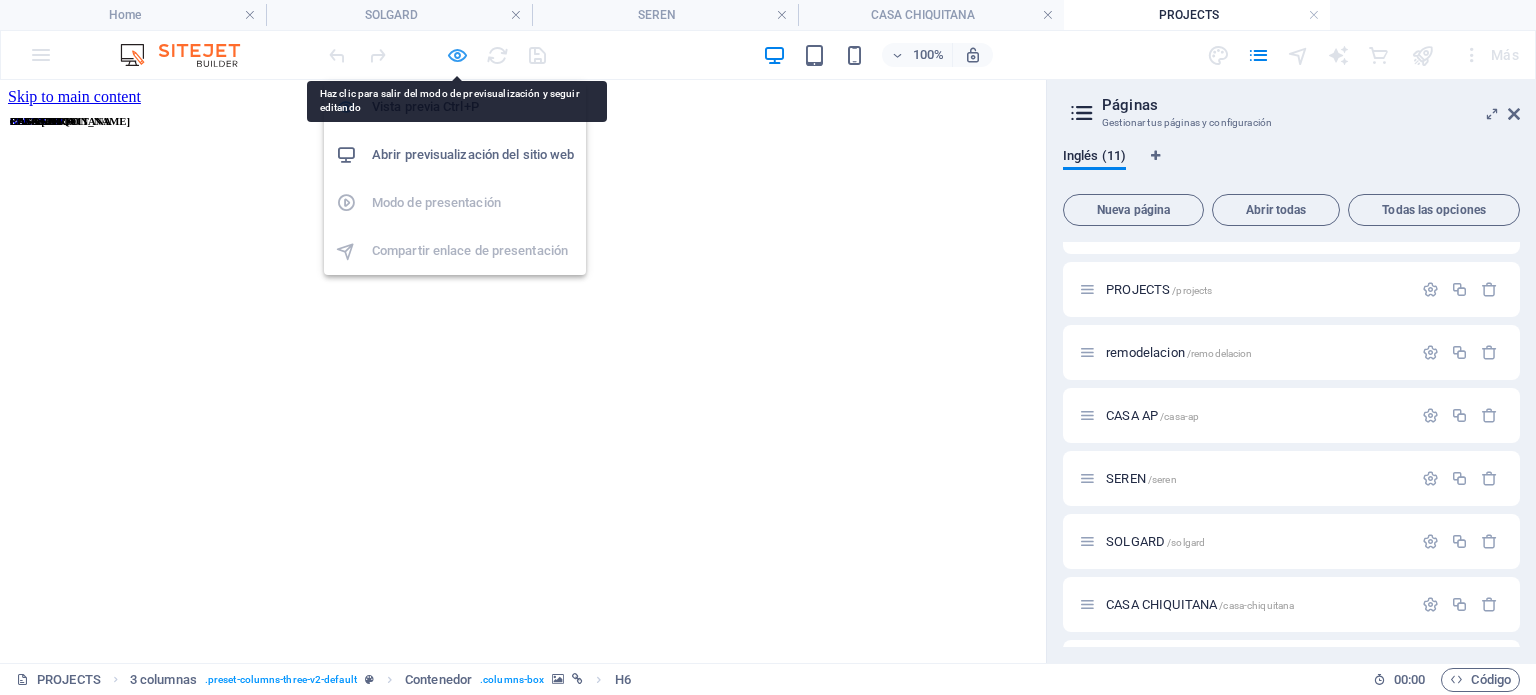 click at bounding box center (457, 55) 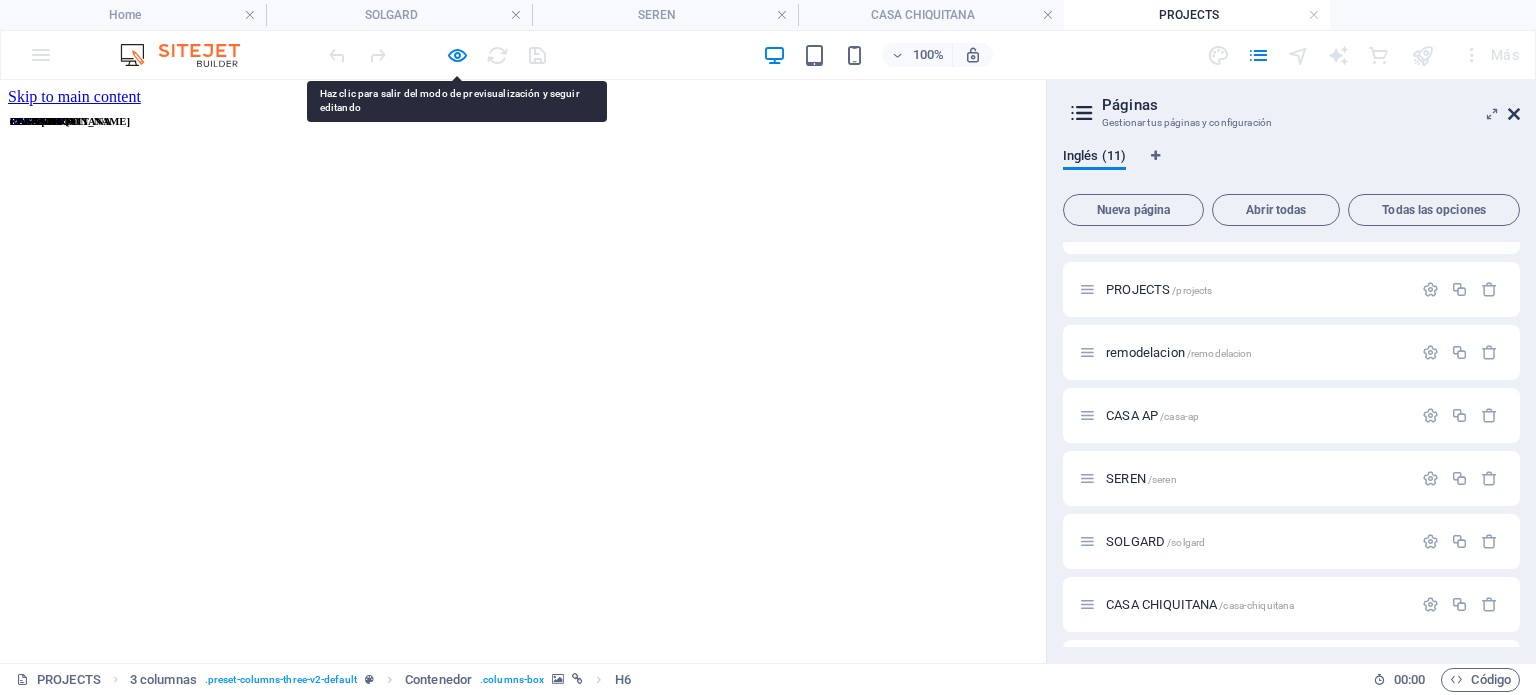 drag, startPoint x: 1515, startPoint y: 112, endPoint x: 1514, endPoint y: 46, distance: 66.007576 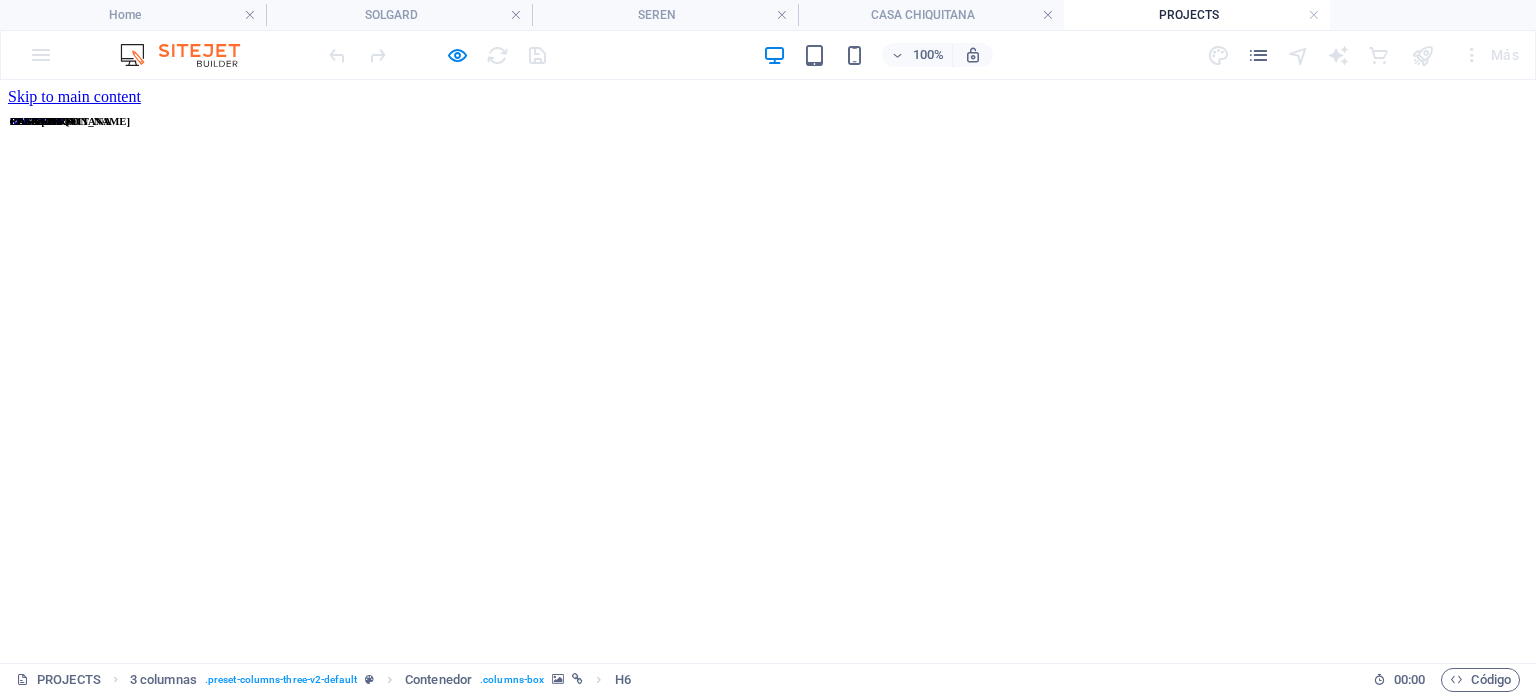 click at bounding box center (768, 1706) 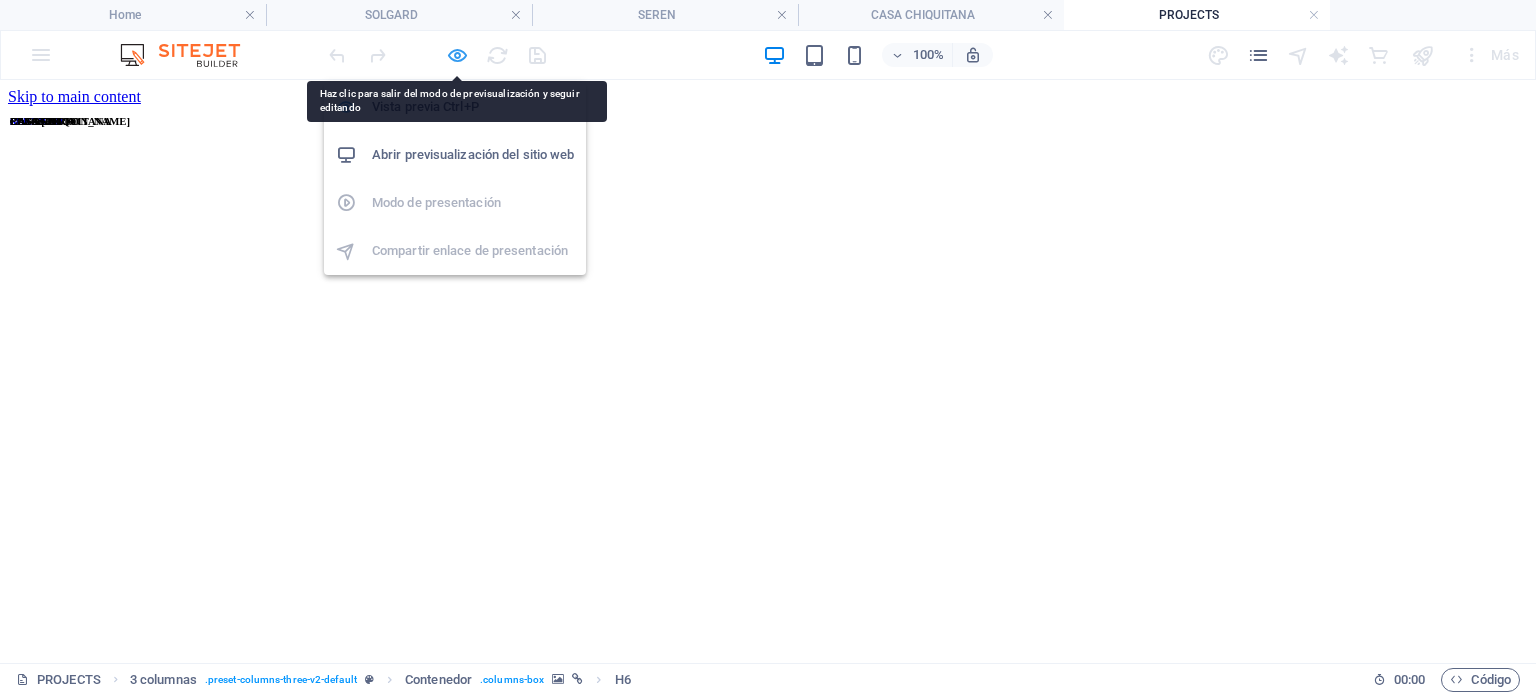 click at bounding box center (457, 55) 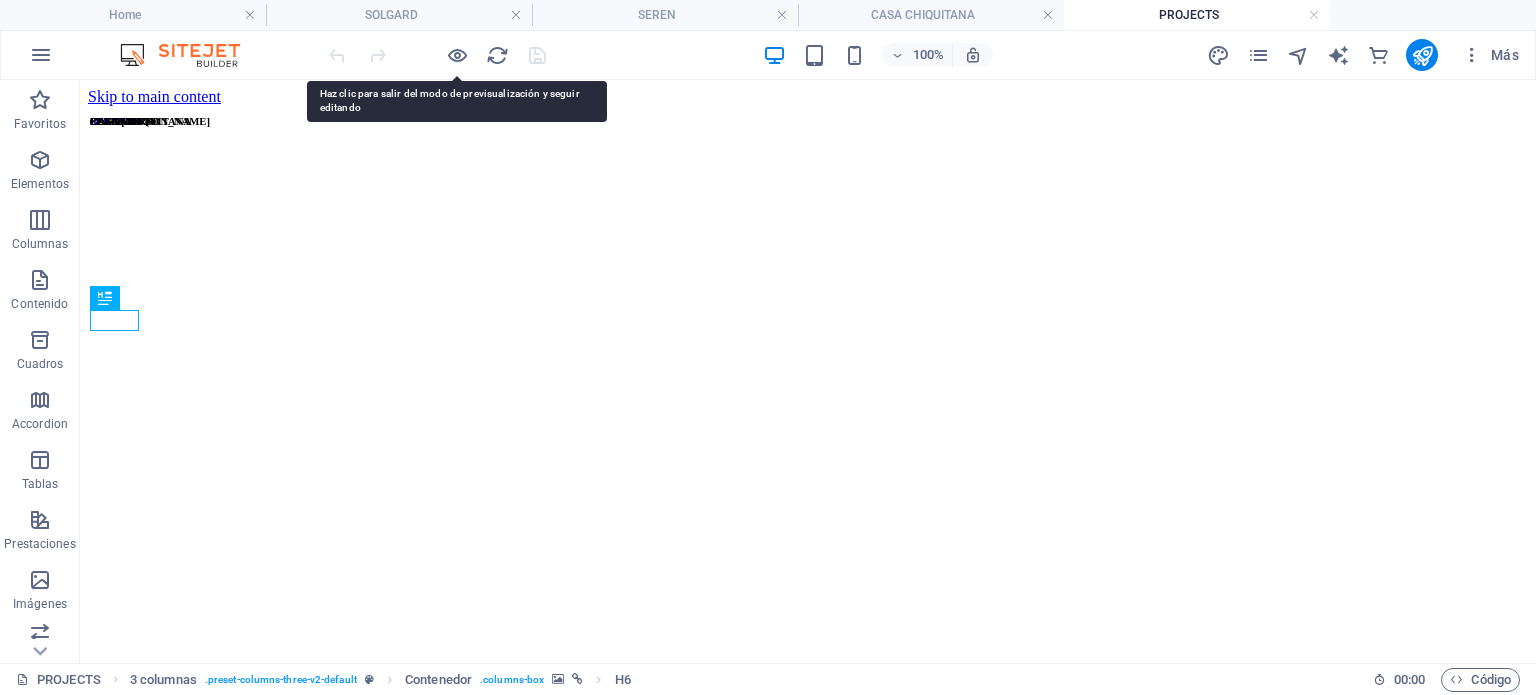 click at bounding box center (808, 1706) 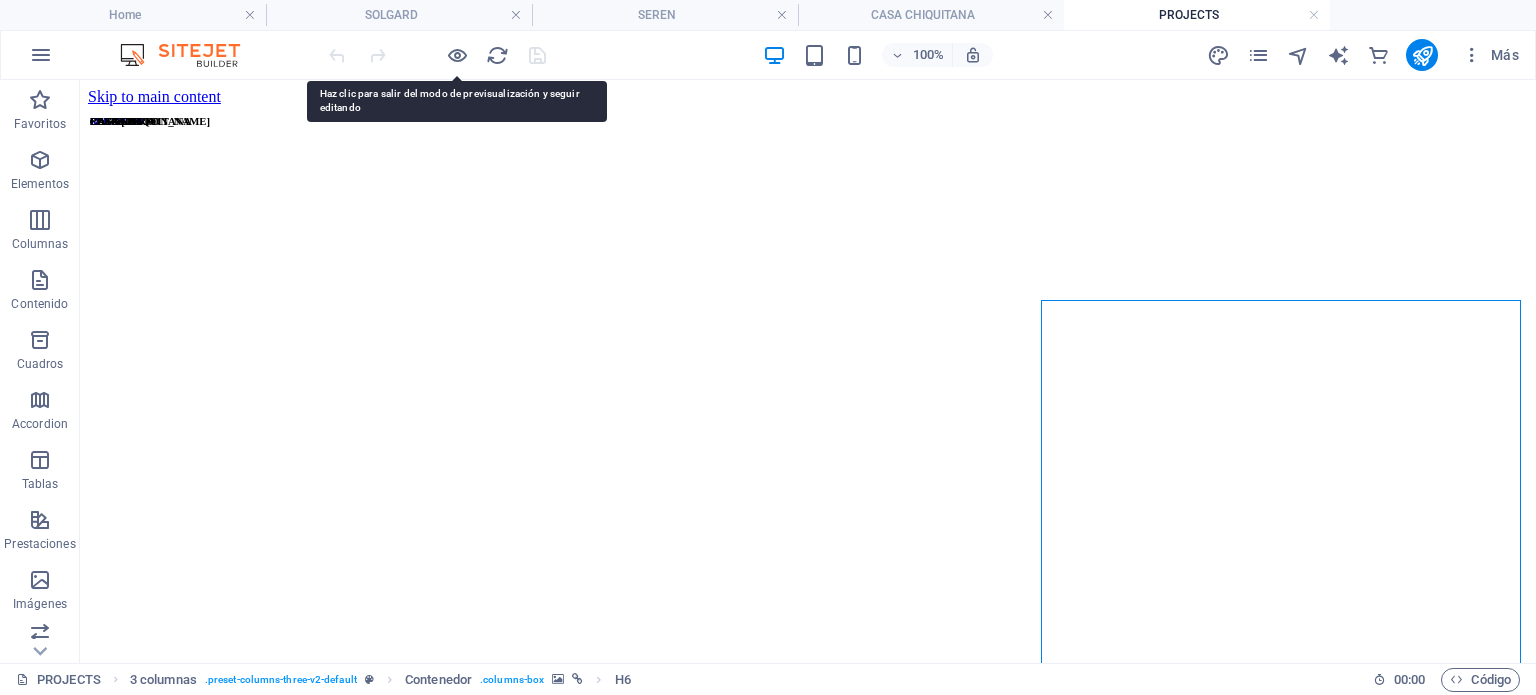 click at bounding box center [808, 1706] 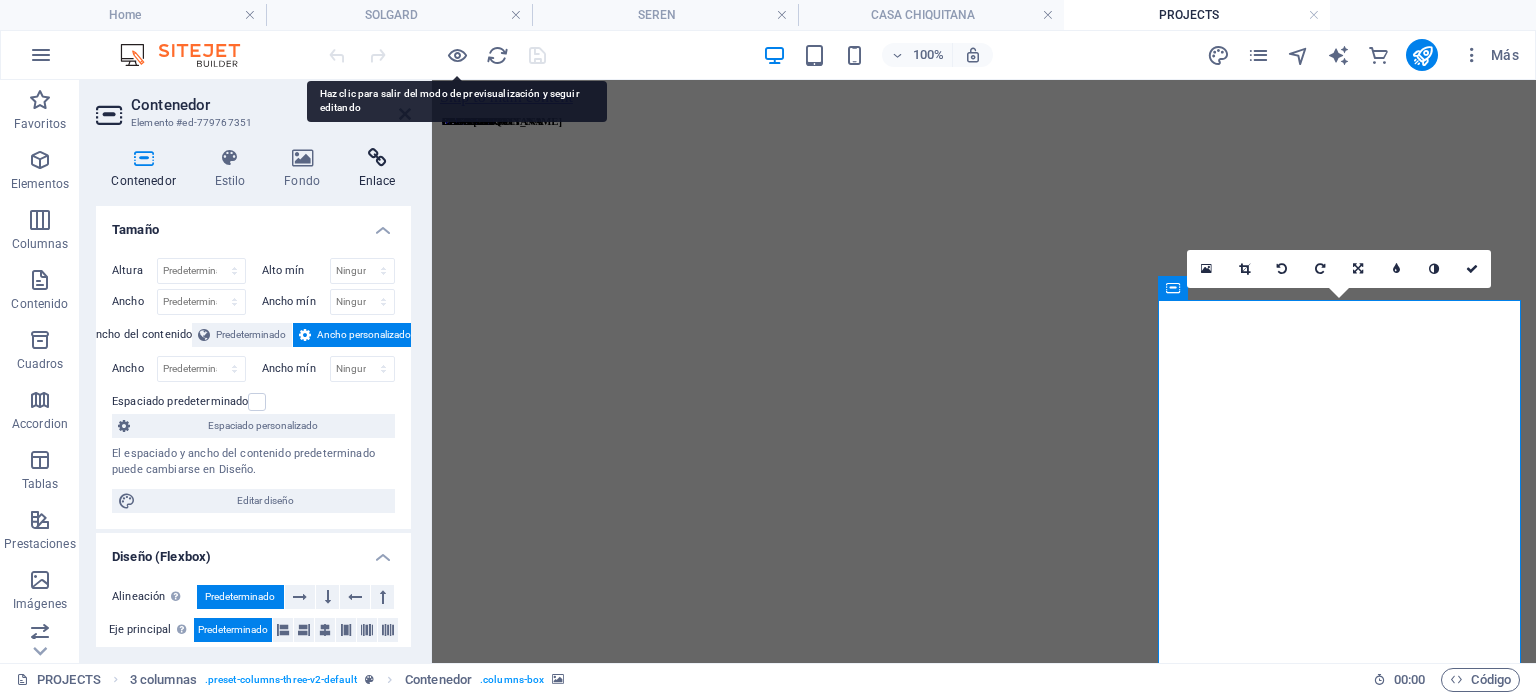 click at bounding box center [377, 158] 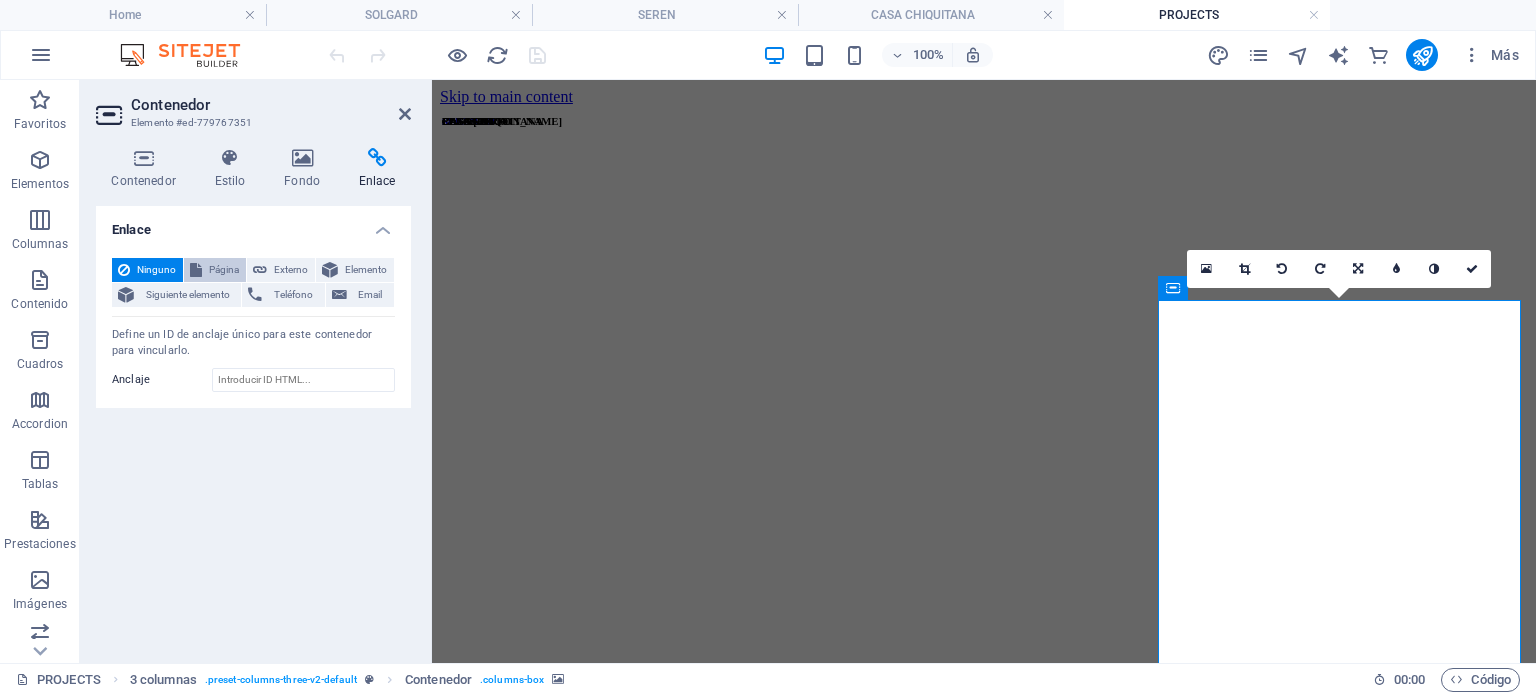 click on "Página" at bounding box center (224, 270) 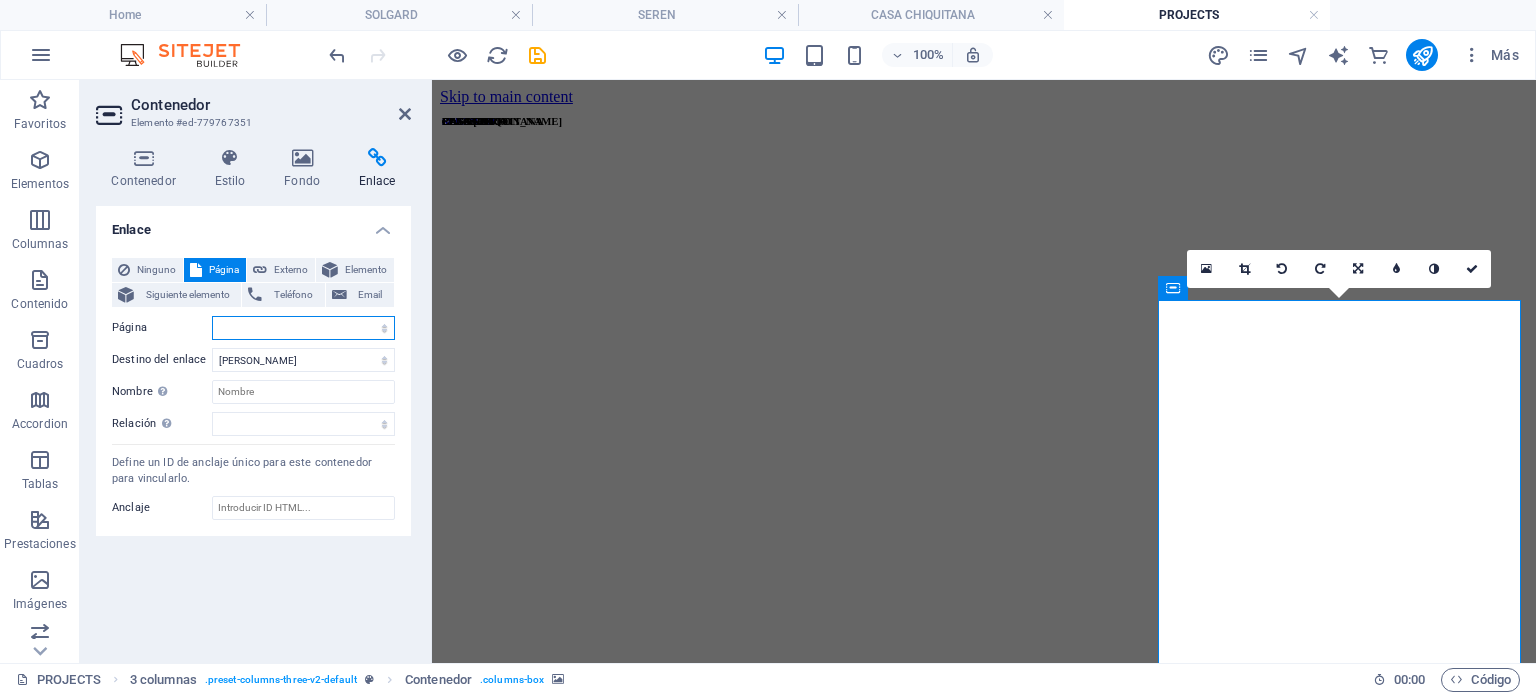 click on "Home ABOUT PROJECTS remodelacion CASA AP  SEREN SOLGARD CASA CHIQUITANA Journal contact us" at bounding box center (303, 328) 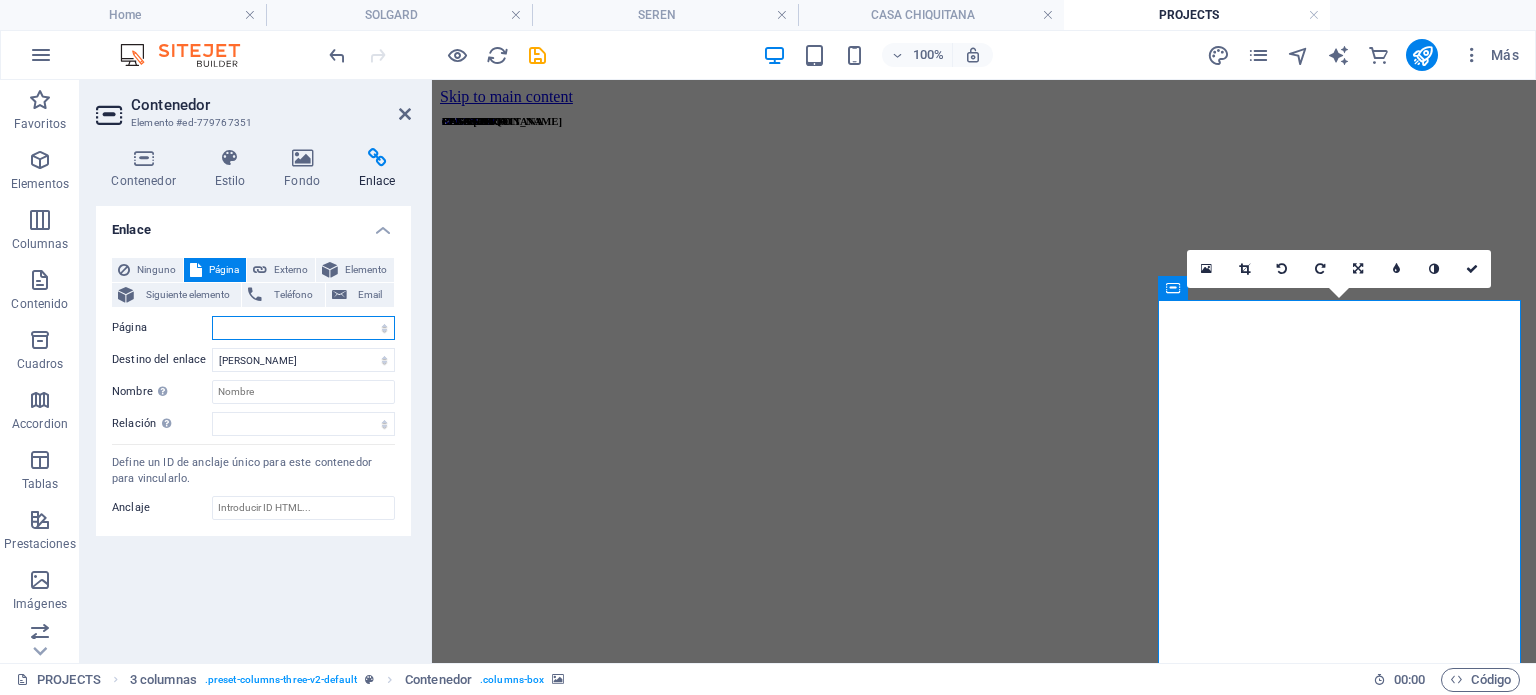 select on "4" 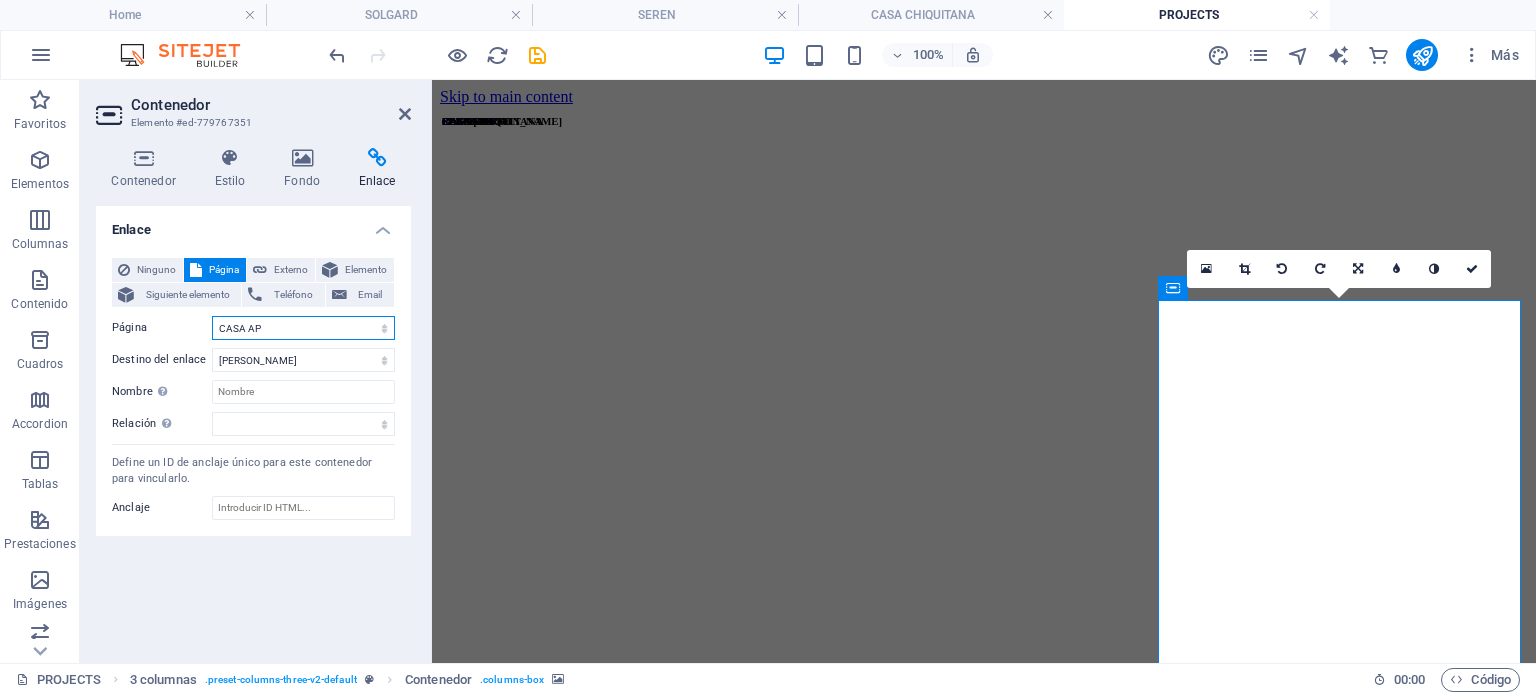 click on "Home ABOUT PROJECTS remodelacion CASA AP  SEREN SOLGARD CASA CHIQUITANA Journal contact us" at bounding box center [303, 328] 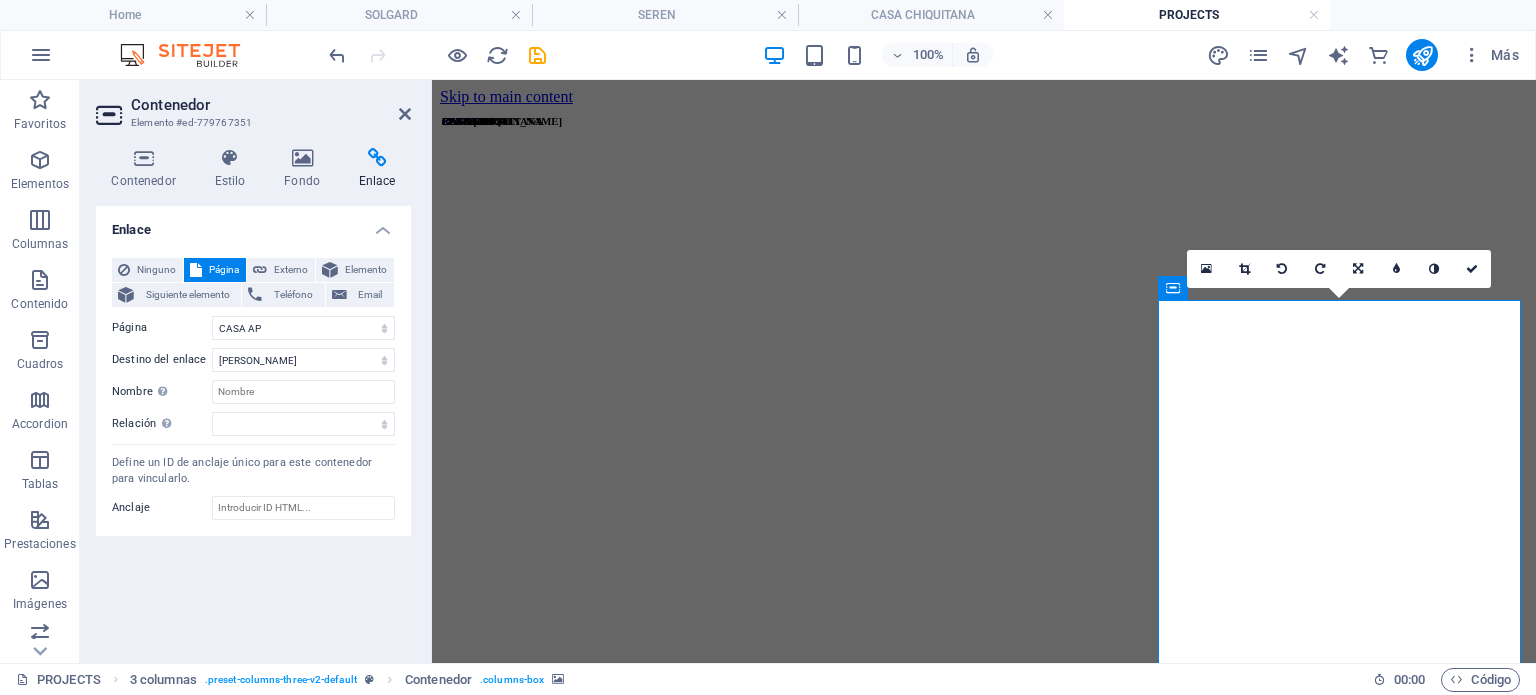 click on "Enlace Ninguno Página Externo Elemento Siguiente elemento Teléfono Email Página Home ABOUT PROJECTS remodelacion CASA AP  [PERSON_NAME] CASA CHIQUITANA Journal contact us Elemento
URL Teléfono Email Destino del enlace Nueva pestaña Misma pestaña Superposición Nombre Una descripción adicional del enlace no debería ser igual al texto del enlace. El título suele mostrarse como un texto de información cuando se mueve el ratón por encima del elemento. Déjalo en blanco en caso de dudas. Relación Define la  relación de este enlace con el destino del enlace . Por ejemplo, el valor "nofollow" indica a los buscadores que no sigan al enlace. Puede dejarse vacío. alternativo autor marcador externo ayuda licencia siguiente nofollow noreferrer noopener ant buscar etiqueta Define un ID de anclaje único para este contenedor para vincularlo. [GEOGRAPHIC_DATA]" at bounding box center (253, 426) 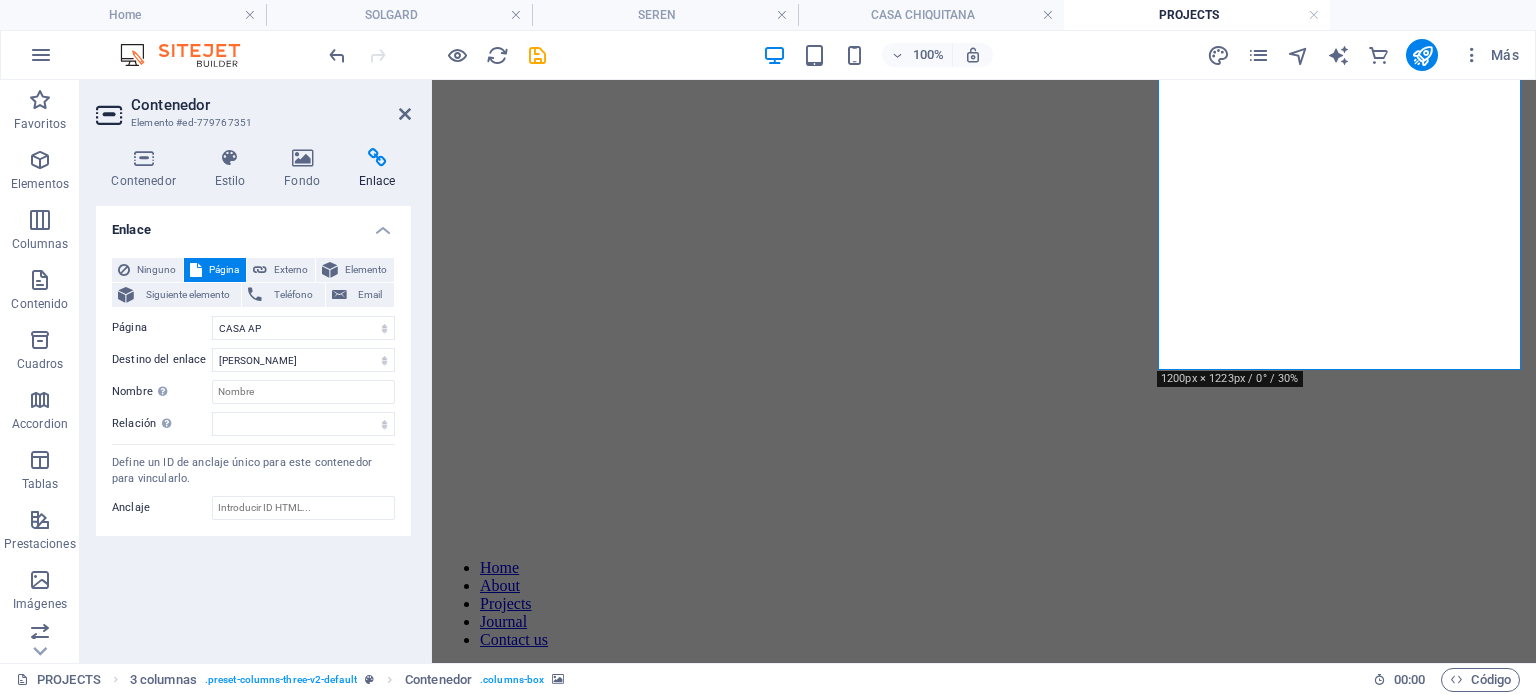 scroll, scrollTop: 100, scrollLeft: 0, axis: vertical 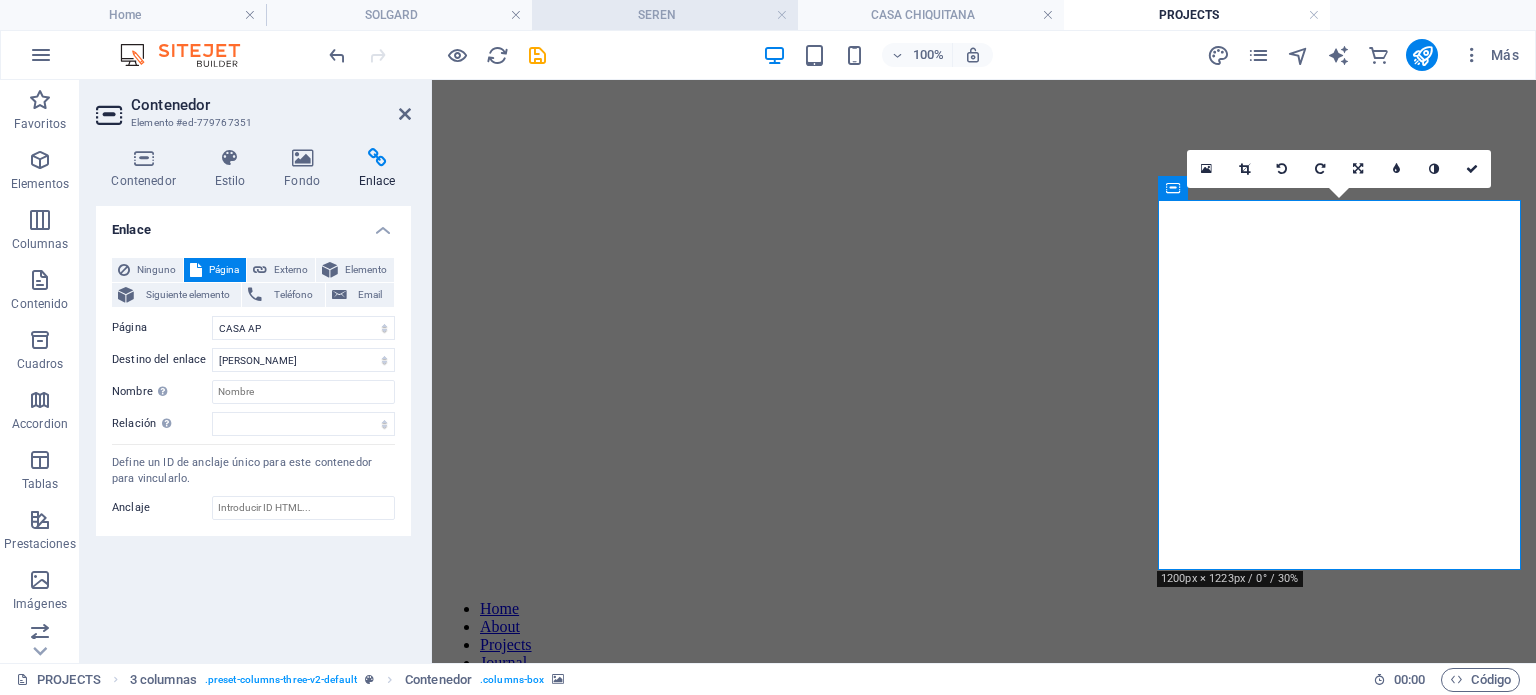 click on "SEREN" at bounding box center [665, 15] 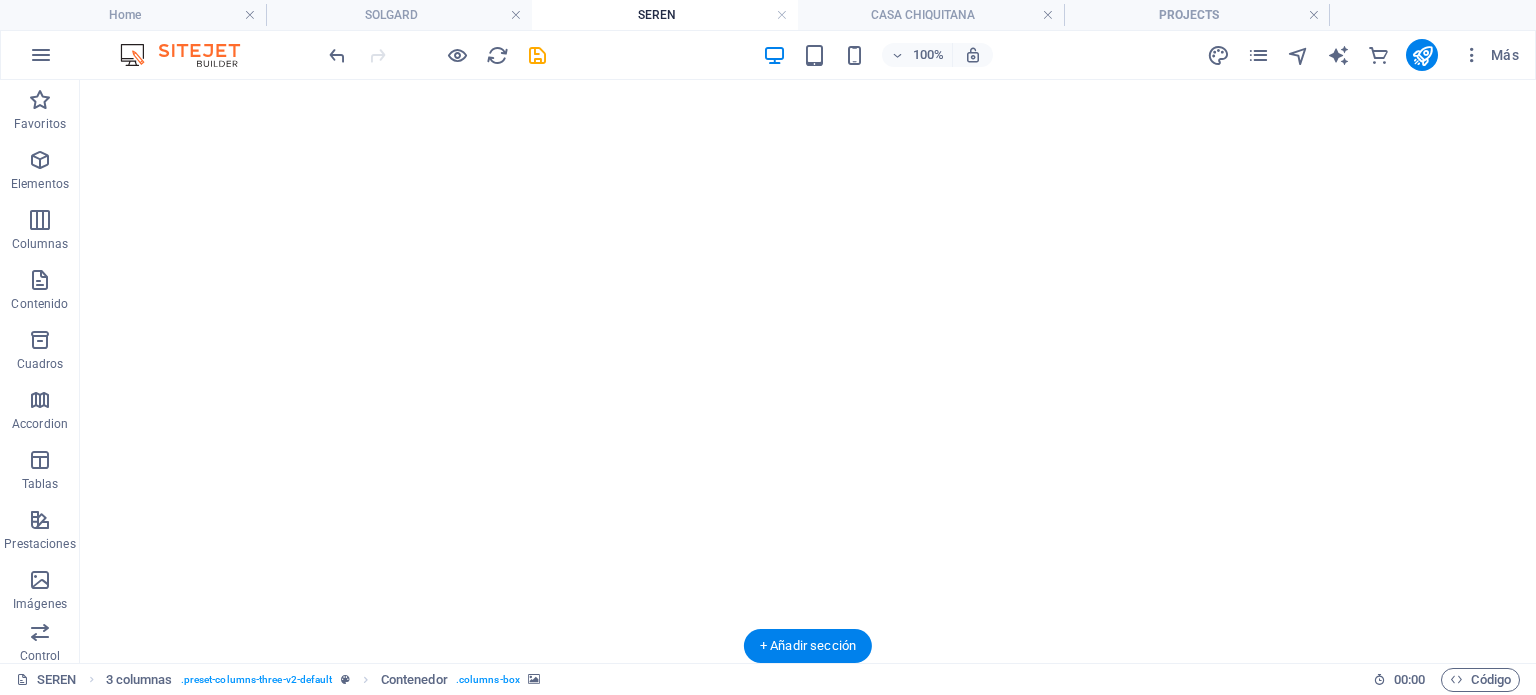 scroll, scrollTop: 0, scrollLeft: 0, axis: both 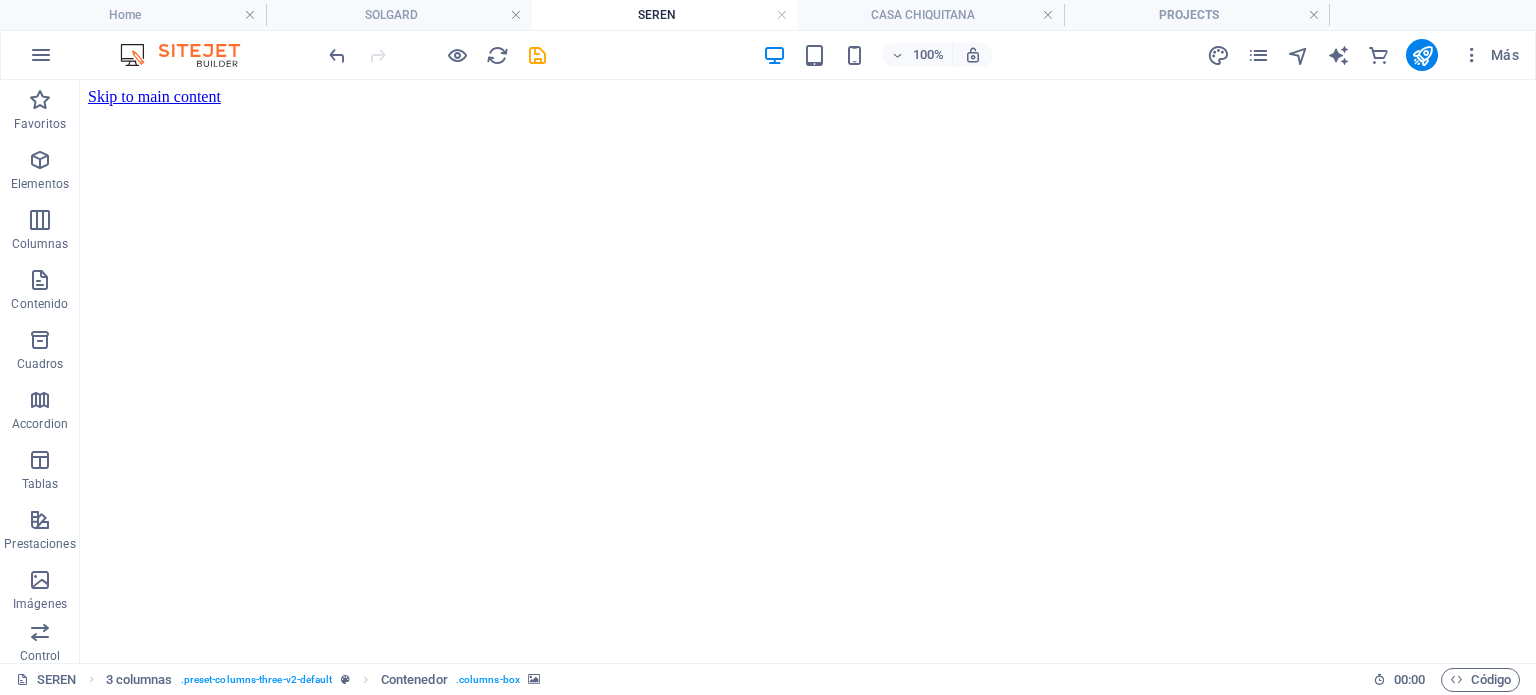 click on "SEREN" at bounding box center [665, 15] 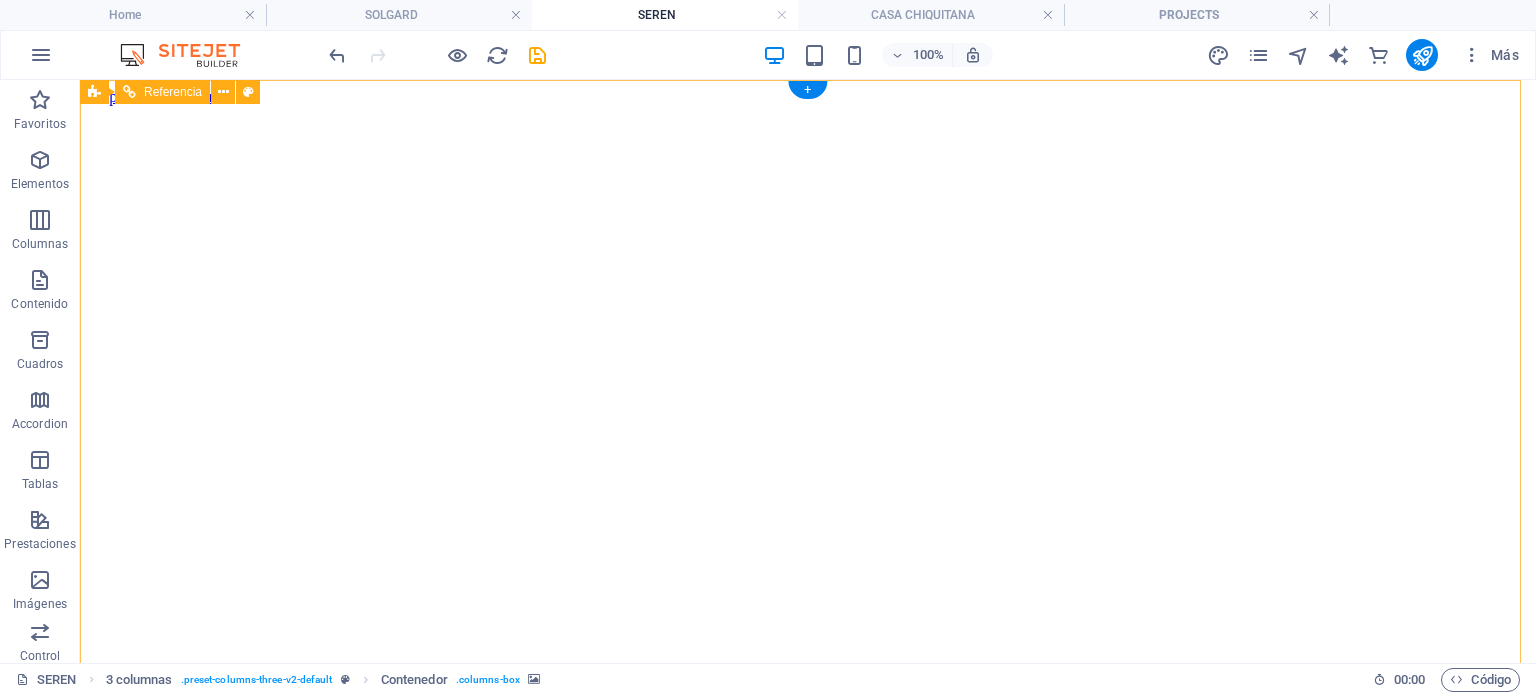 click on "Home About Projects Journal Contact us" at bounding box center [808, 828] 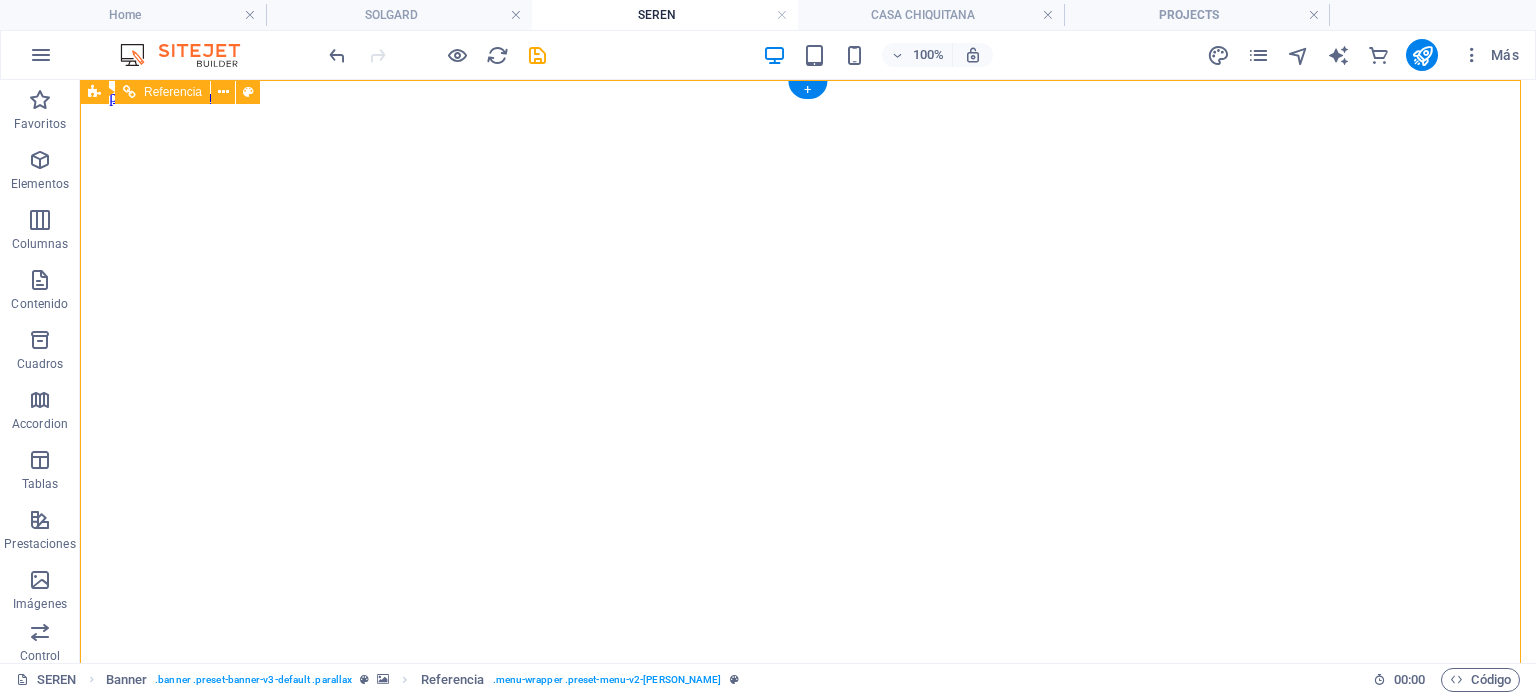 click on "Home About Projects Journal Contact us" at bounding box center [808, 828] 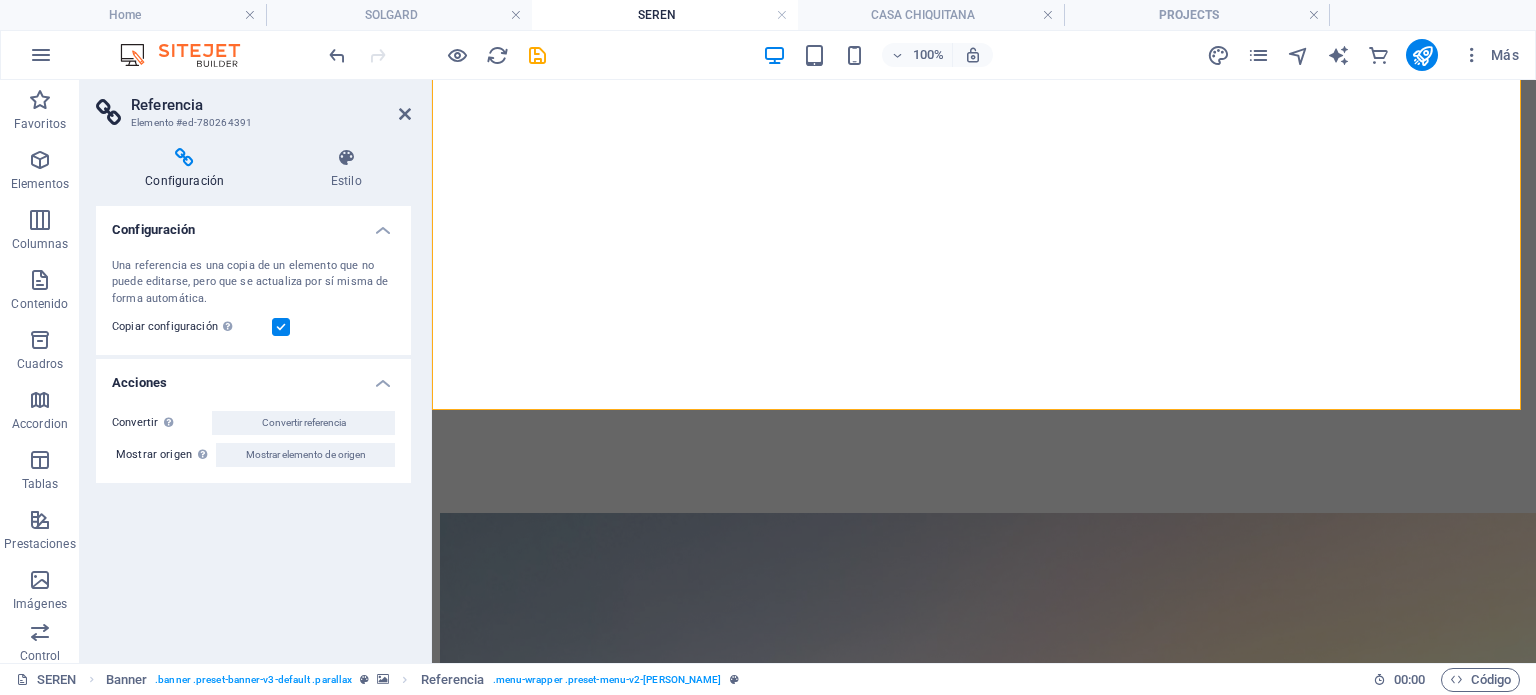scroll, scrollTop: 300, scrollLeft: 0, axis: vertical 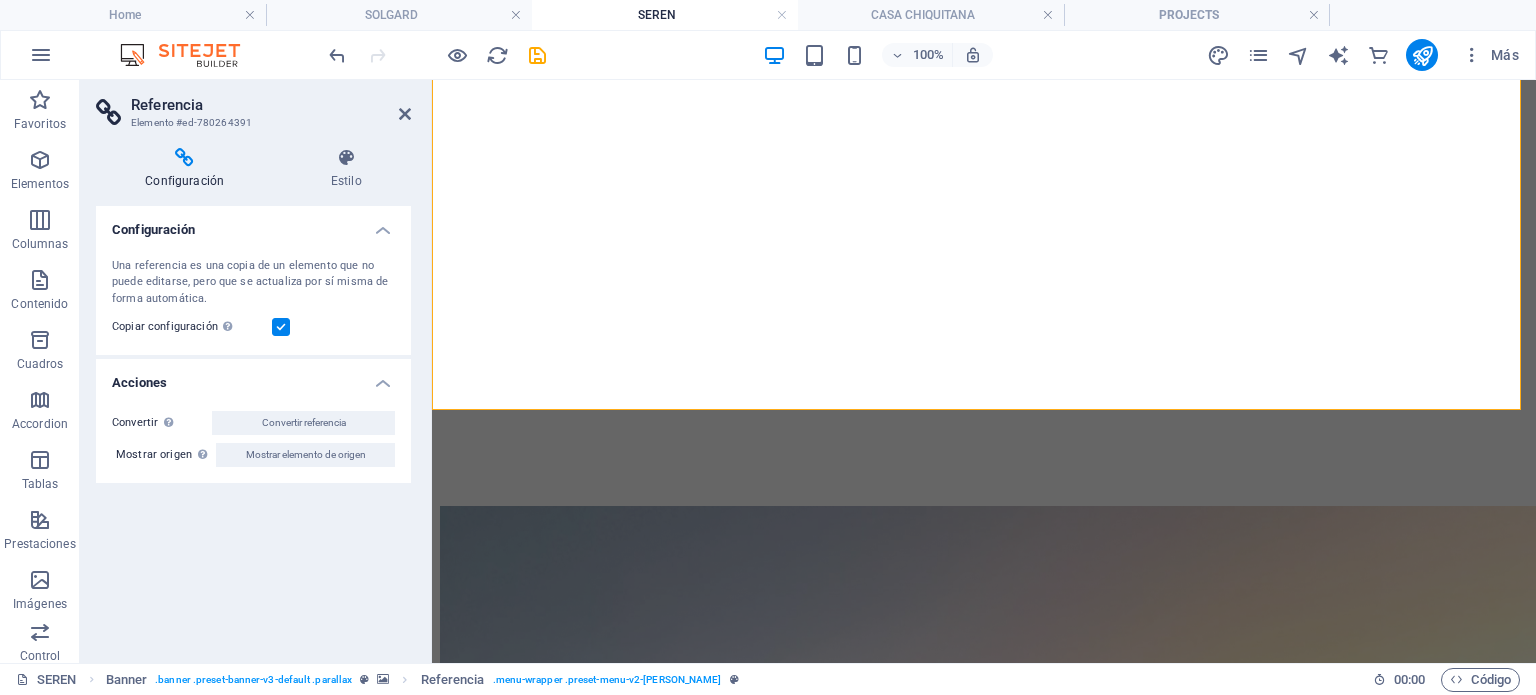 click at bounding box center [984, 31] 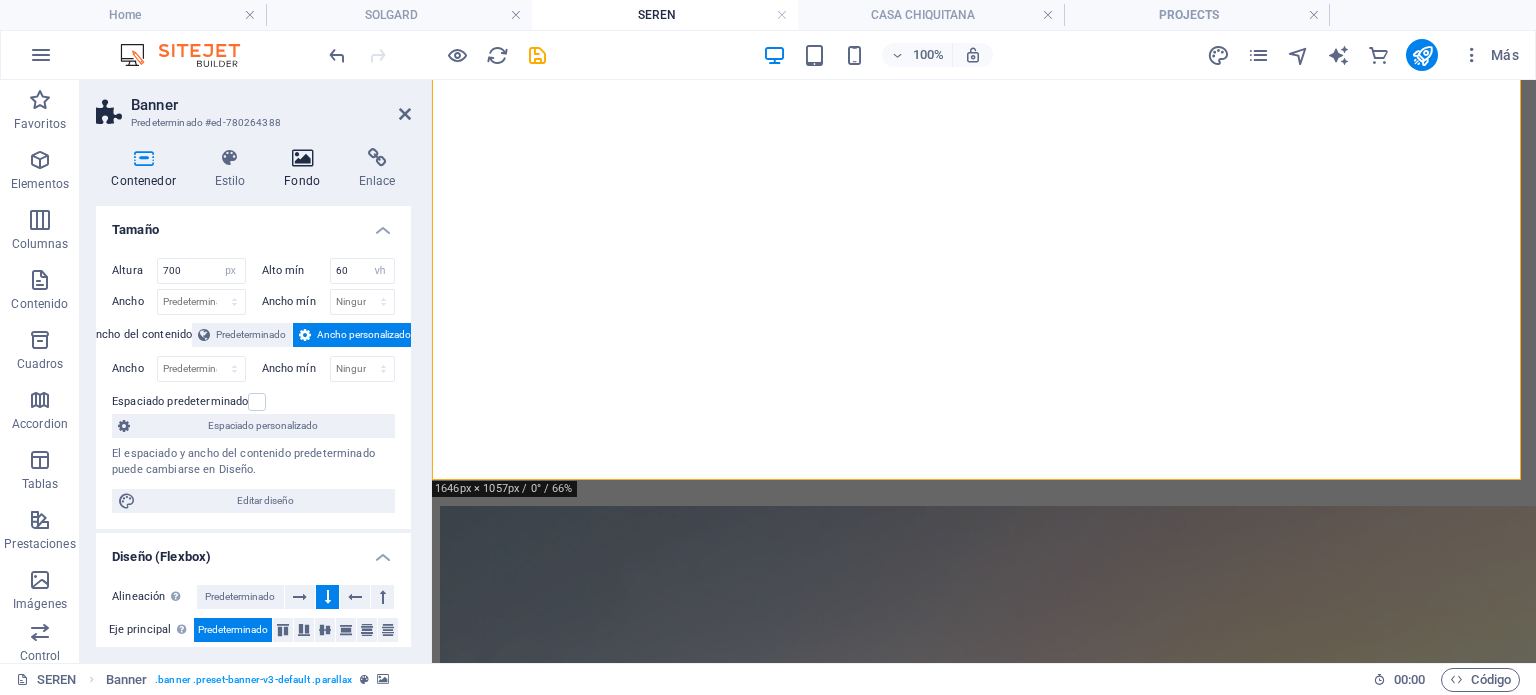 click at bounding box center [302, 158] 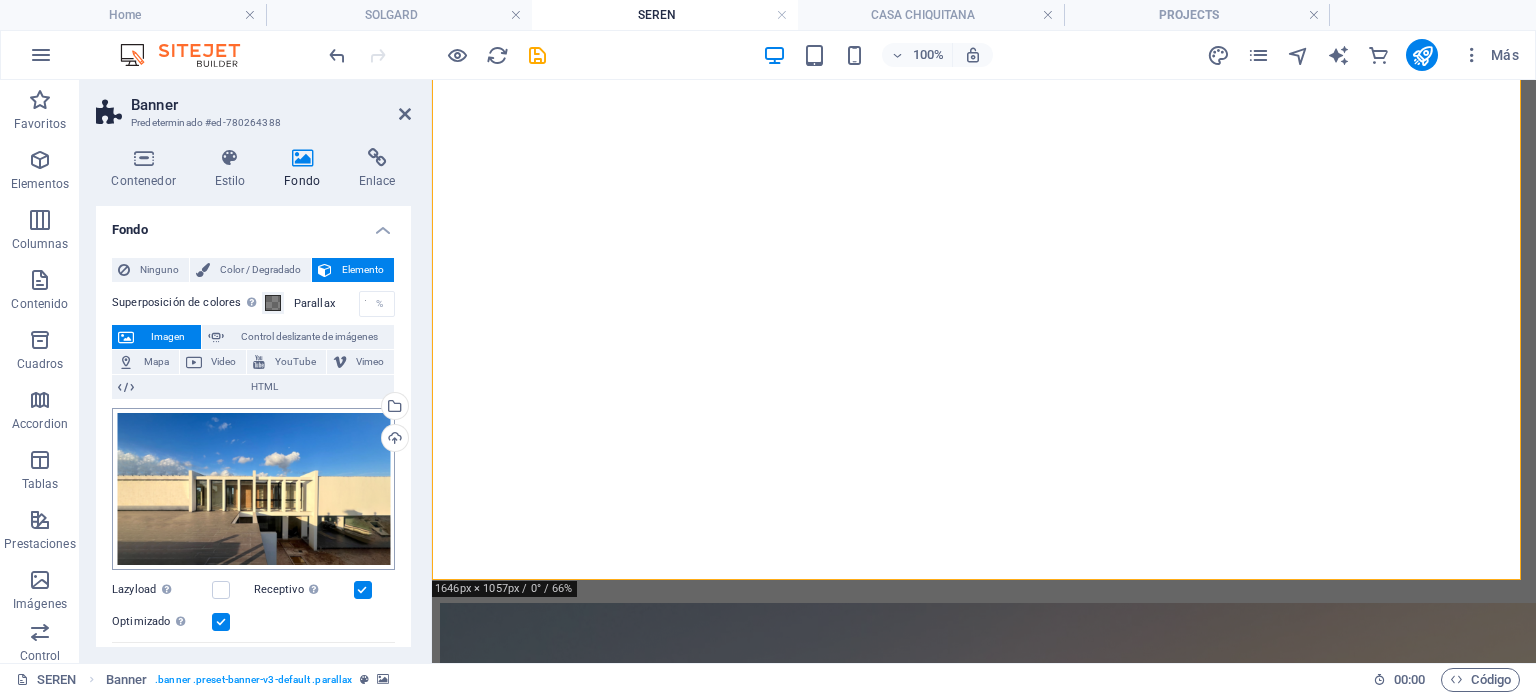scroll, scrollTop: 200, scrollLeft: 0, axis: vertical 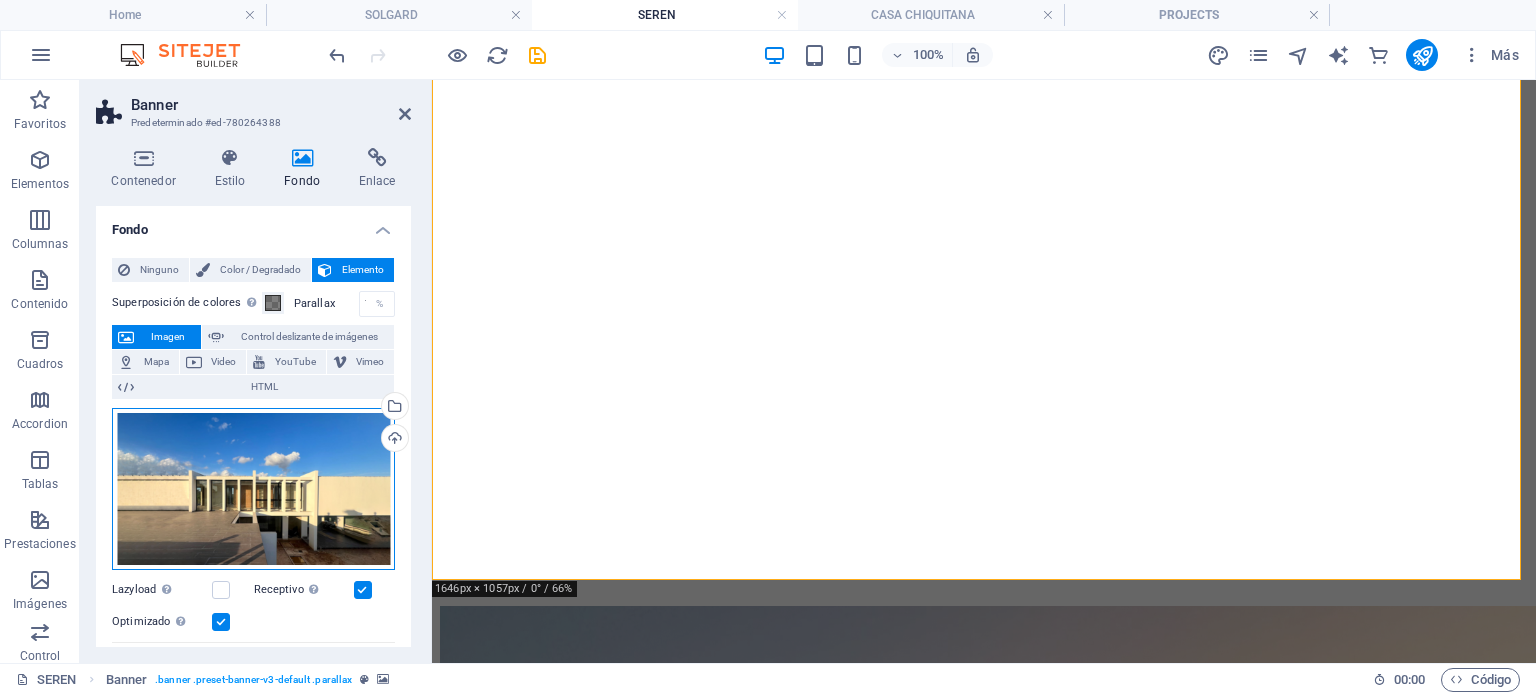 click on "Arrastra archivos aquí, haz clic para escoger archivos o  selecciona archivos de Archivos o de nuestra galería gratuita de fotos y vídeos" at bounding box center [253, 489] 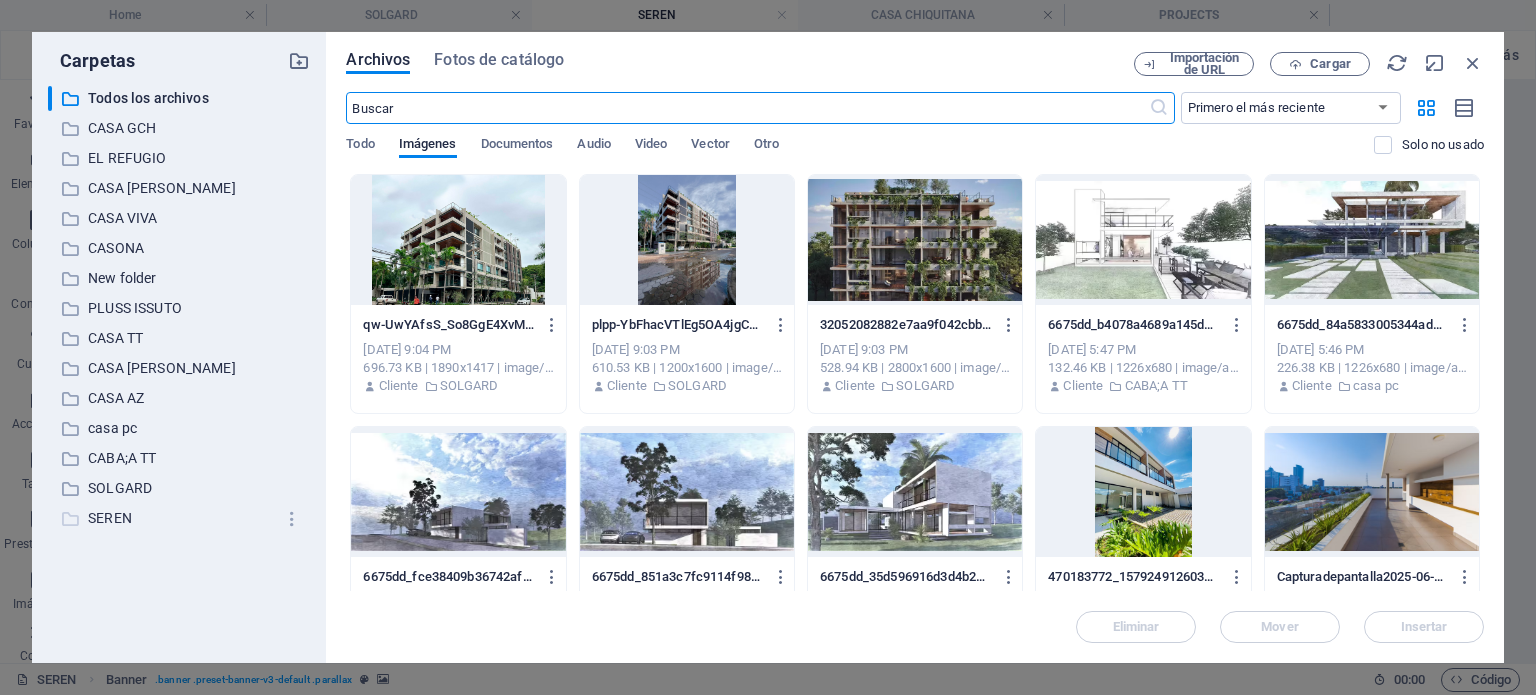 click on "SEREN" at bounding box center [181, 518] 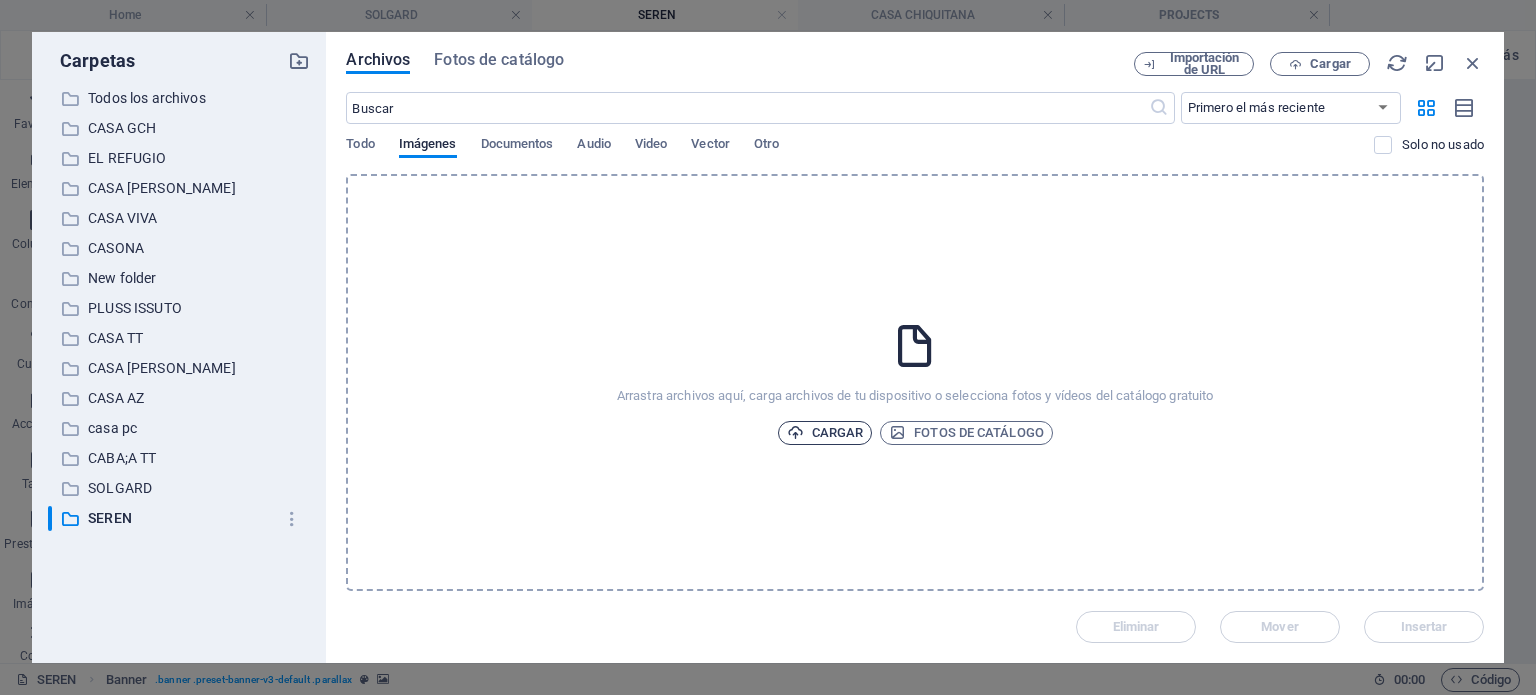 click on "Cargar" at bounding box center (825, 433) 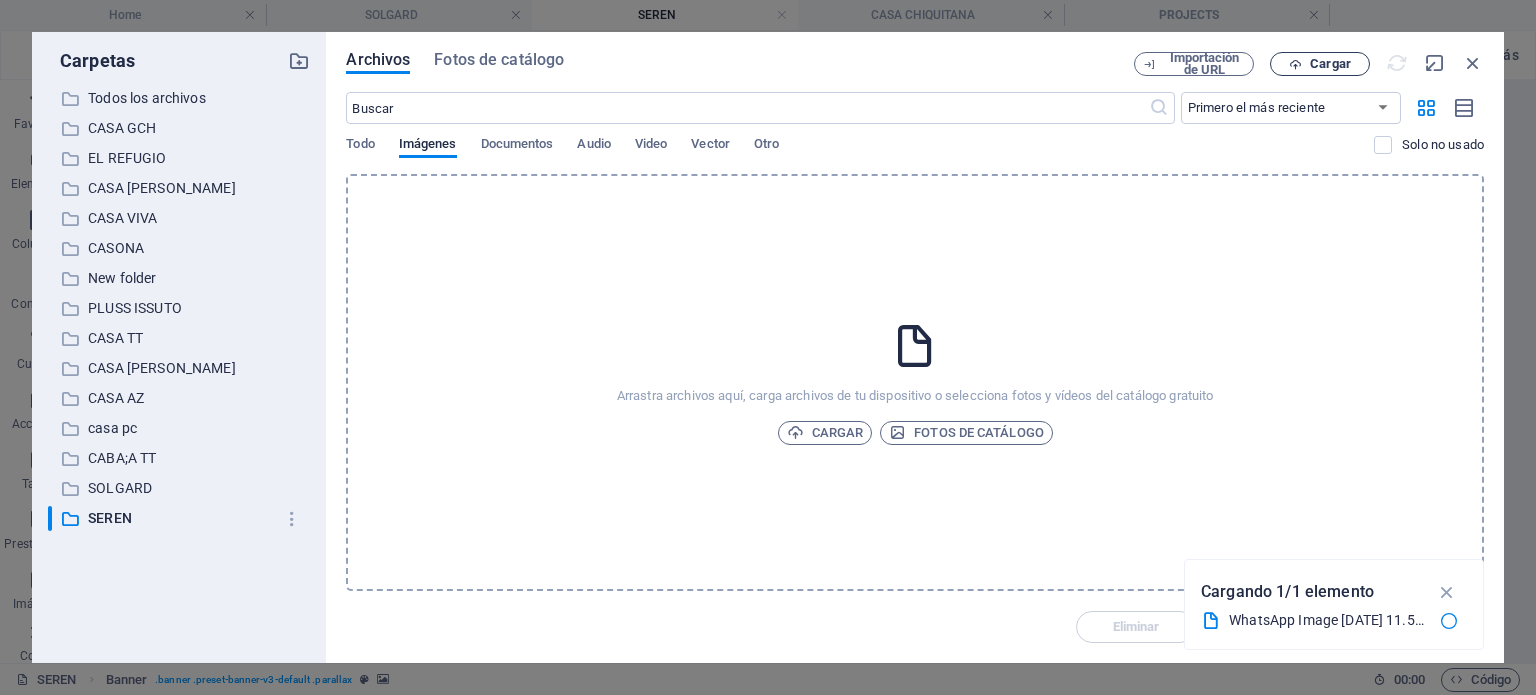 click on "Cargar" at bounding box center (1330, 64) 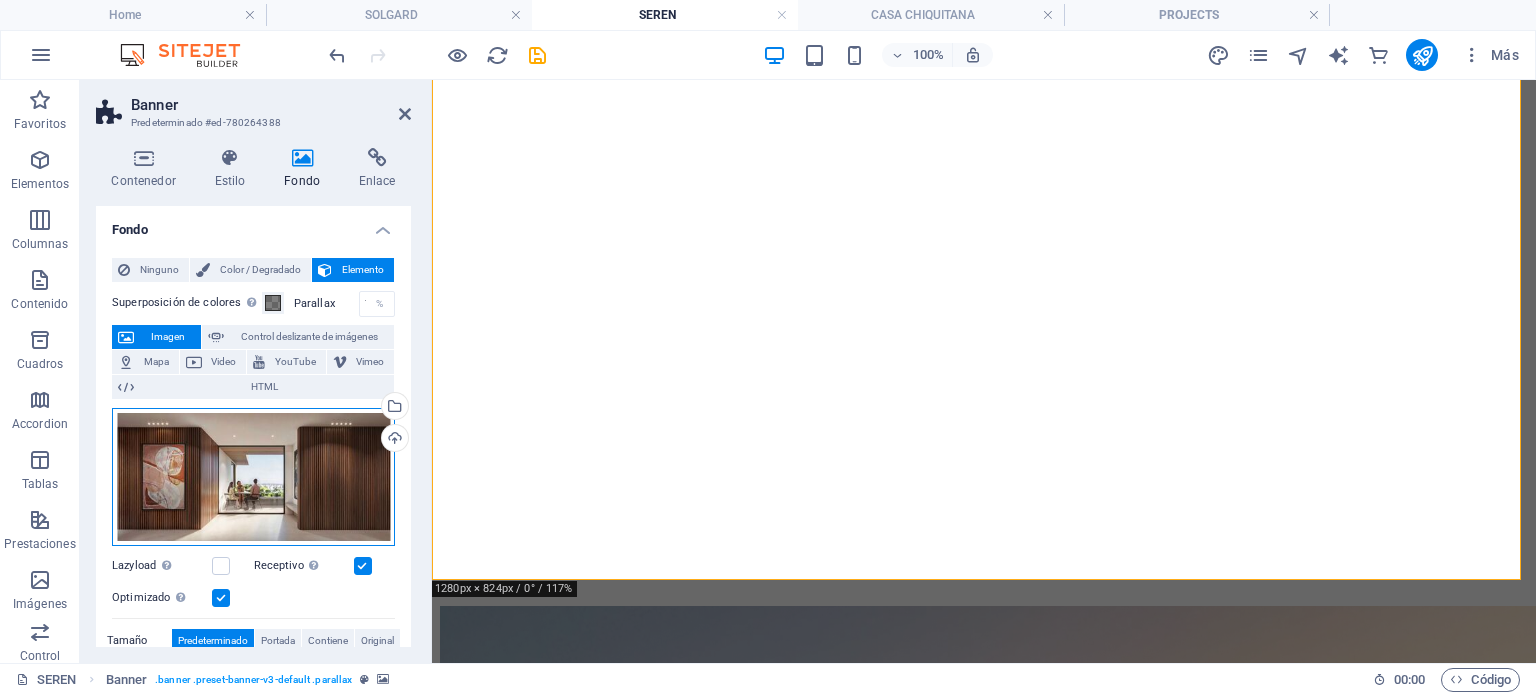 click on "Arrastra archivos aquí, haz clic para escoger archivos o  selecciona archivos de Archivos o de nuestra galería gratuita de fotos y vídeos" at bounding box center (253, 477) 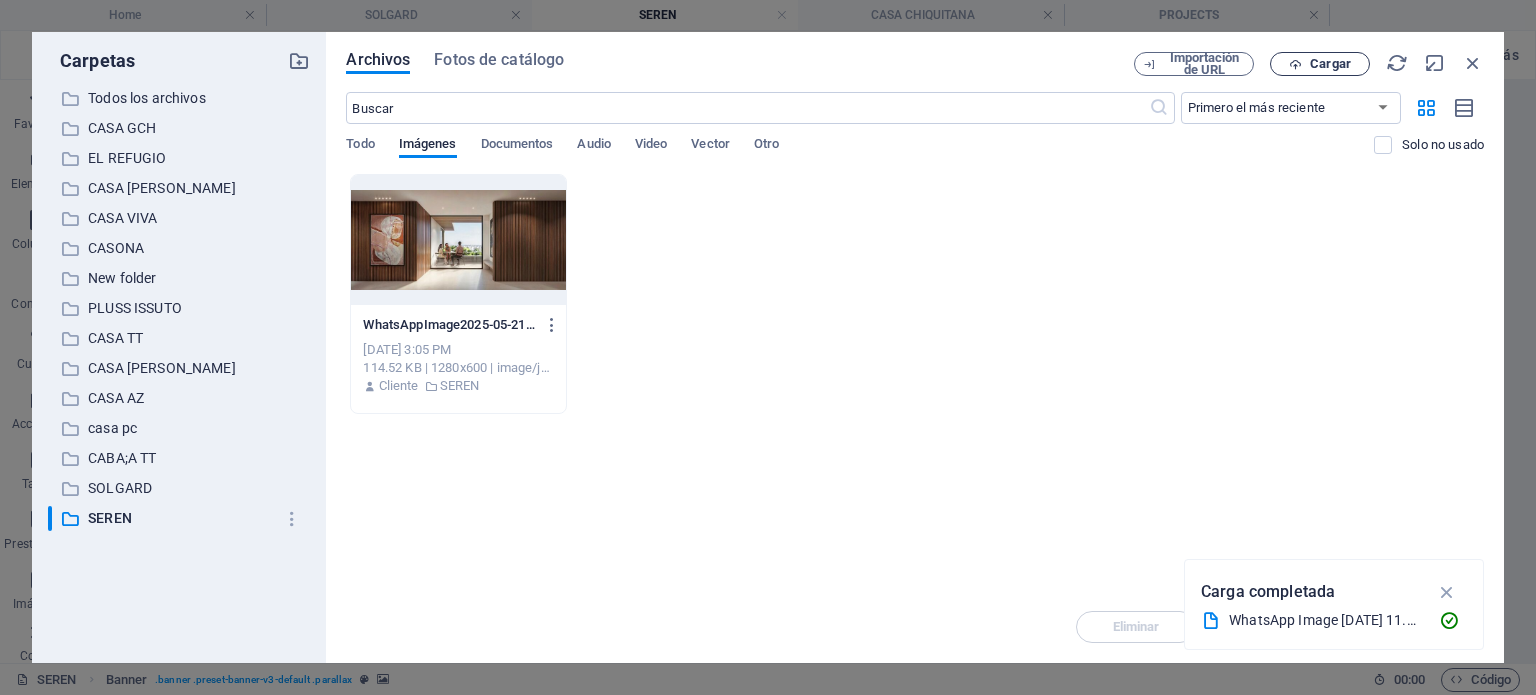 click on "Cargar" at bounding box center (1330, 64) 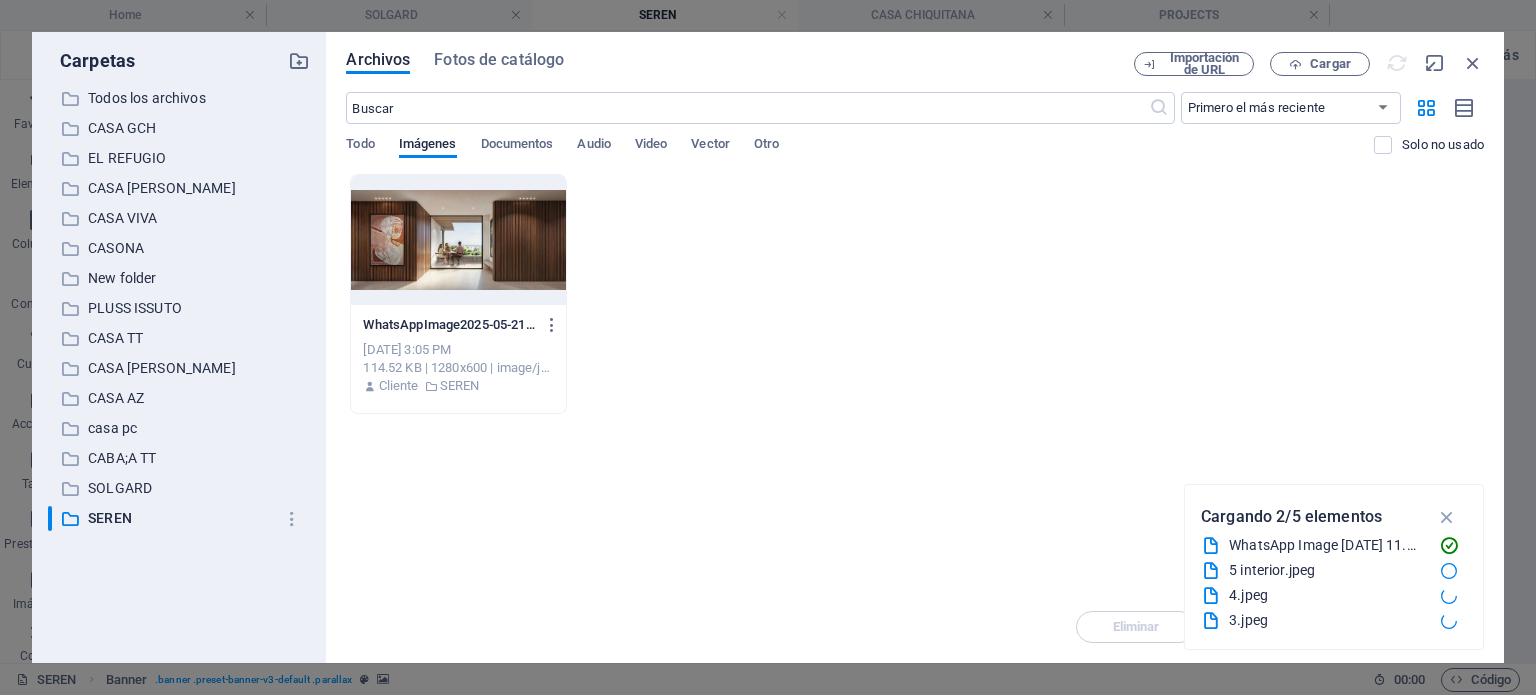 click on "WhatsAppImage2025-05-21at11.53.34-_3745Vyb2SrM46gr3B20Fg.jpeg WhatsAppImage2025-05-21at11.53.34-_3745Vyb2SrM46gr3B20Fg.jpeg [DATE] 3:05 PM 114.52 KB | 1280x600 | image/jpeg Cliente SEREN" at bounding box center (915, 294) 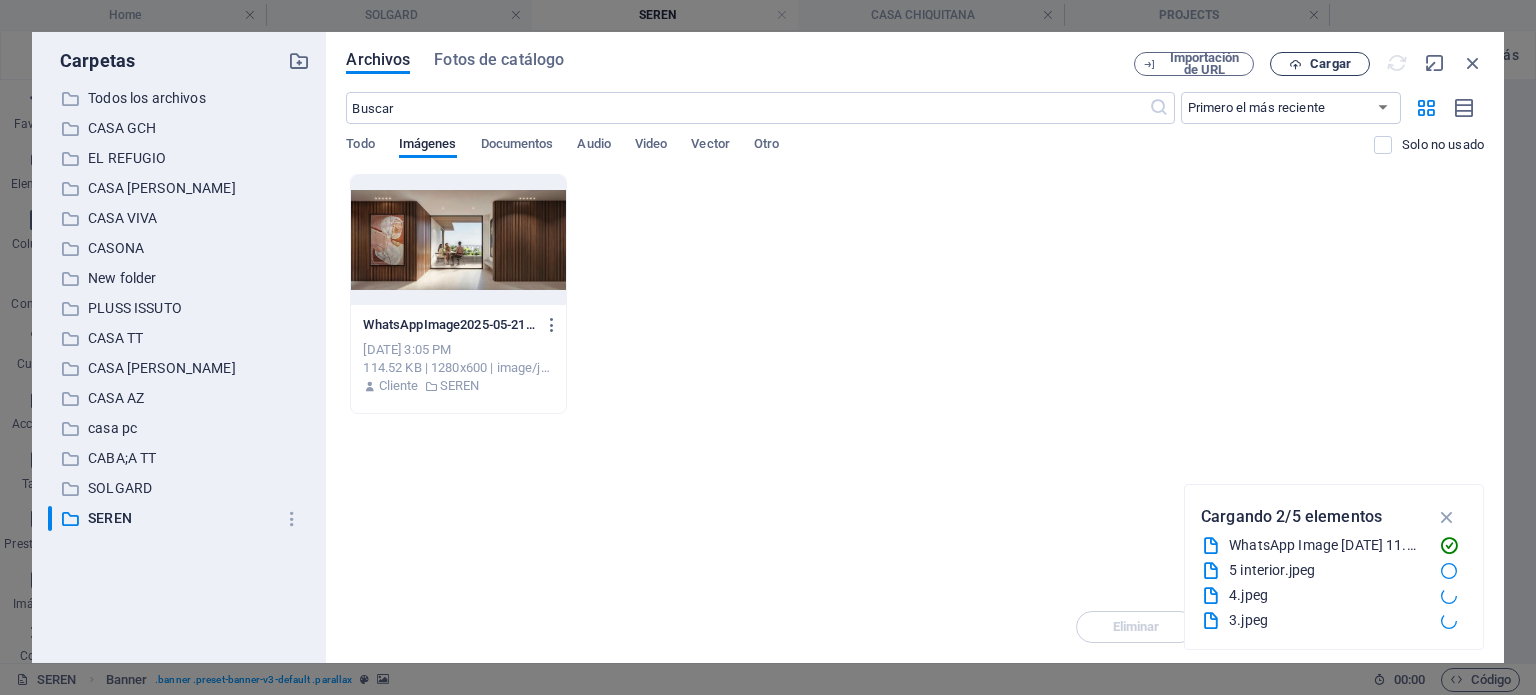 click on "Cargar" at bounding box center [1320, 64] 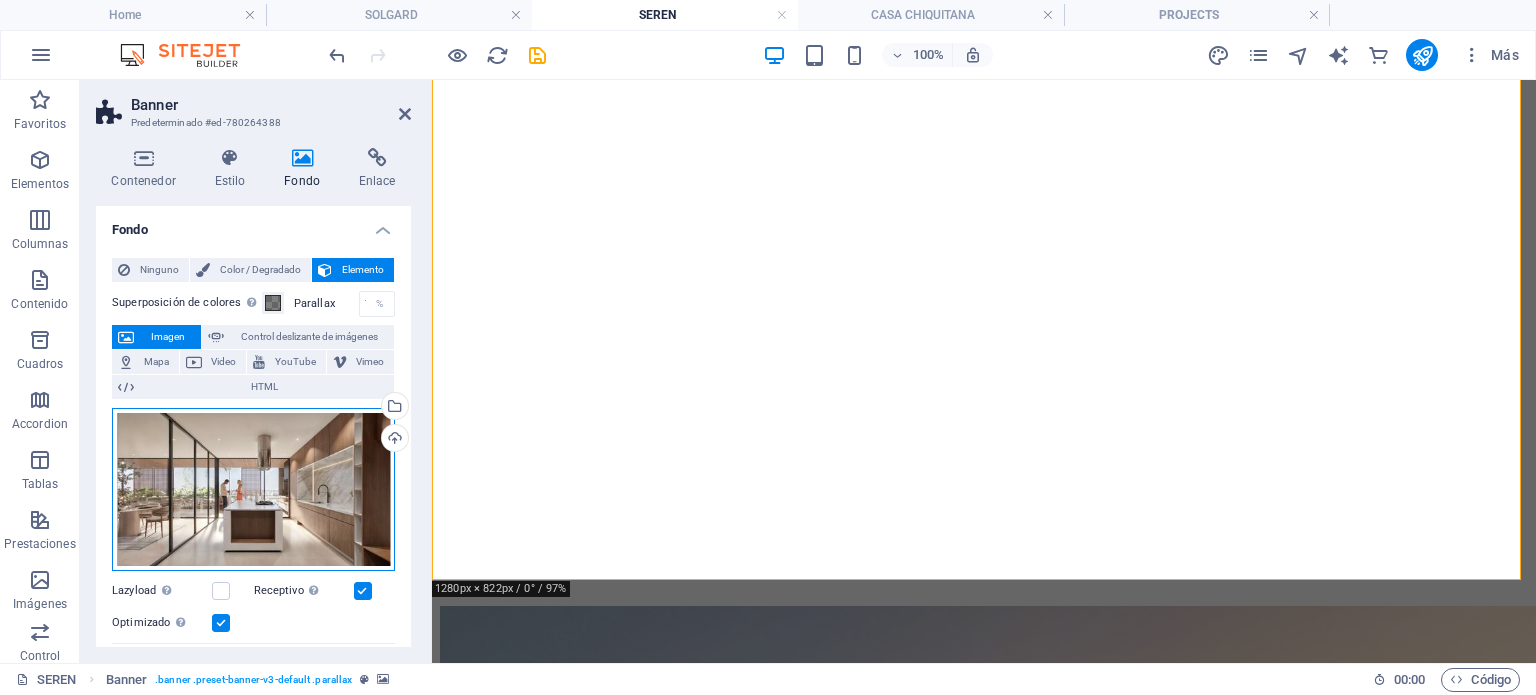 click on "Arrastra archivos aquí, haz clic para escoger archivos o  selecciona archivos de Archivos o de nuestra galería gratuita de fotos y vídeos" at bounding box center [253, 490] 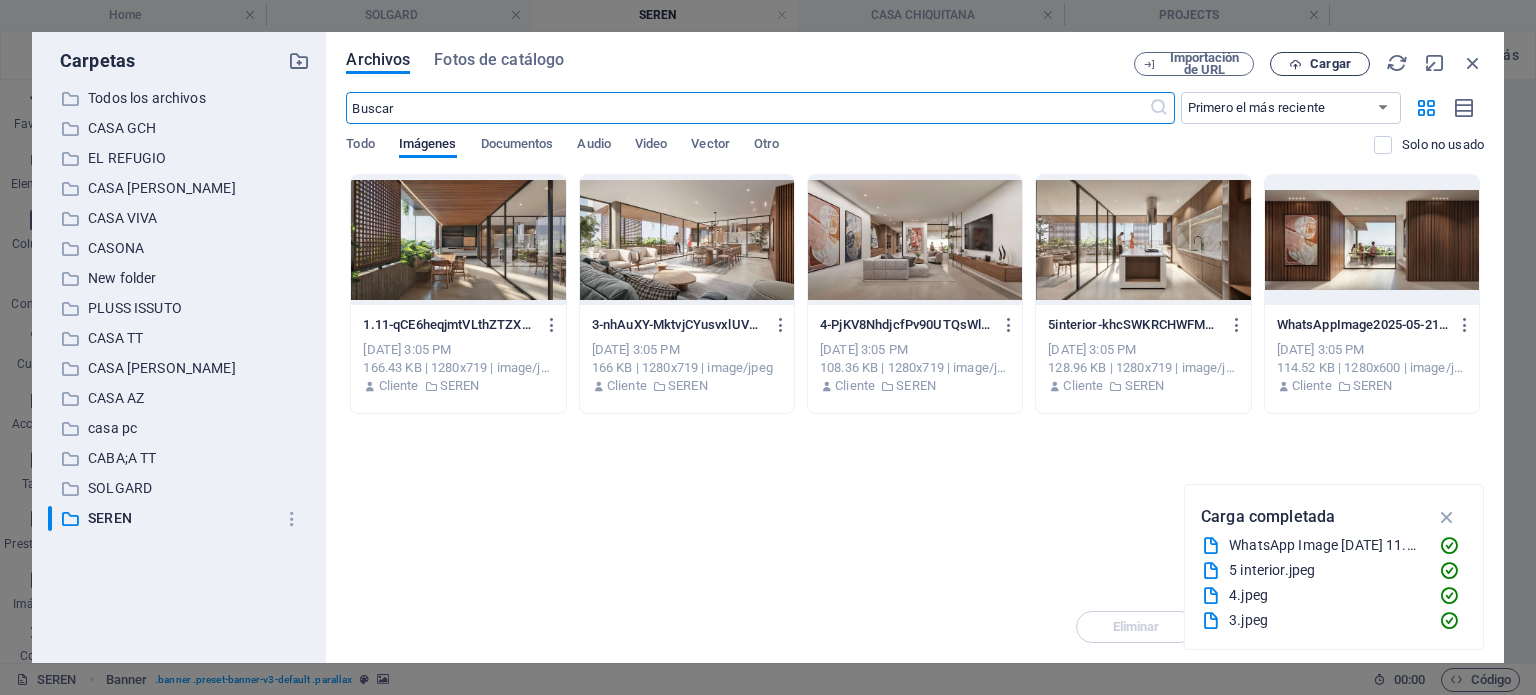 click on "Cargar" at bounding box center (1330, 64) 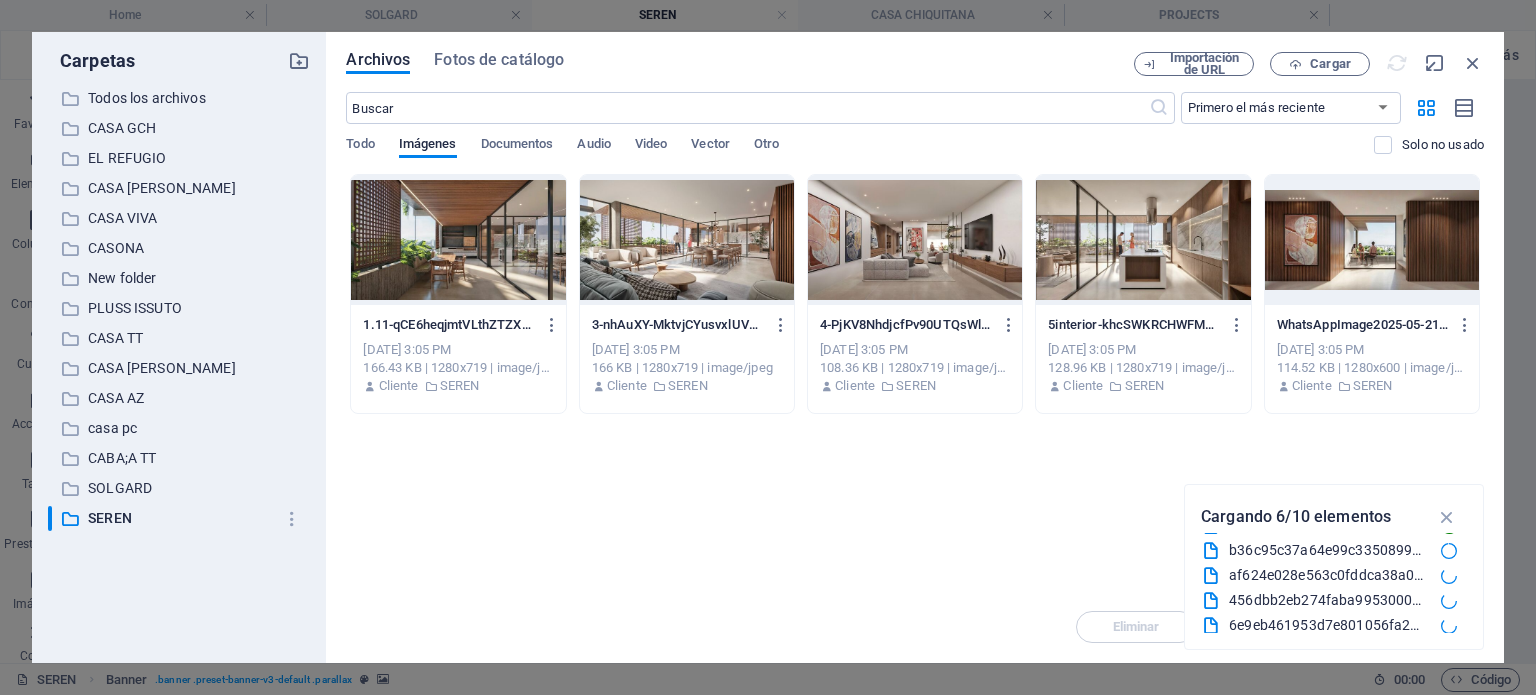 scroll, scrollTop: 149, scrollLeft: 0, axis: vertical 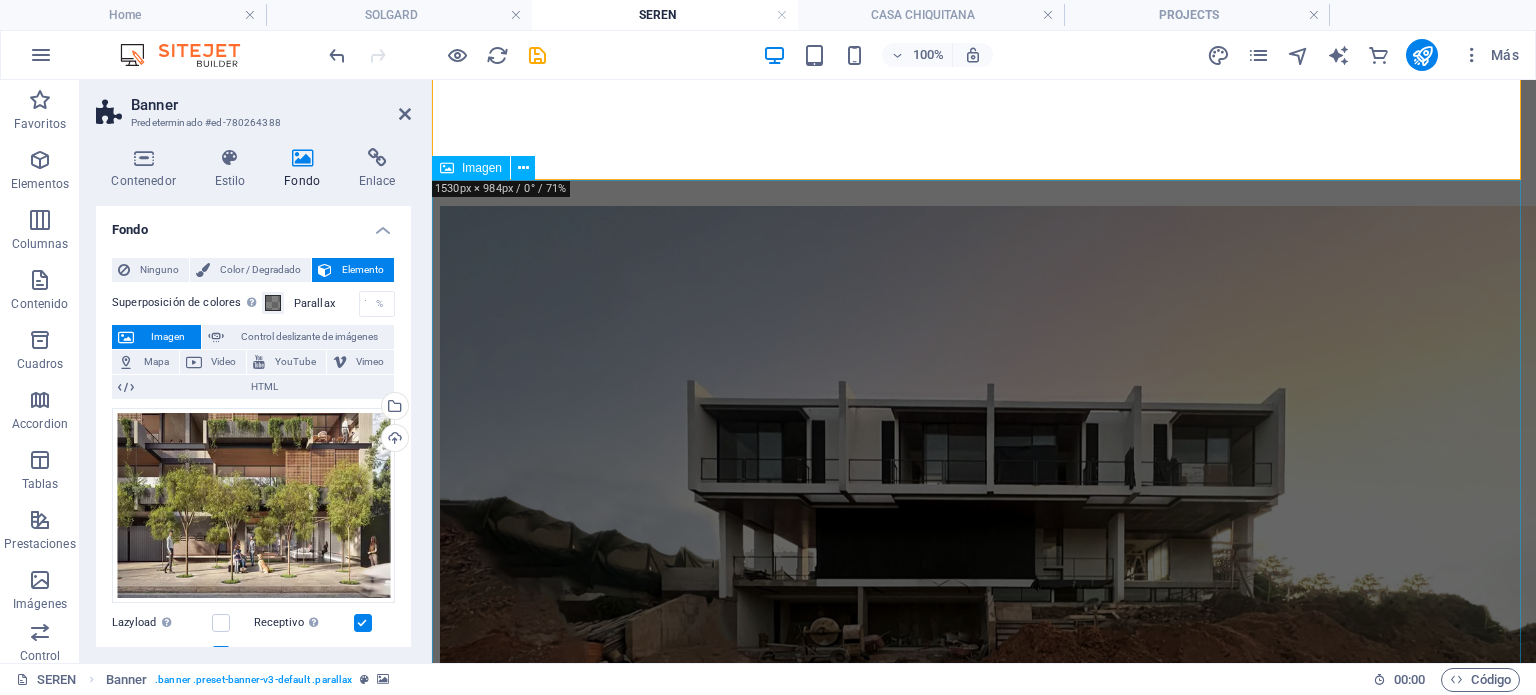 click at bounding box center [984, 472] 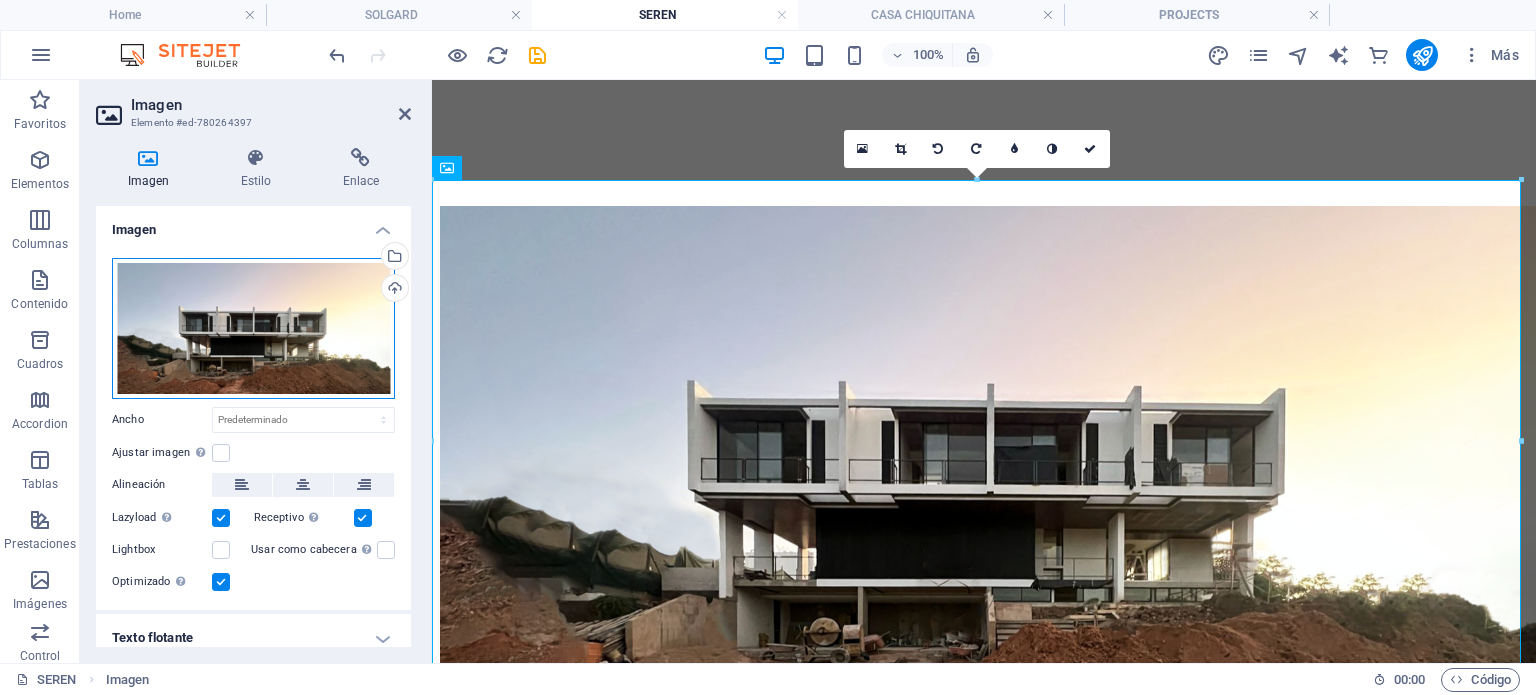 click on "Arrastra archivos aquí, haz clic para escoger archivos o  selecciona archivos de Archivos o de nuestra galería gratuita de fotos y vídeos" at bounding box center [253, 328] 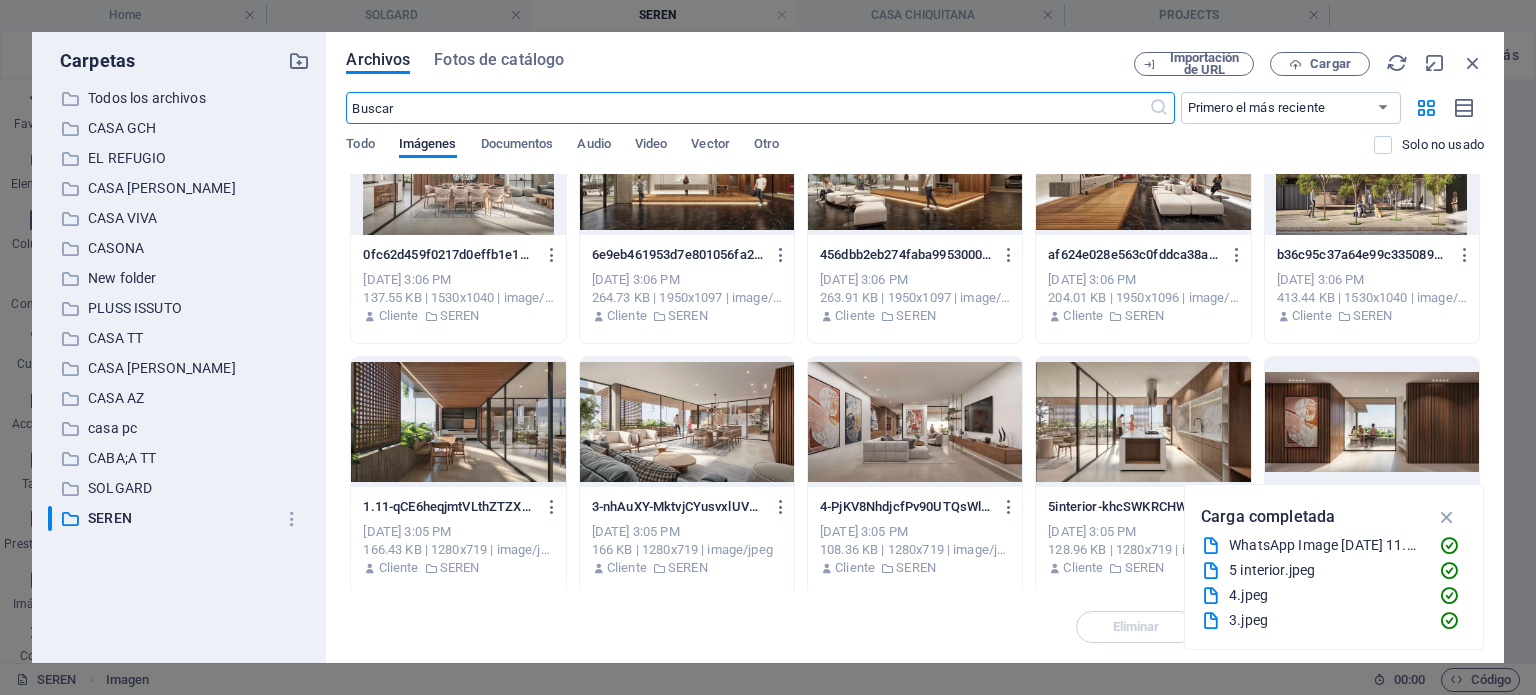 scroll, scrollTop: 74, scrollLeft: 0, axis: vertical 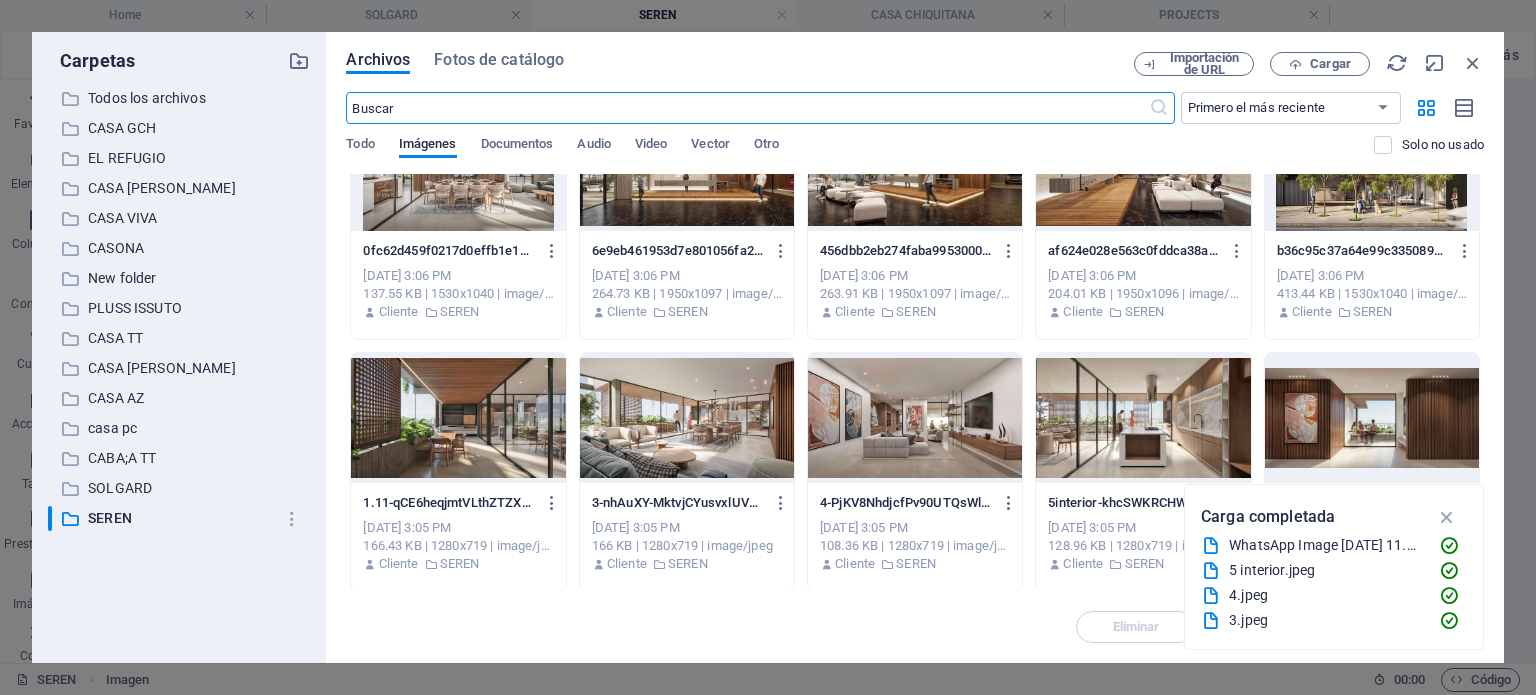 click at bounding box center (687, 418) 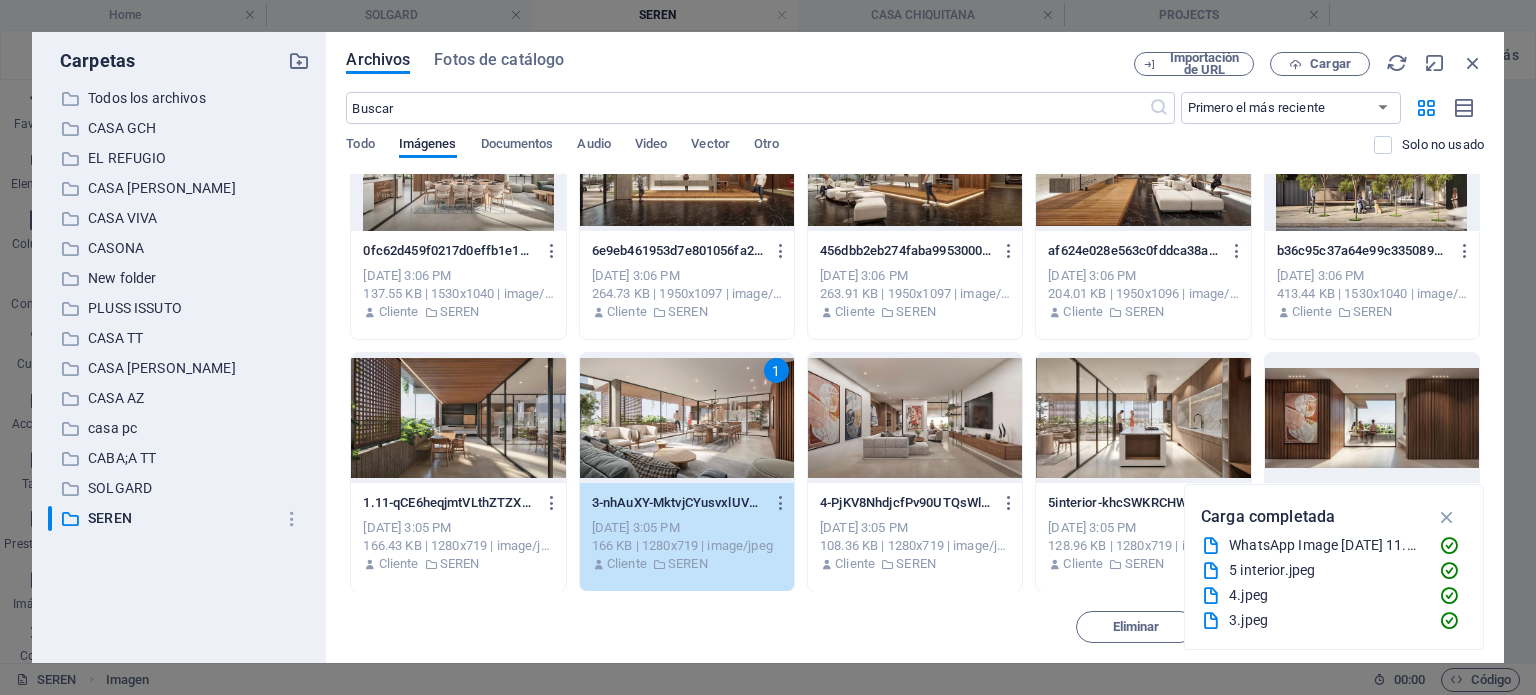 click on "1" at bounding box center (687, 418) 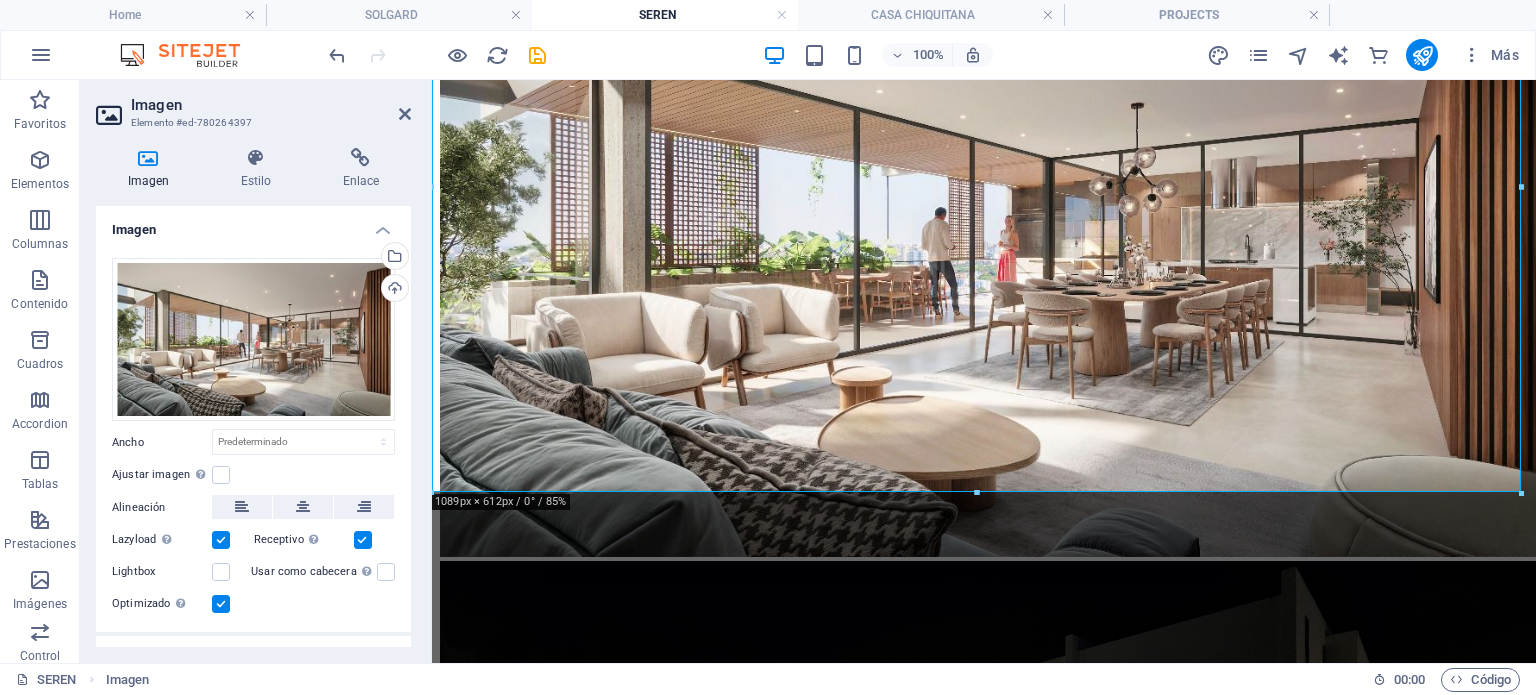scroll, scrollTop: 900, scrollLeft: 0, axis: vertical 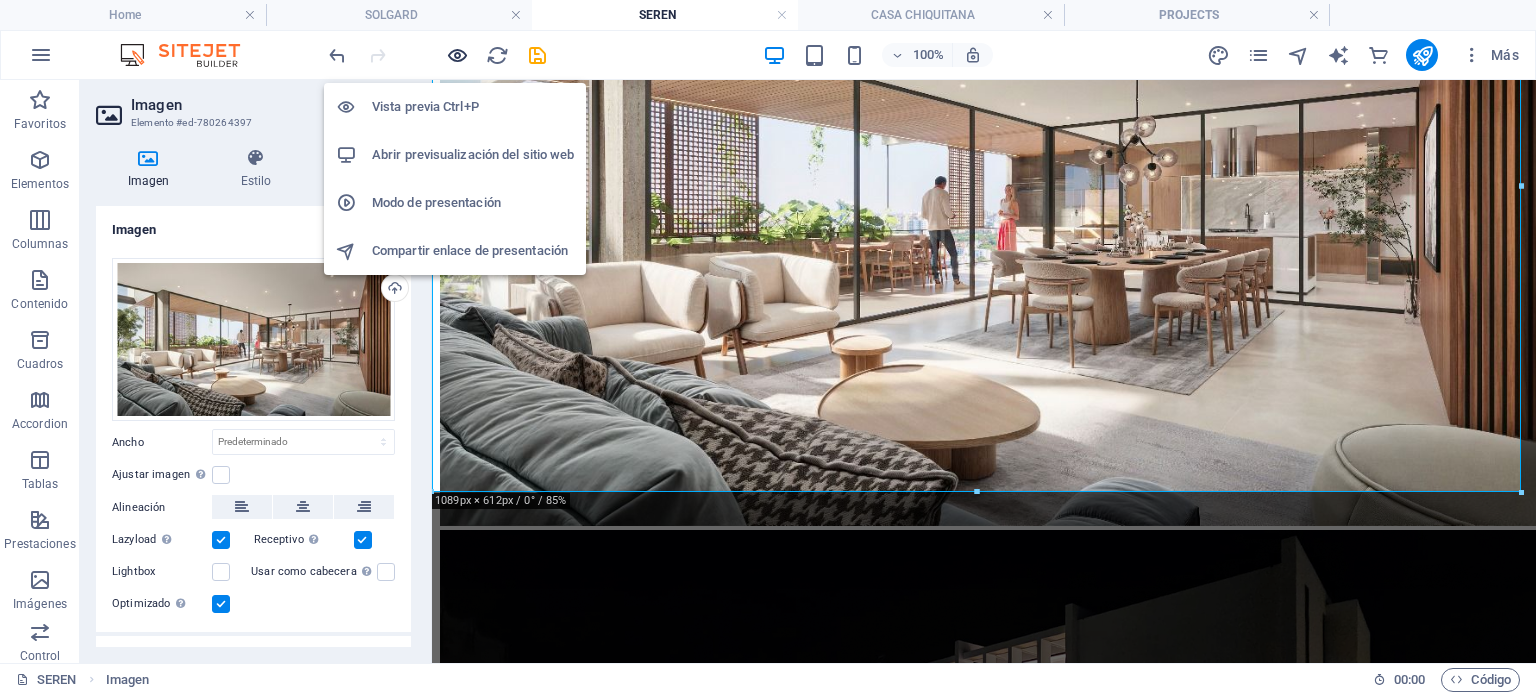click at bounding box center (457, 55) 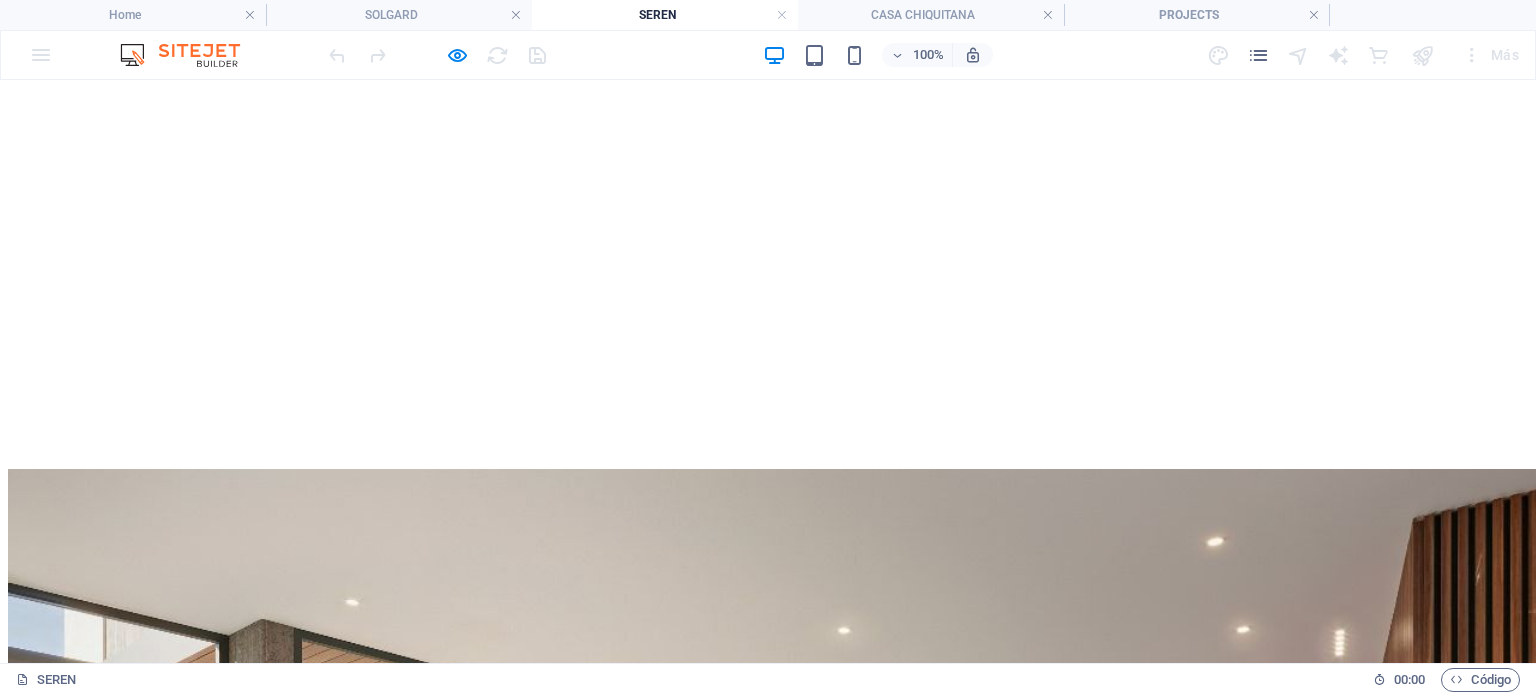 scroll, scrollTop: 300, scrollLeft: 0, axis: vertical 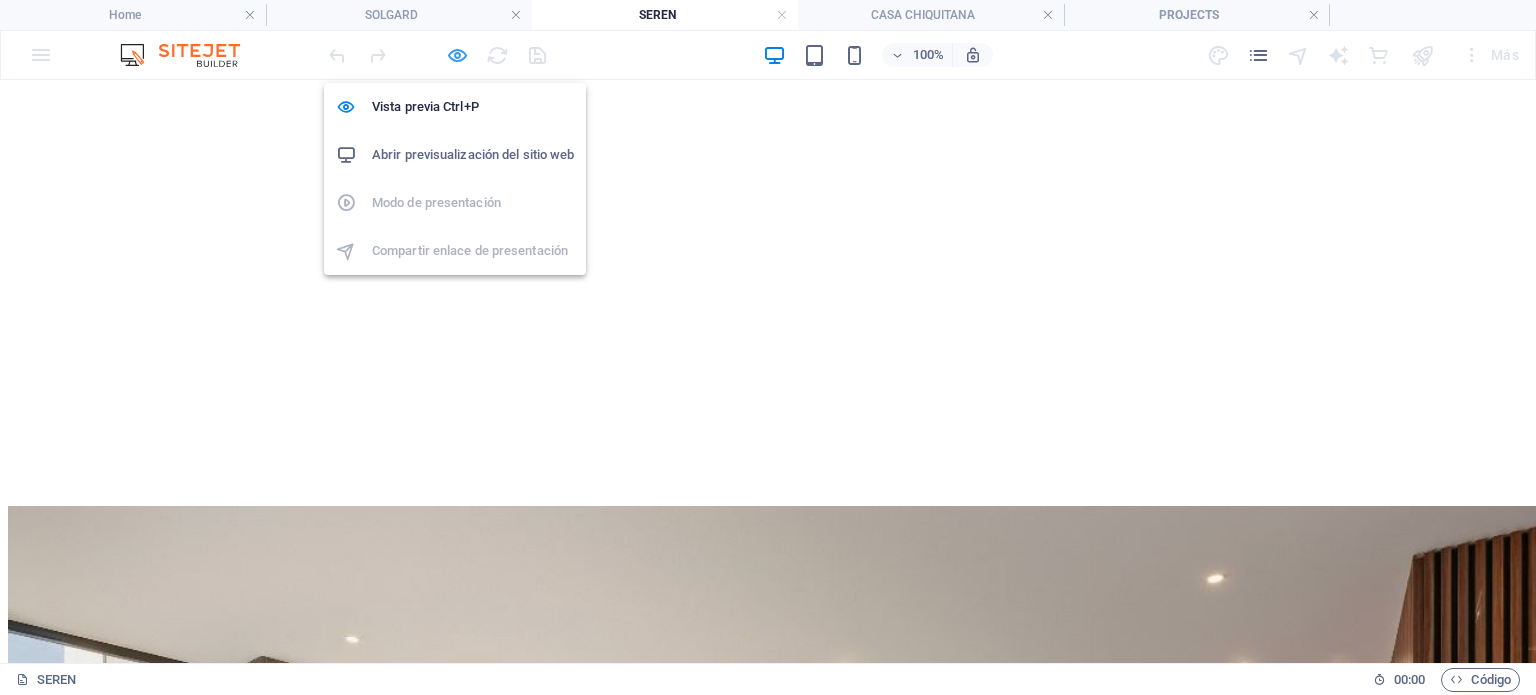 click at bounding box center [457, 55] 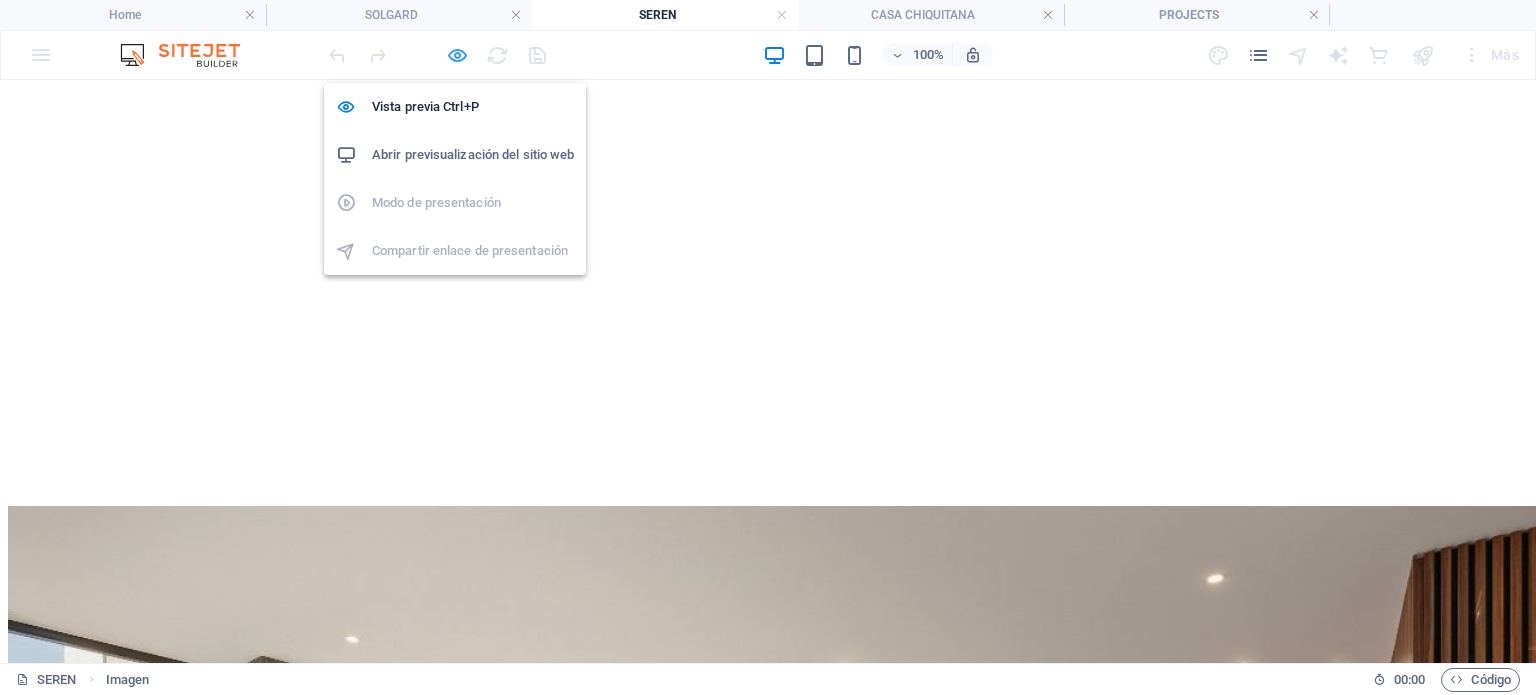 click at bounding box center (457, 55) 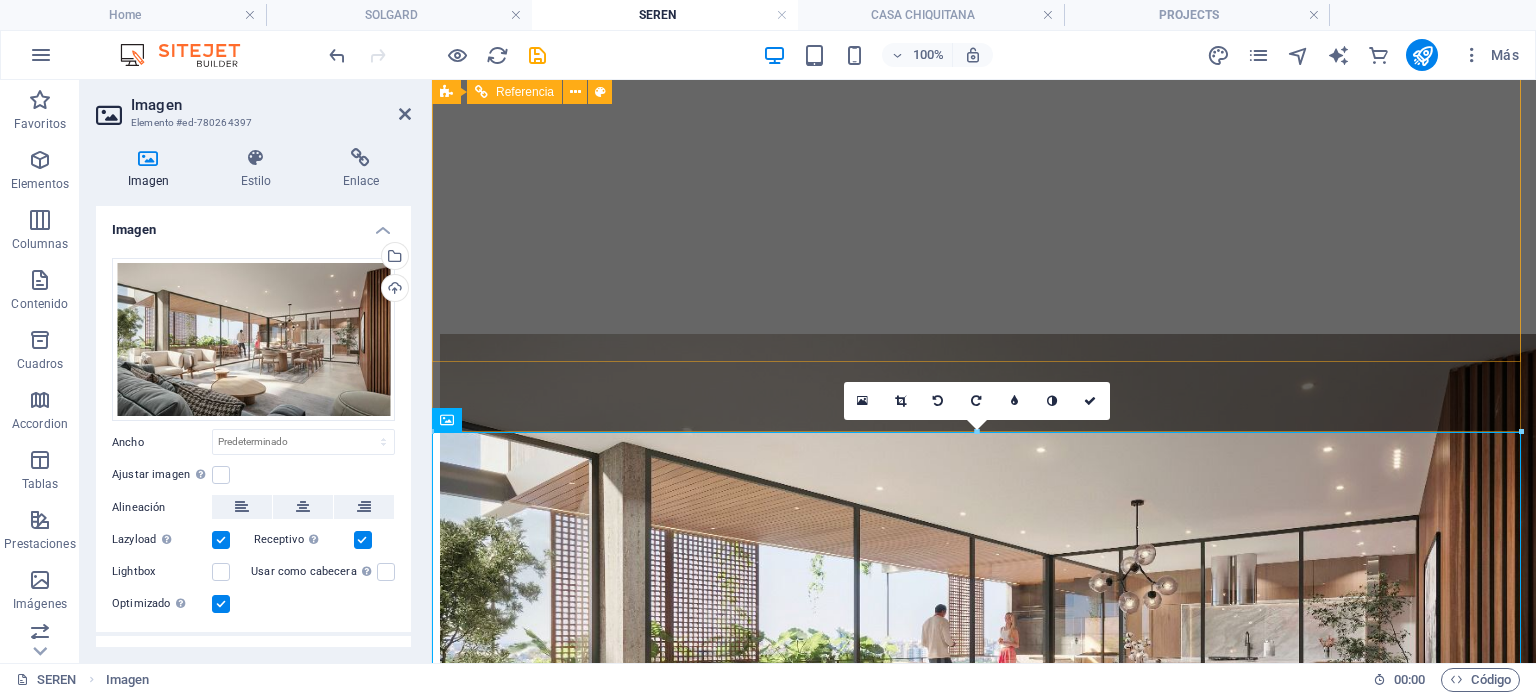 scroll, scrollTop: 500, scrollLeft: 0, axis: vertical 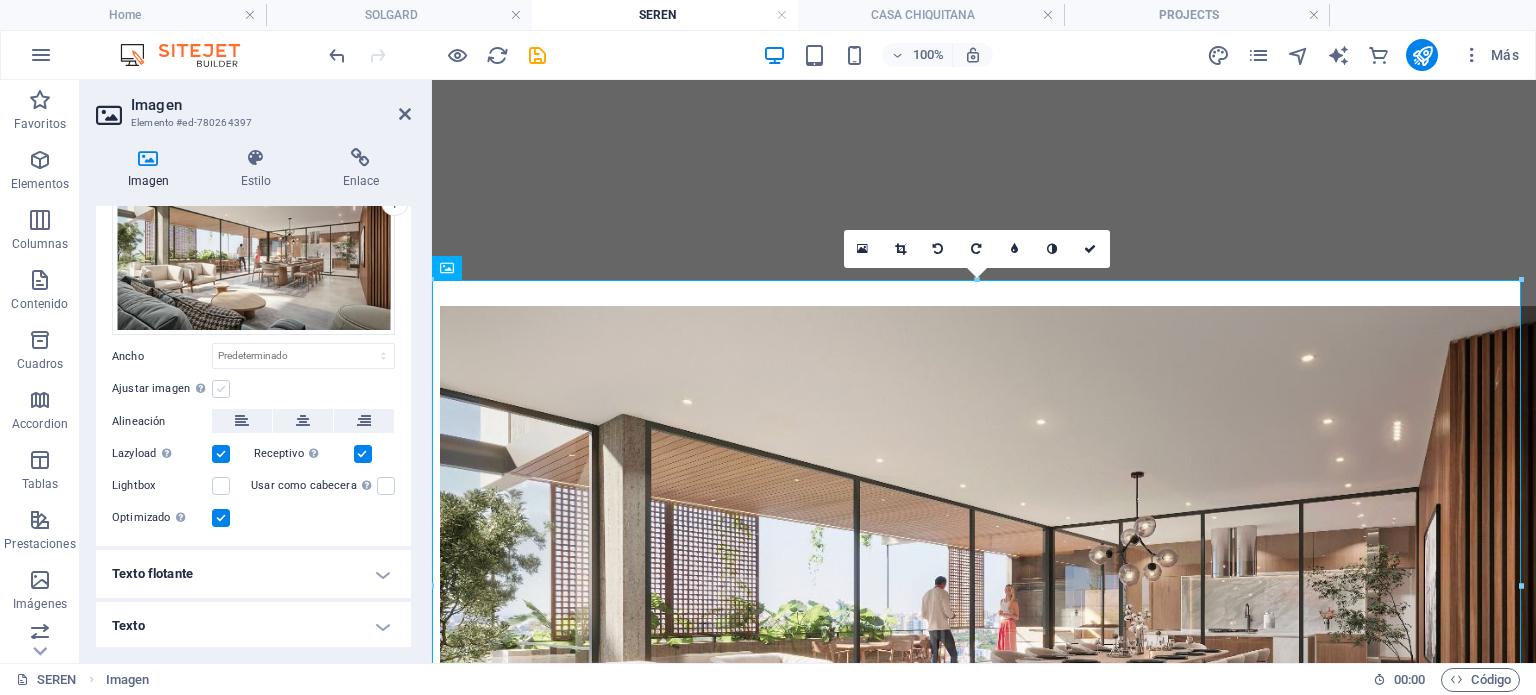 click at bounding box center (221, 389) 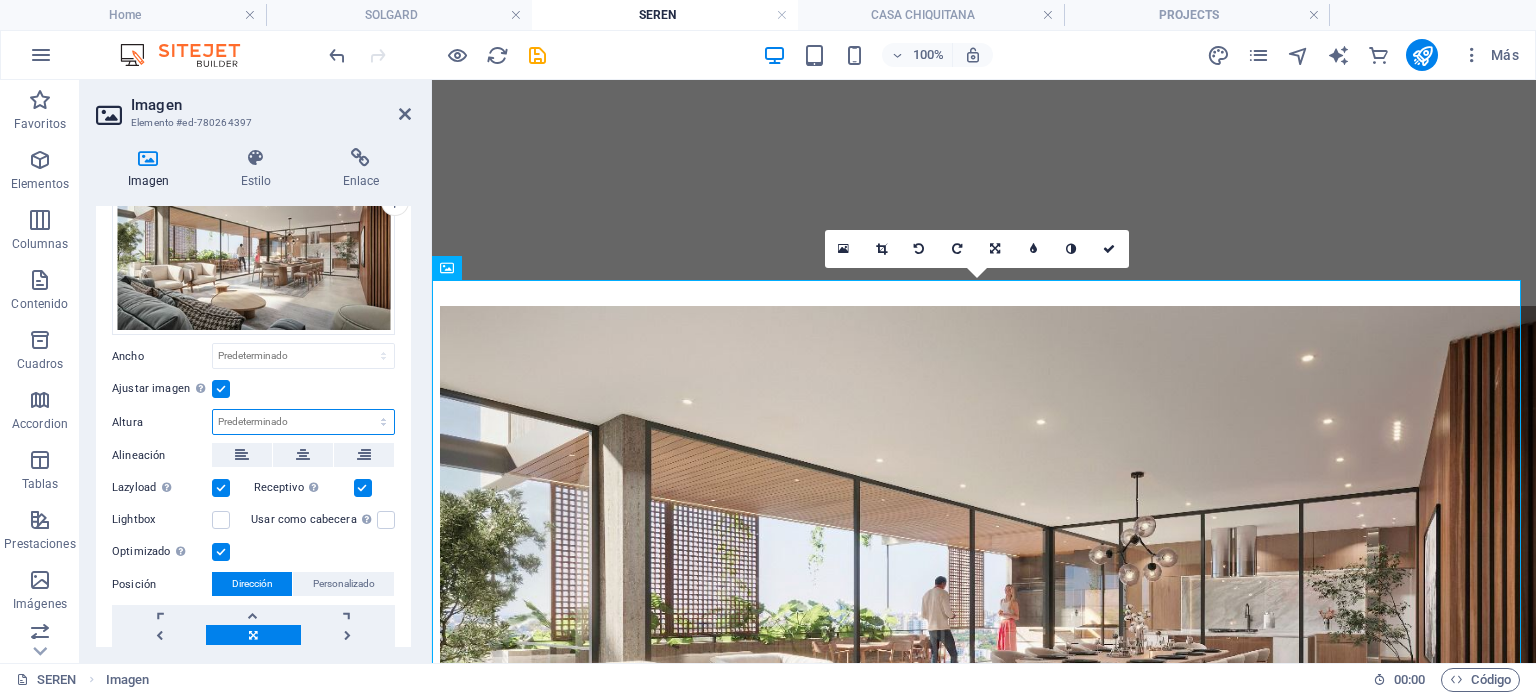 click on "Predeterminado automático px" at bounding box center (303, 422) 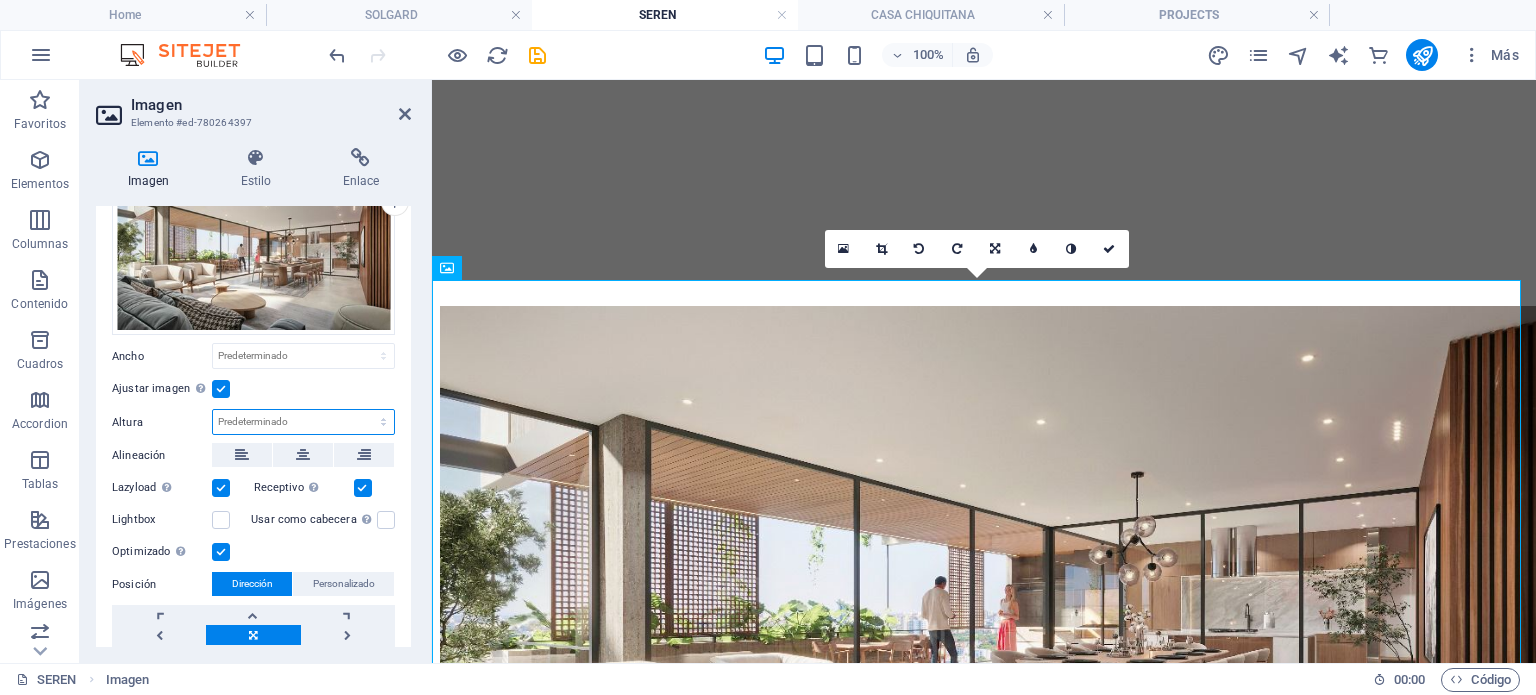 select on "px" 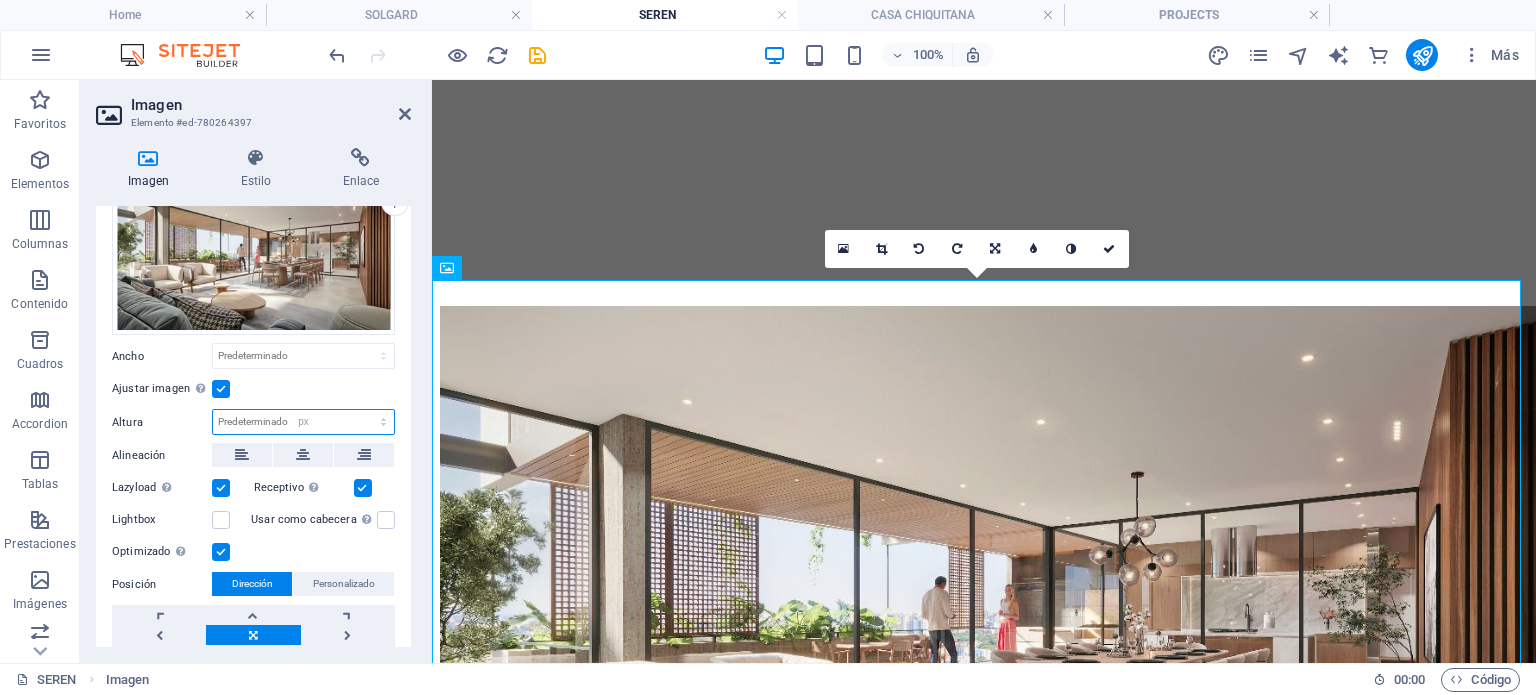 click on "Predeterminado automático px" at bounding box center (303, 422) 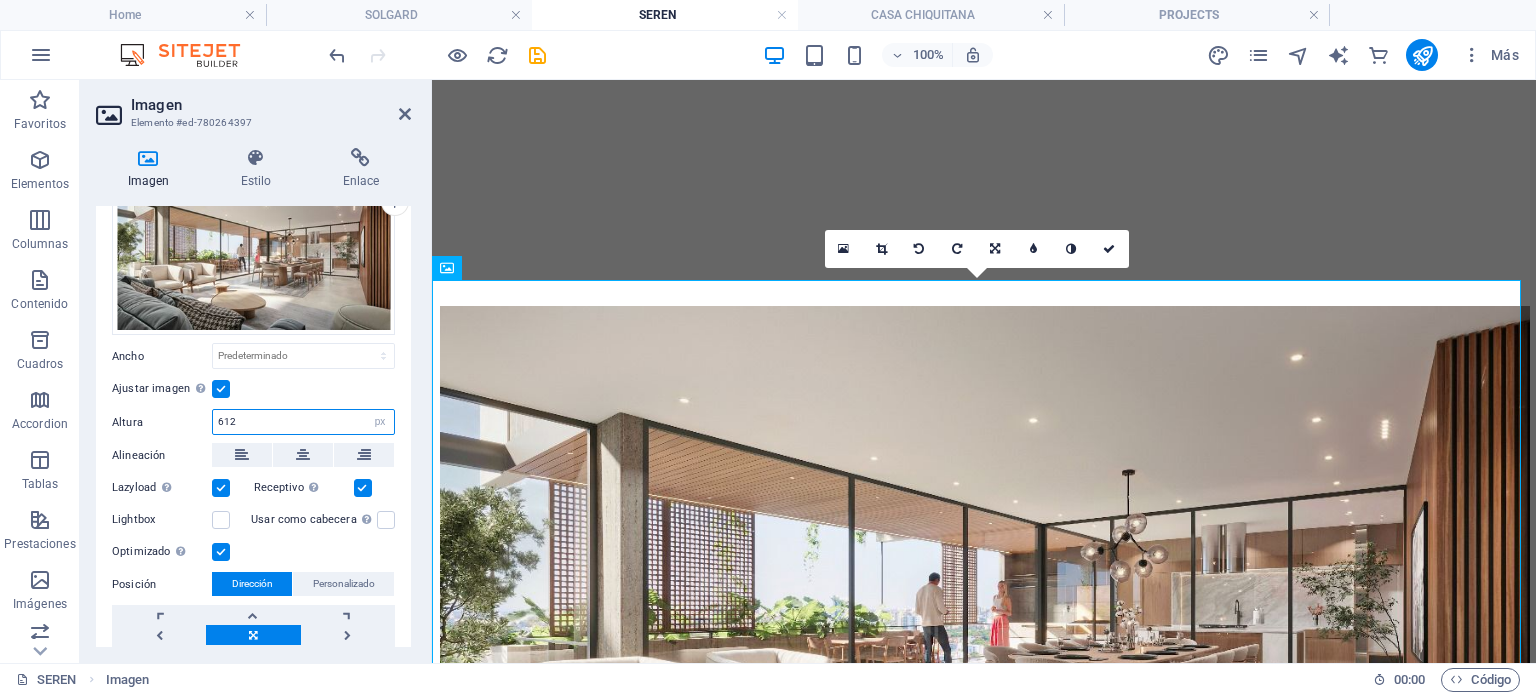 click on "612" at bounding box center (303, 422) 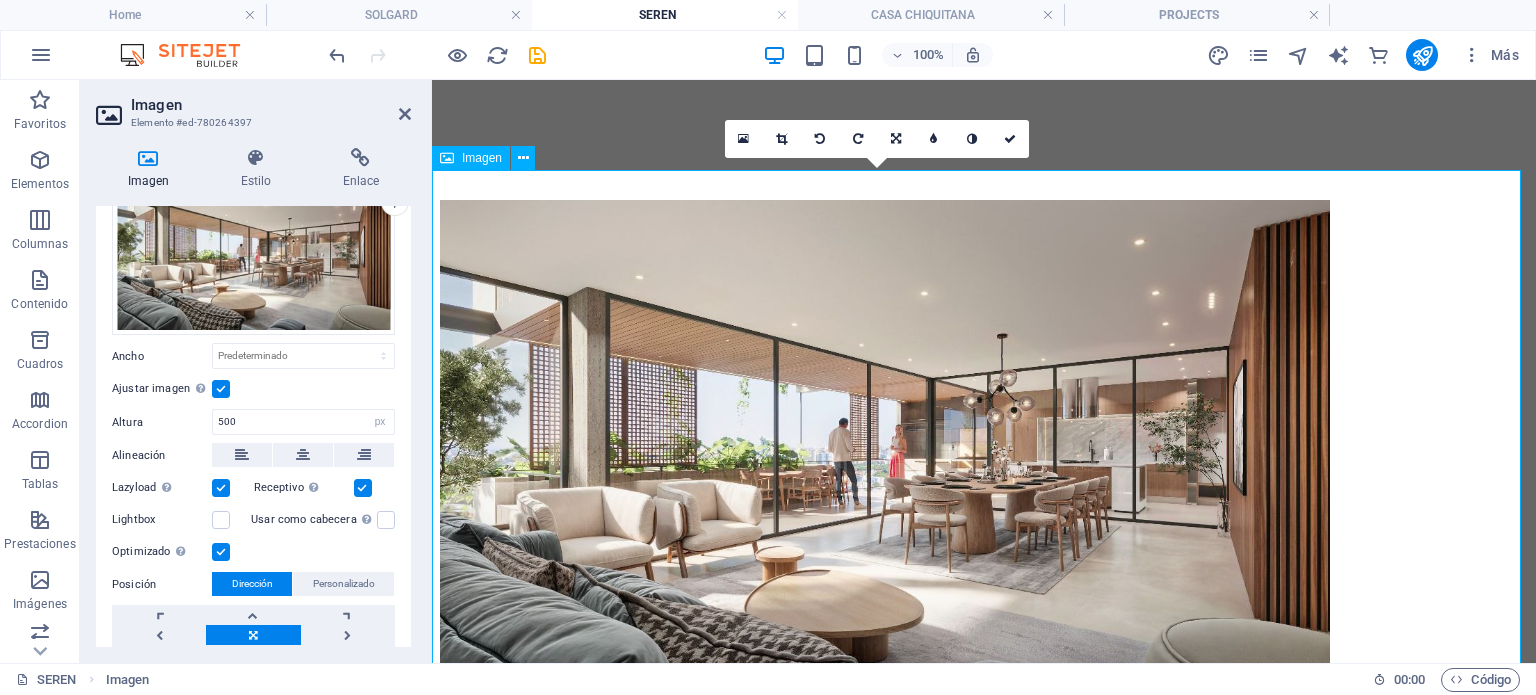 scroll, scrollTop: 600, scrollLeft: 0, axis: vertical 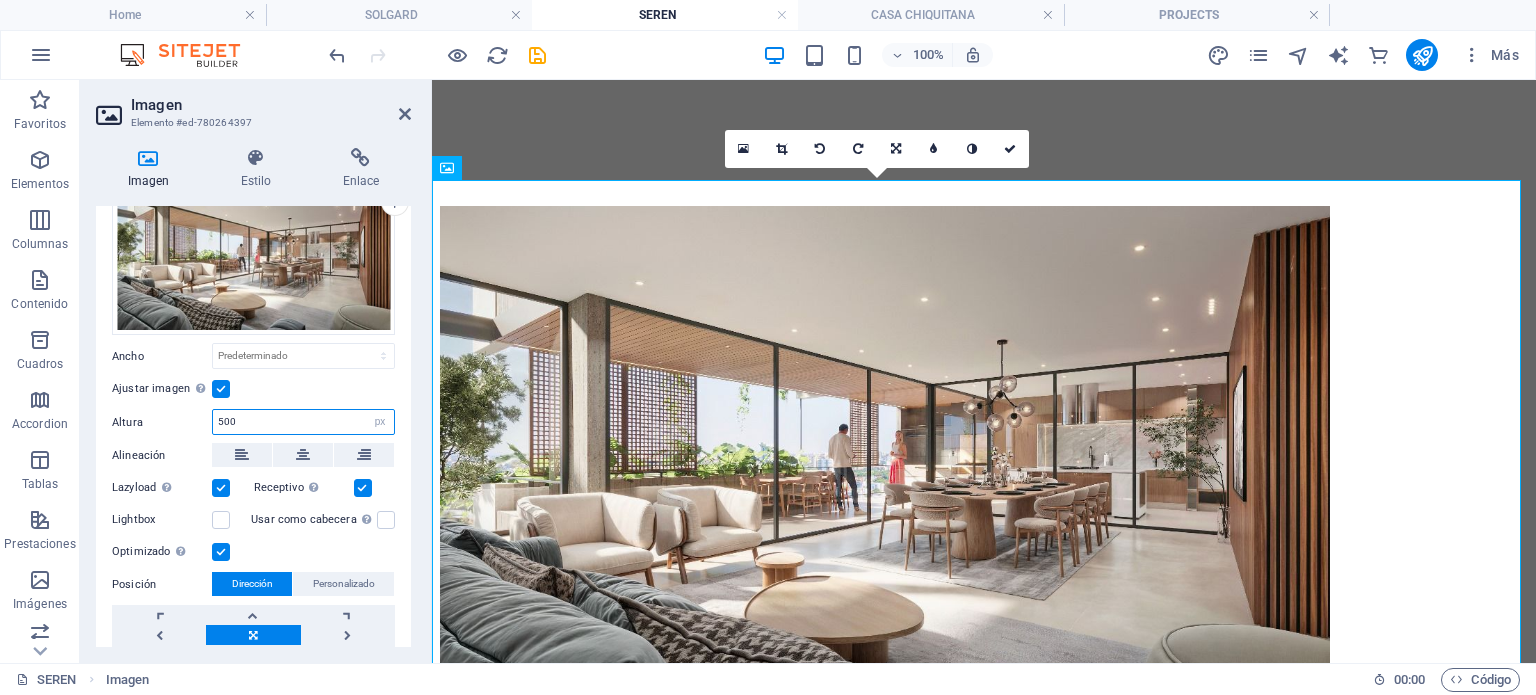 click on "500" at bounding box center (303, 422) 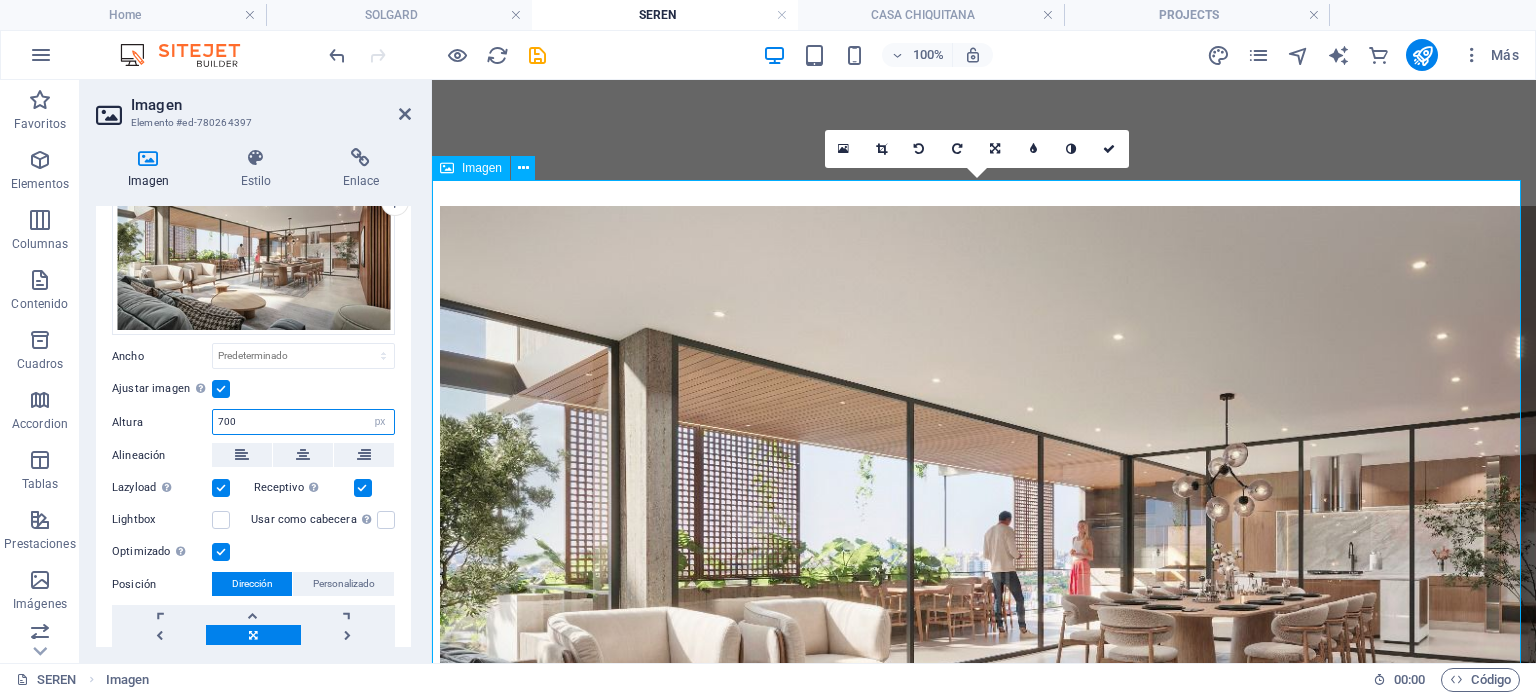 type on "700" 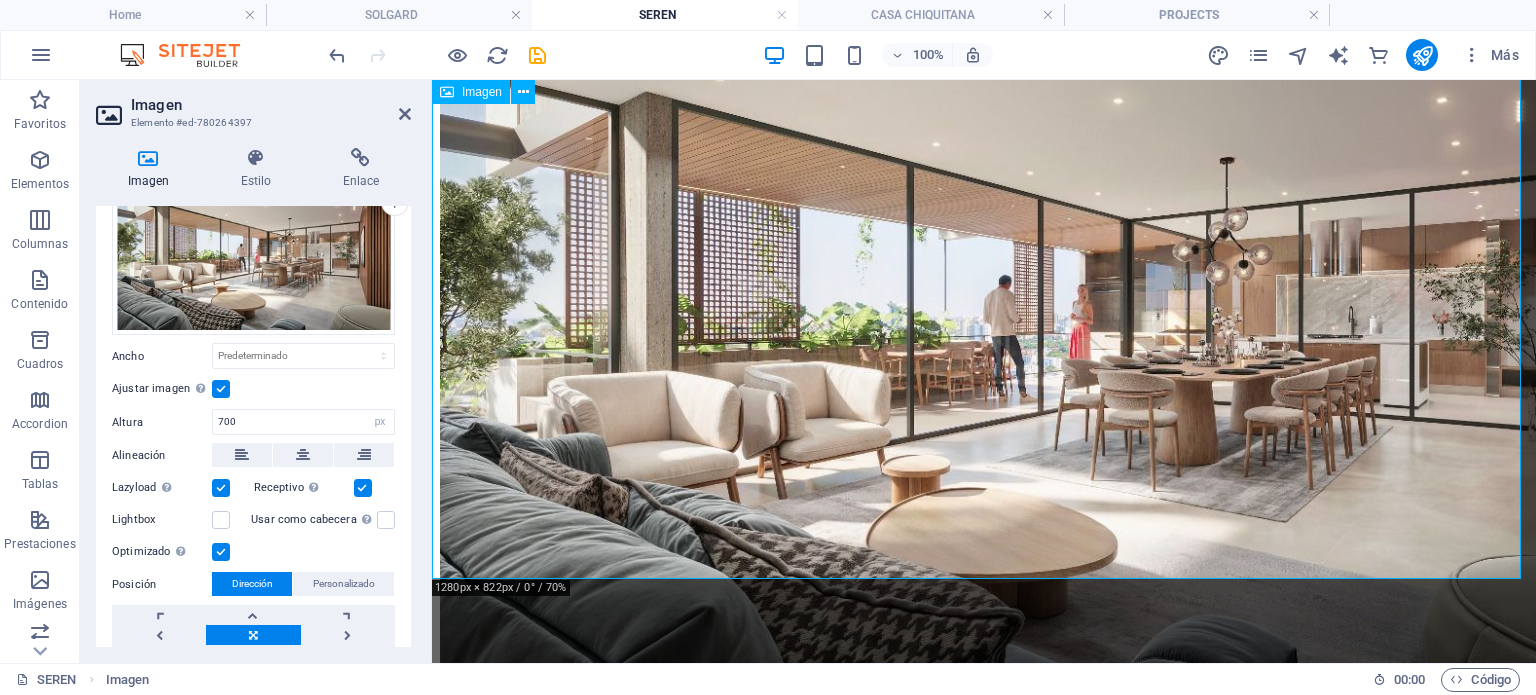 scroll, scrollTop: 800, scrollLeft: 0, axis: vertical 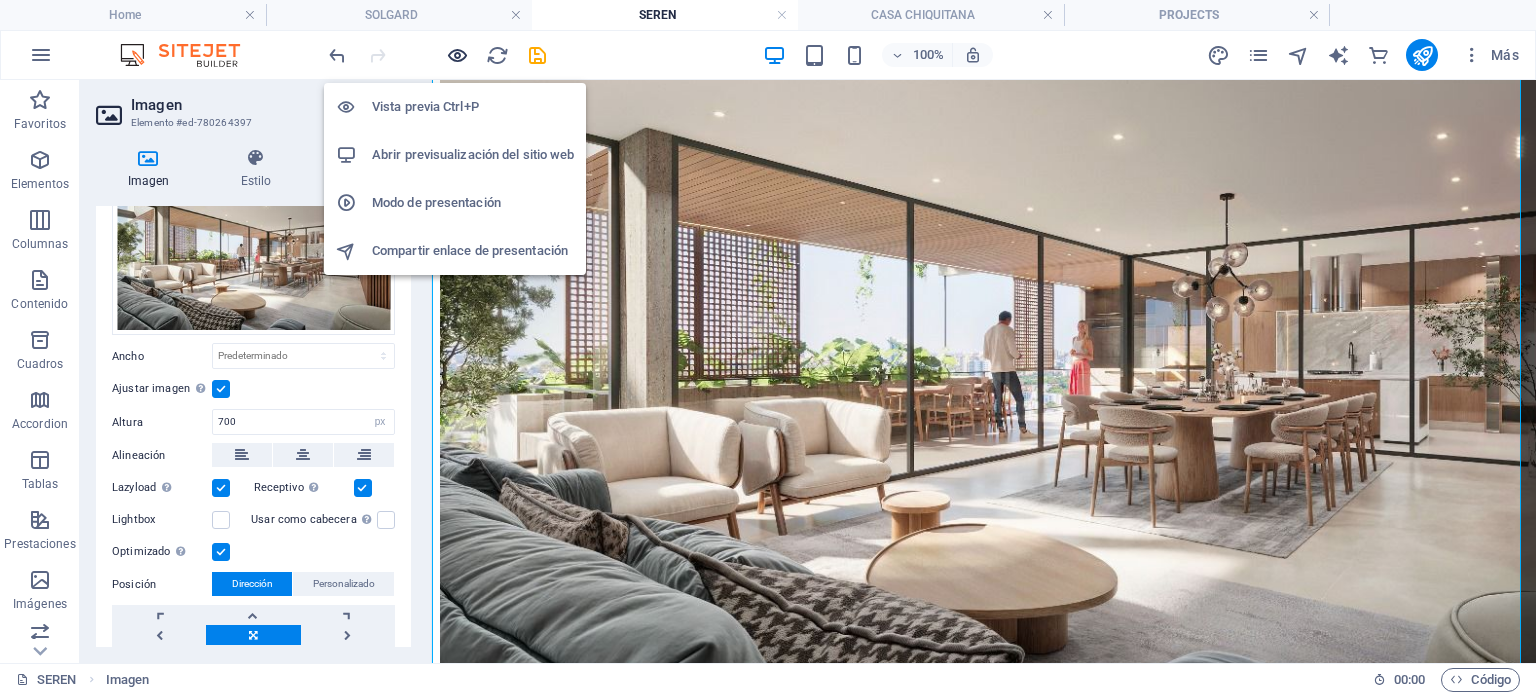 click at bounding box center (457, 55) 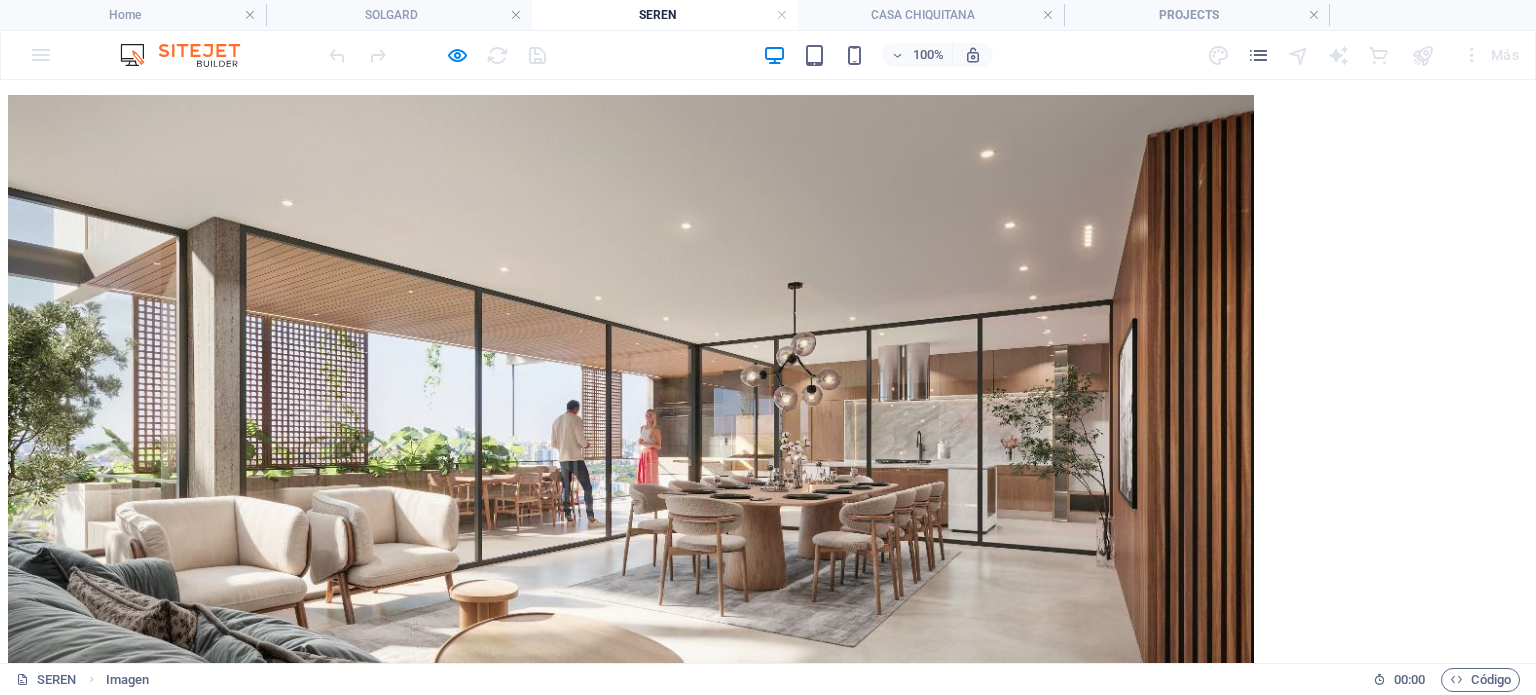 scroll, scrollTop: 700, scrollLeft: 0, axis: vertical 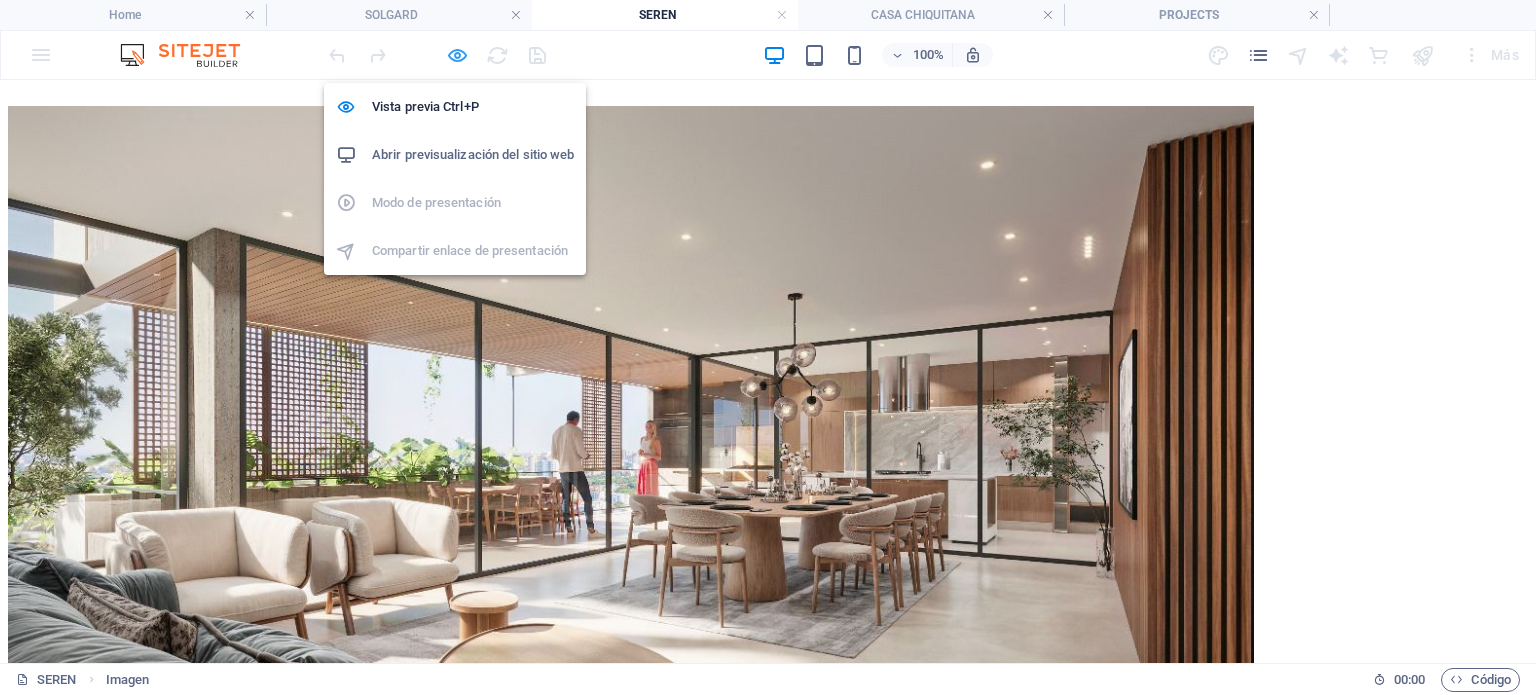 click at bounding box center [457, 55] 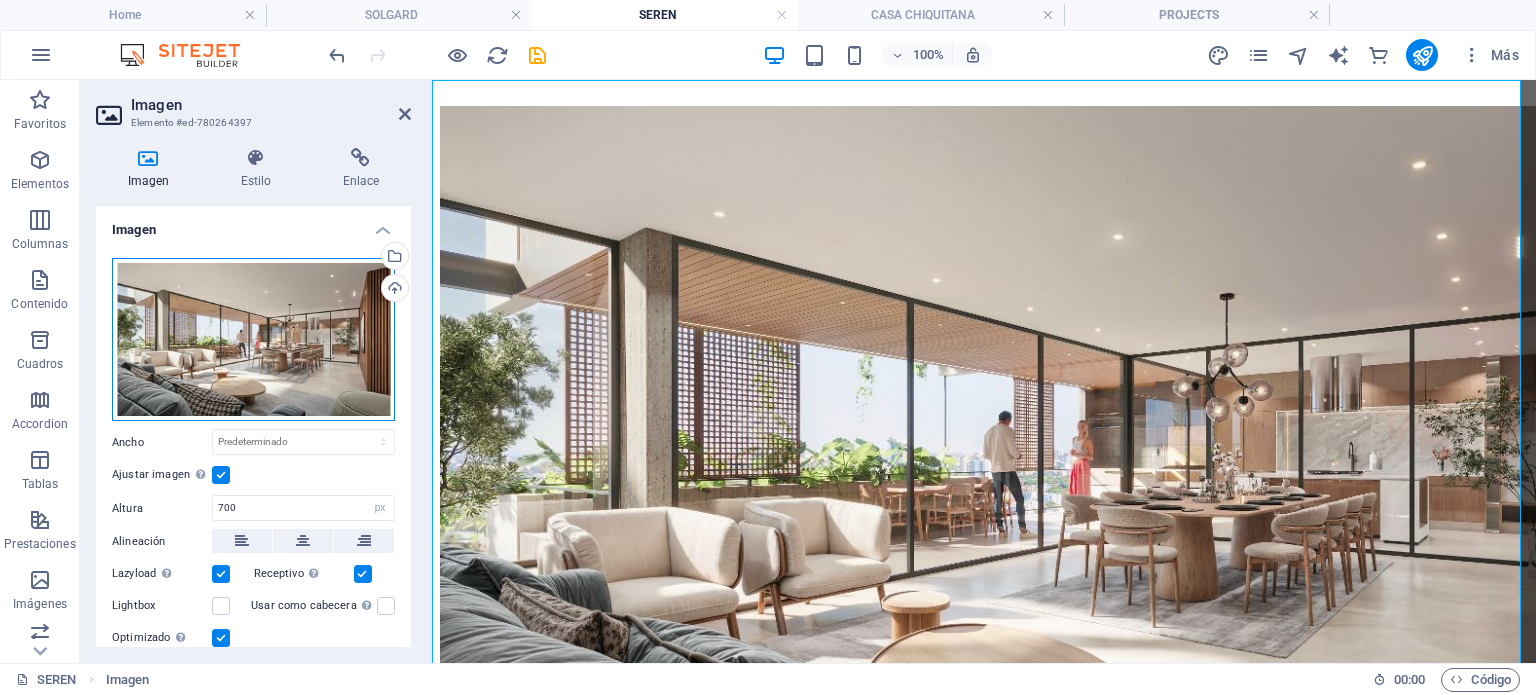 click on "Arrastra archivos aquí, haz clic para escoger archivos o  selecciona archivos de Archivos o de nuestra galería gratuita de fotos y vídeos" at bounding box center [253, 340] 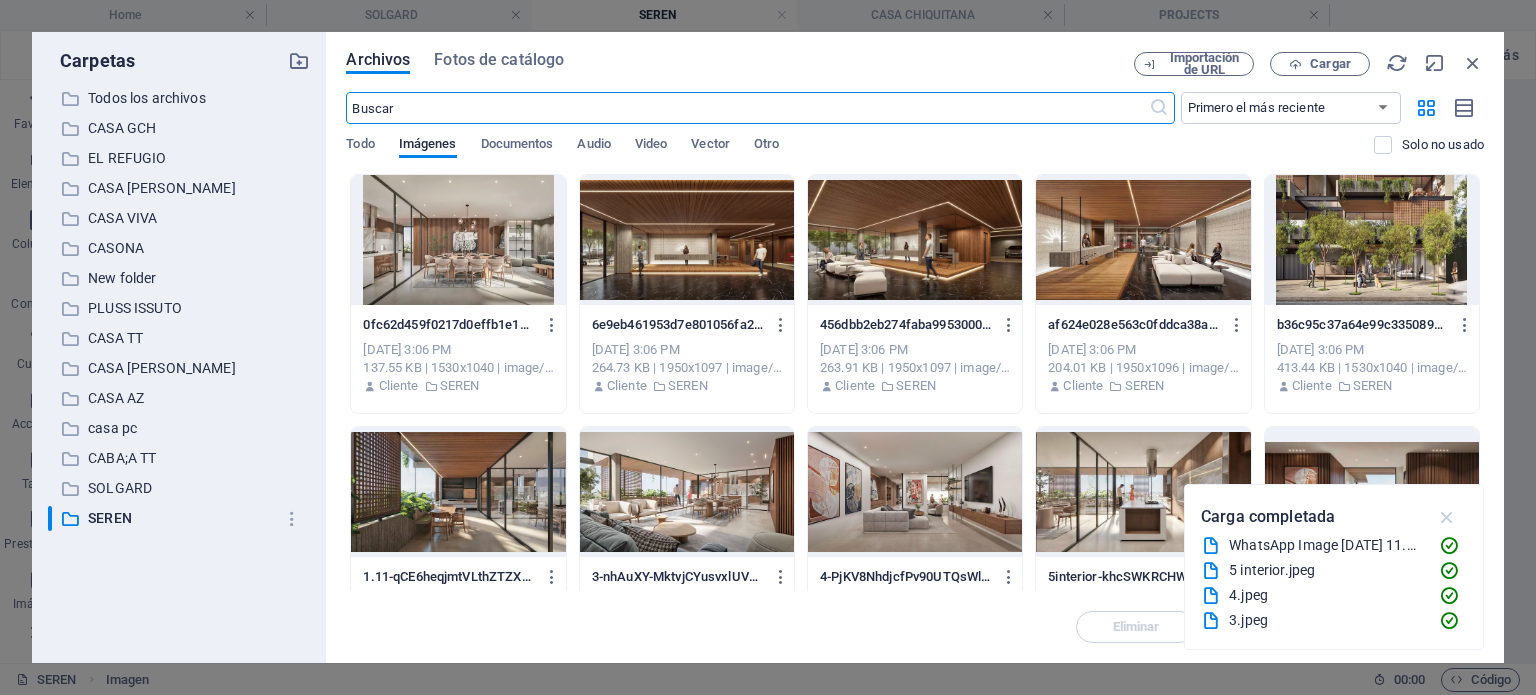 click at bounding box center (1447, 517) 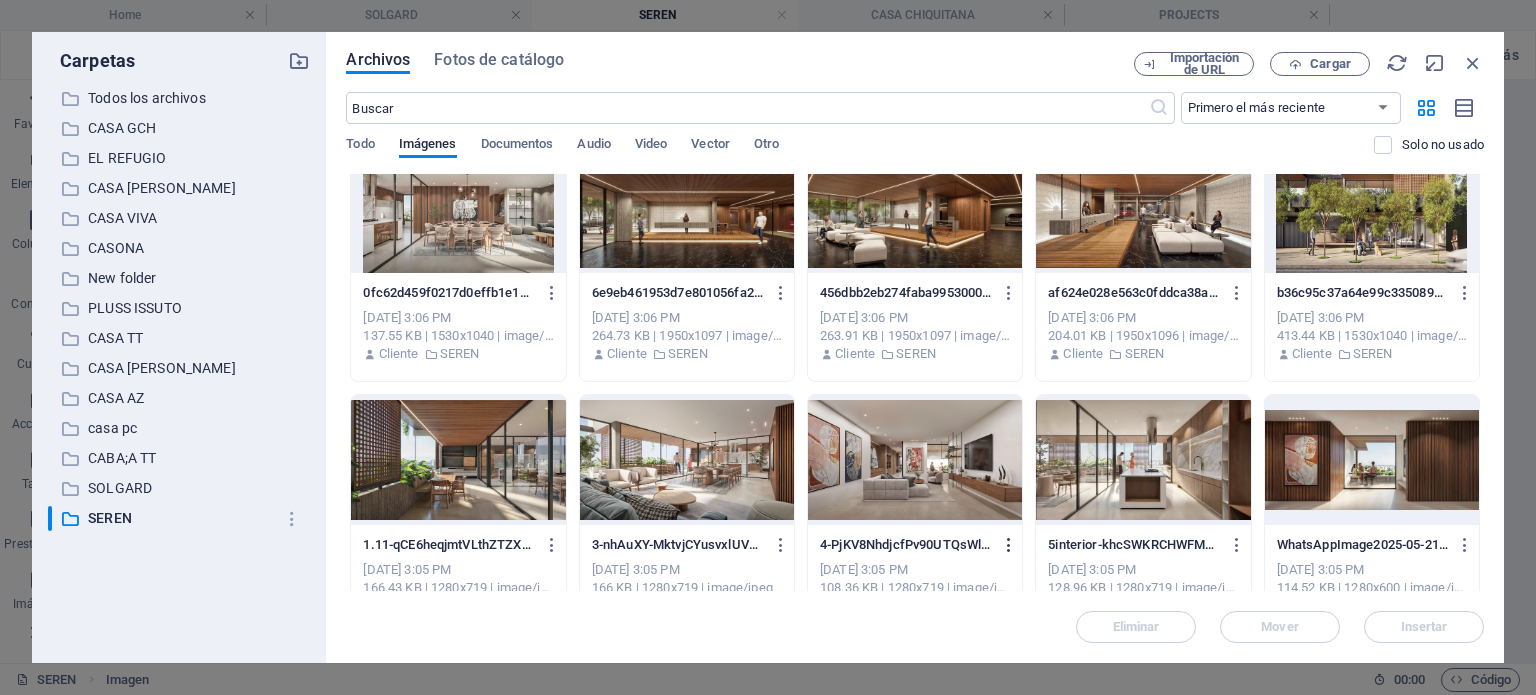 scroll, scrollTop: 0, scrollLeft: 0, axis: both 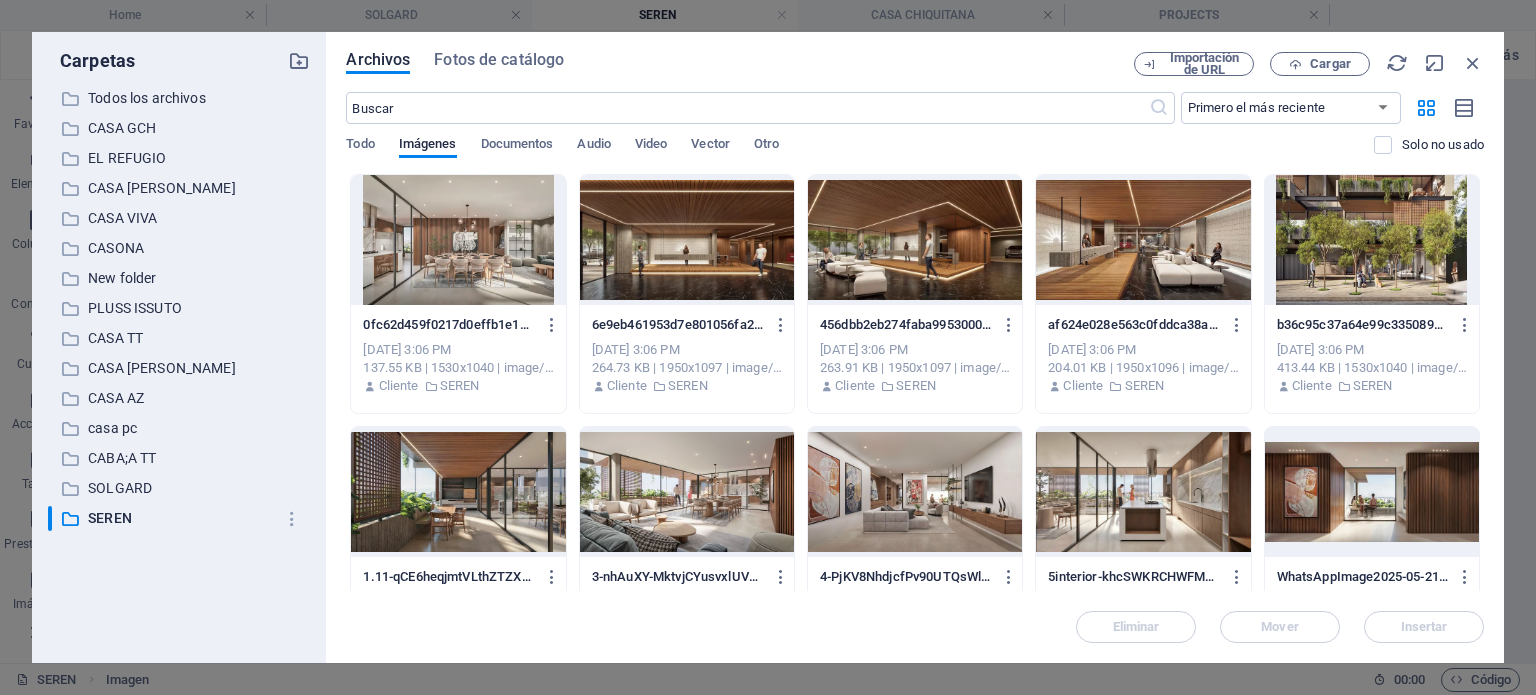 drag, startPoint x: 334, startPoint y: 162, endPoint x: 465, endPoint y: 184, distance: 132.83449 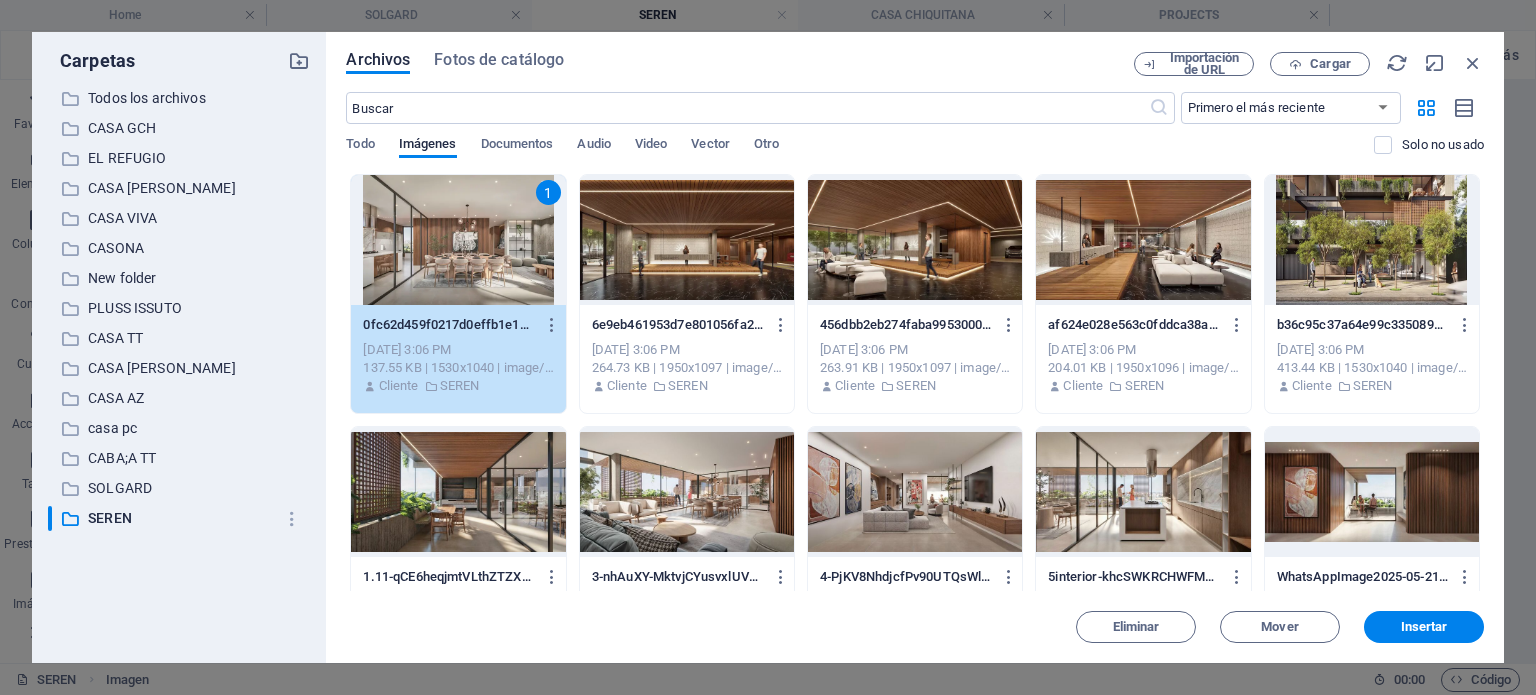 click on "Archivos Fotos de catálogo Importación de URL Cargar ​ Primero el más reciente Primero el más antiguo Nombre (A-Z) Nombre (Z-A) Tamaño (0-9) Tamaño (9-0) Resolución (0-9) Resolución (9-0) Todo Imágenes Documentos Audio Video Vector Otro Solo no usado Arrastra archivos aquí para cargarlos de inmediato 1 0fc62d459f0217d0effb1e12a72c4d76-TplG9uhUNWgOqrrHd7ak2A.webp 0fc62d459f0217d0effb1e12a72c4d76-TplG9uhUNWgOqrrHd7ak2A.webp [DATE] 3:06 PM 137.55 KB | 1530x1040 | image/webp Cliente SEREN 6e9eb461953d7e801056fa2a53b0cc5e-5l3hcBjnGb23apeFyLQ5xA.webp 6e9eb461953d7e801056fa2a53b0cc5e-5l3hcBjnGb23apeFyLQ5xA.webp [DATE] 3:06 PM 264.73 KB | 1950x1097 | image/webp Cliente SEREN 456dbb2eb274faba9953000b79a0e322-Qq-K_BGtmahYN_Rt2mWiig.webp 456dbb2eb274faba9953000b79a0e322-Qq-K_BGtmahYN_Rt2mWiig.webp [DATE] 3:06 PM 263.91 KB | 1950x1097 | image/webp Cliente SEREN af624e028e563c0fddca38a0638152de-RF4617zv-kfn3pv-Ko-H3g.webp af624e028e563c0fddca38a0638152de-RF4617zv-kfn3pv-Ko-H3g.webp Cliente" at bounding box center [915, 347] 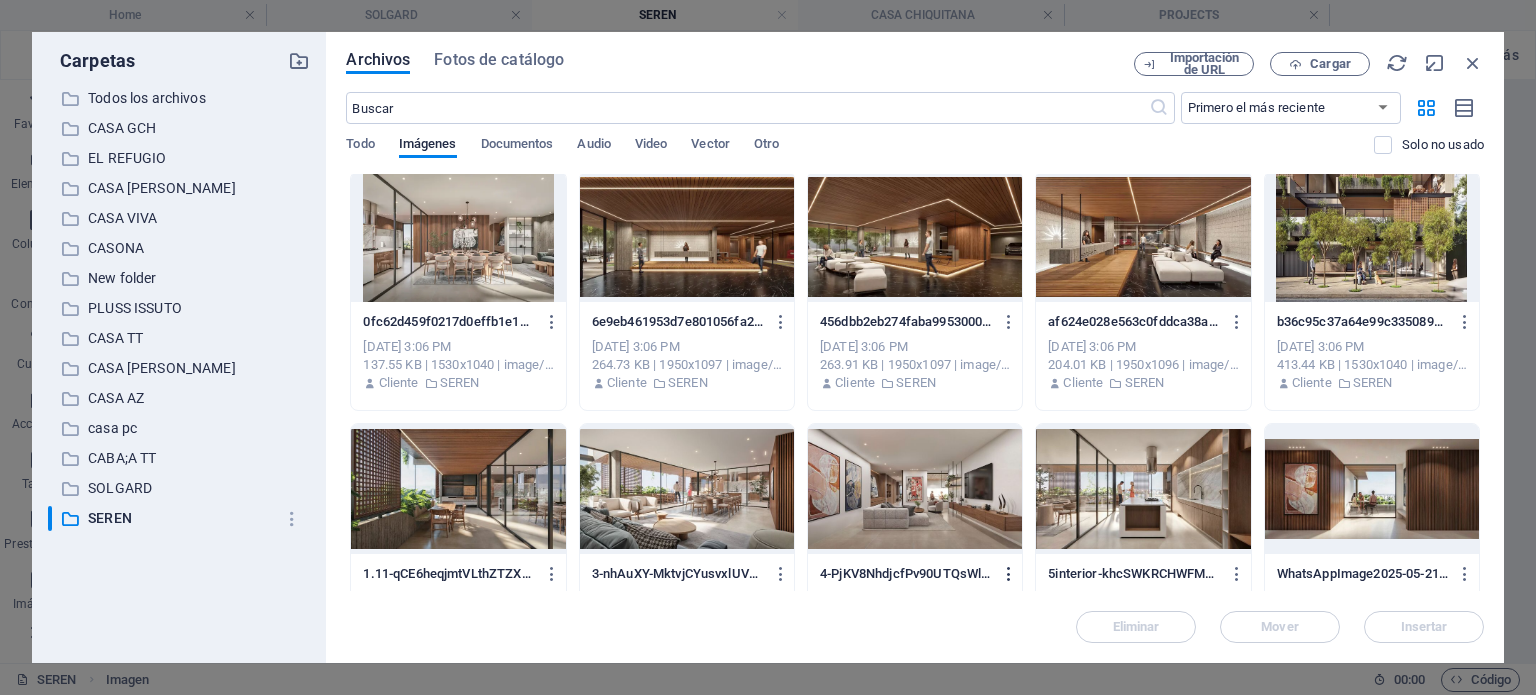 scroll, scrollTop: 0, scrollLeft: 0, axis: both 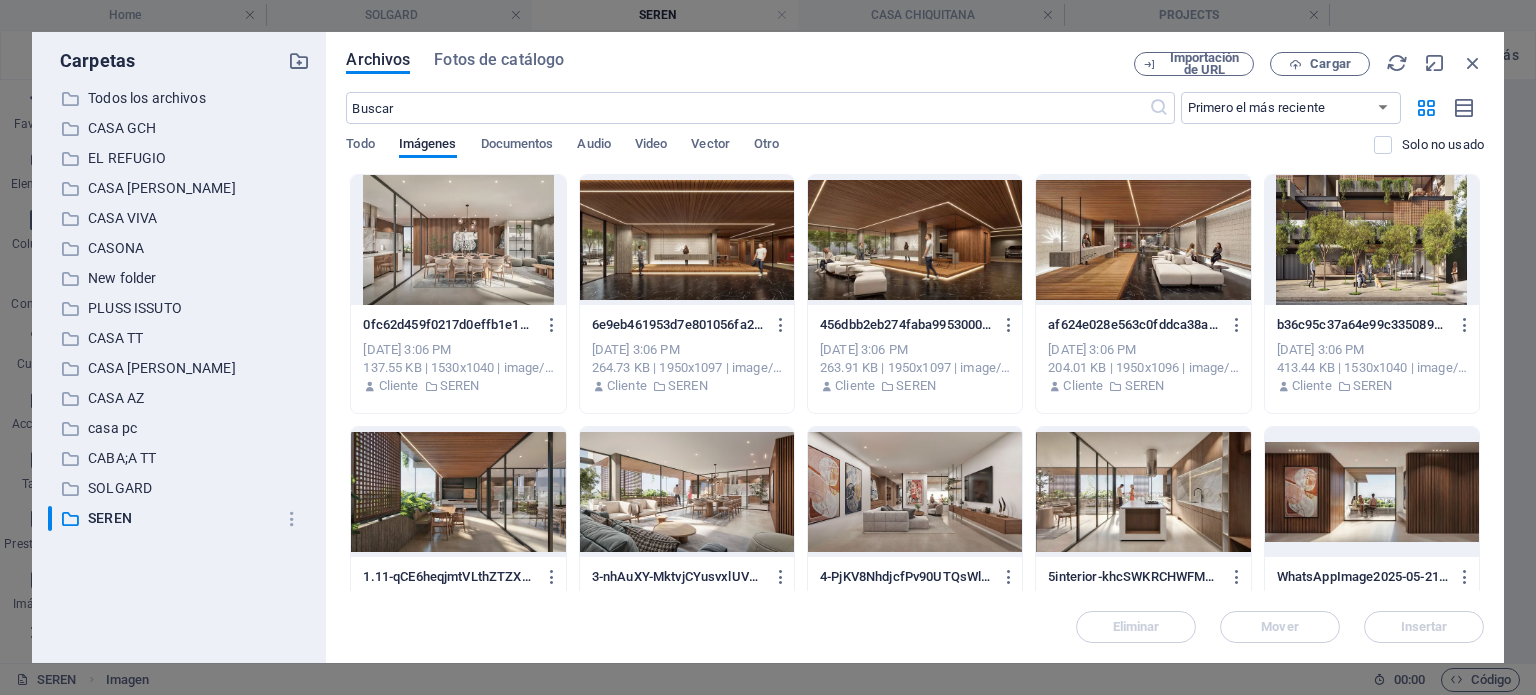 click at bounding box center (915, 492) 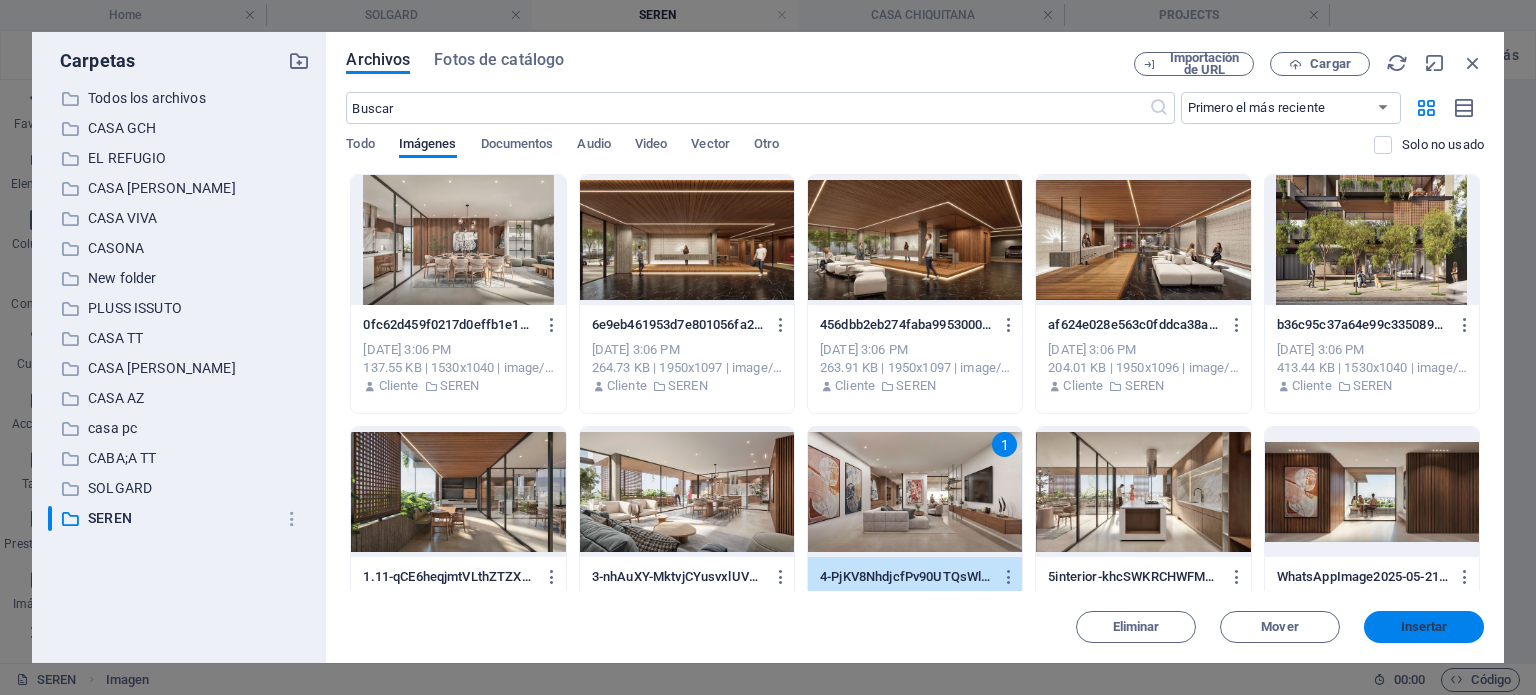 drag, startPoint x: 1391, startPoint y: 620, endPoint x: 932, endPoint y: 537, distance: 466.444 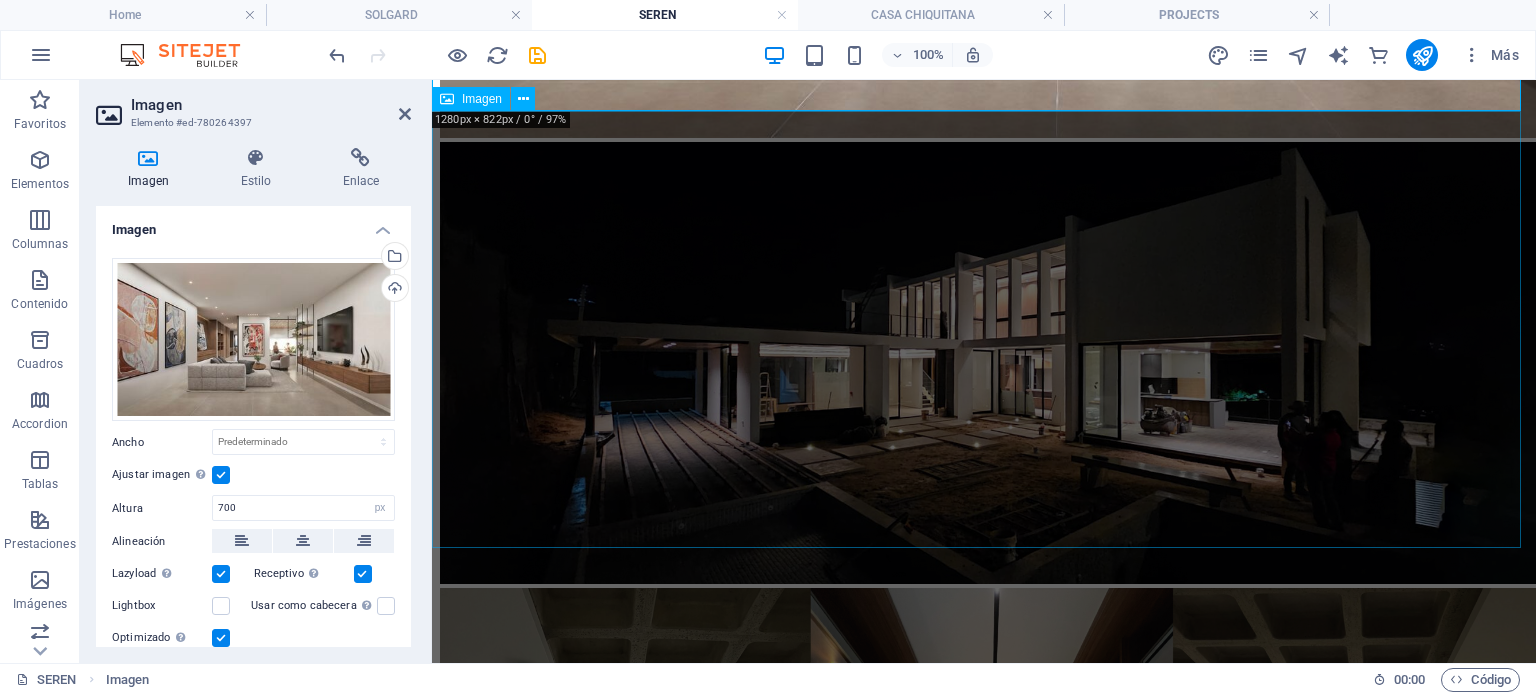 scroll, scrollTop: 1400, scrollLeft: 0, axis: vertical 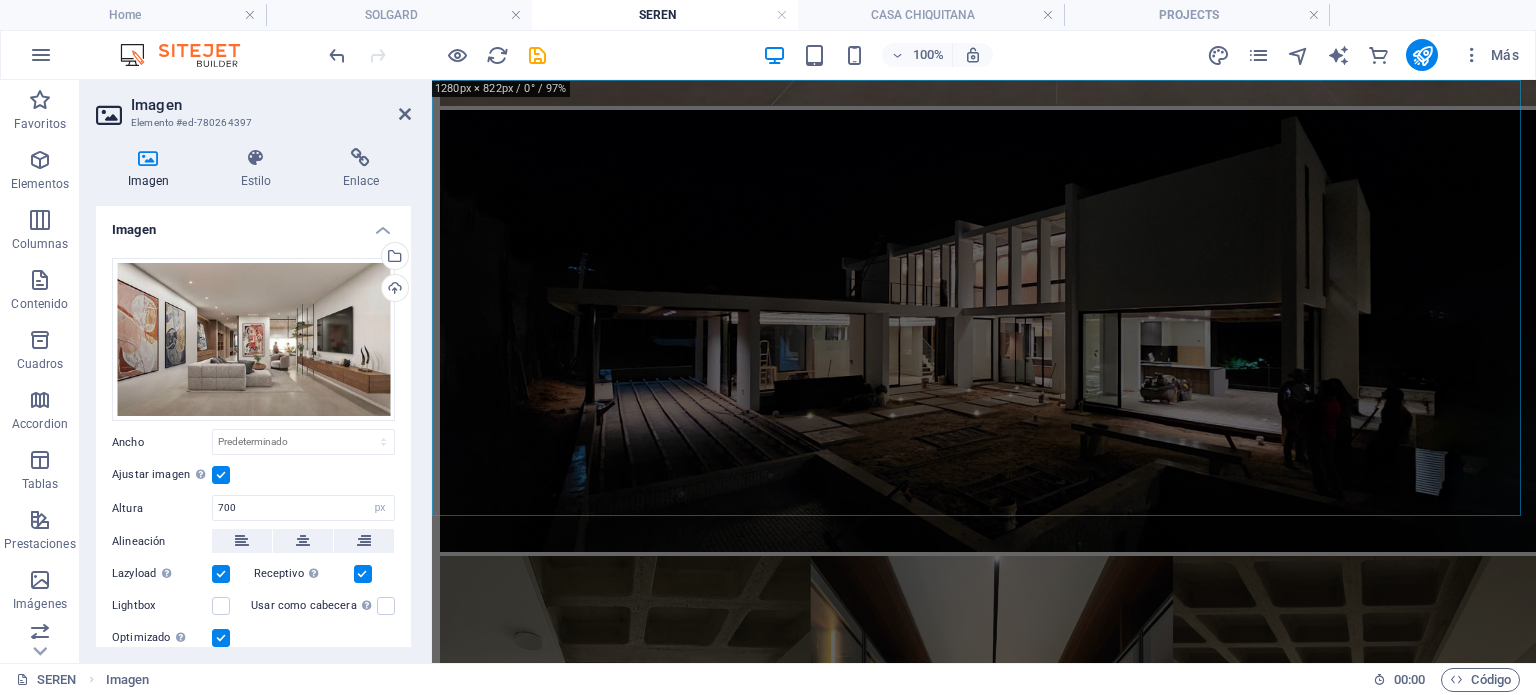 click at bounding box center (984, 333) 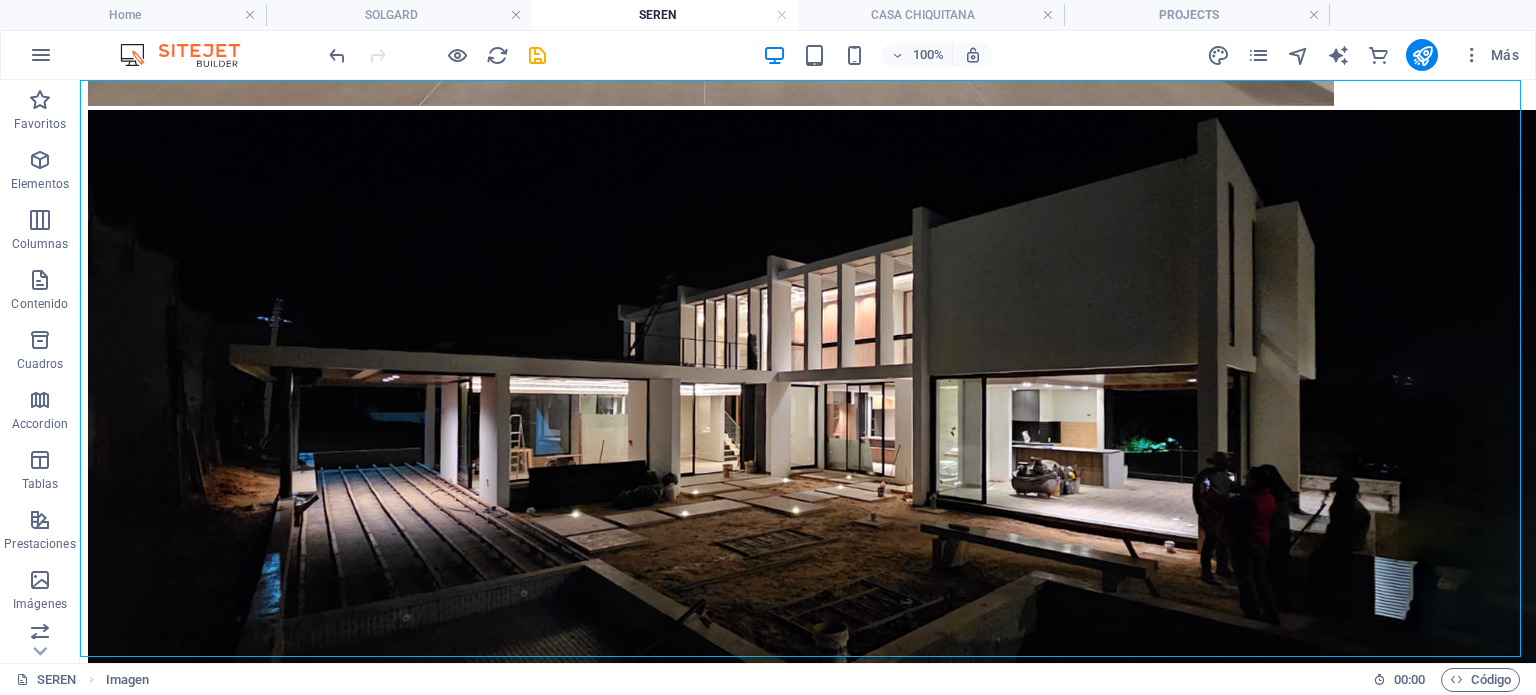 click at bounding box center [808, 404] 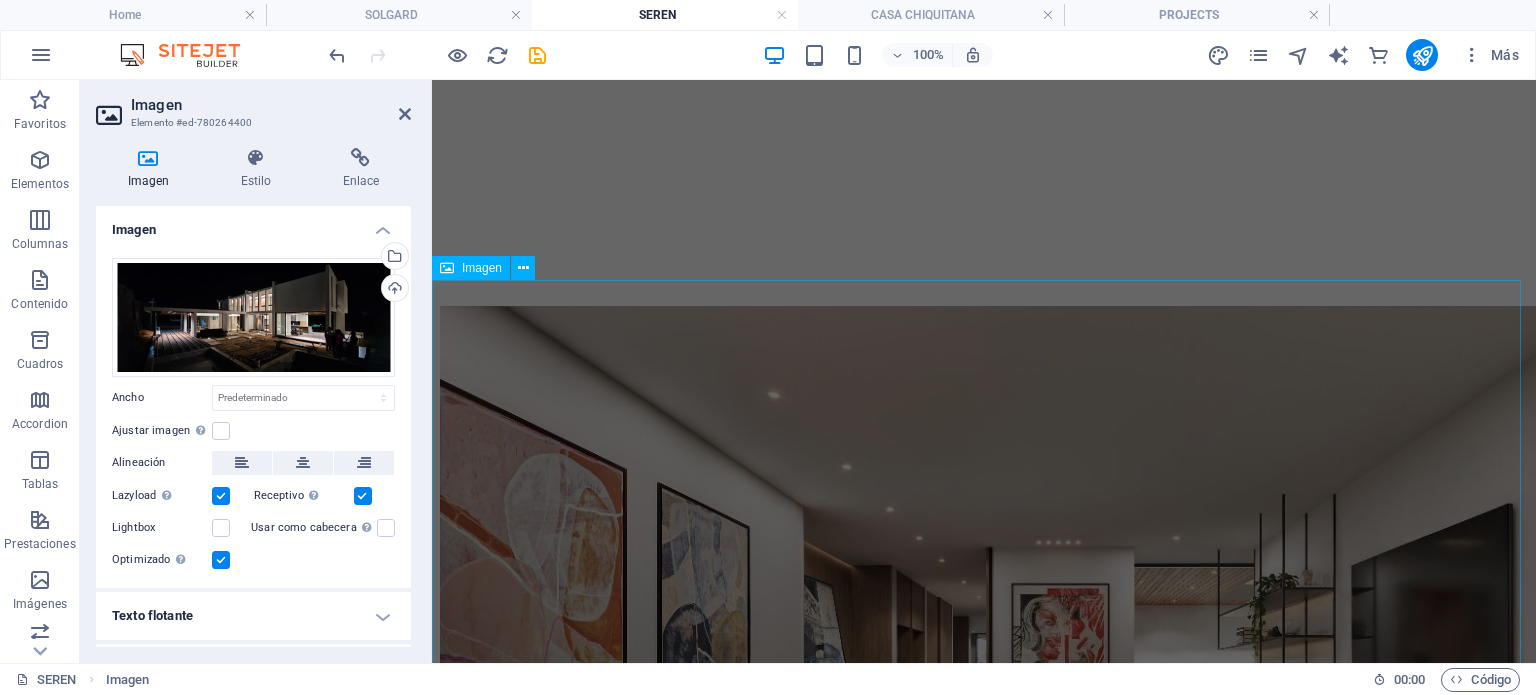 scroll, scrollTop: 0, scrollLeft: 0, axis: both 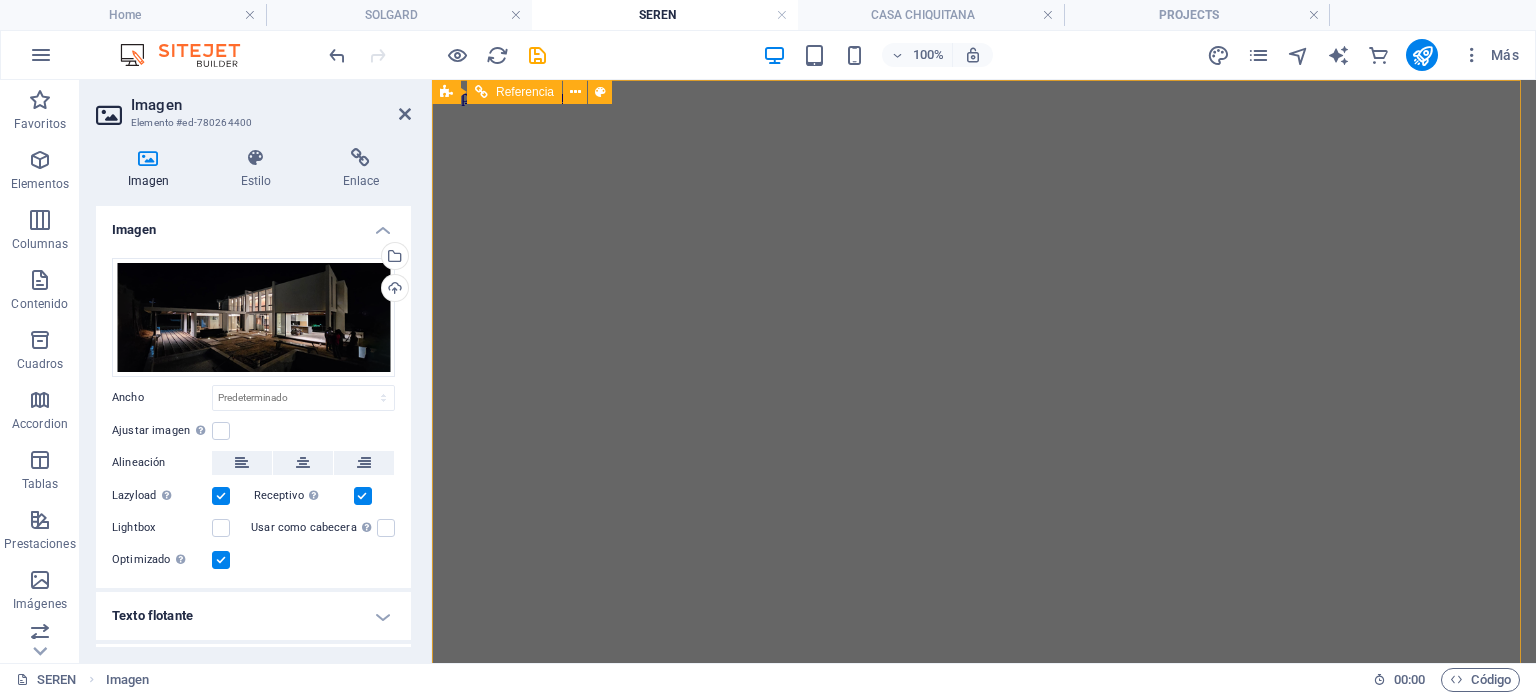 click on "Home About Projects Journal Contact us" at bounding box center [984, 828] 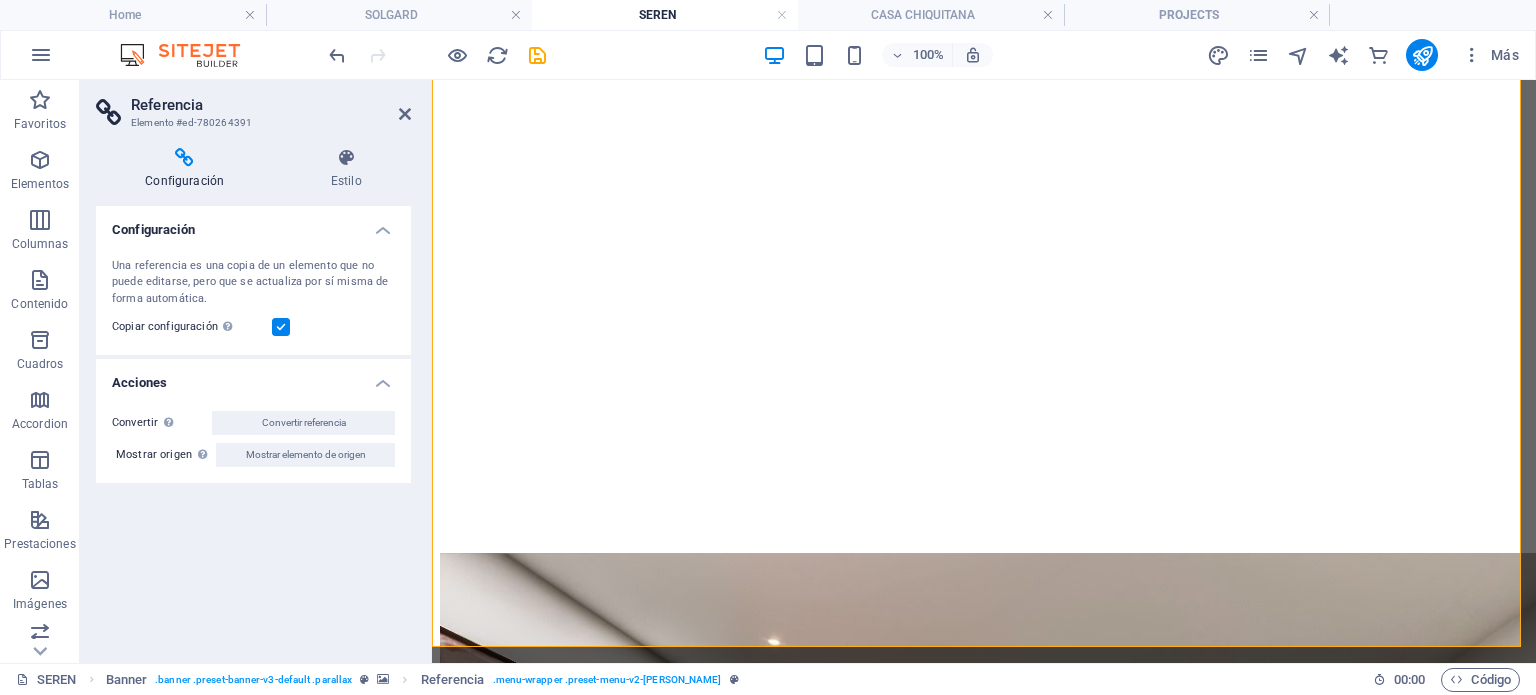scroll, scrollTop: 300, scrollLeft: 0, axis: vertical 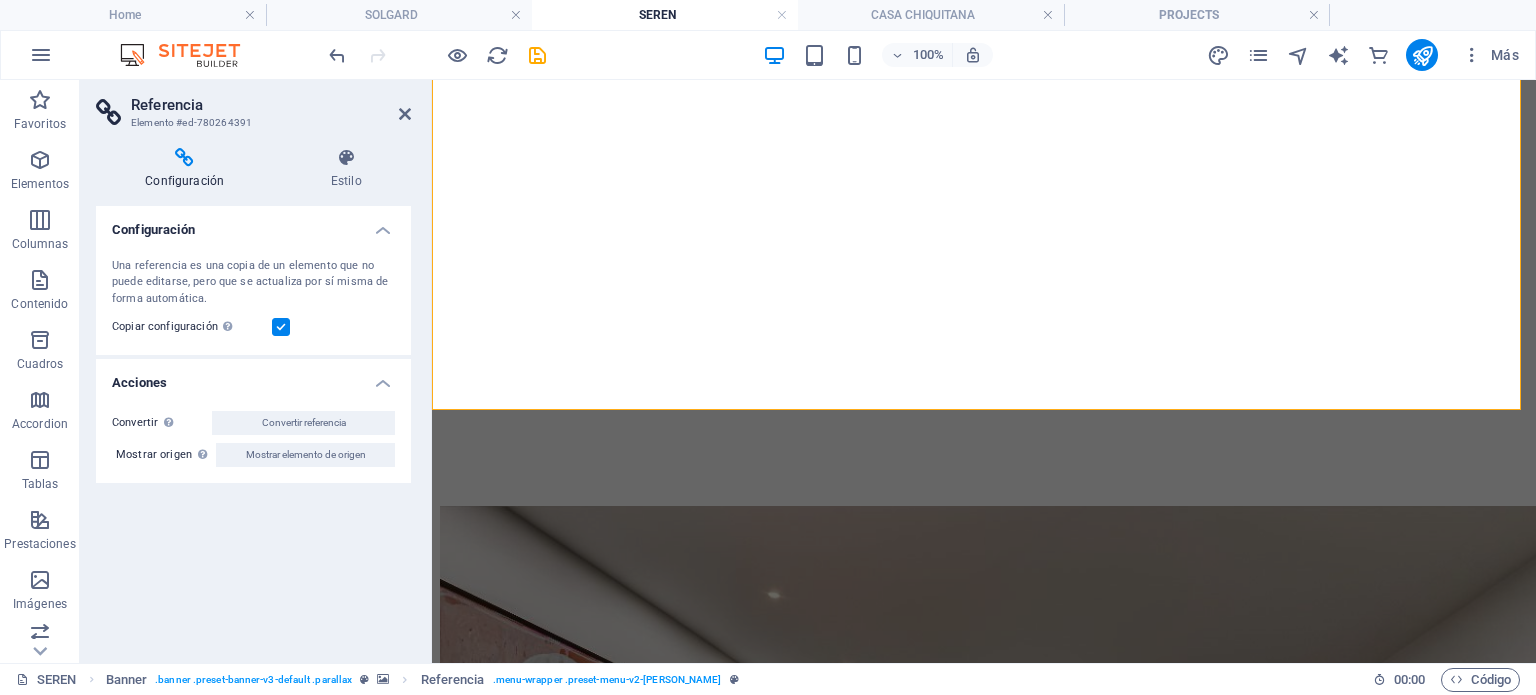 click at bounding box center (984, 31) 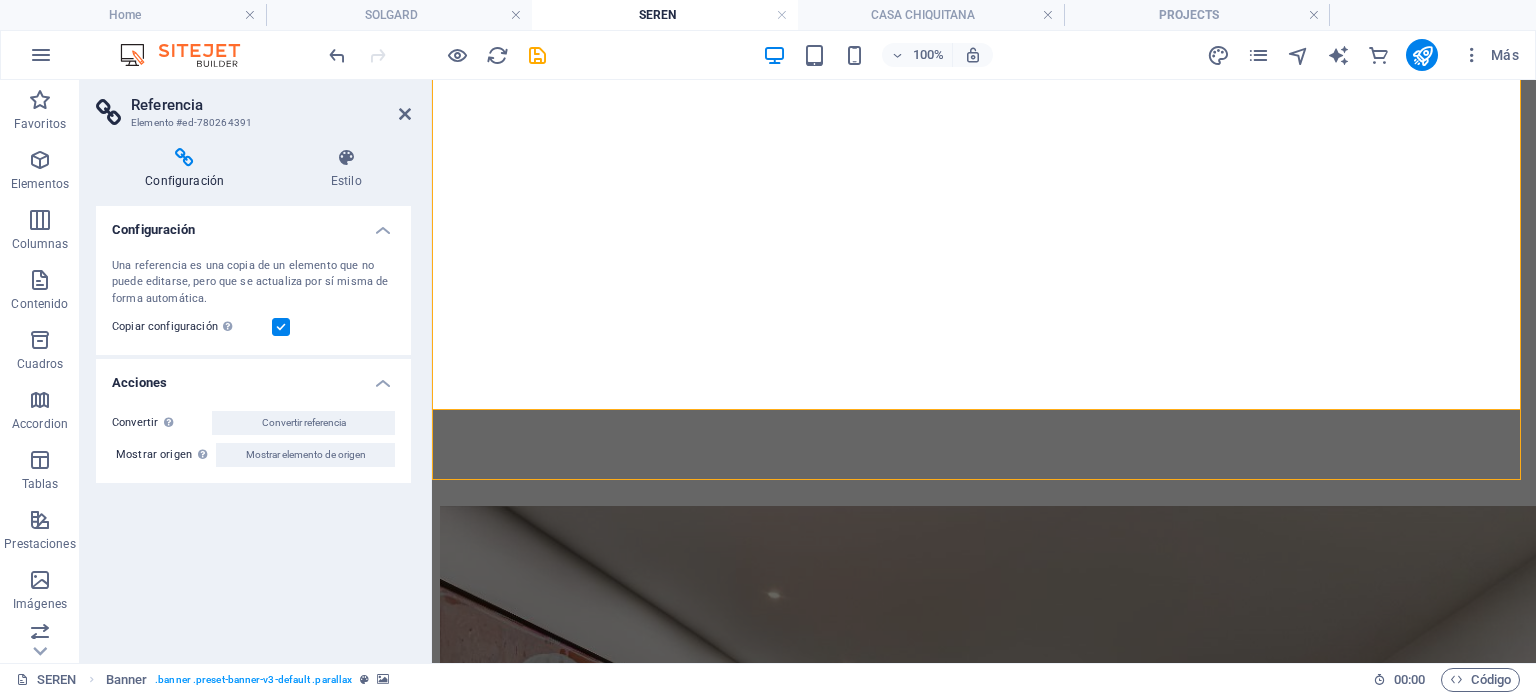 click at bounding box center (984, 31) 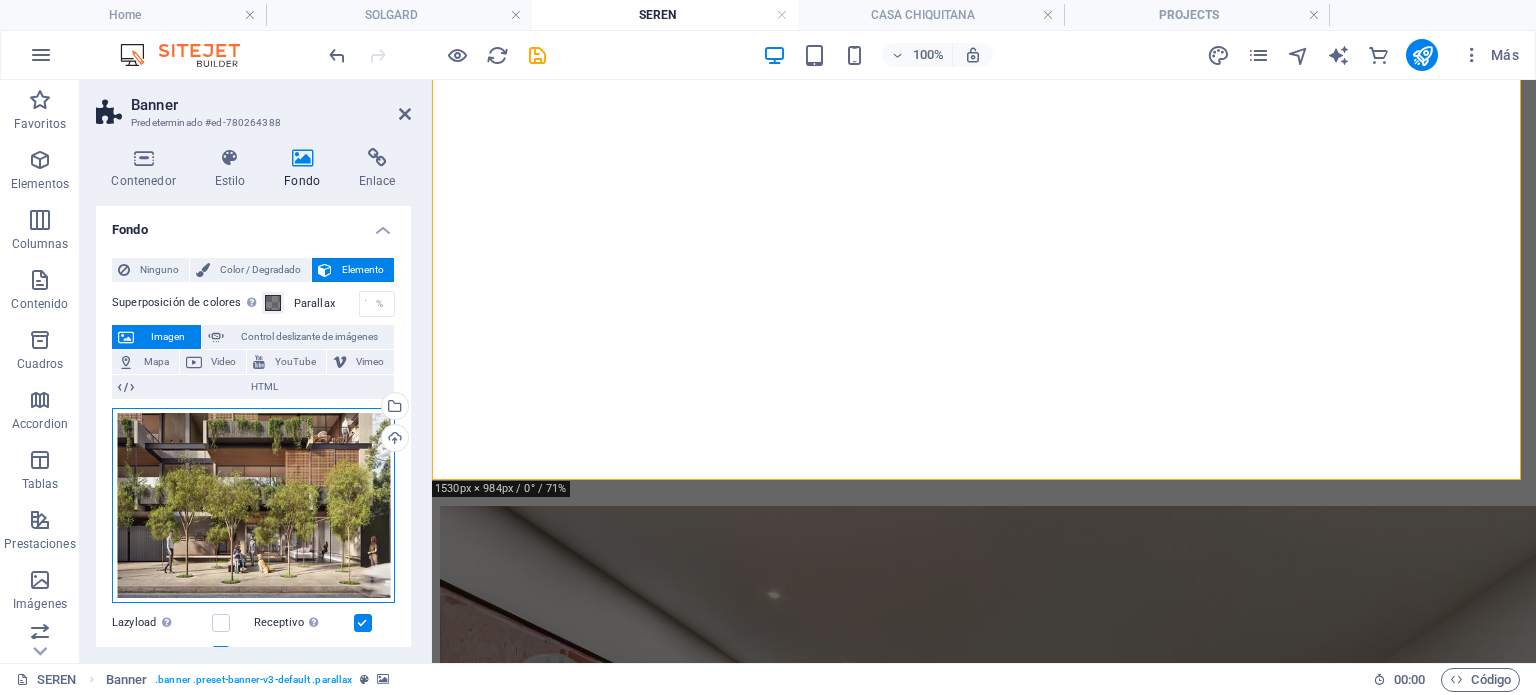 click on "Arrastra archivos aquí, haz clic para escoger archivos o  selecciona archivos de Archivos o de nuestra galería gratuita de fotos y vídeos" at bounding box center (253, 506) 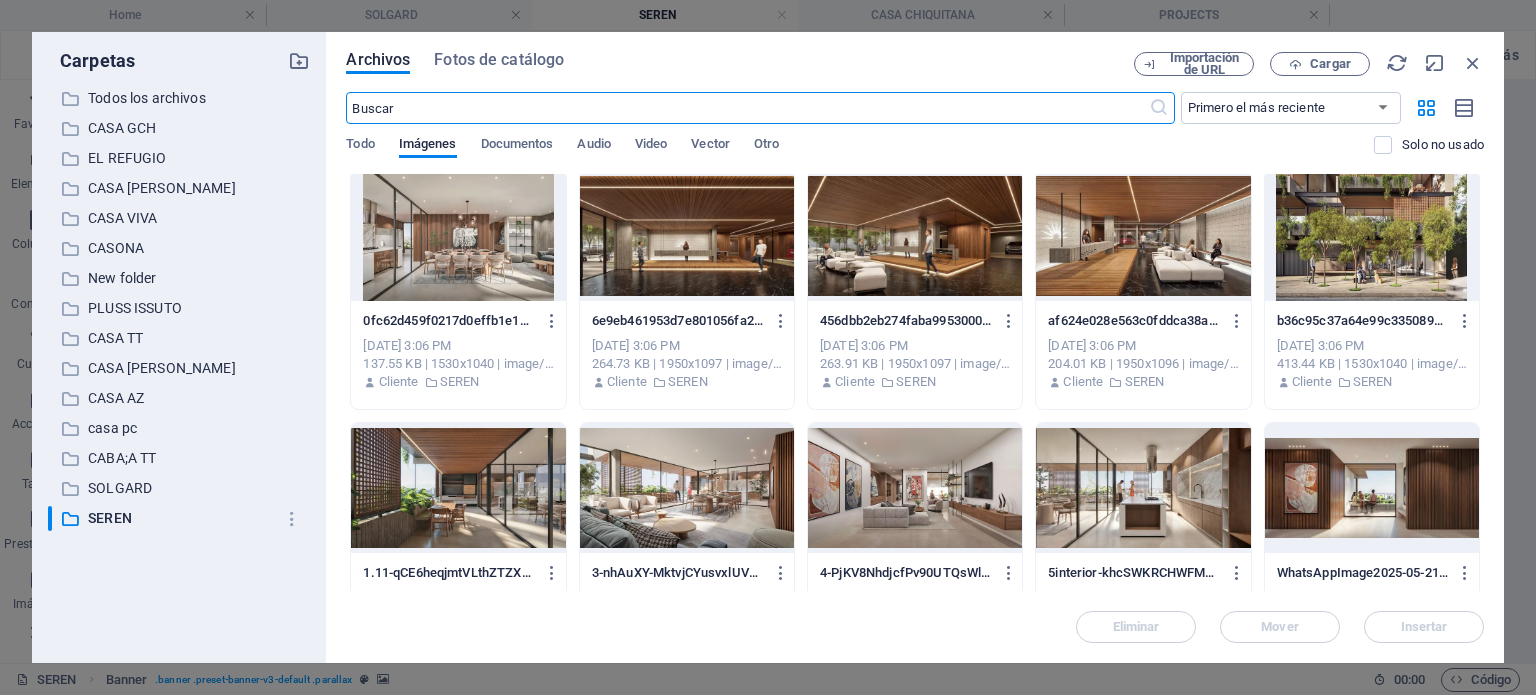 scroll, scrollTop: 0, scrollLeft: 0, axis: both 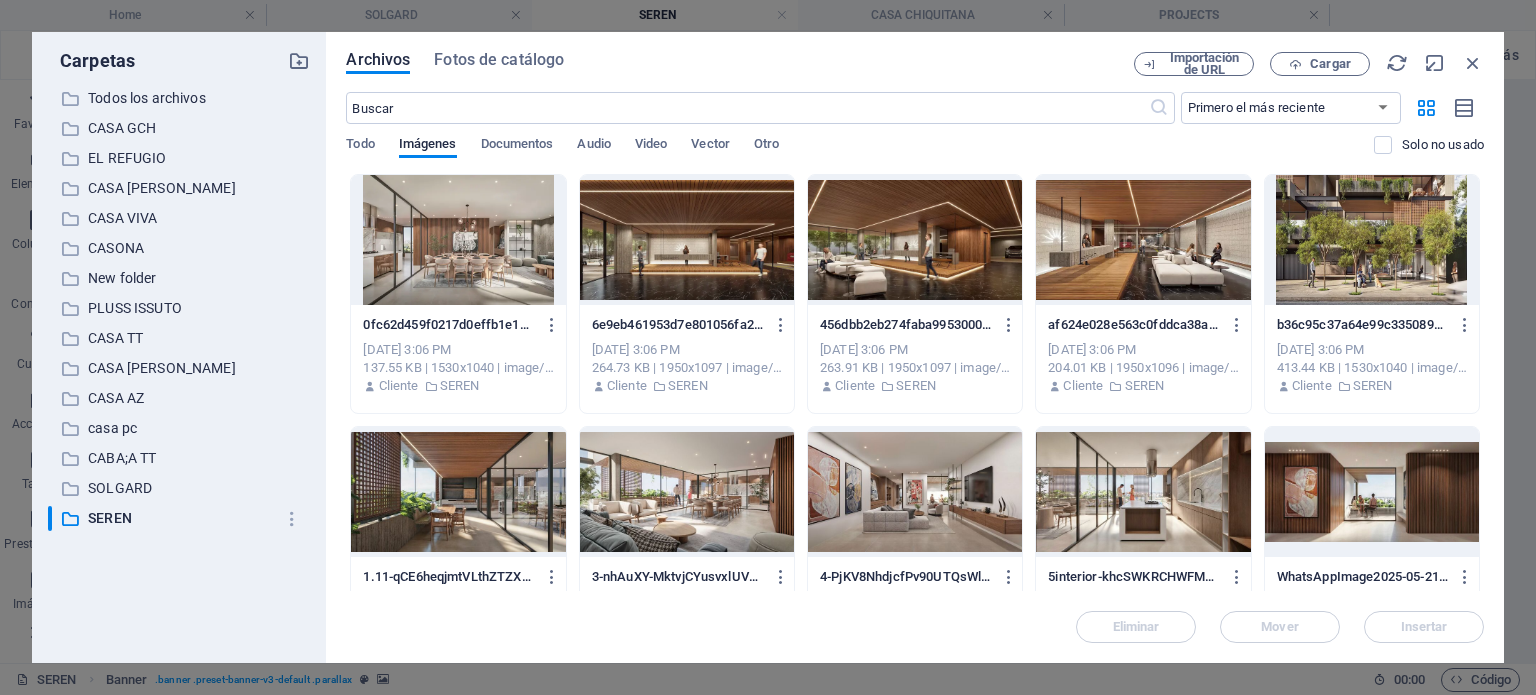 drag, startPoint x: 372, startPoint y: 233, endPoint x: 1128, endPoint y: 458, distance: 788.77185 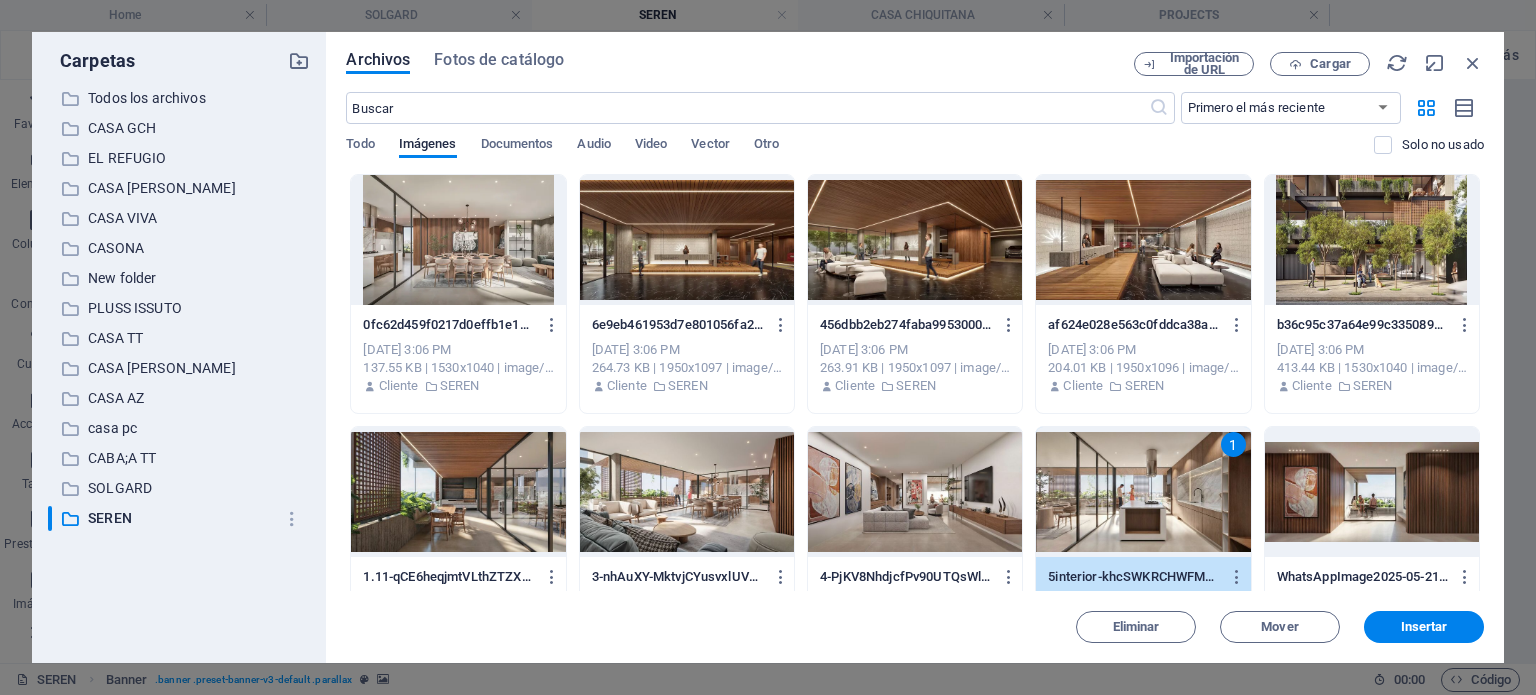 click at bounding box center [1372, 492] 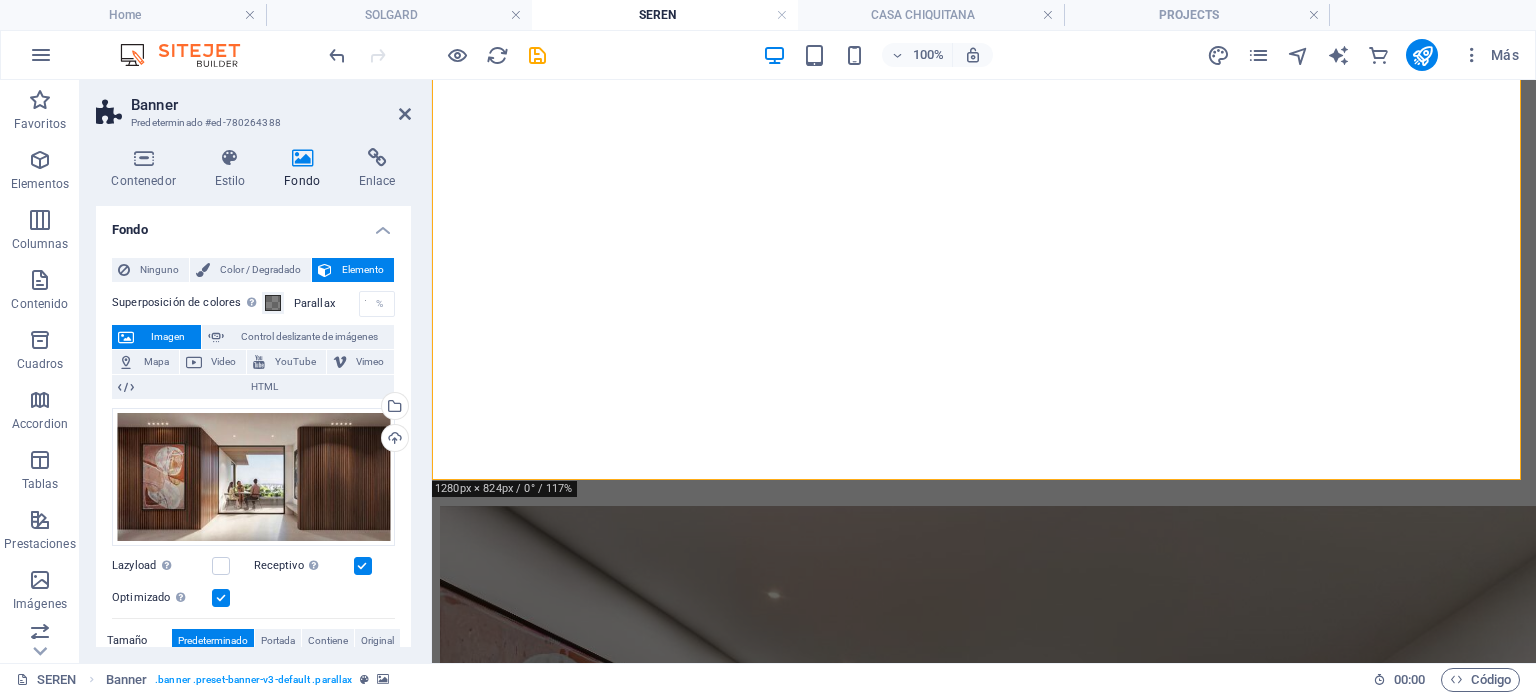 click at bounding box center (984, 31) 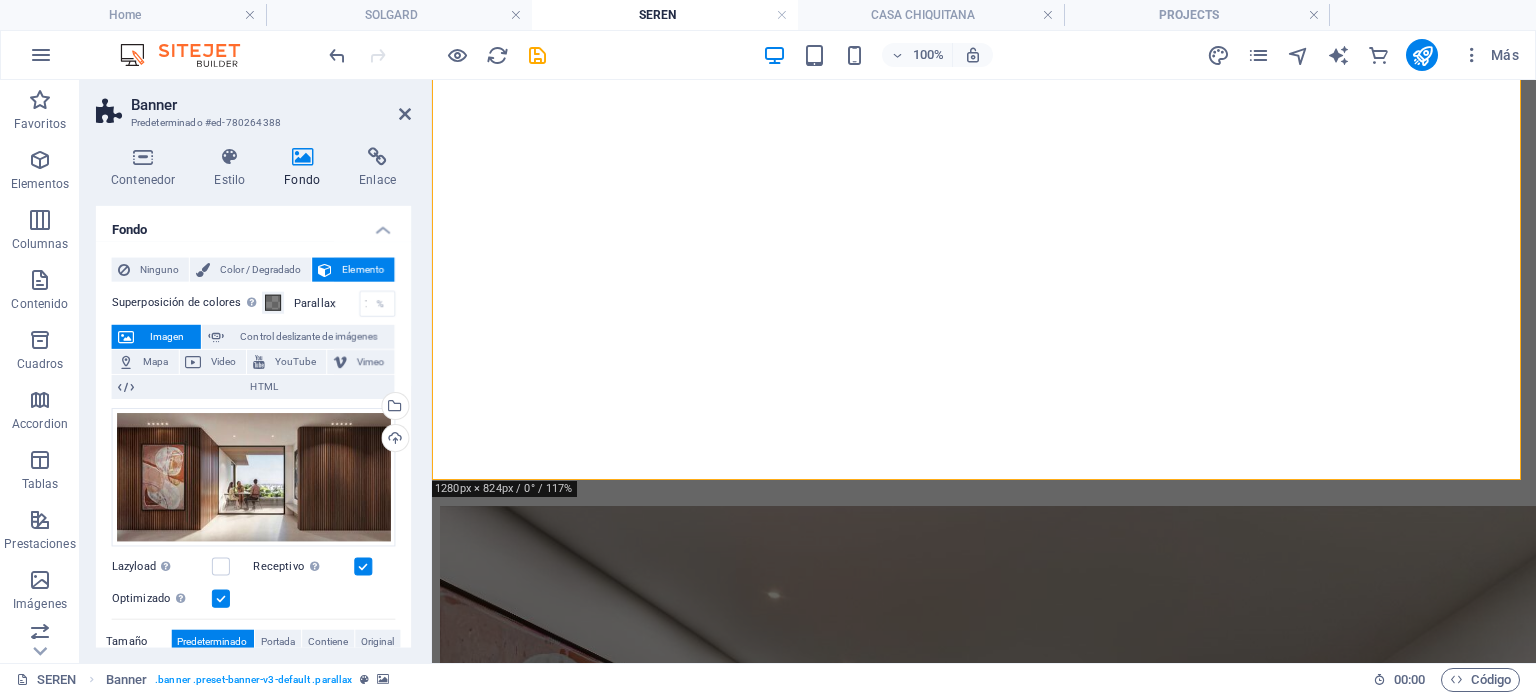 click at bounding box center (984, 31) 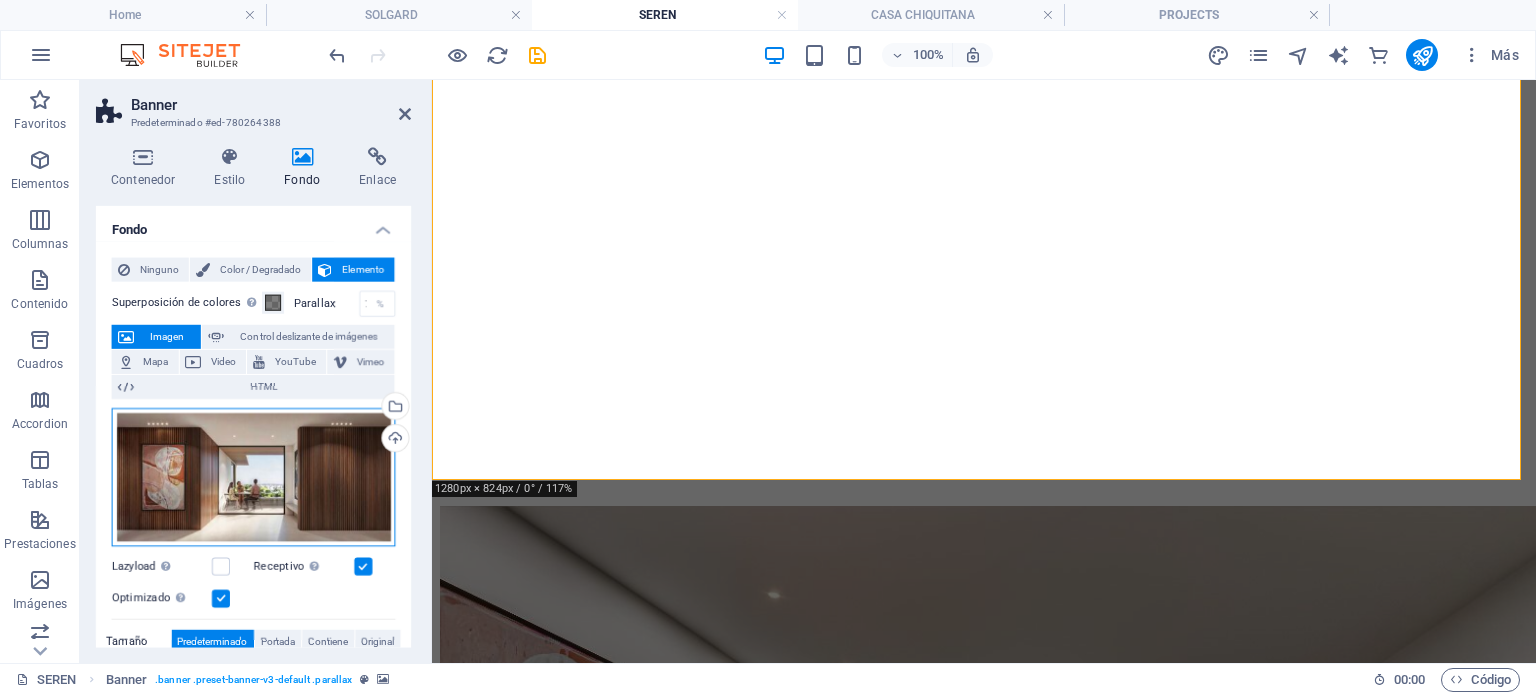click on "Arrastra archivos aquí, haz clic para escoger archivos o  selecciona archivos de Archivos o de nuestra galería gratuita de fotos y vídeos" at bounding box center (253, 477) 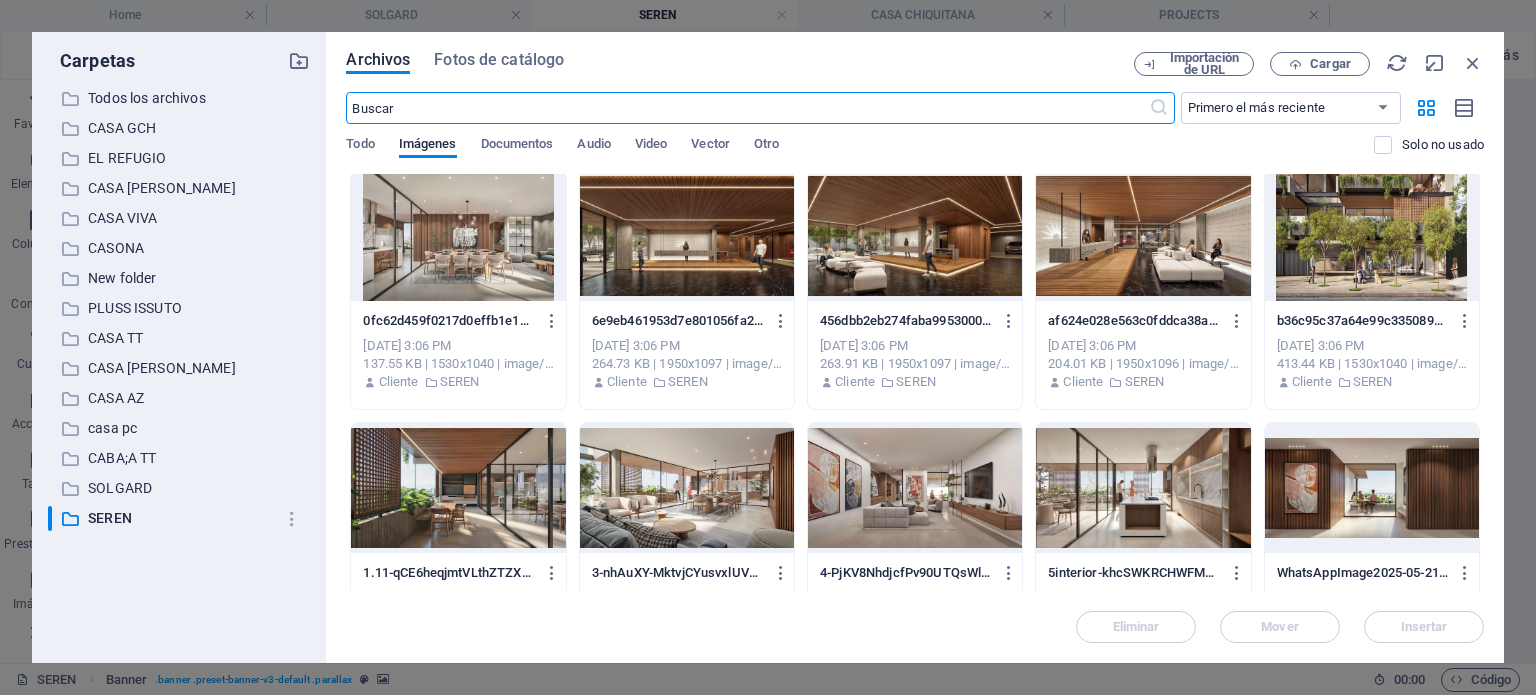 scroll, scrollTop: 0, scrollLeft: 0, axis: both 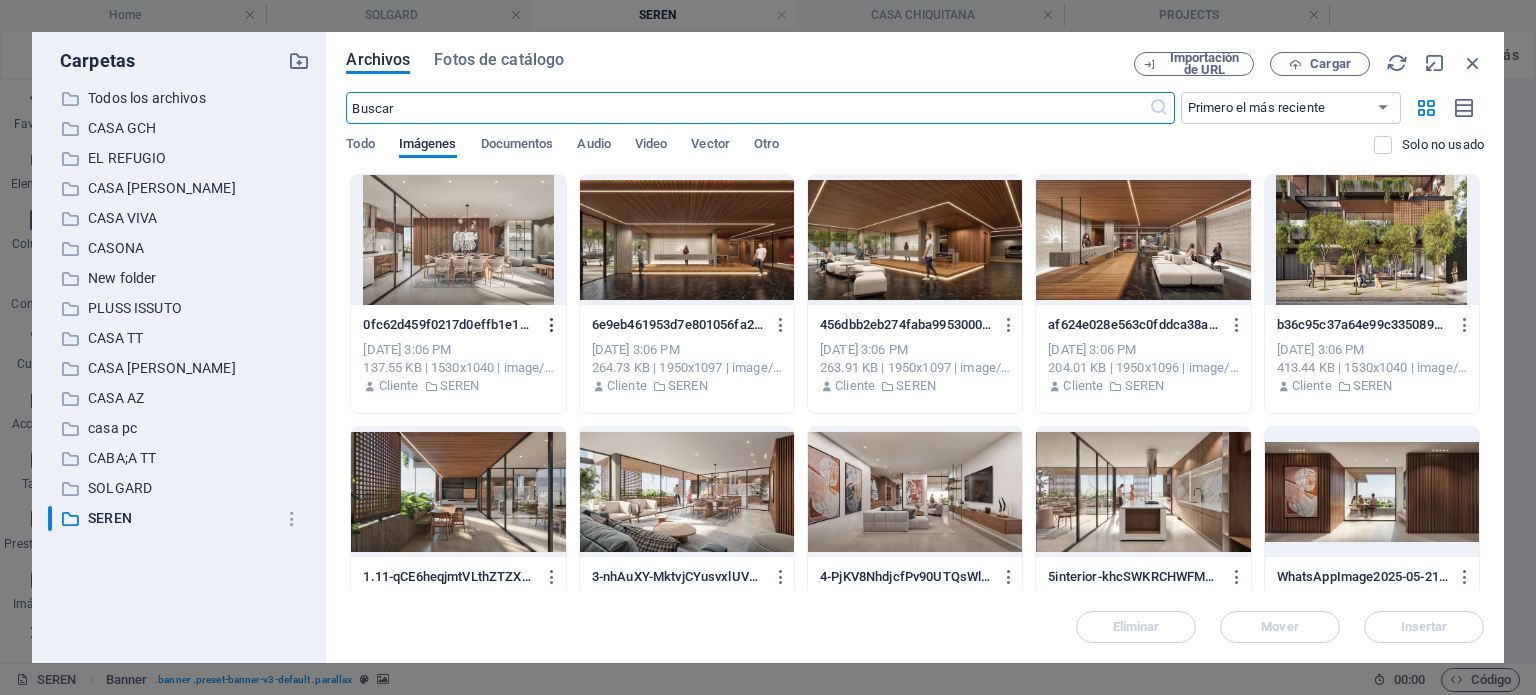 click at bounding box center (552, 325) 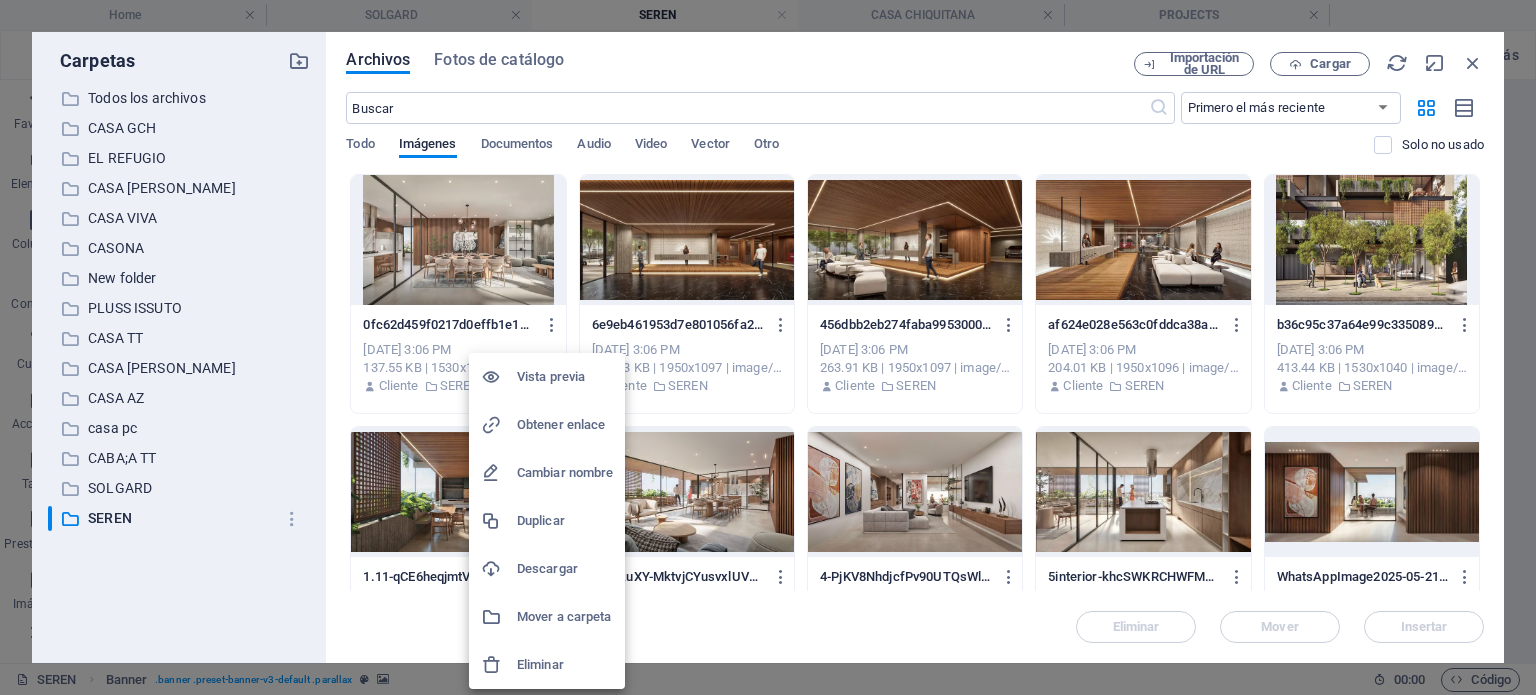 click on "Eliminar" at bounding box center [565, 665] 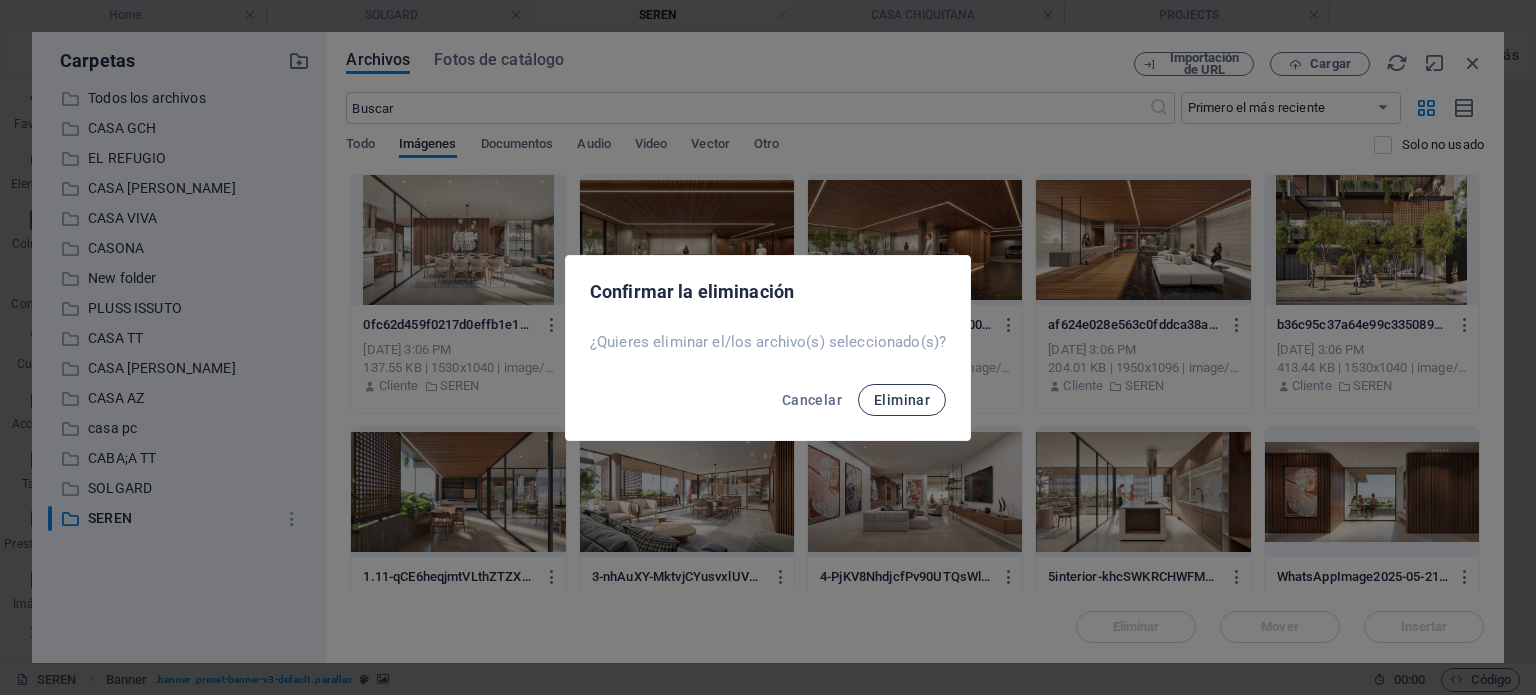 click on "Eliminar" at bounding box center [902, 400] 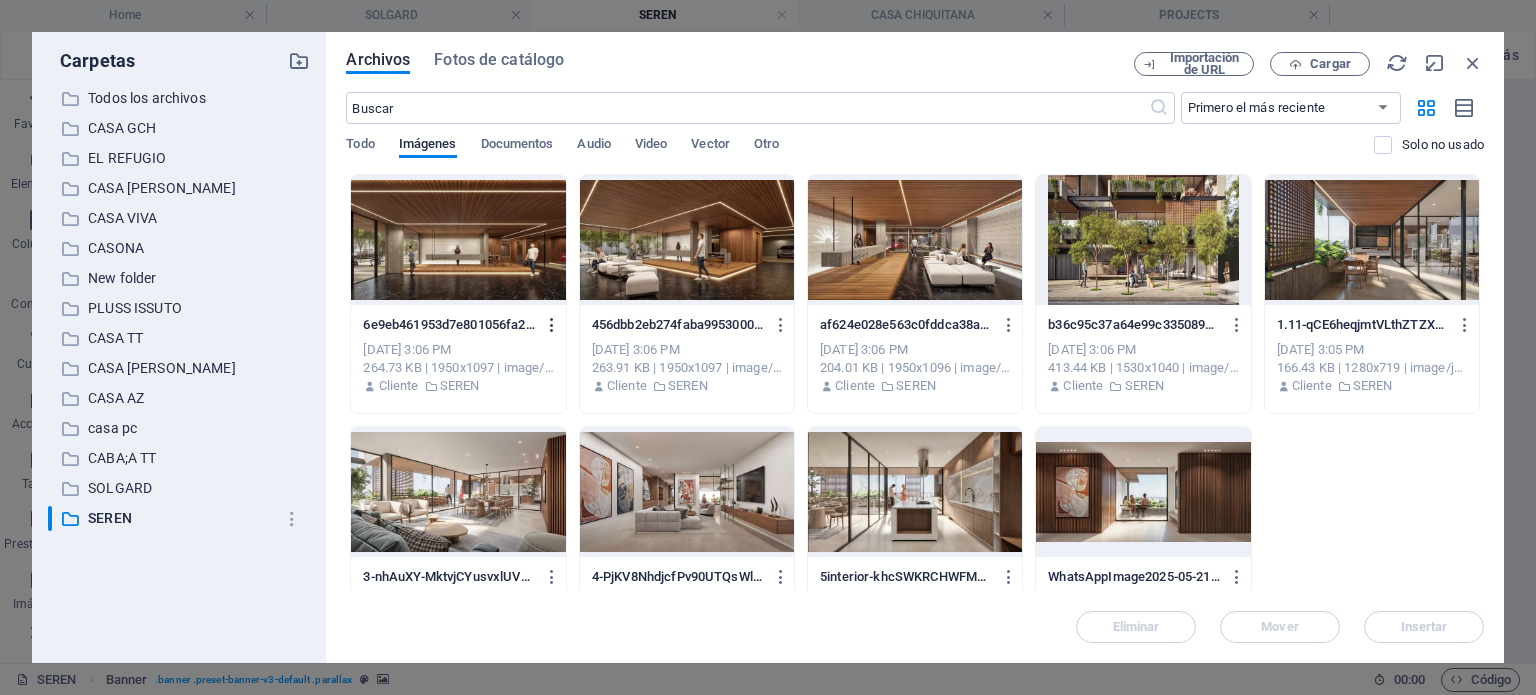 click at bounding box center [552, 325] 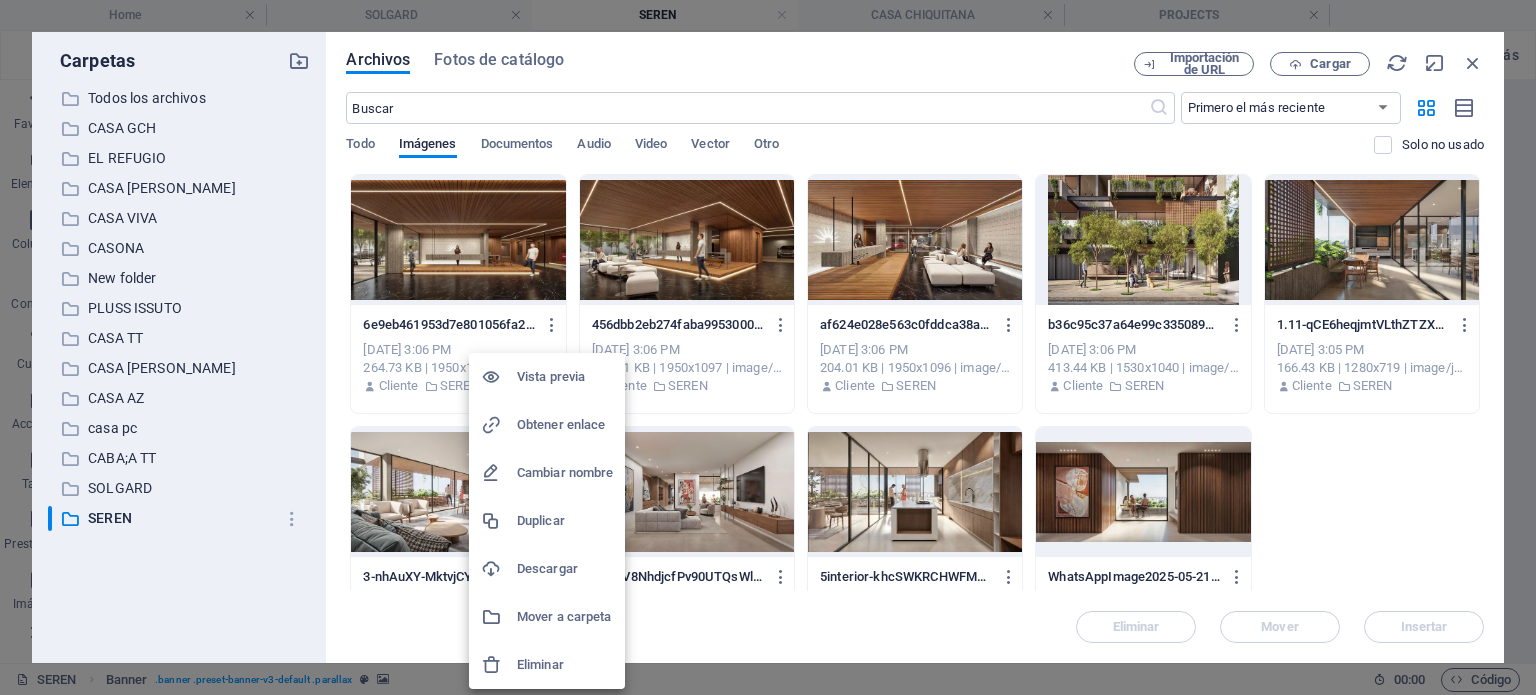 click on "Eliminar" at bounding box center (565, 665) 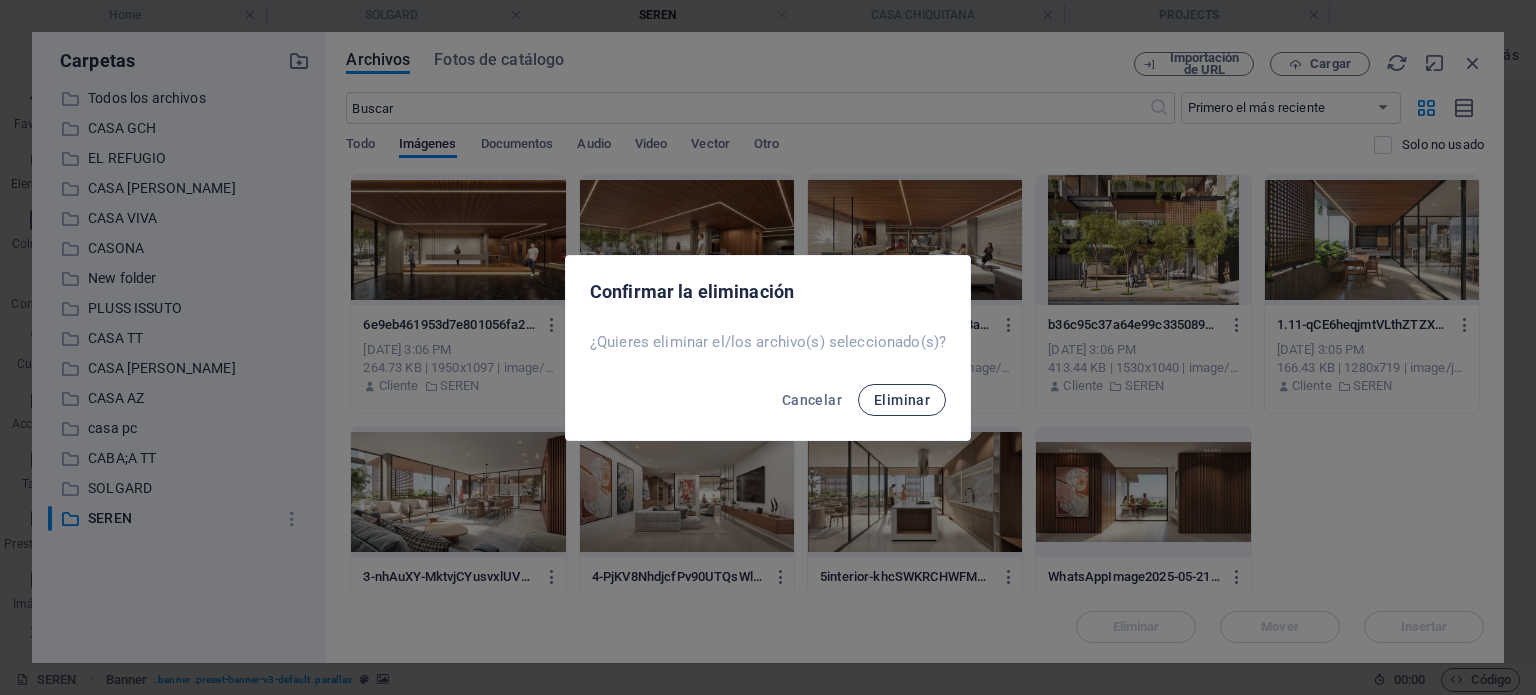 click on "Eliminar" at bounding box center (902, 400) 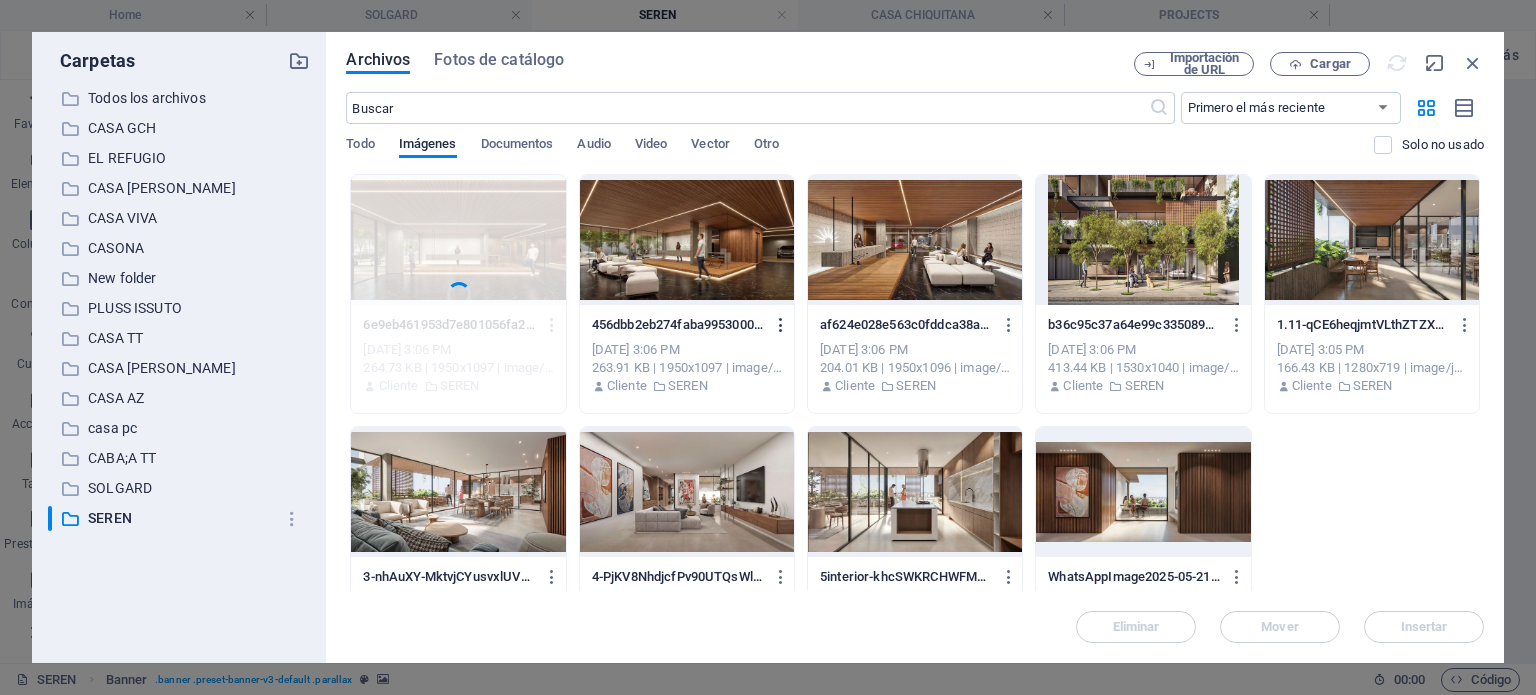 click on "6e9eb461953d7e801056fa2a53b0cc5e-5l3hcBjnGb23apeFyLQ5xA.webp 6e9eb461953d7e801056fa2a53b0cc5e-5l3hcBjnGb23apeFyLQ5xA.webp [DATE] 3:06 PM 264.73 KB | 1950x1097 | image/webp Cliente SEREN 456dbb2eb274faba9953000b79a0e322-Qq-K_BGtmahYN_Rt2mWiig.webp 456dbb2eb274faba9953000b79a0e322-Qq-K_BGtmahYN_Rt2mWiig.webp [DATE] 3:06 PM 263.91 KB | 1950x1097 | image/webp Cliente SEREN af624e028e563c0fddca38a0638152de-RF4617zv-kfn3pv-Ko-H3g.webp af624e028e563c0fddca38a0638152de-RF4617zv-kfn3pv-Ko-H3g.webp [DATE] 3:06 PM 204.01 KB | 1950x1096 | image/webp Cliente SEREN b36c95c37a64e99c3350899cf2801452-MjqNdYANccCOrPuE_z84Gw.webp b36c95c37a64e99c3350899cf2801452-MjqNdYANccCOrPuE_z84Gw.webp [DATE] 3:06 PM 413.44 KB | 1530x1040 | image/webp Cliente SEREN 1.11-qCE6heqjmtVLthZTZXFtWw.jpeg 1.11-qCE6heqjmtVLthZTZXFtWw.jpeg [DATE] 3:05 PM 166.43 KB | 1280x719 | image/jpeg Cliente SEREN 3-nhAuXY-MktvjCYusvxlUVA.jpeg 3-nhAuXY-MktvjCYusvxlUVA.jpeg [DATE] 3:05 PM 166 KB | 1280x719 | image/jpeg Cliente" at bounding box center [915, 420] 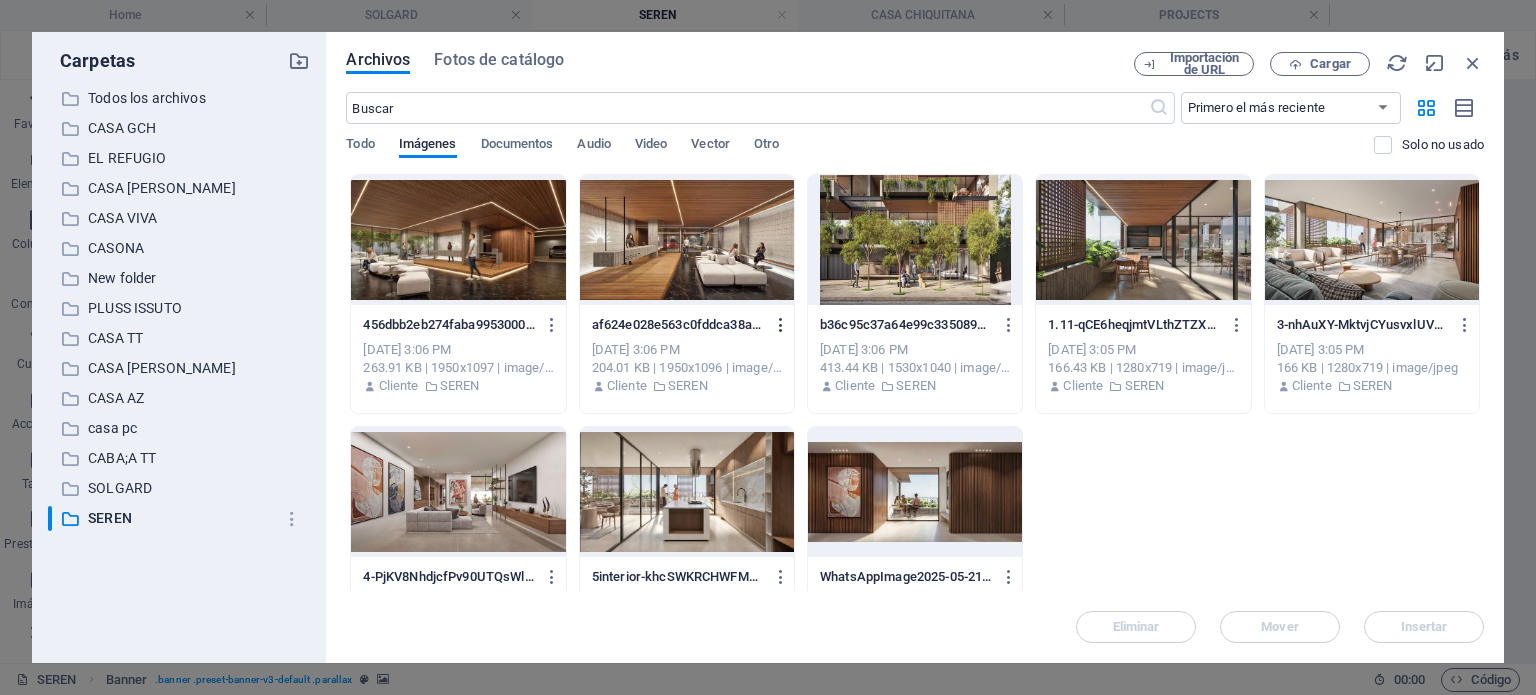 click at bounding box center [781, 325] 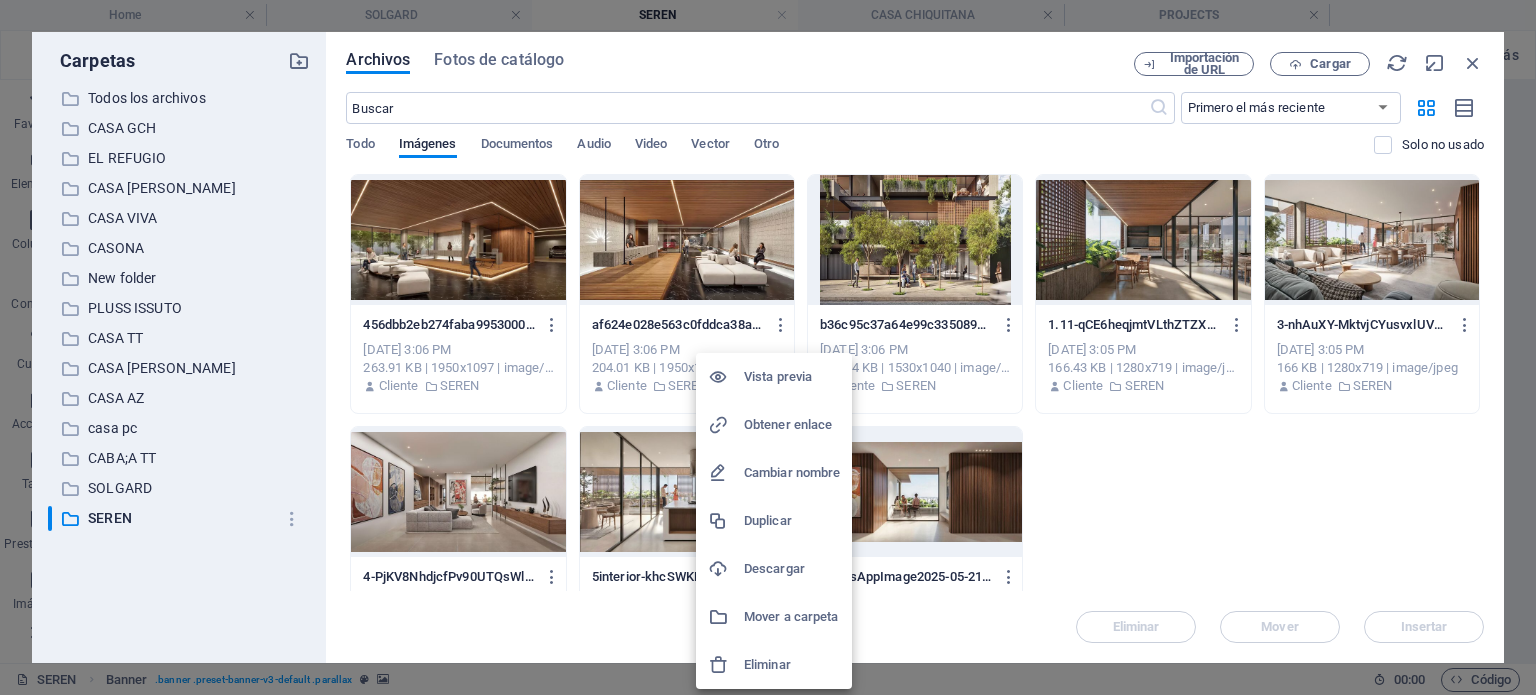 click on "Eliminar" at bounding box center (792, 665) 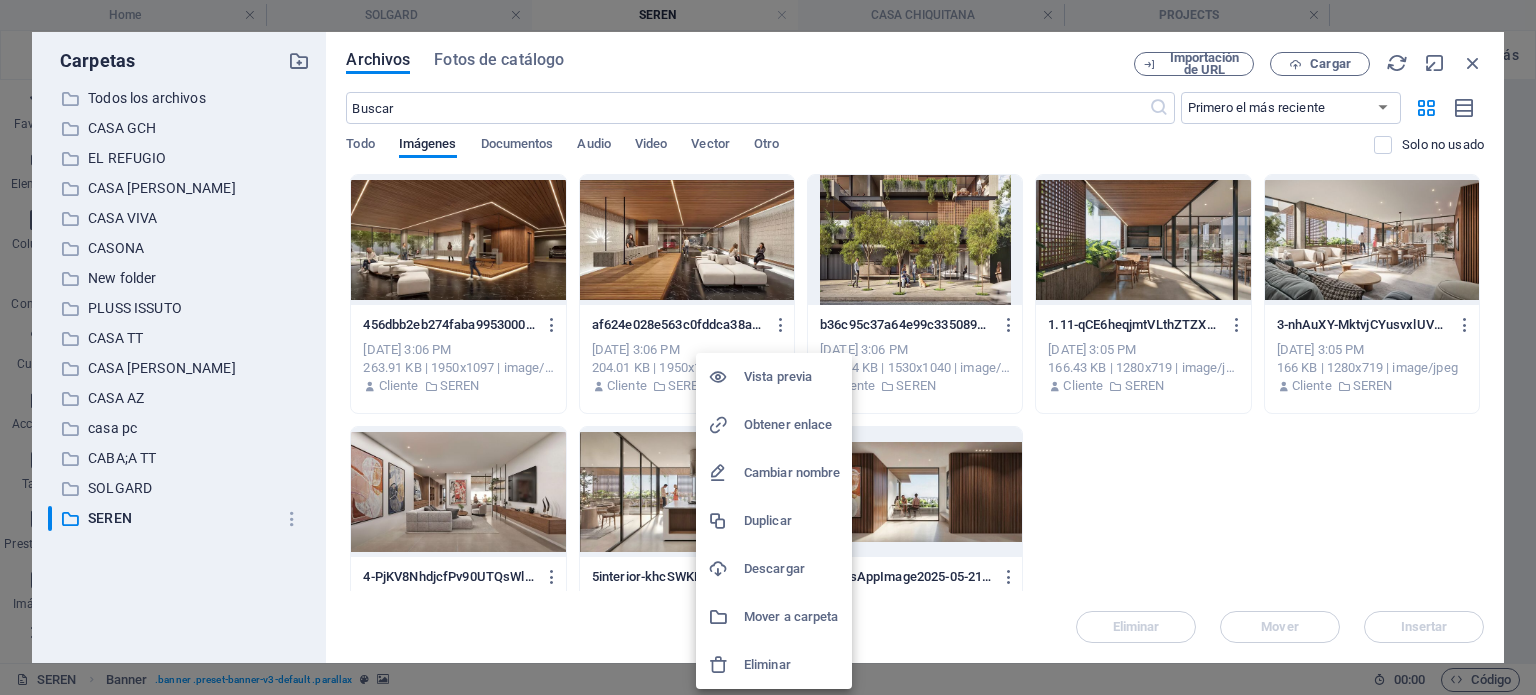 click on "[DOMAIN_NAME] Home [PERSON_NAME] CASA CHIQUITANA PROJECTS Favoritos Elementos Columnas Contenido Cuadros Accordion Tablas Prestaciones Imágenes Control deslizante Encabezado Pie de página Formularios Marketing Colecciones Comercio Barra de menús Predeterminado #ed-750562017
Contenedor Estilo Fondo Enlace Tamaño Altura Predeterminado px rem % vh vw Alto mín Ninguno px rem % vh vw Ancho Predeterminado px rem % em vh vw Ancho mín Ninguno px rem % vh vw Ancho del contenido Predeterminado Ancho personalizado Ancho Predeterminado px rem % em vh vw Ancho mín Ninguno px rem % vh vw Espaciado predeterminado Espaciado personalizado El espaciado y ancho del contenido predeterminado puede cambiarse en Diseño. Editar diseño Diseño (Flexbox) Alineación Determina flex-direction. Predeterminado Eje principal Predeterminado Eje lateral Controla la dirección vertical del elemento en el contenedor (alinear elementos)." at bounding box center (768, 347) 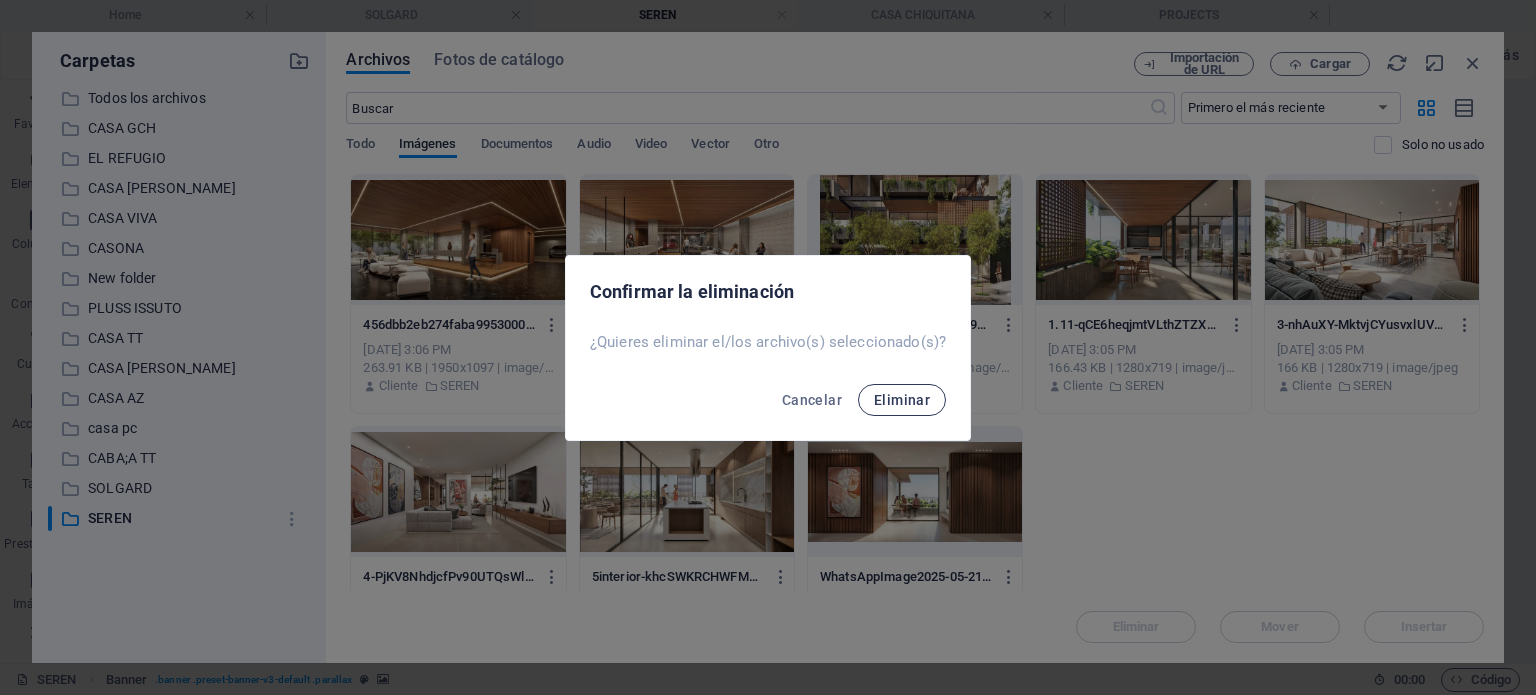 click on "Eliminar" at bounding box center [902, 400] 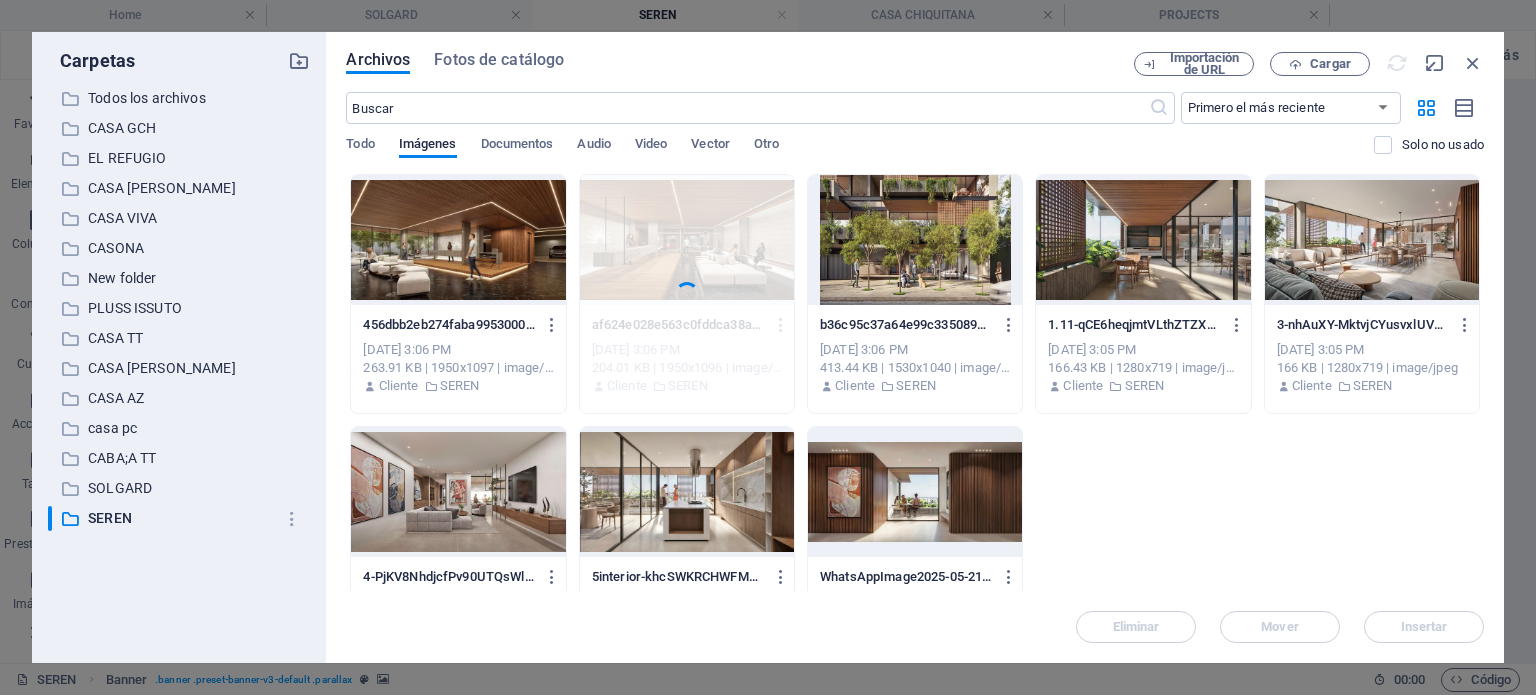 drag, startPoint x: 923, startPoint y: 398, endPoint x: 697, endPoint y: 375, distance: 227.16734 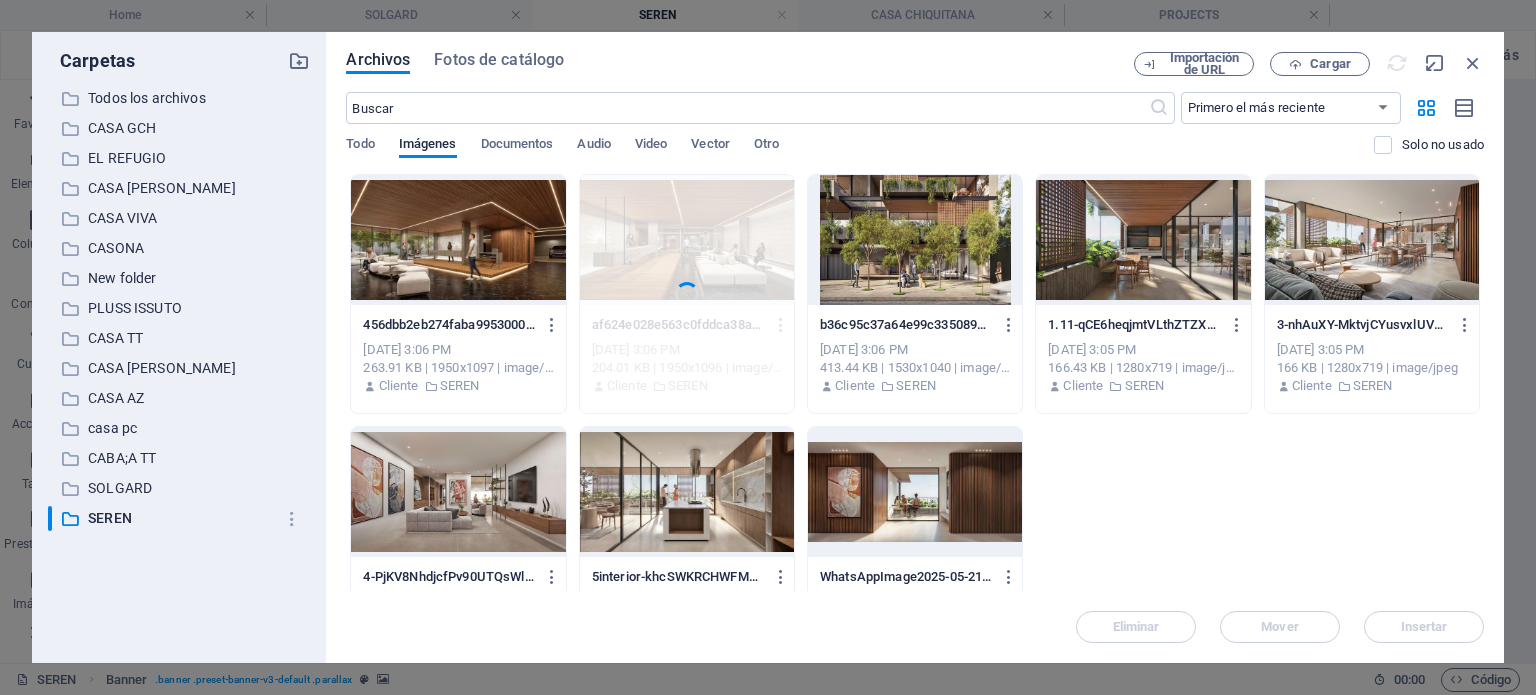 click on "Eliminar" at bounding box center [902, 400] 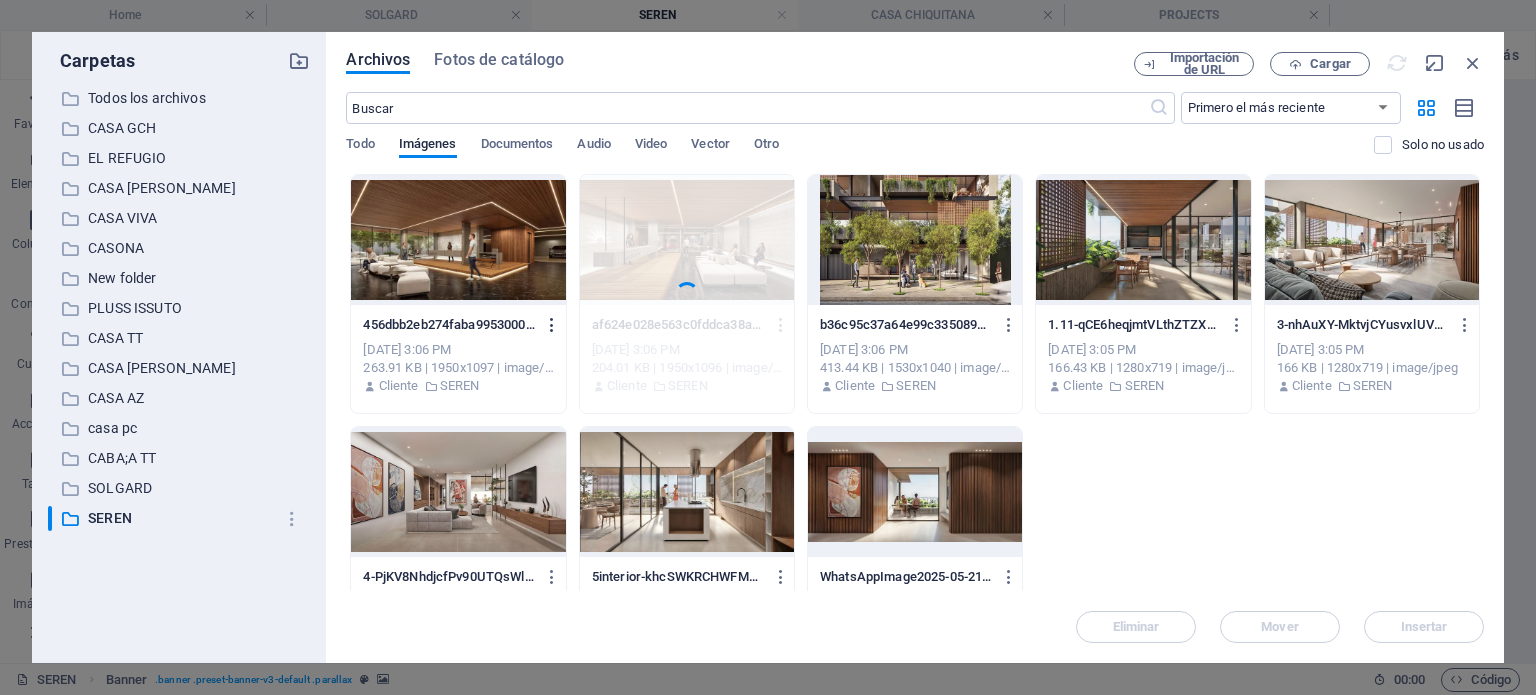 click at bounding box center (552, 325) 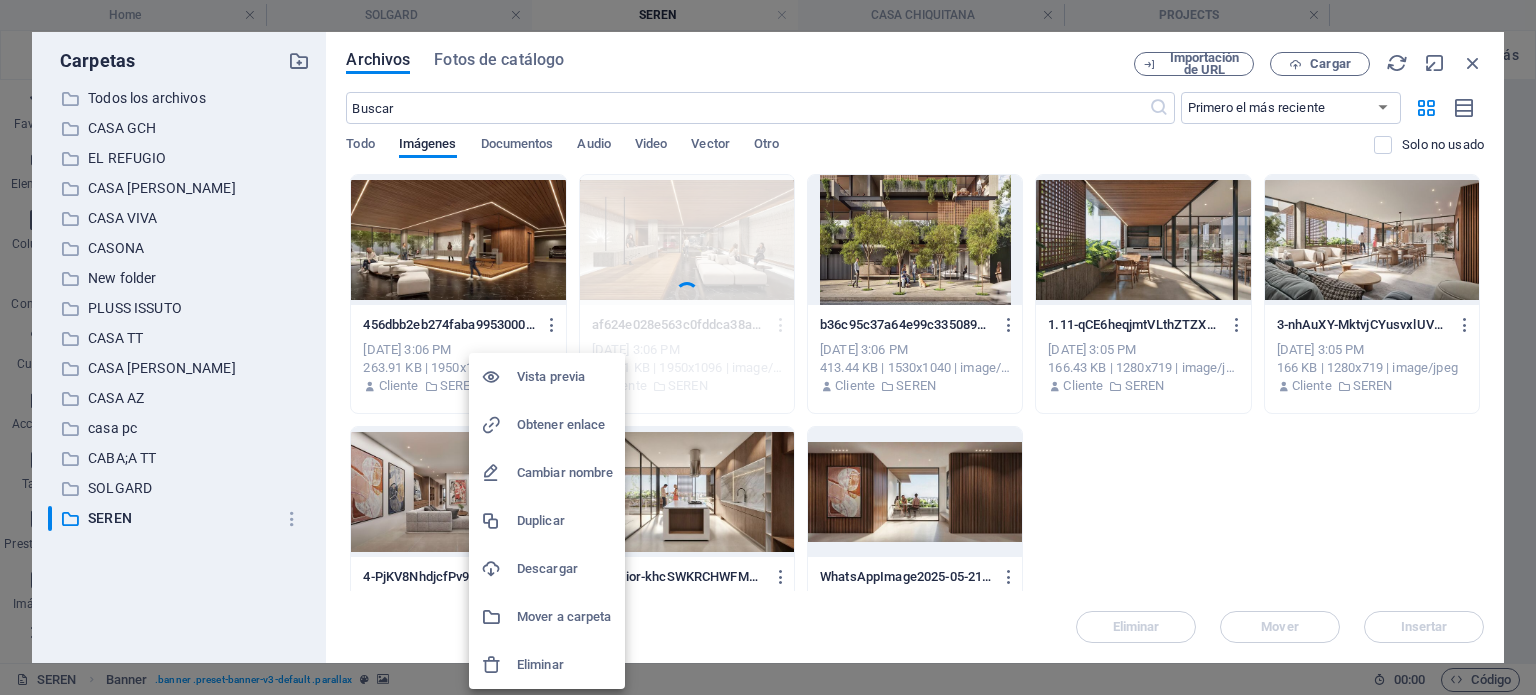 click on "Eliminar" at bounding box center (565, 665) 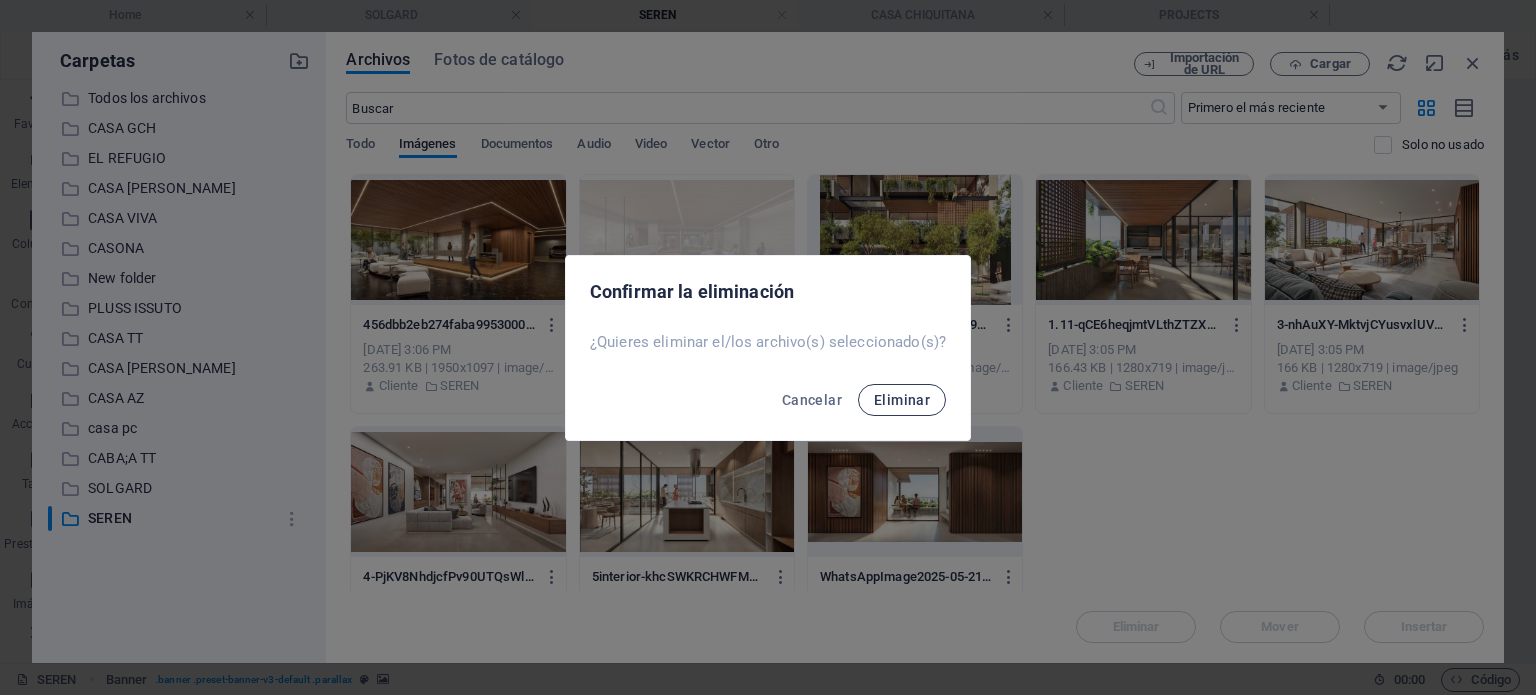 click on "Eliminar" at bounding box center (902, 400) 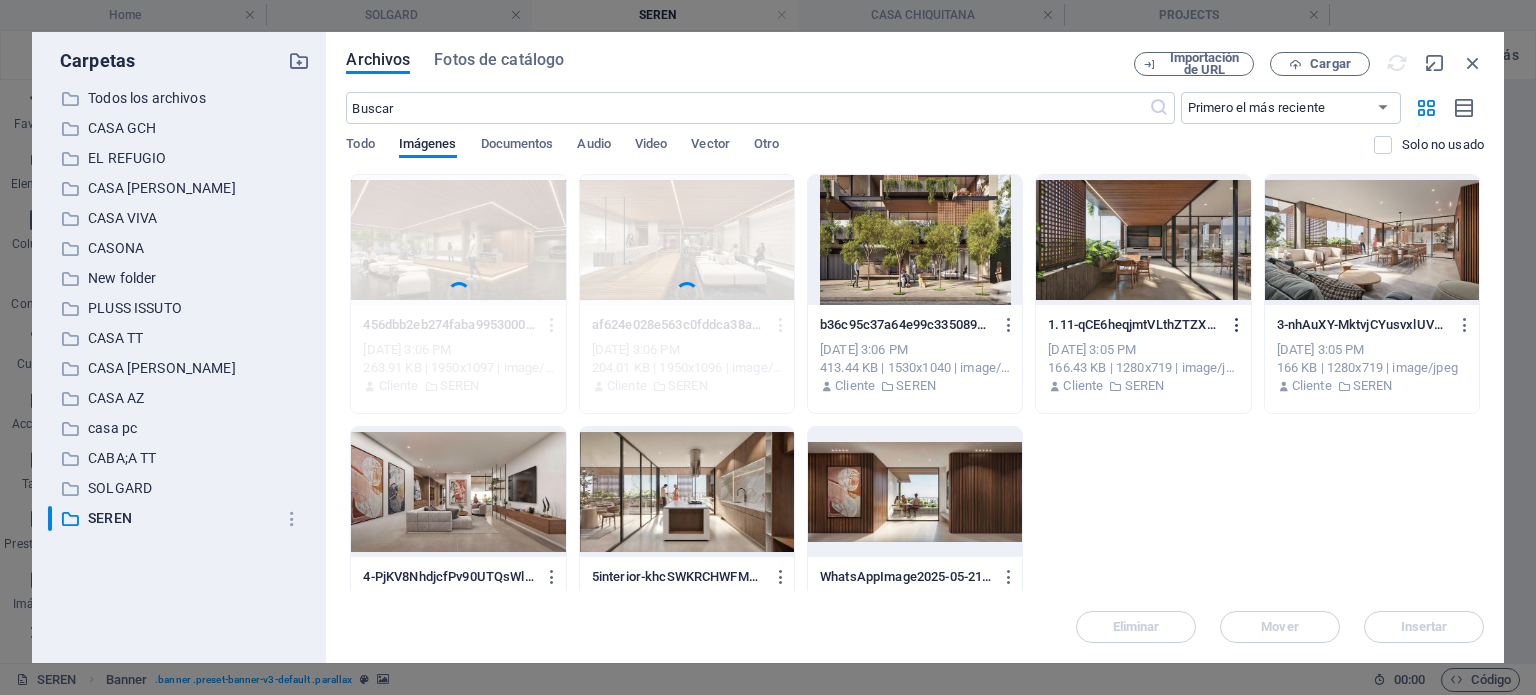 click at bounding box center [1237, 325] 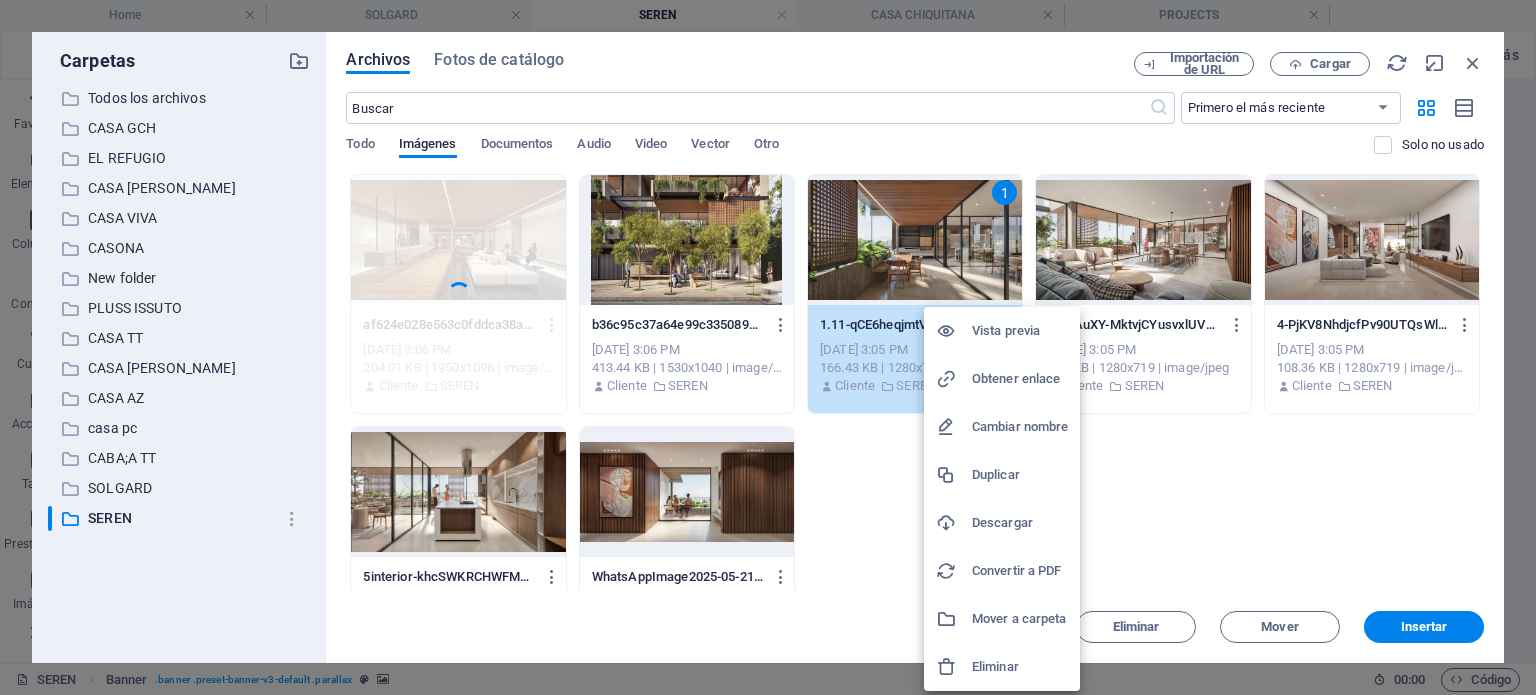 click on "Eliminar" at bounding box center [1020, 667] 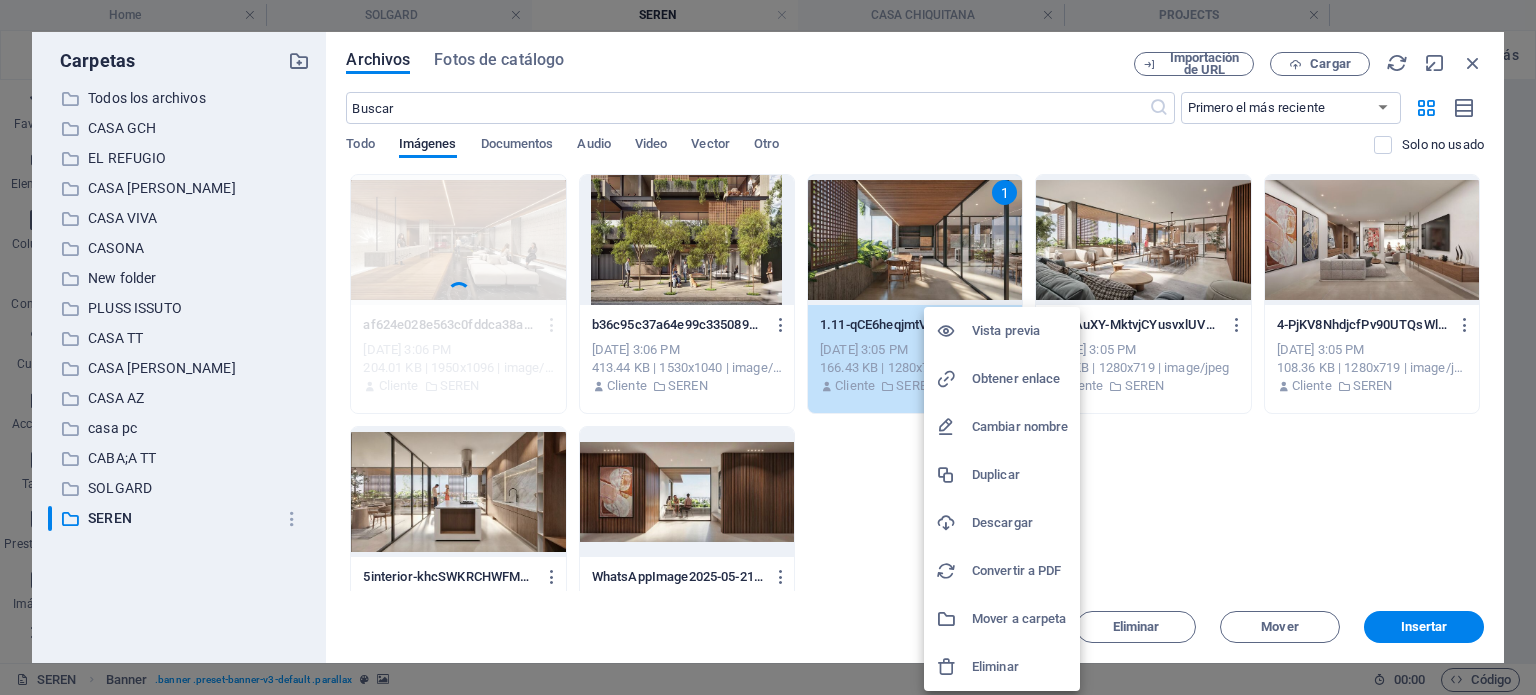 click on "[DOMAIN_NAME] Home [PERSON_NAME] CASA CHIQUITANA PROJECTS Favoritos Elementos Columnas Contenido Cuadros Accordion Tablas Prestaciones Imágenes Control deslizante Encabezado Pie de página Formularios Marketing Colecciones Comercio Barra de menús Predeterminado #ed-750562017
Contenedor Estilo Fondo Enlace Tamaño Altura Predeterminado px rem % vh vw Alto mín Ninguno px rem % vh vw Ancho Predeterminado px rem % em vh vw Ancho mín Ninguno px rem % vh vw Ancho del contenido Predeterminado Ancho personalizado Ancho Predeterminado px rem % em vh vw Ancho mín Ninguno px rem % vh vw Espaciado predeterminado Espaciado personalizado El espaciado y ancho del contenido predeterminado puede cambiarse en Diseño. Editar diseño Diseño (Flexbox) Alineación Determina flex-direction. Predeterminado Eje principal Predeterminado Eje lateral Controla la dirección vertical del elemento en el contenedor (alinear elementos)." at bounding box center (768, 347) 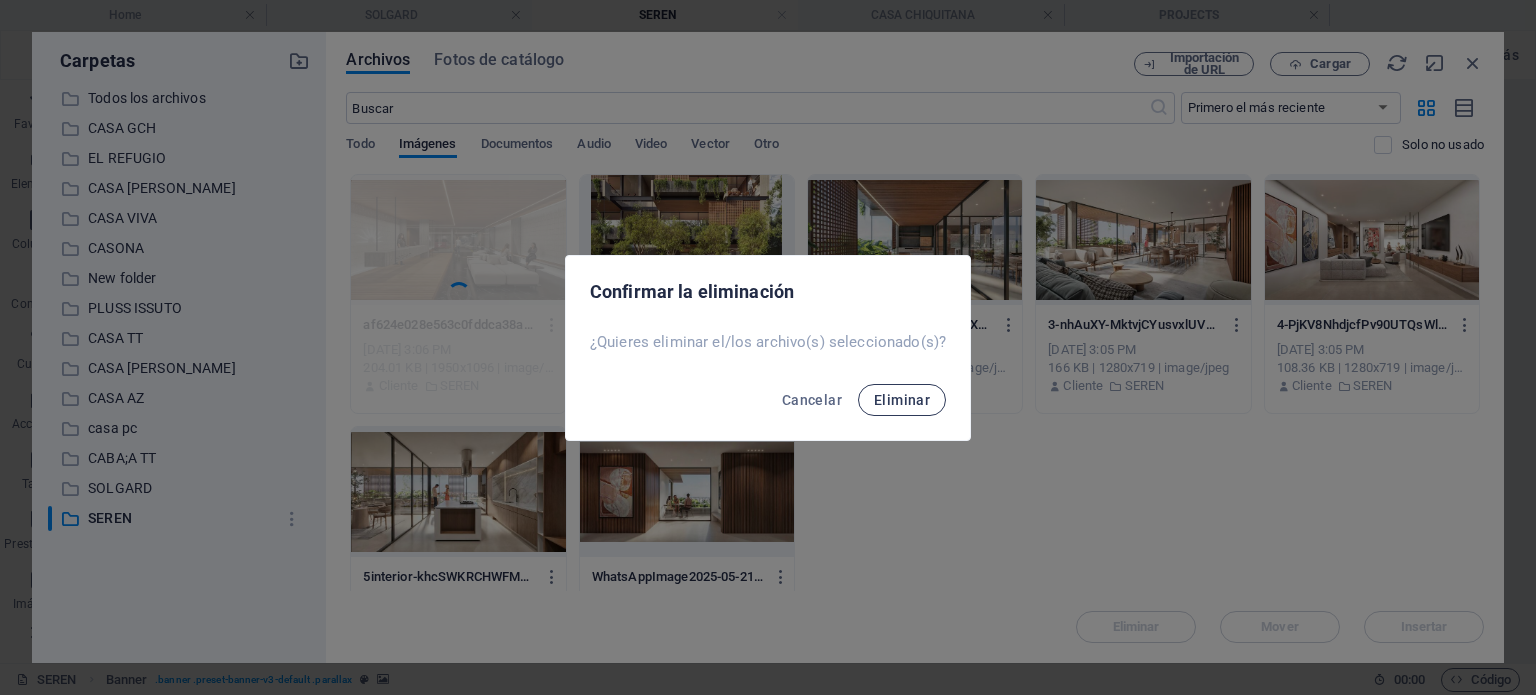 click on "Eliminar" at bounding box center (902, 400) 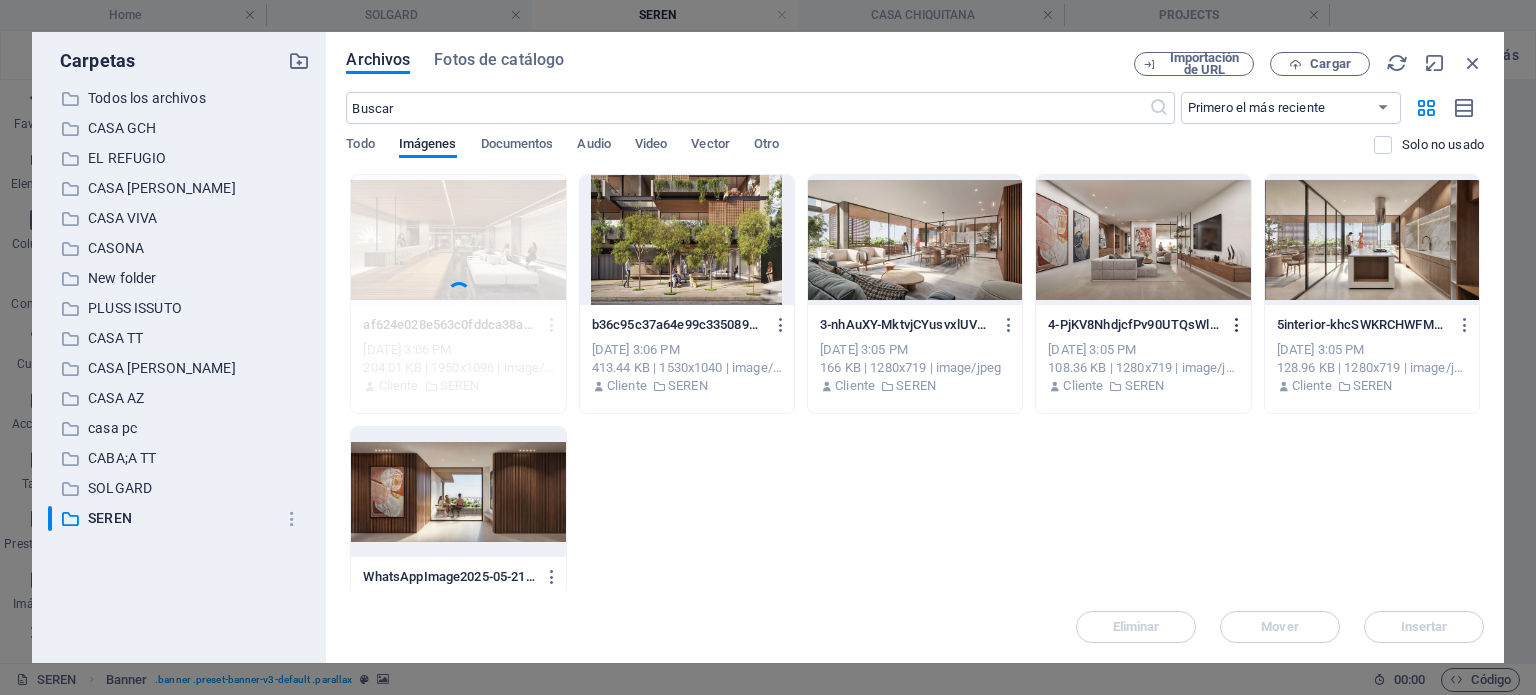 click at bounding box center (1237, 325) 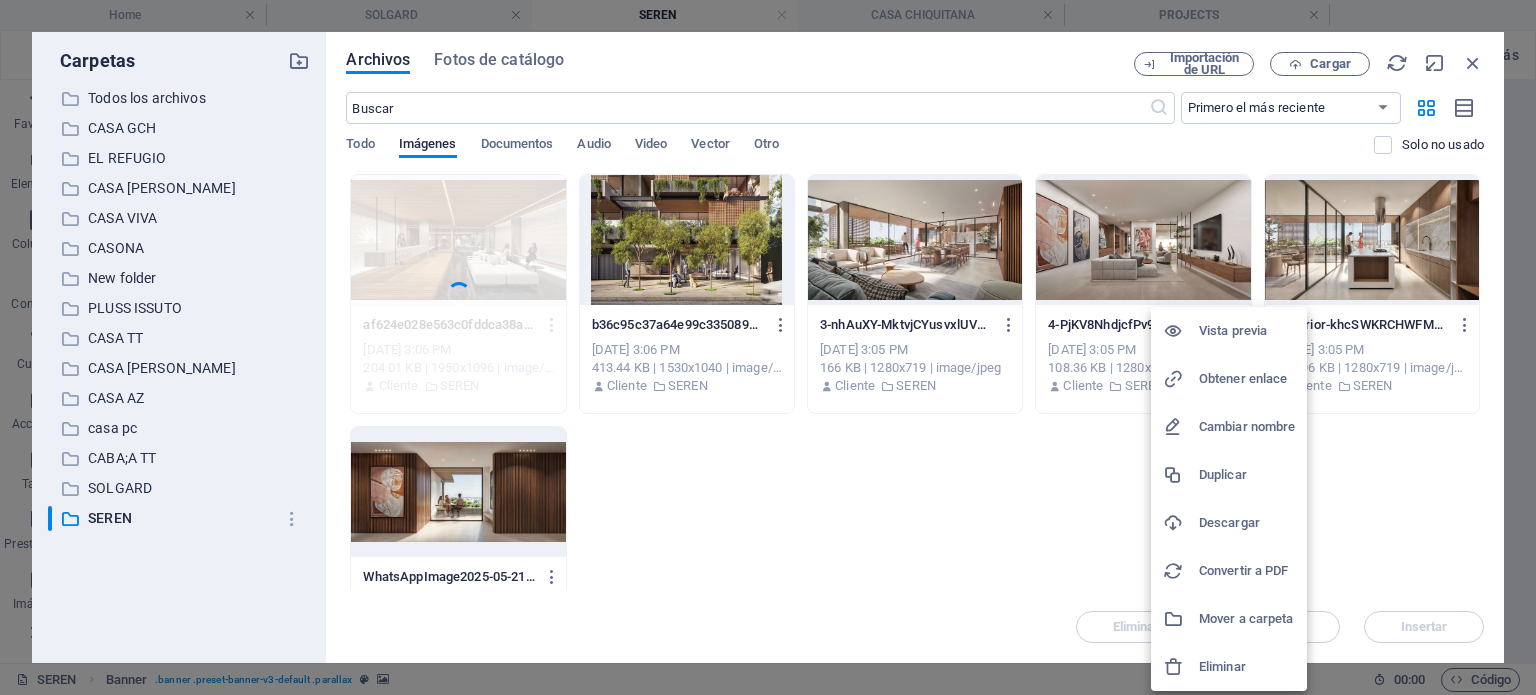 click on "Eliminar" at bounding box center (1247, 667) 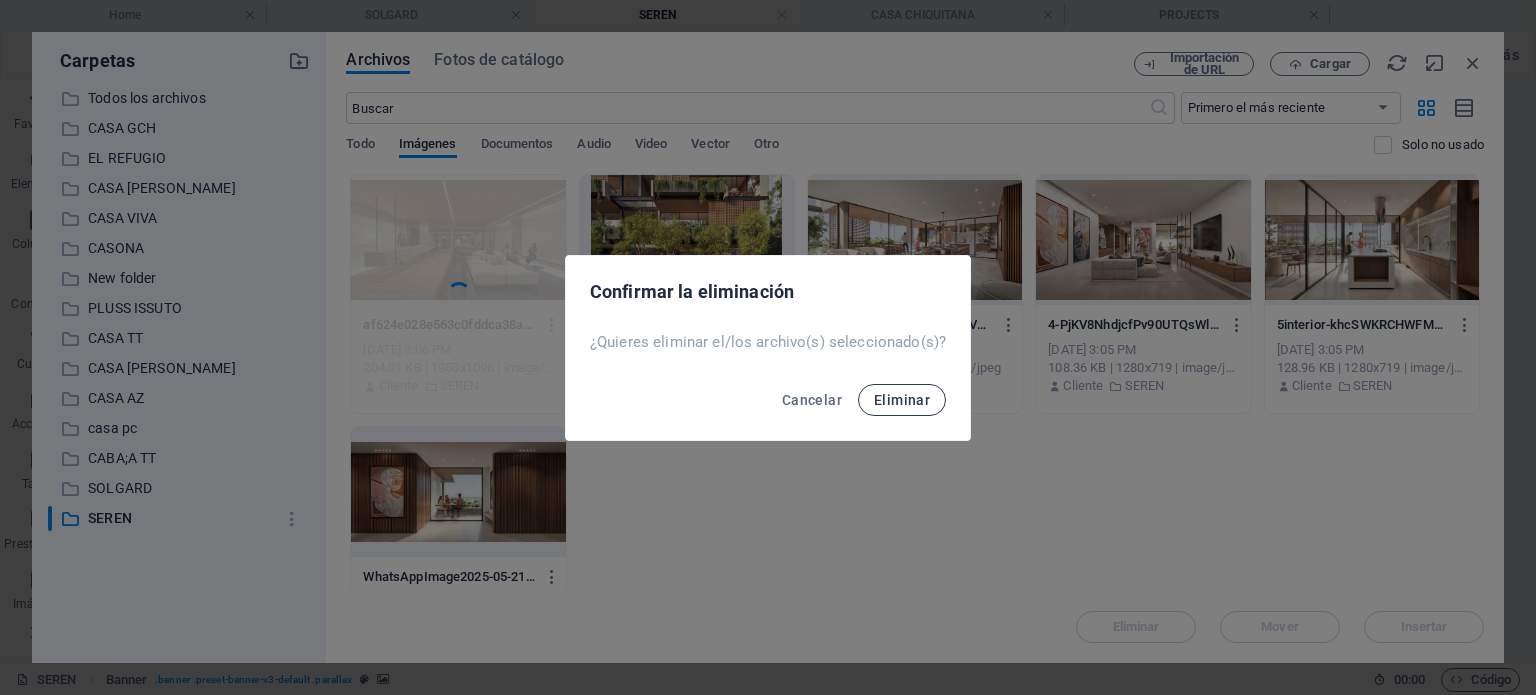 click on "Eliminar" at bounding box center (902, 400) 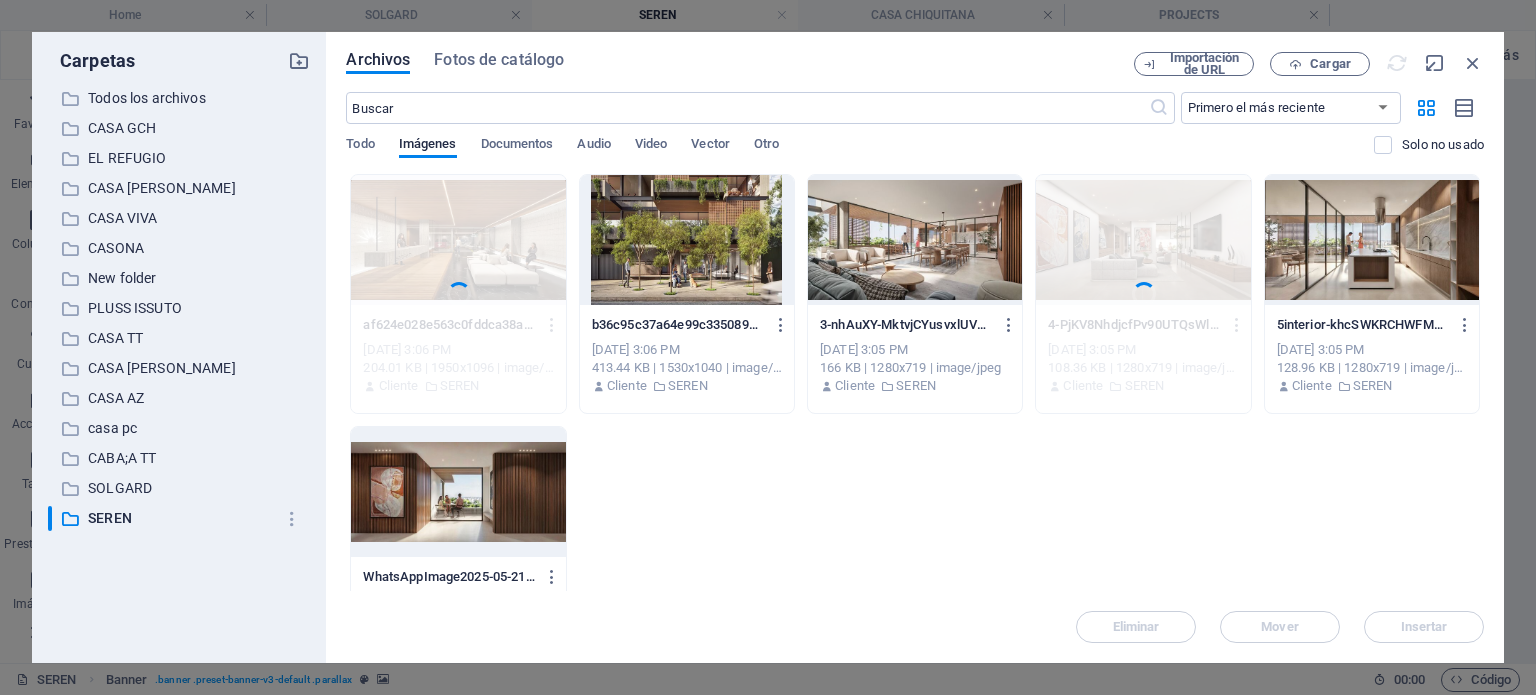 click on "Eliminar" at bounding box center (902, 400) 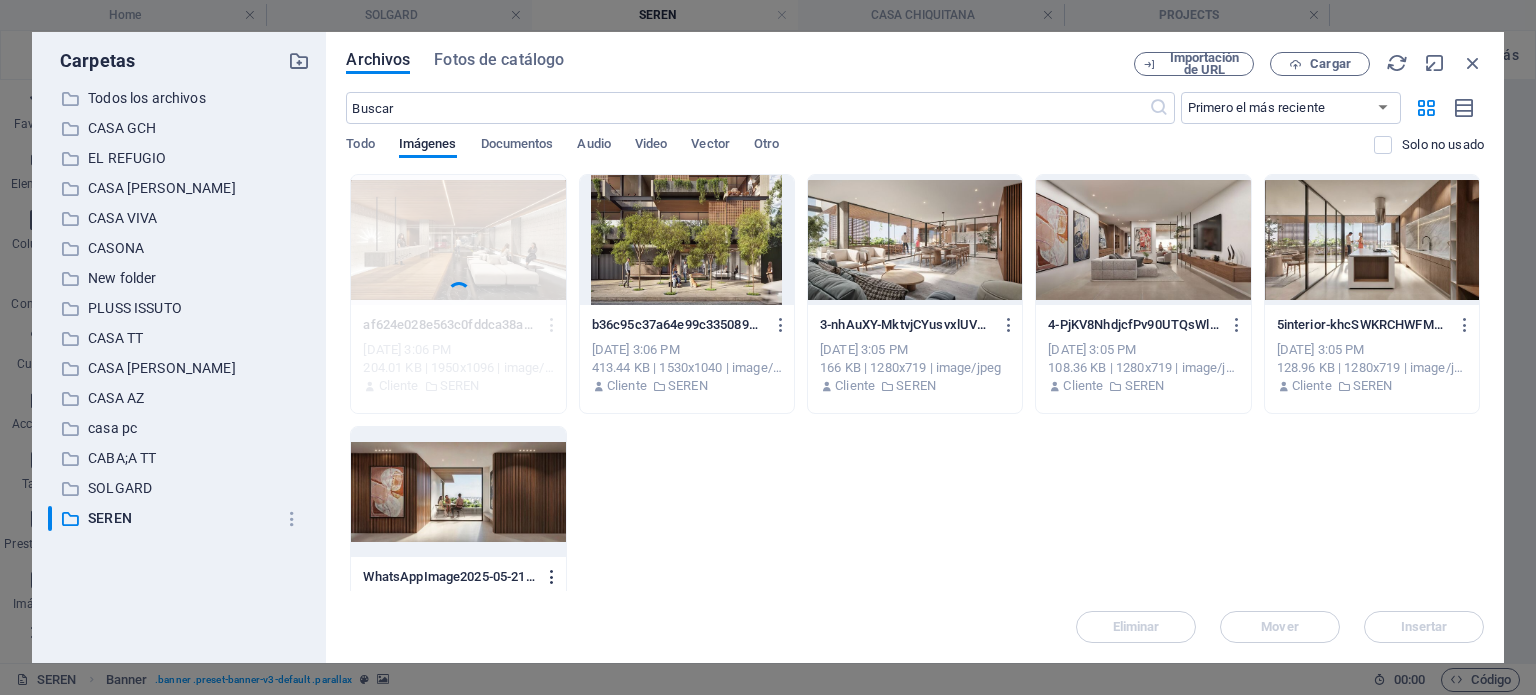 click at bounding box center [552, 577] 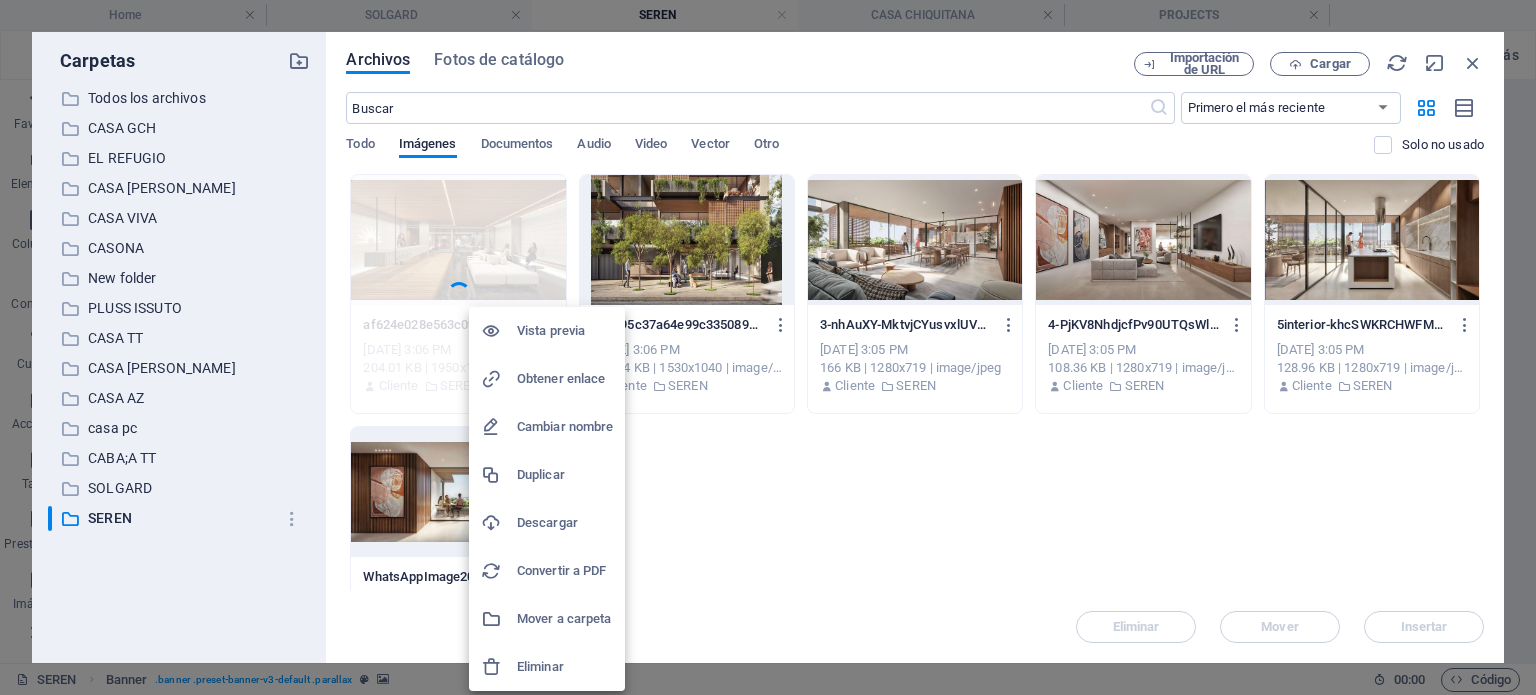 click on "Eliminar" at bounding box center (565, 667) 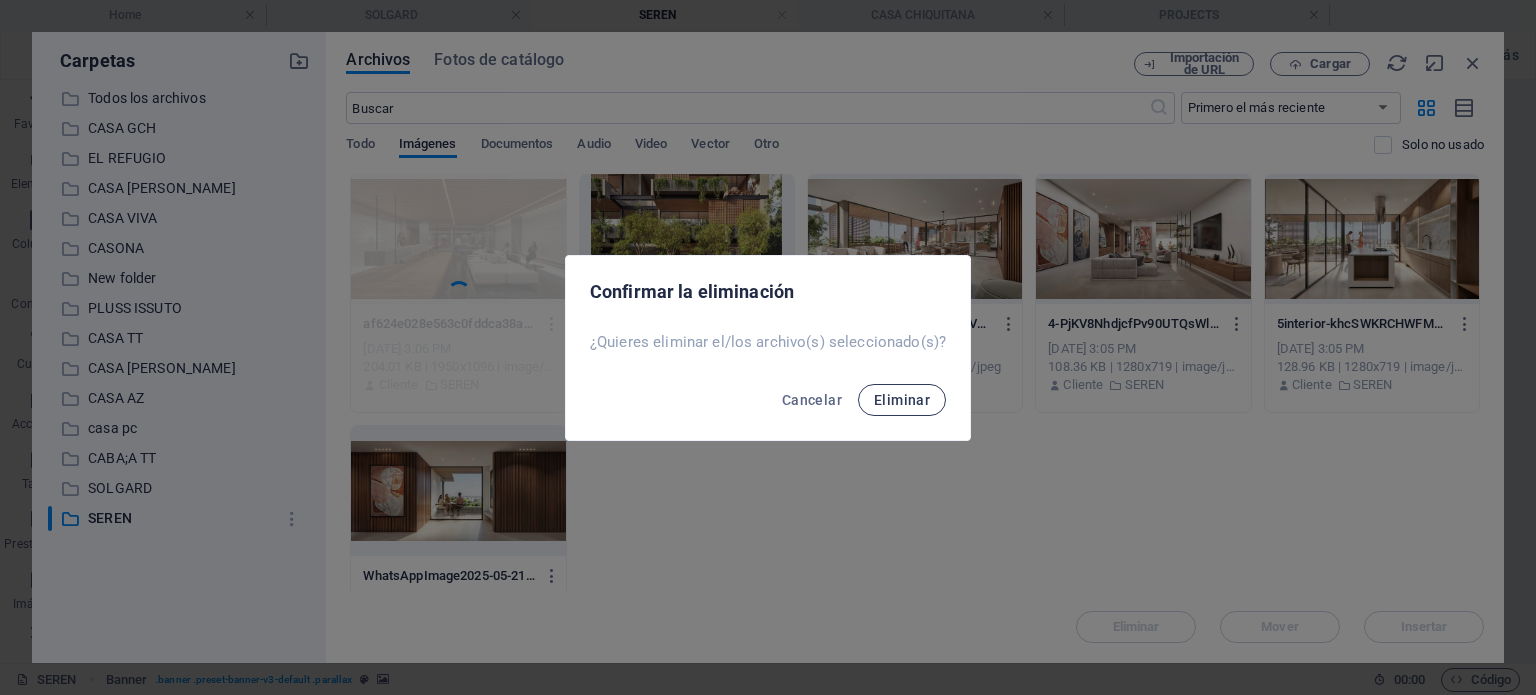 click on "Eliminar" at bounding box center (902, 400) 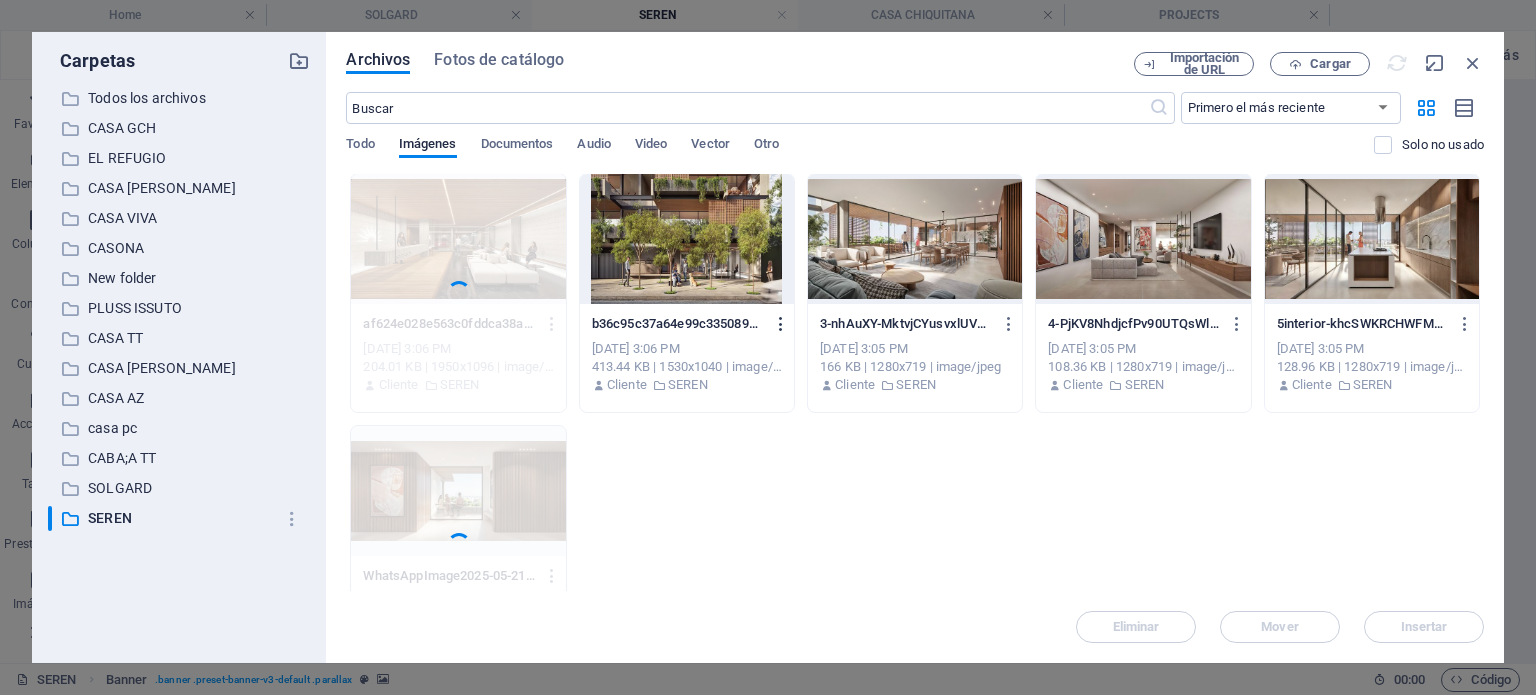 click at bounding box center [781, 324] 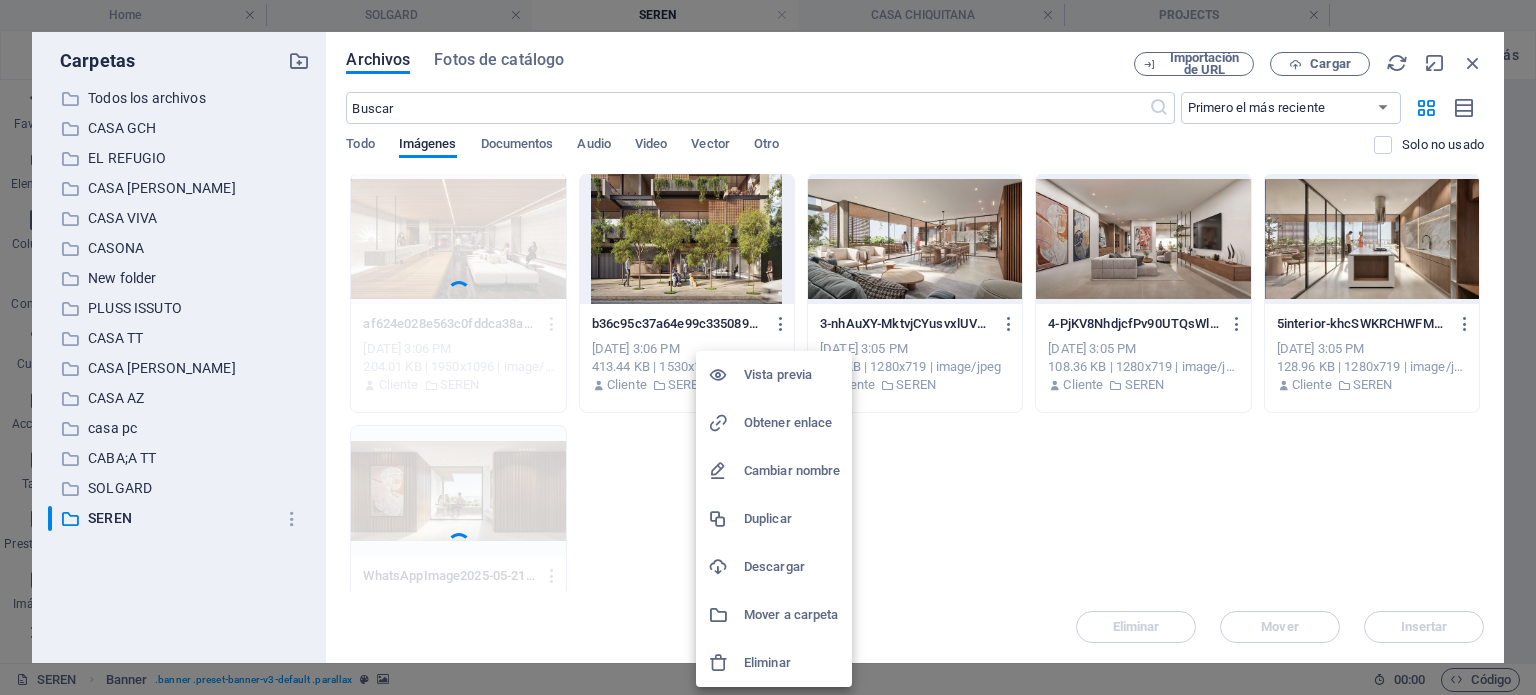 click on "Eliminar" at bounding box center (792, 663) 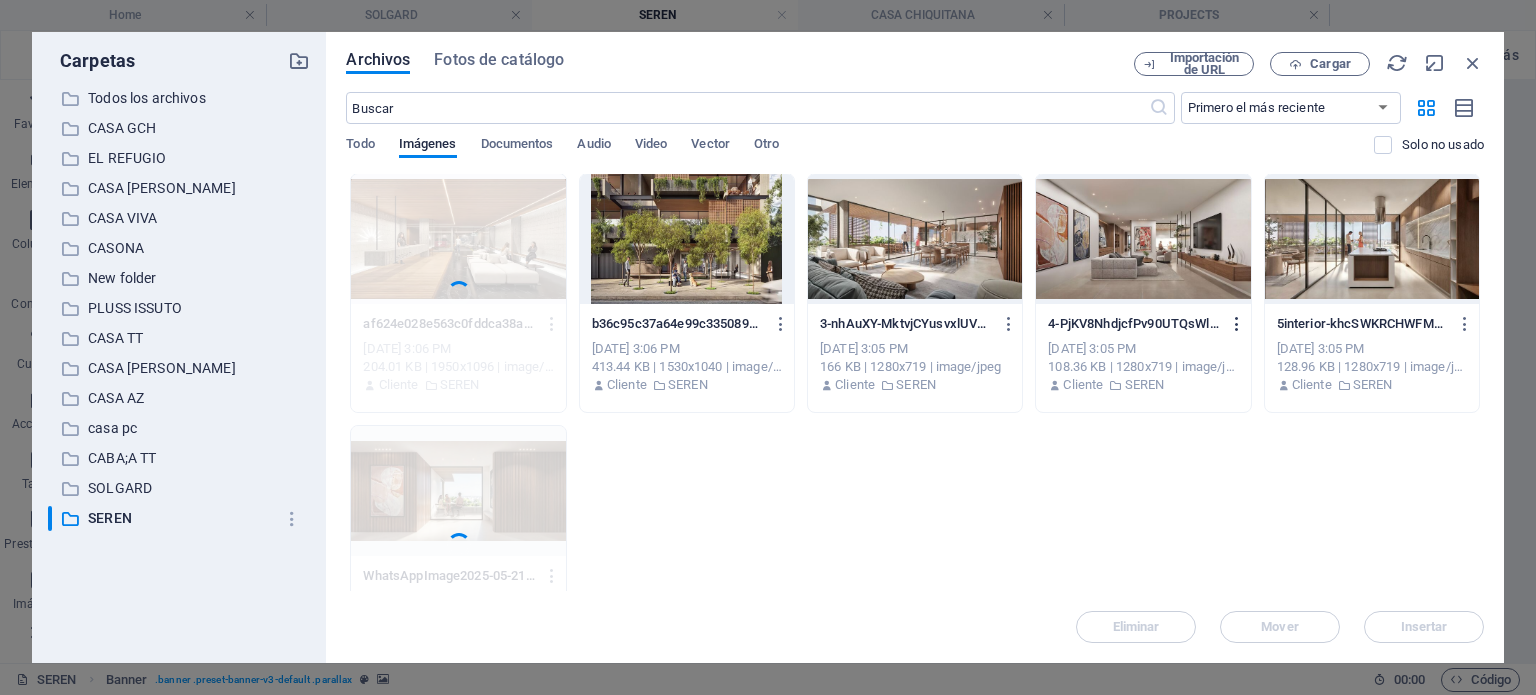 click at bounding box center (1237, 324) 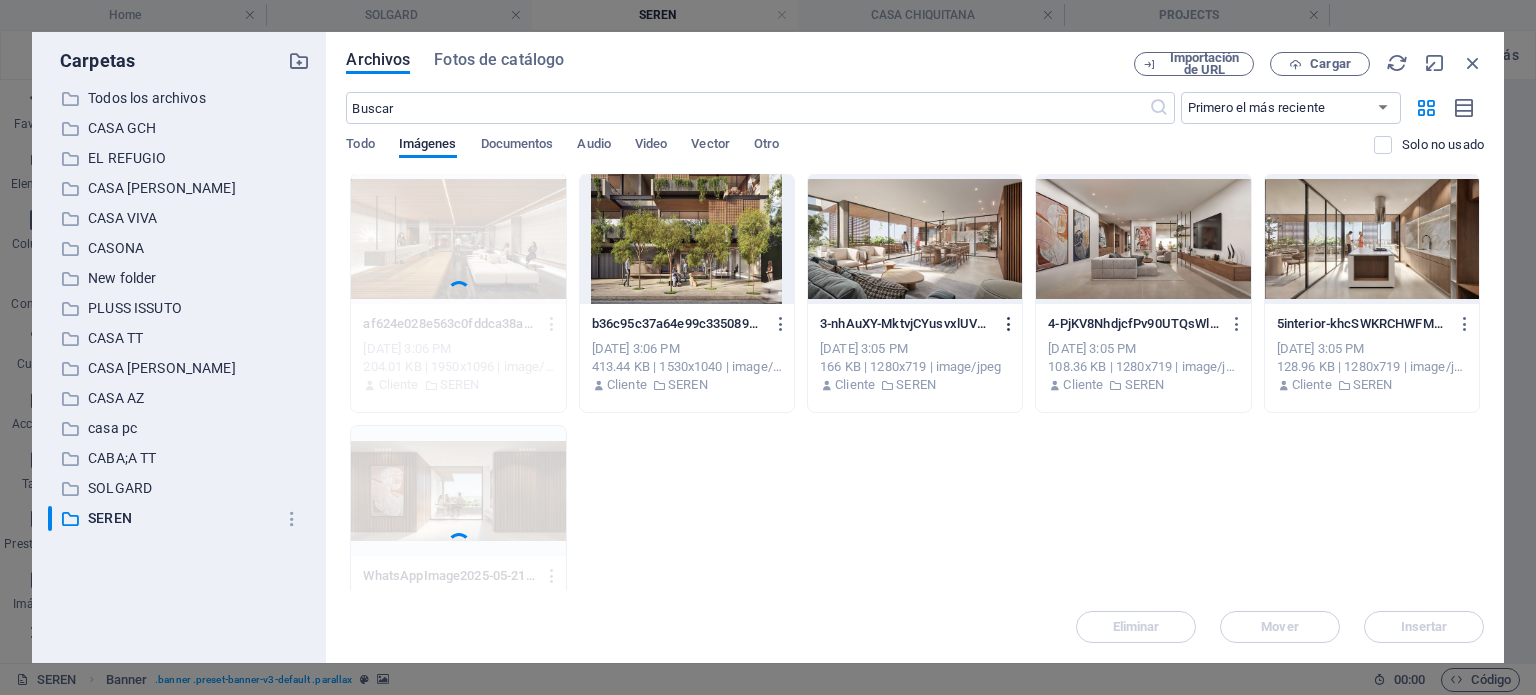 click at bounding box center (1009, 324) 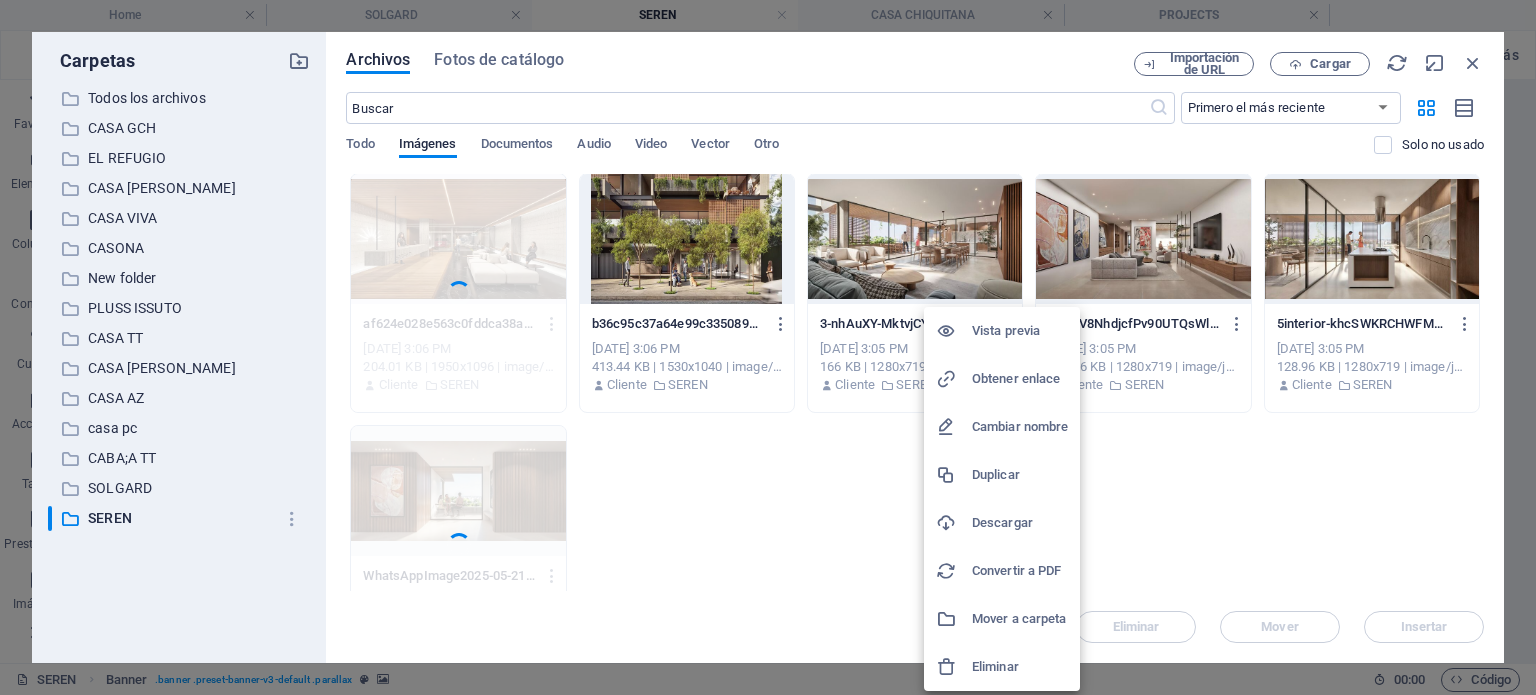 click on "Eliminar" at bounding box center [1020, 667] 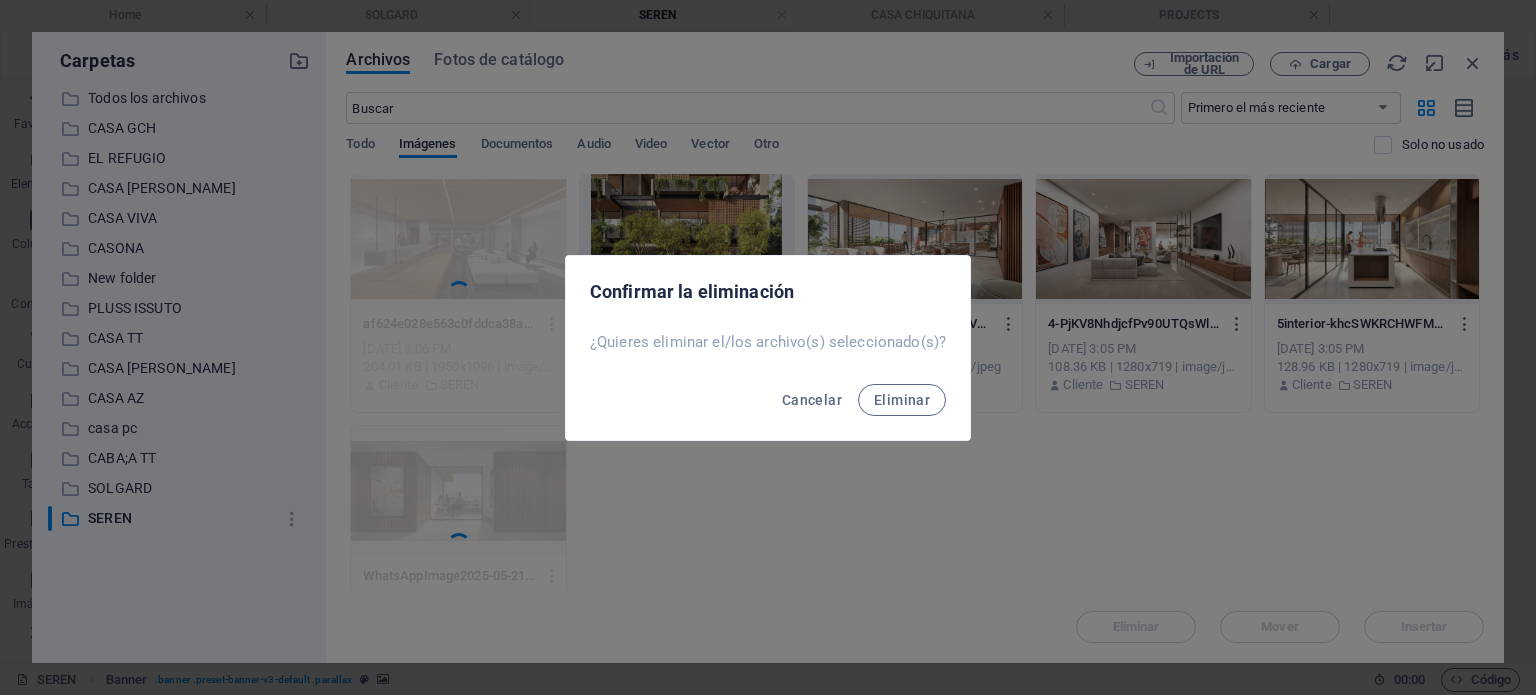 drag, startPoint x: 912, startPoint y: 394, endPoint x: 857, endPoint y: 385, distance: 55.7315 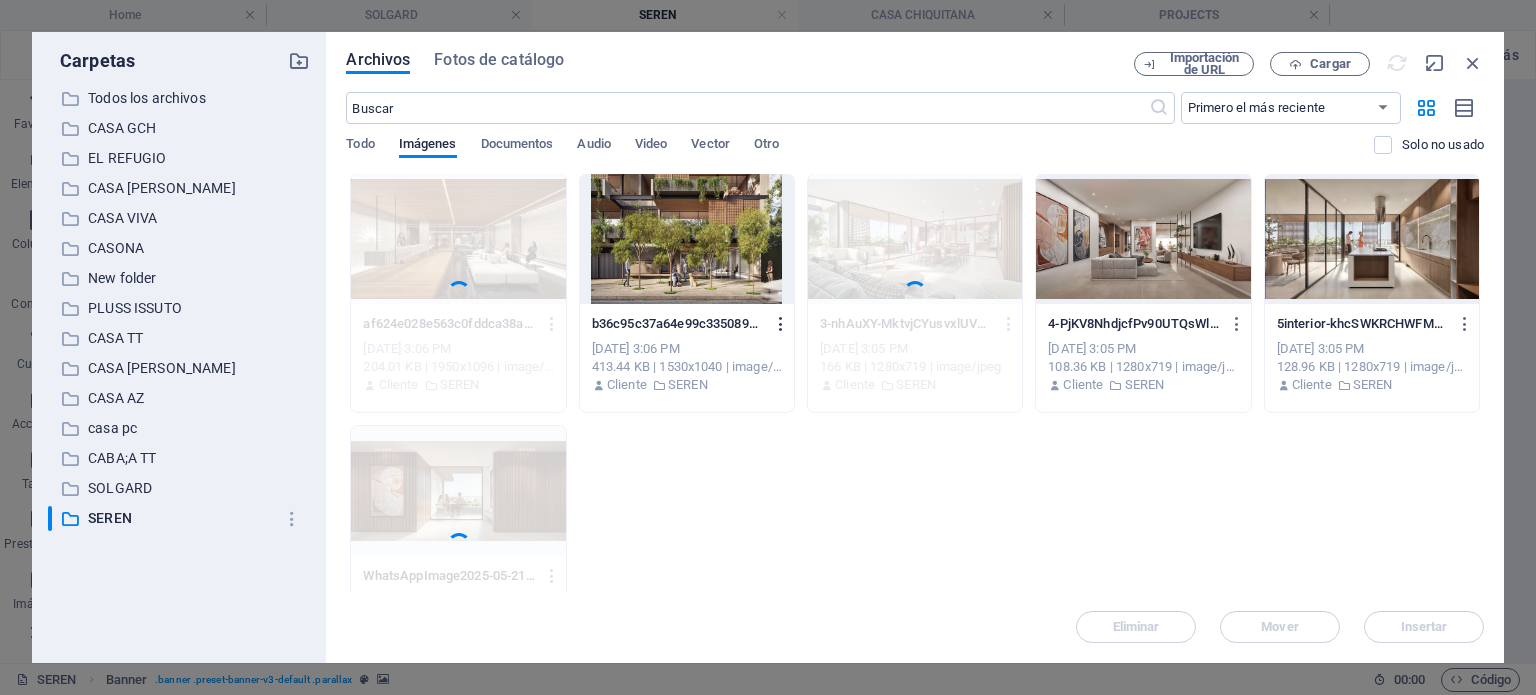 click at bounding box center [781, 324] 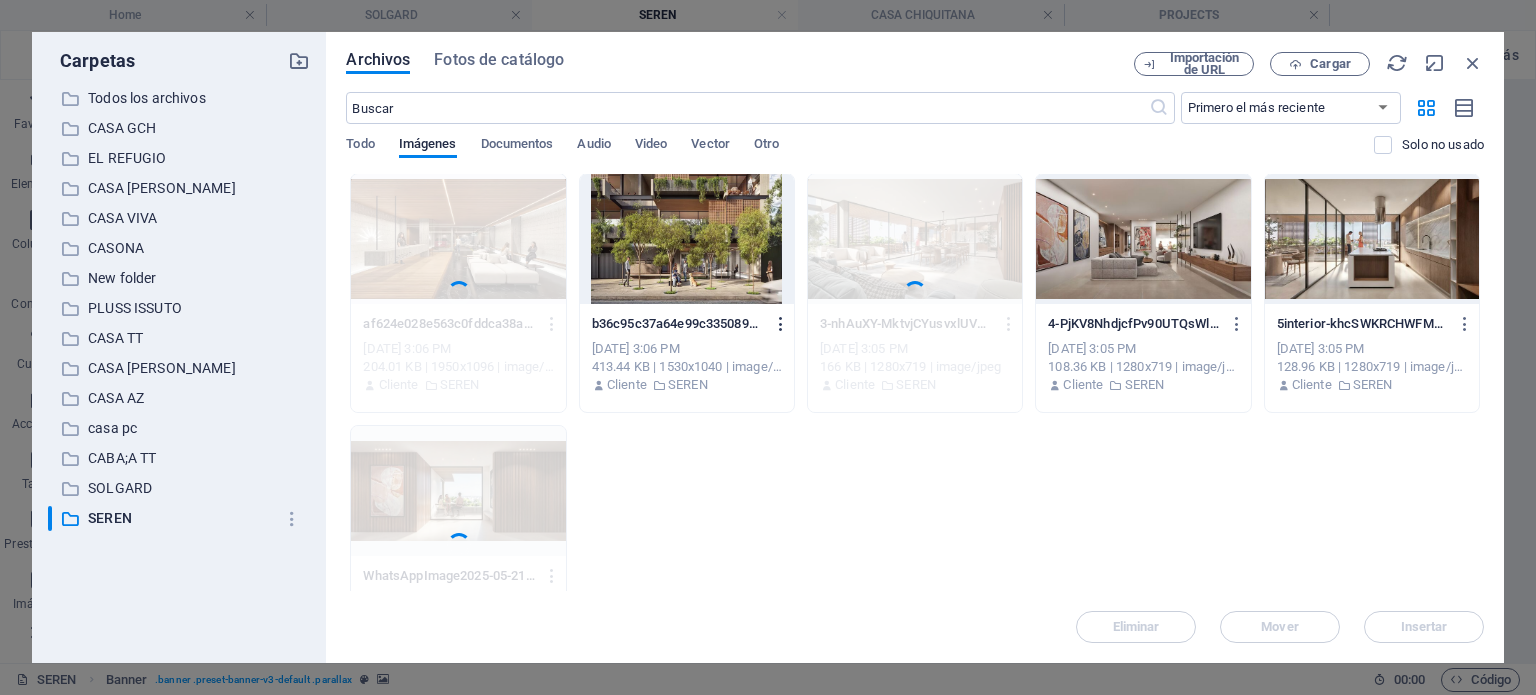 click at bounding box center [781, 324] 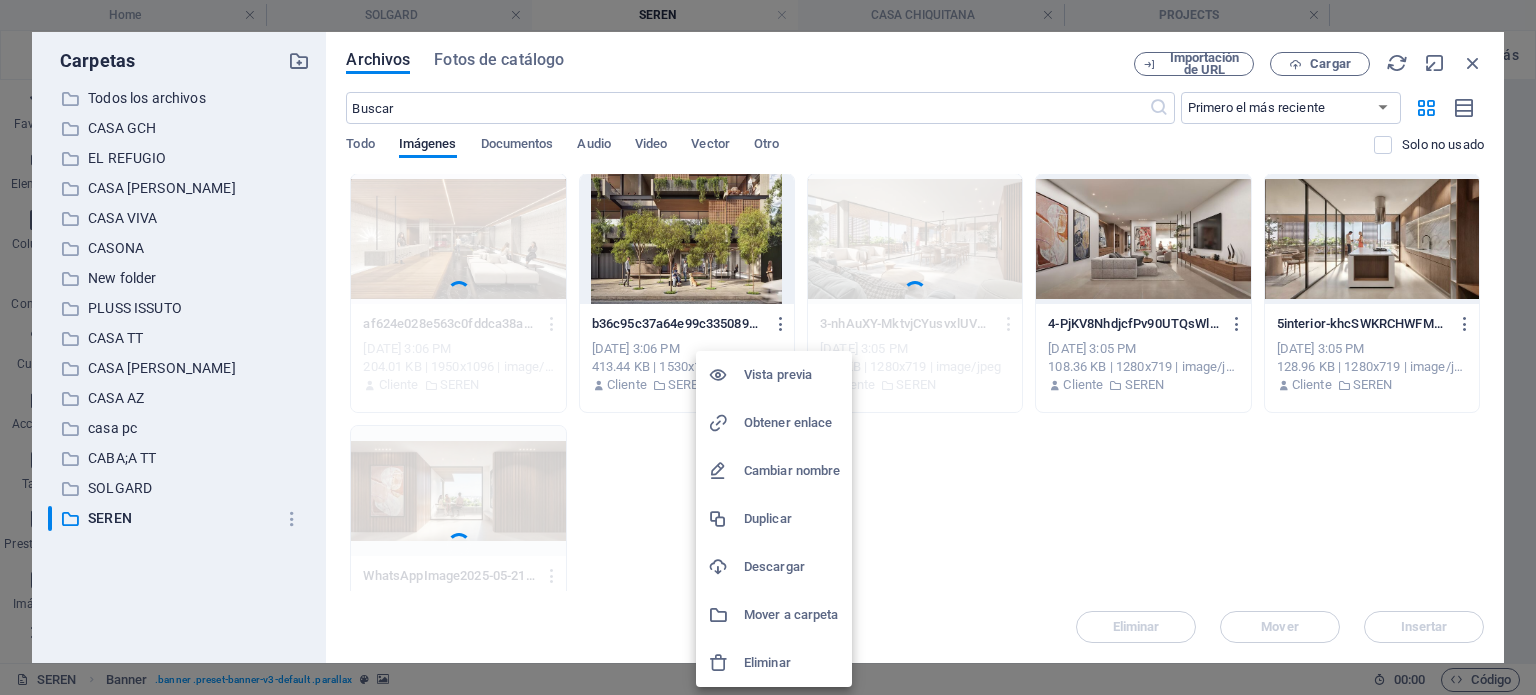 click on "Eliminar" at bounding box center (792, 663) 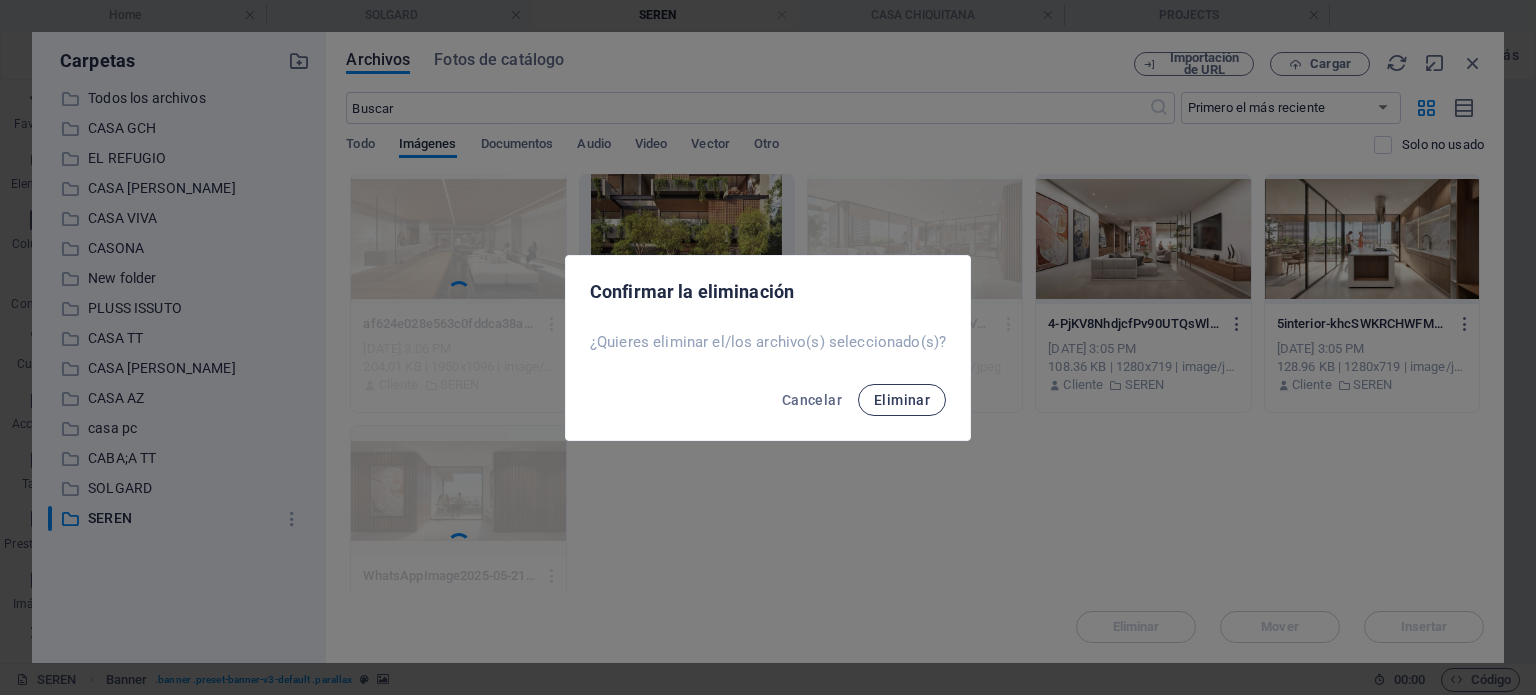 click on "Eliminar" at bounding box center (902, 400) 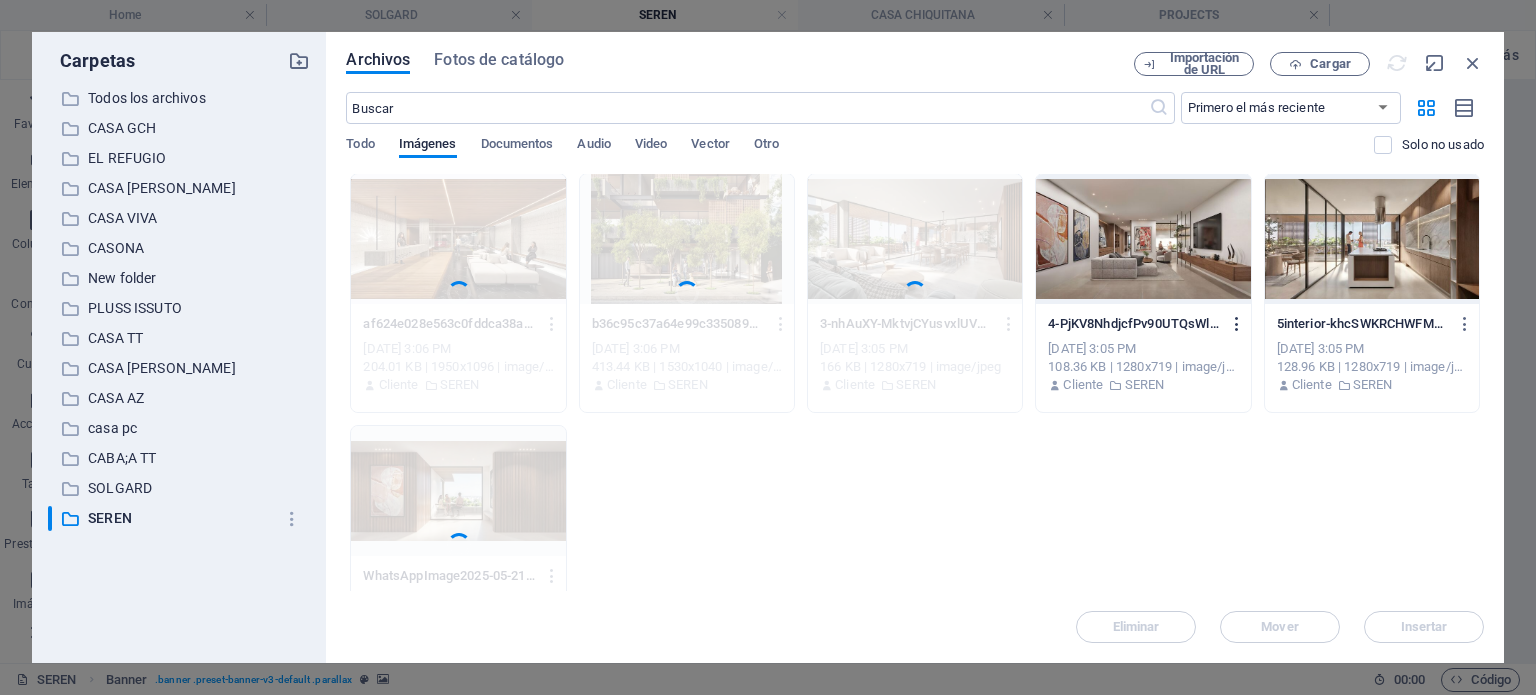 click at bounding box center (1237, 324) 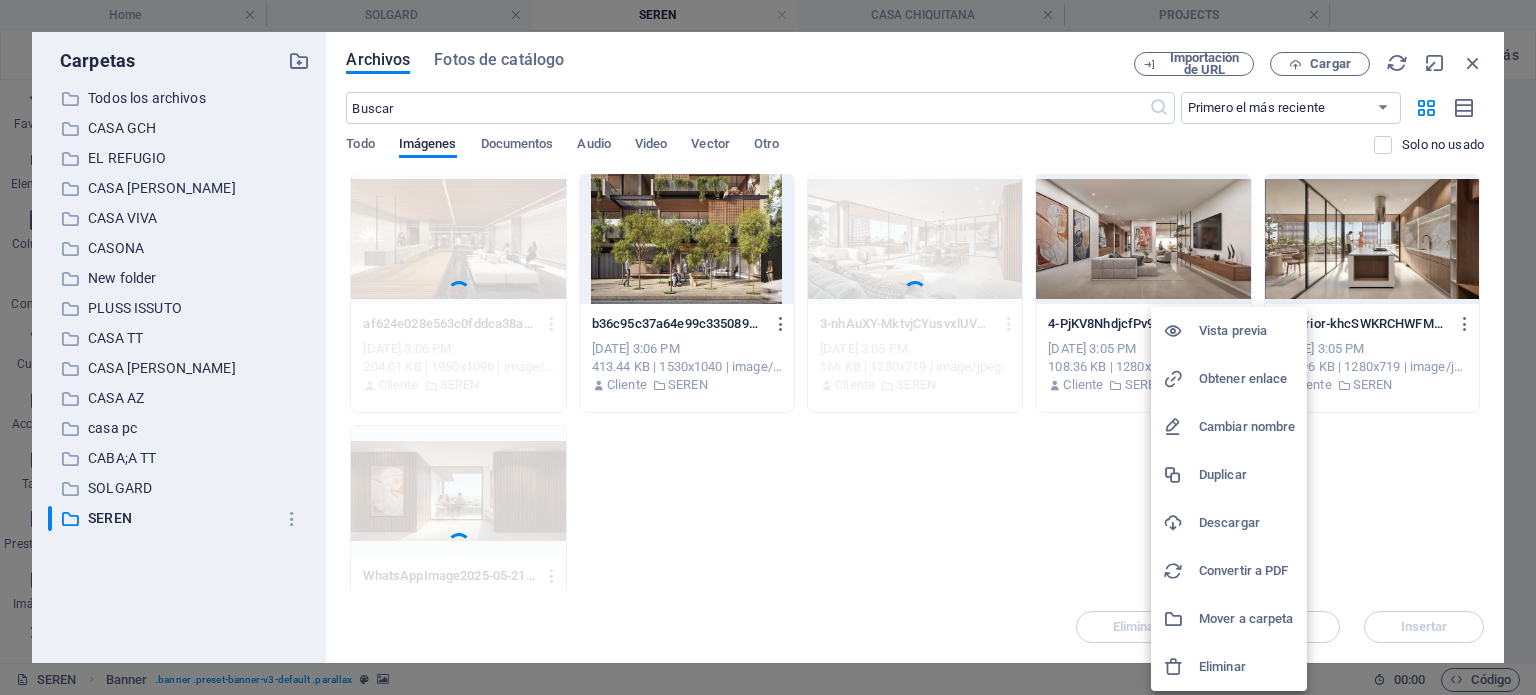 click on "Eliminar" at bounding box center (1247, 667) 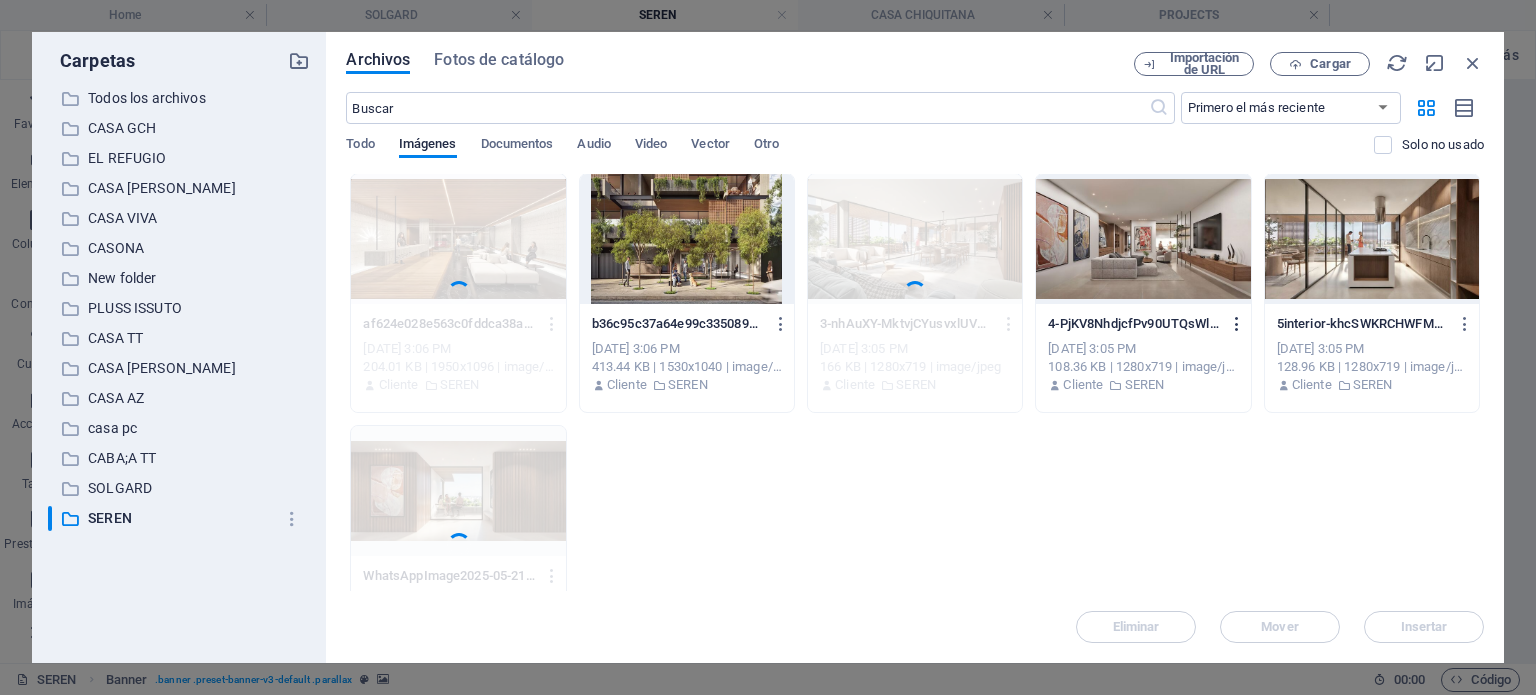 click at bounding box center [1237, 324] 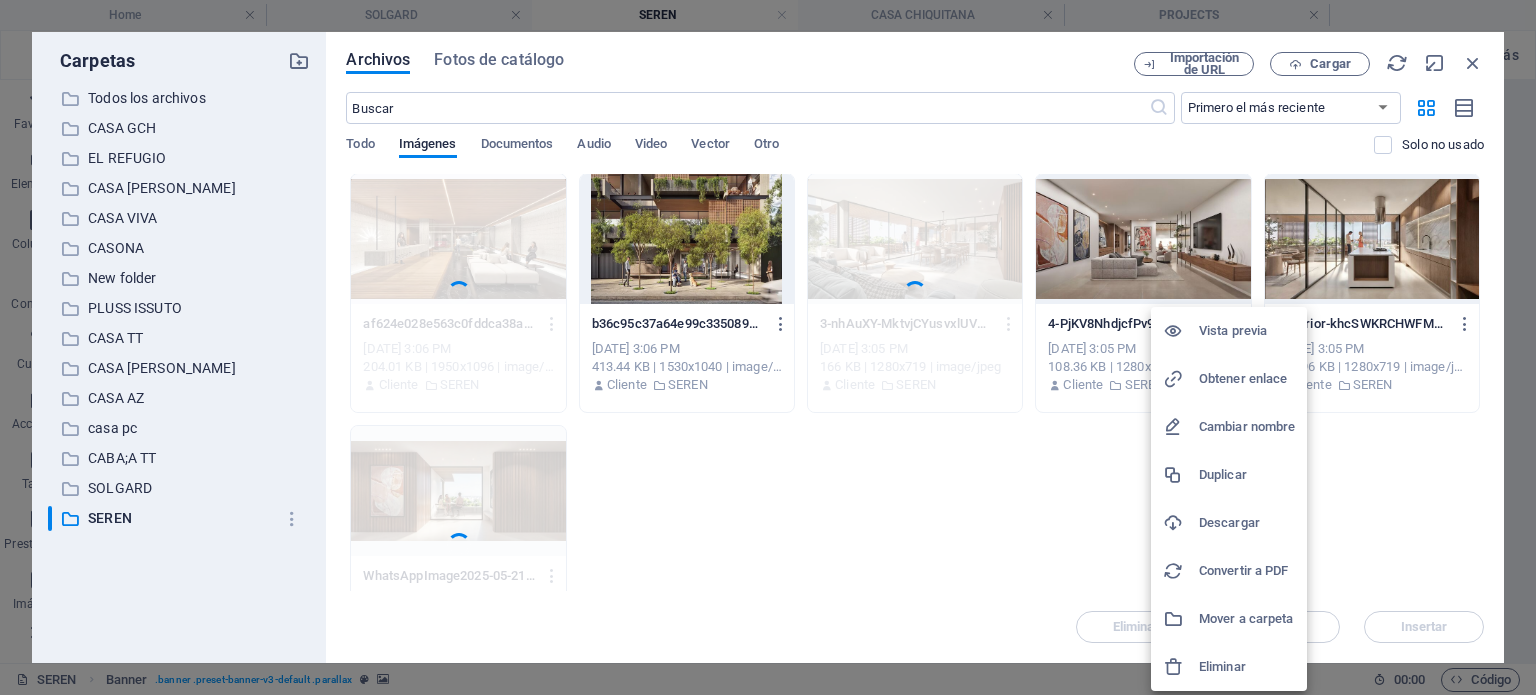 click at bounding box center (768, 347) 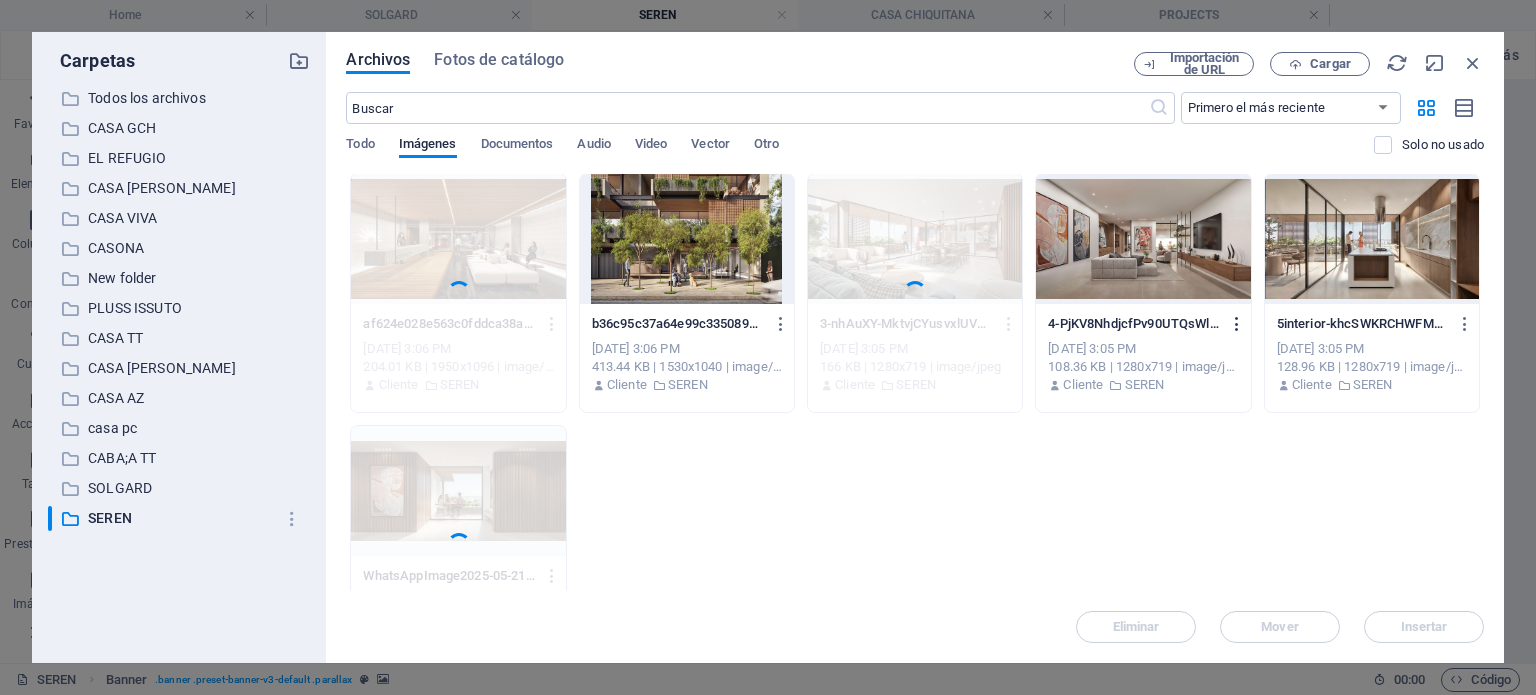click at bounding box center (1237, 324) 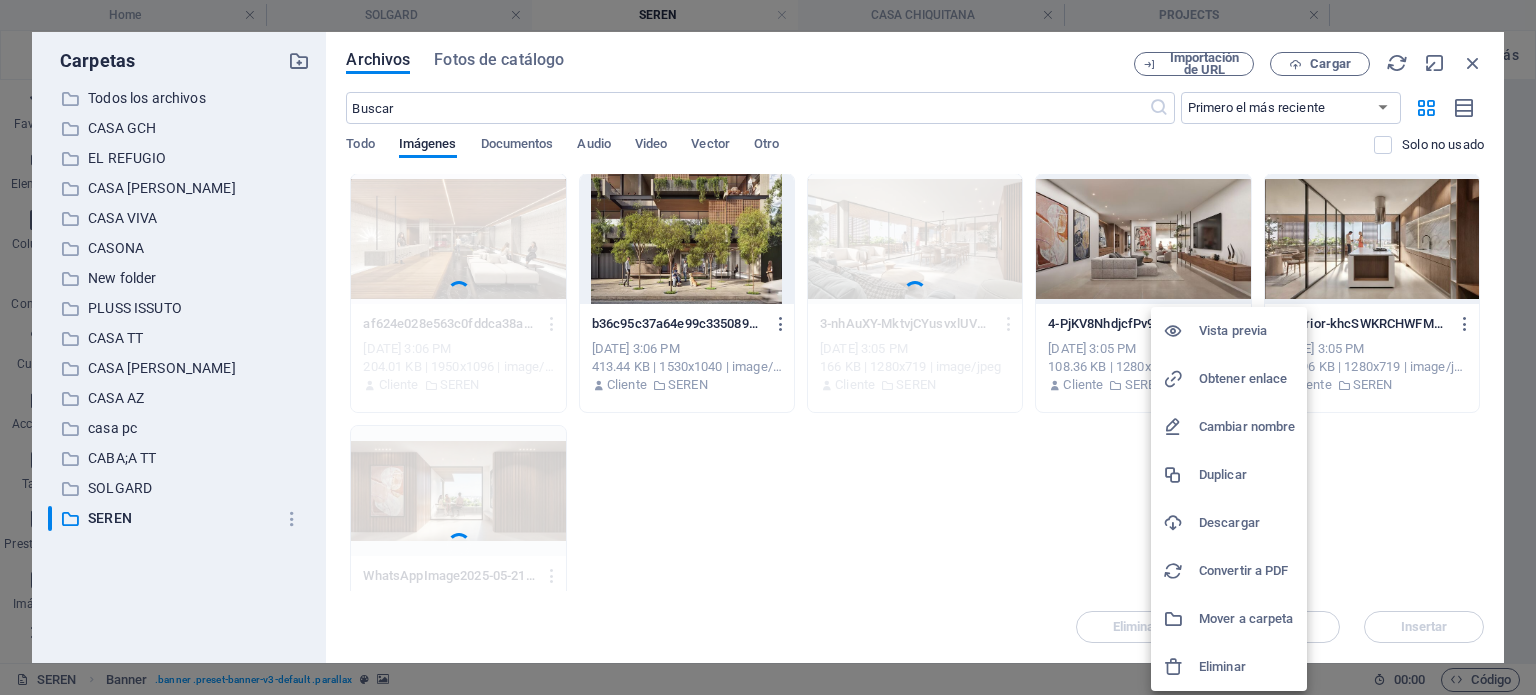 click on "Eliminar" at bounding box center [1247, 667] 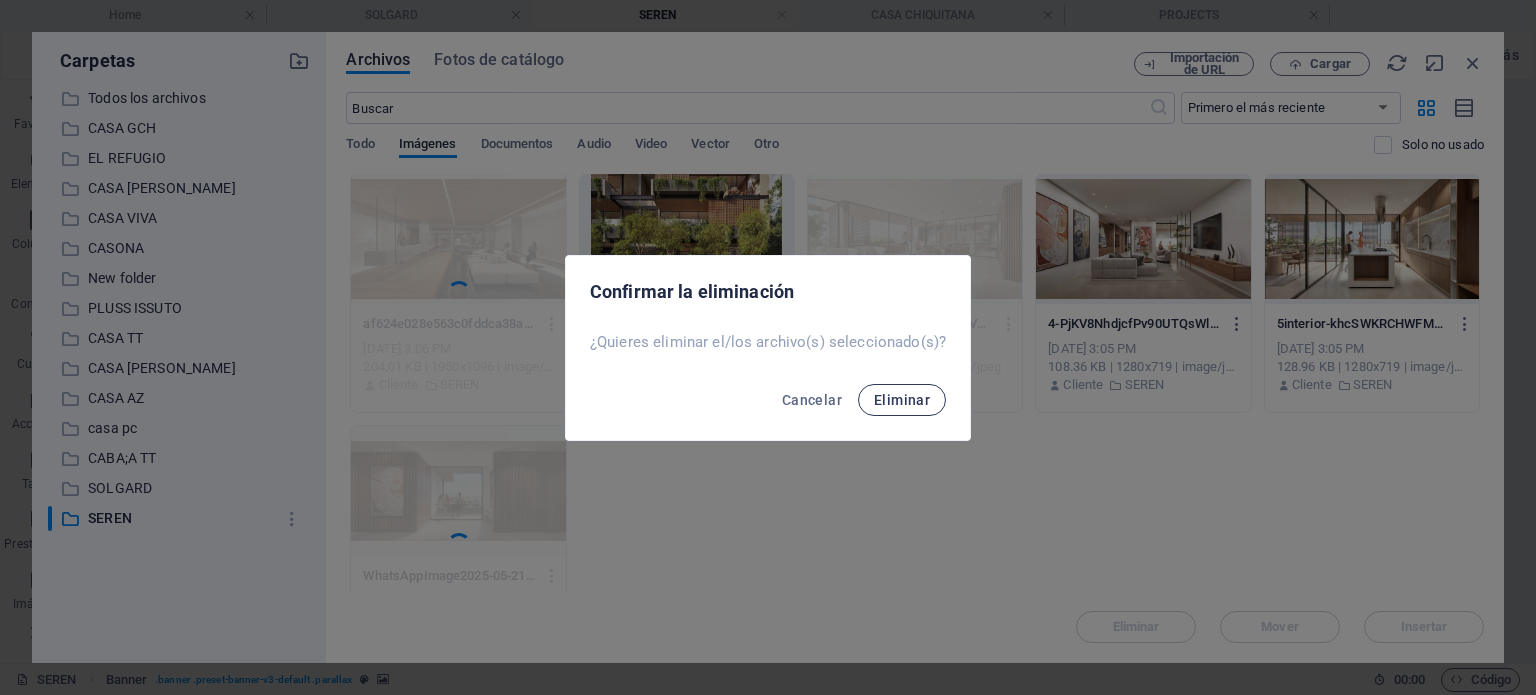 click on "Eliminar" at bounding box center [902, 400] 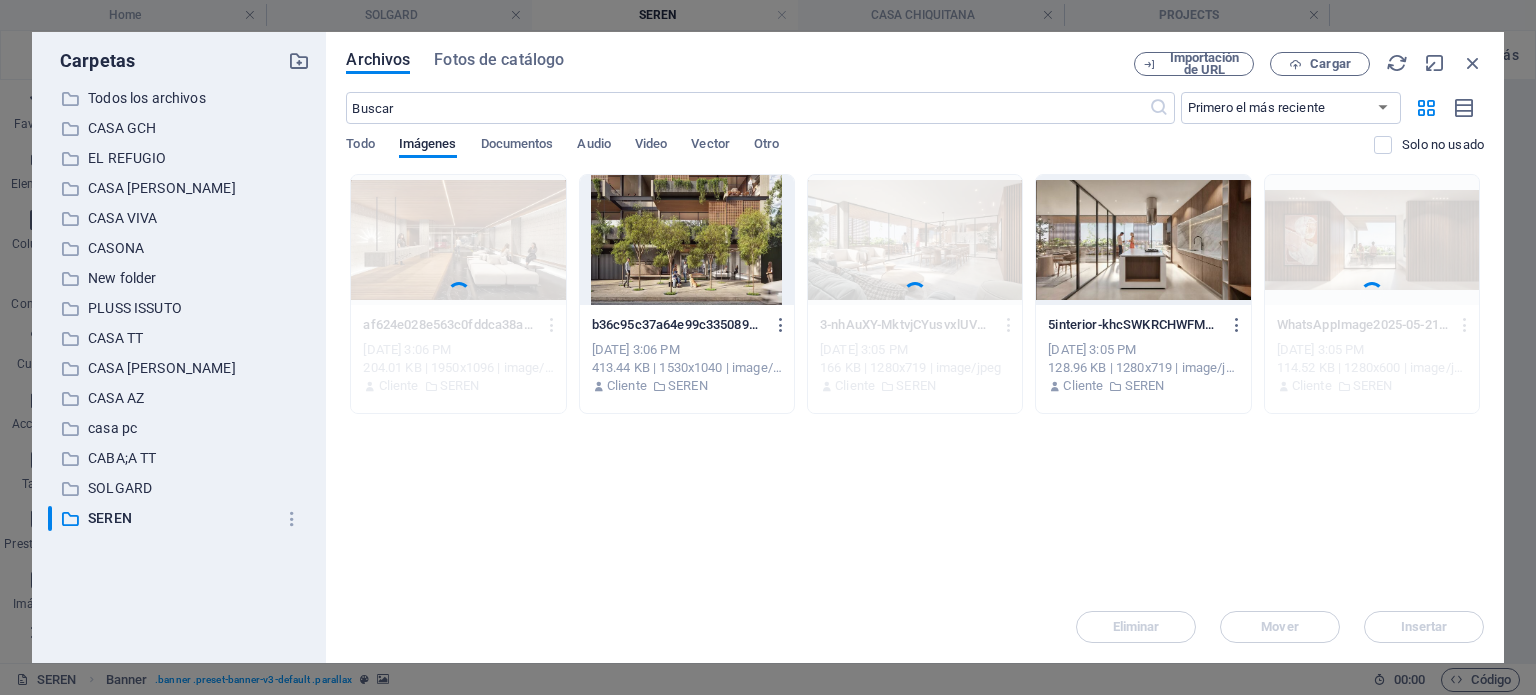 scroll, scrollTop: 0, scrollLeft: 0, axis: both 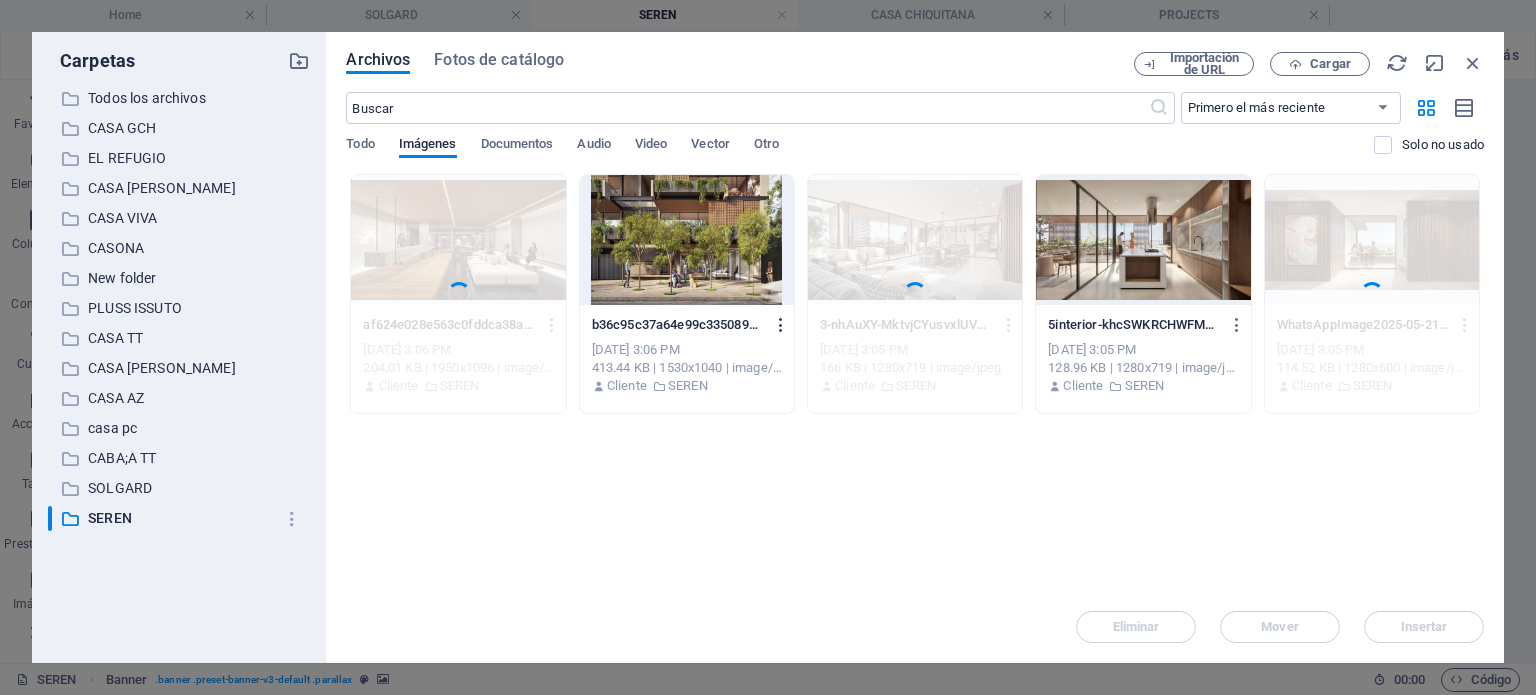 click at bounding box center (781, 325) 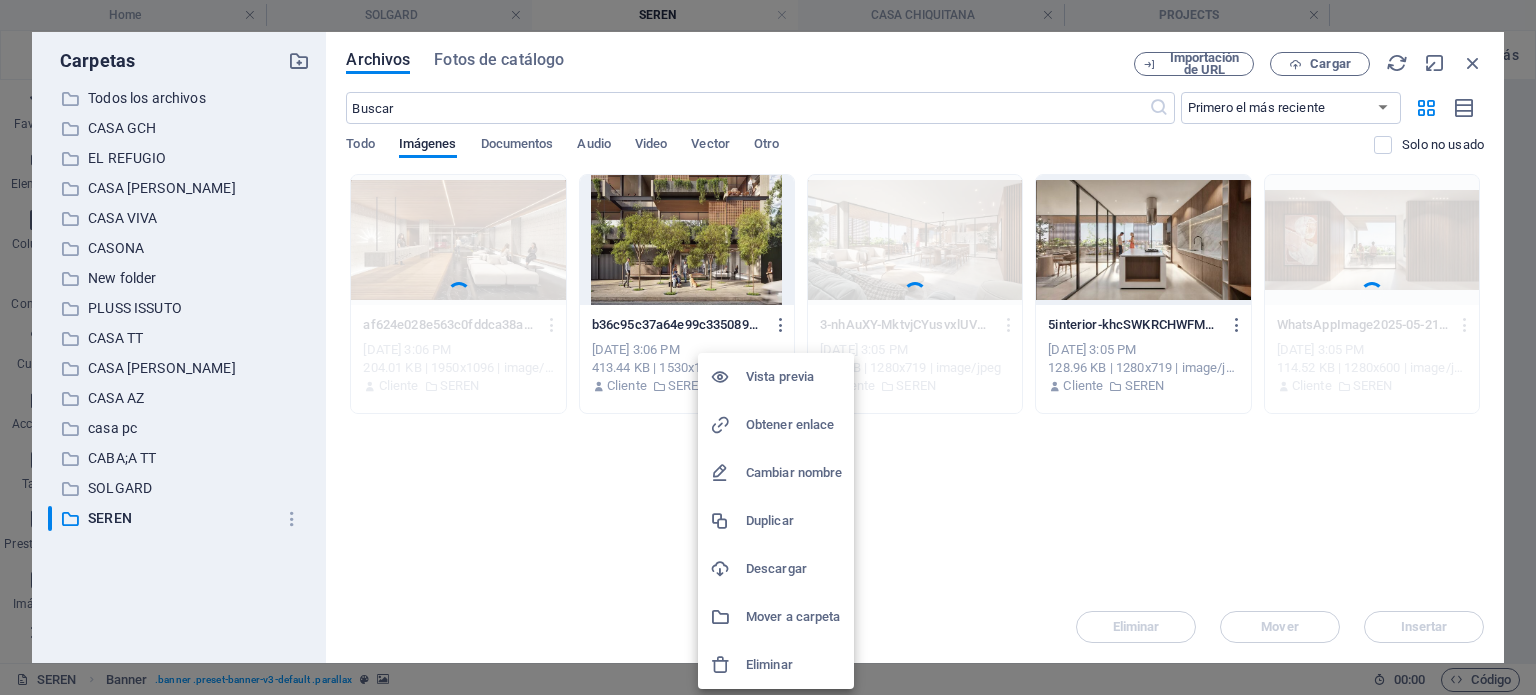 click on "Eliminar" at bounding box center [794, 665] 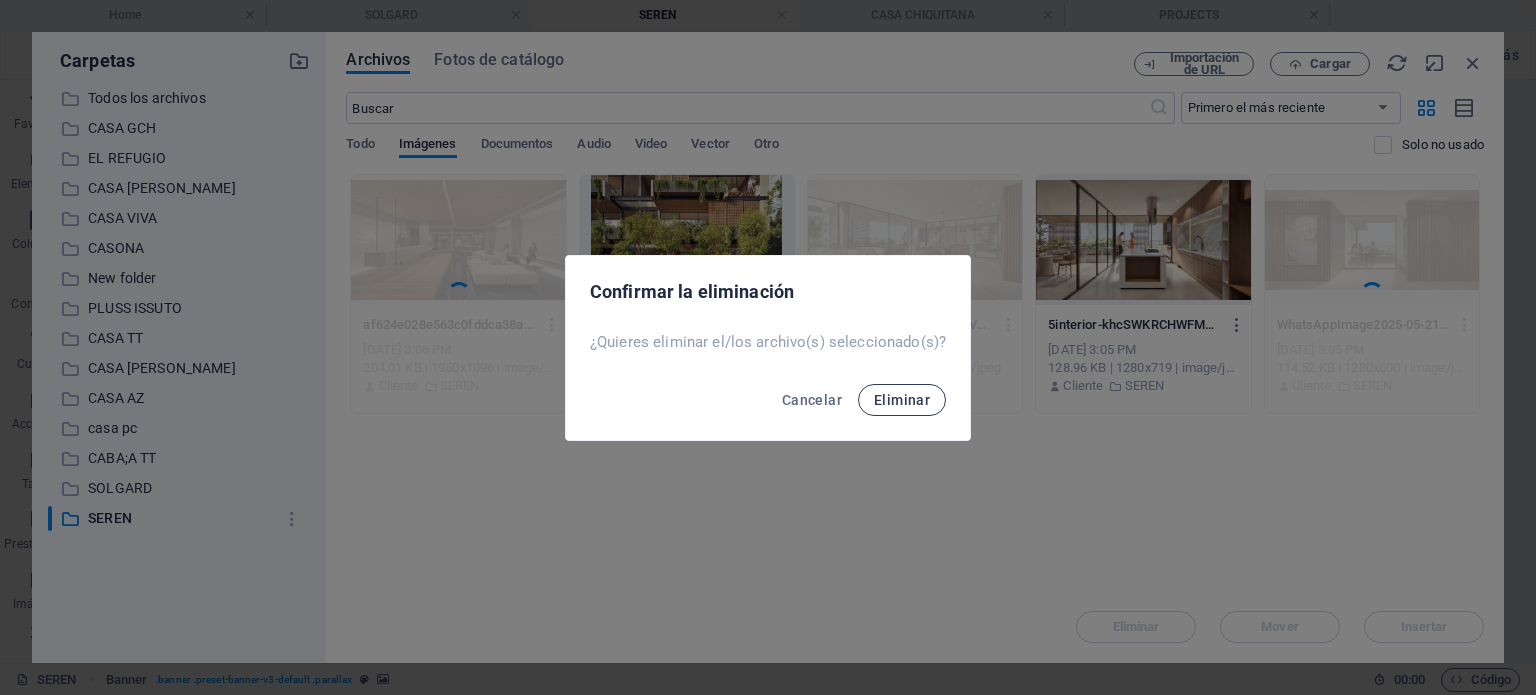 click on "Eliminar" at bounding box center [902, 400] 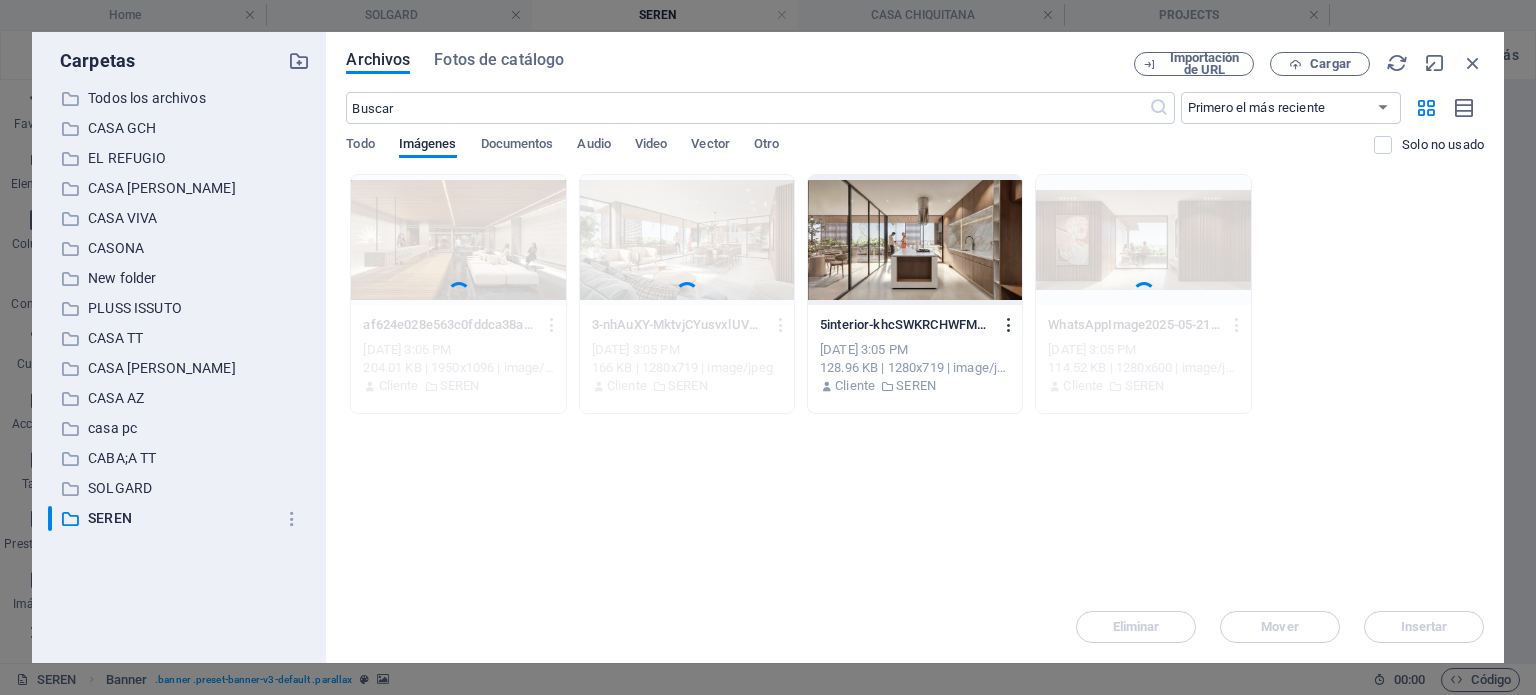 click at bounding box center (1009, 325) 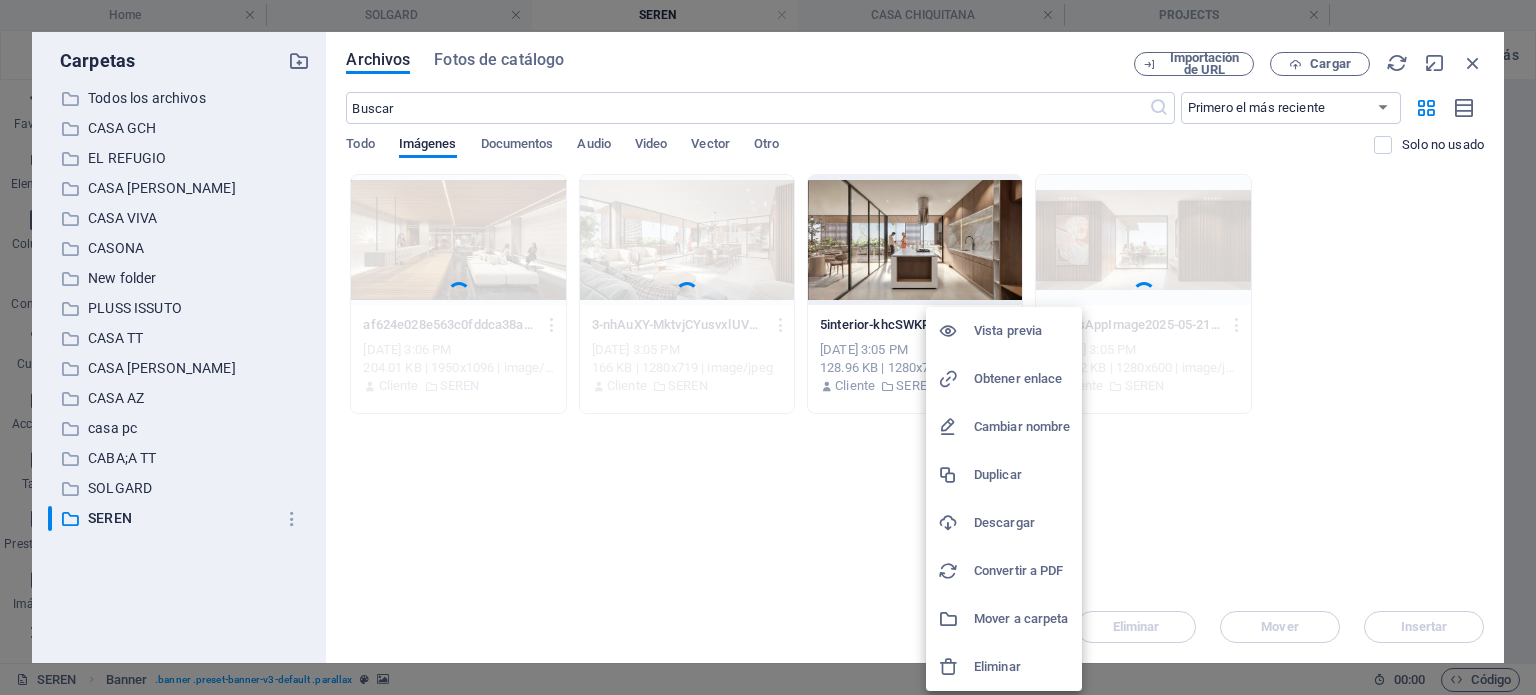 click on "Eliminar" at bounding box center [1022, 667] 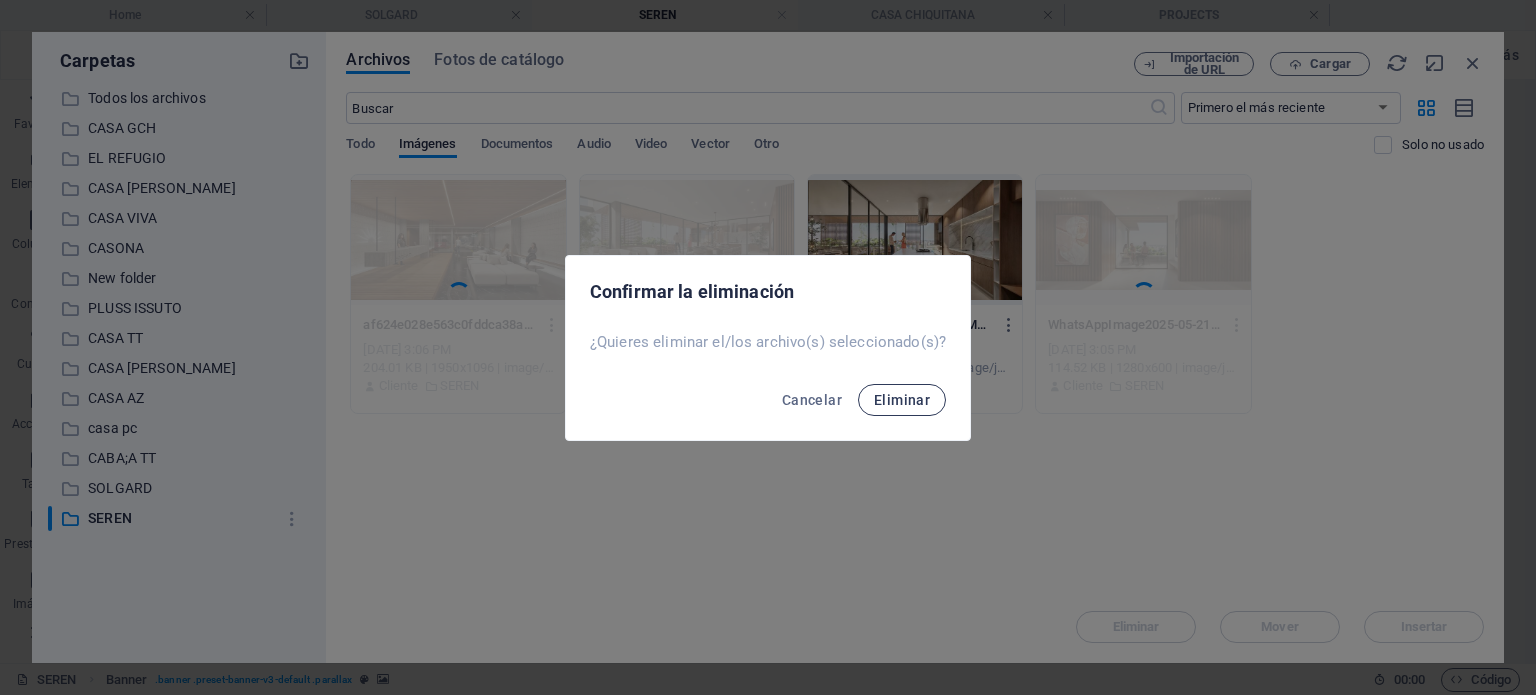 click on "Eliminar" at bounding box center [902, 400] 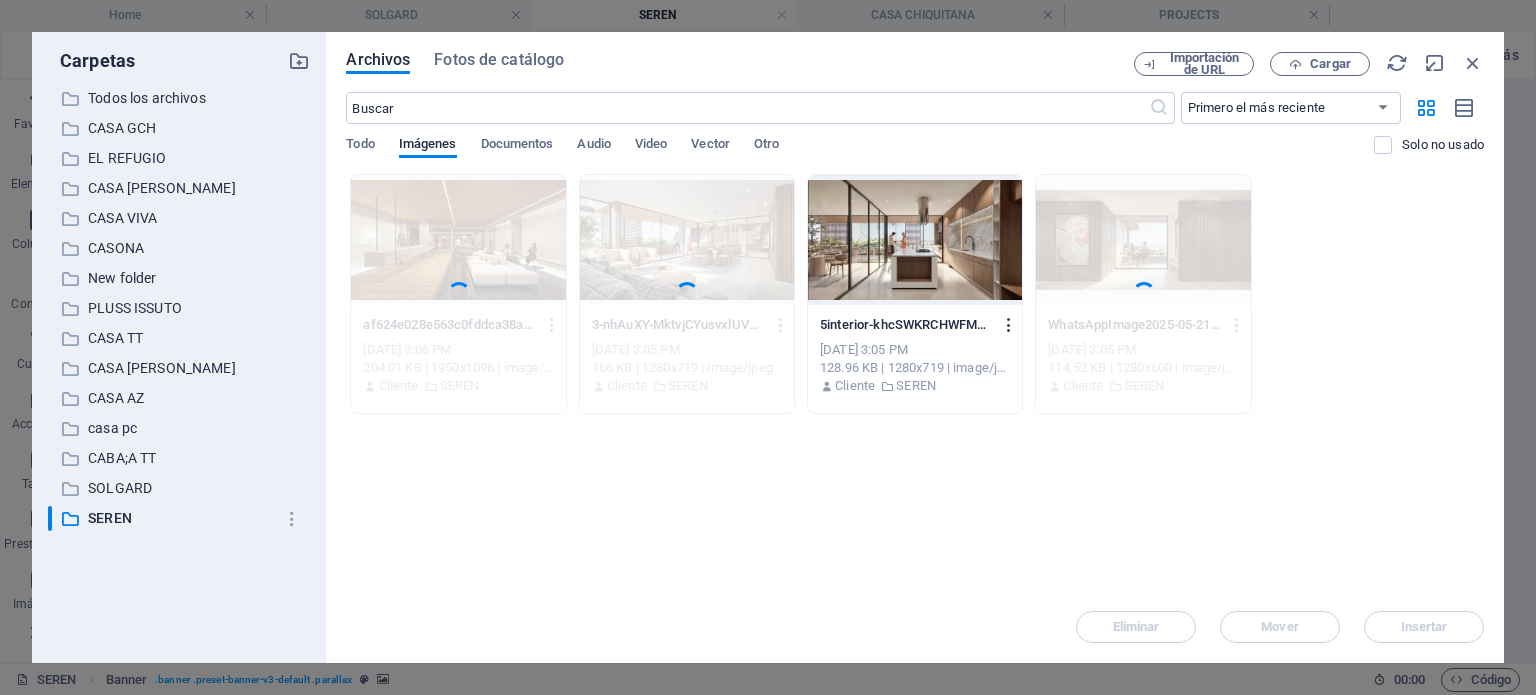 click at bounding box center [1009, 325] 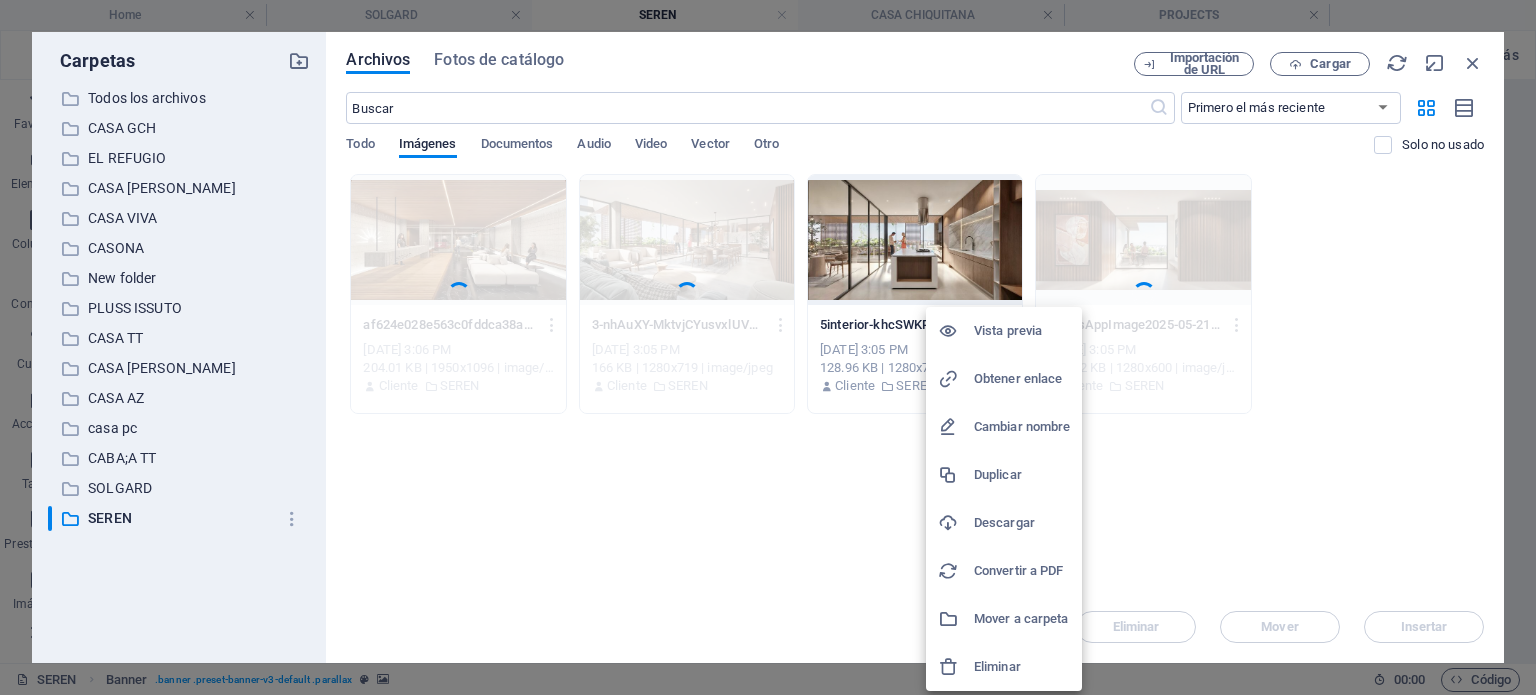 click on "Eliminar" at bounding box center (1022, 667) 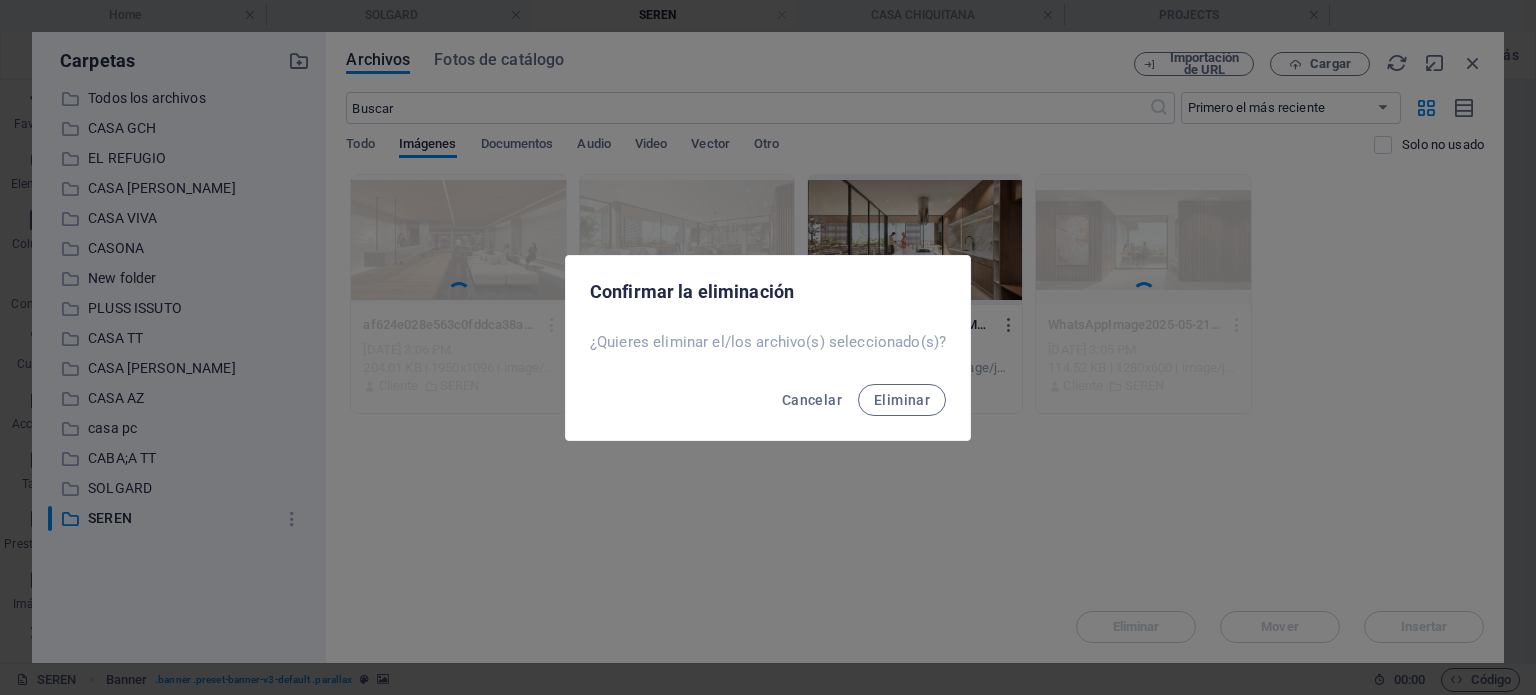 click on "Cancelar Eliminar" at bounding box center (768, 406) 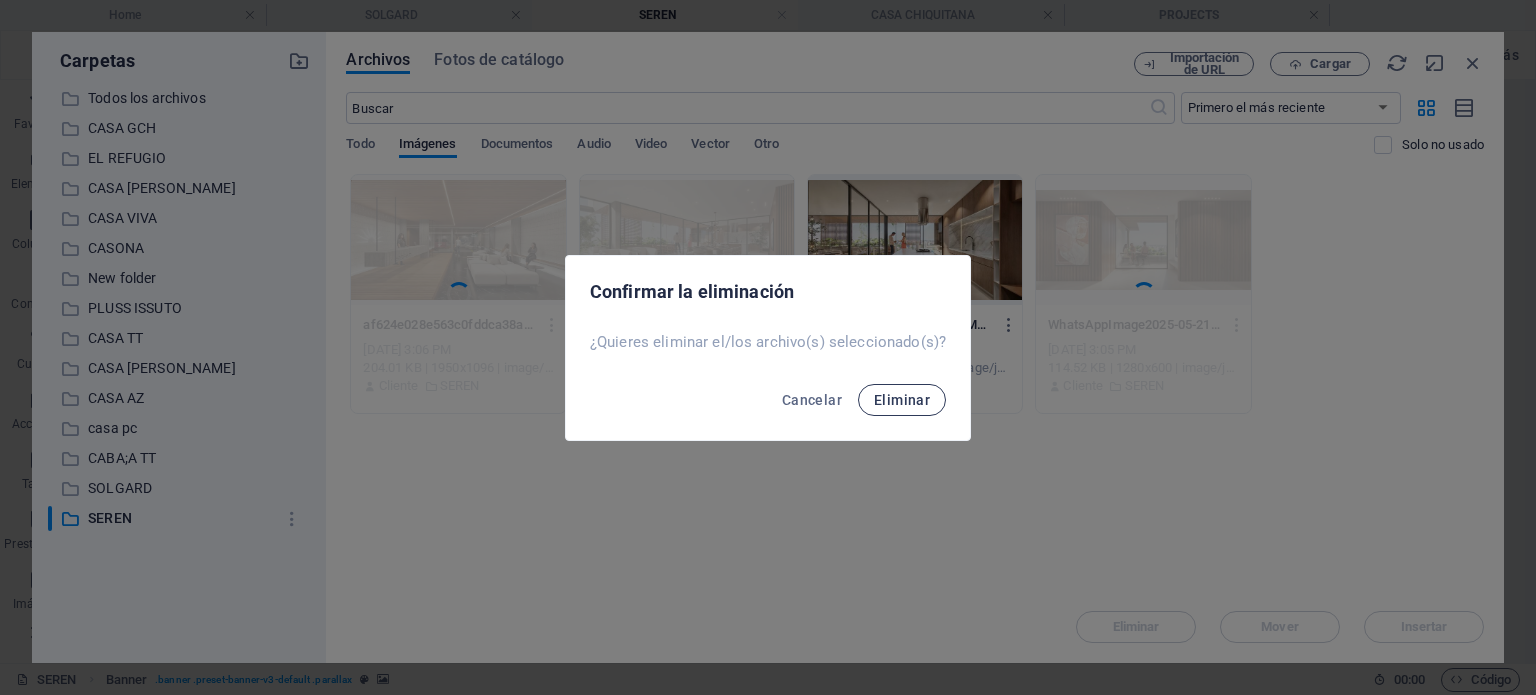 click on "Eliminar" at bounding box center [902, 400] 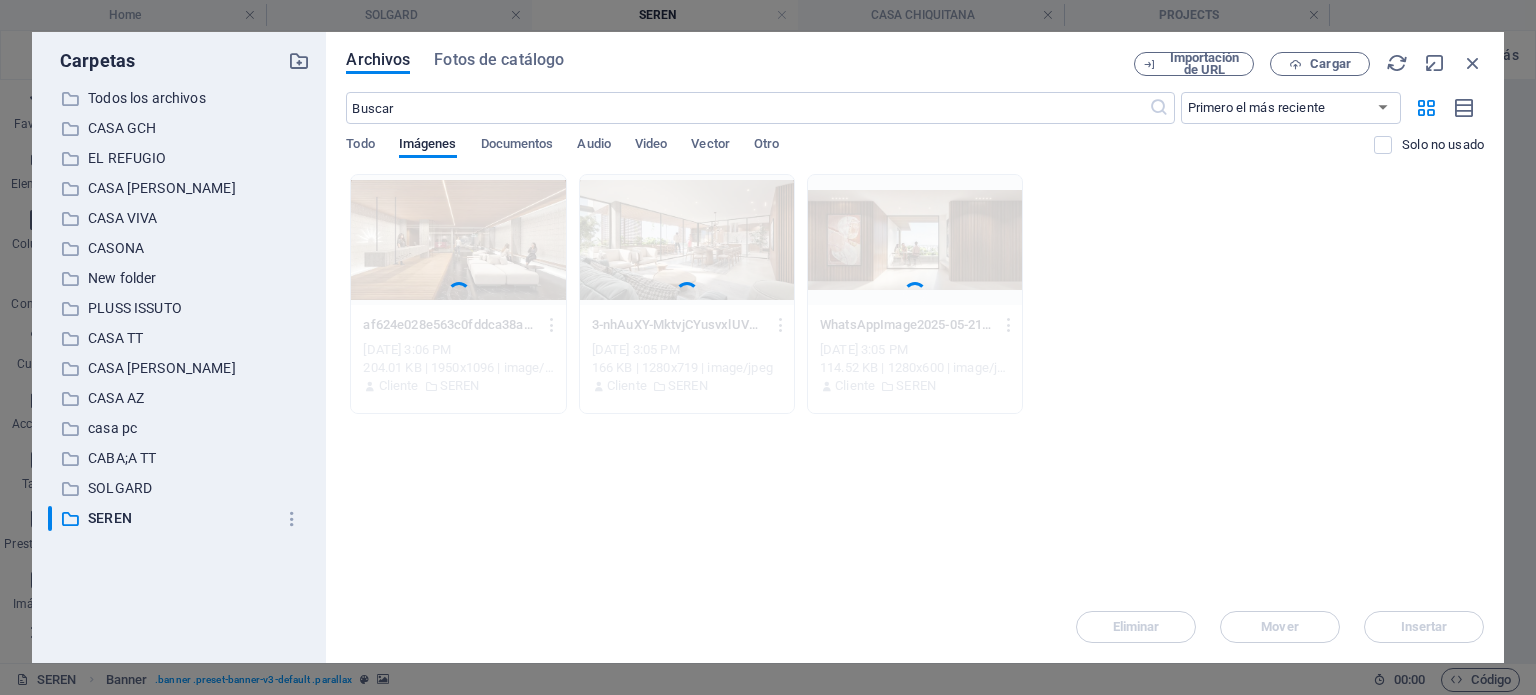 click on "Arrastra archivos aquí para cargarlos de inmediato af624e028e563c0fddca38a0638152de-RF4617zv-kfn3pv-Ko-H3g.webp af624e028e563c0fddca38a0638152de-RF4617zv-kfn3pv-Ko-H3g.webp [DATE] 3:06 PM 204.01 KB | 1950x1096 | image/webp Cliente SEREN 3-nhAuXY-MktvjCYusvxlUVA.jpeg 3-nhAuXY-MktvjCYusvxlUVA.jpeg [DATE] 3:05 PM 166 KB | 1280x719 | image/jpeg Cliente SEREN WhatsAppImage2025-05-21at11.53.34-_3745Vyb2SrM46gr3B20Fg.jpeg WhatsAppImage2025-05-21at11.53.34-_3745Vyb2SrM46gr3B20Fg.jpeg [DATE] 3:05 PM 114.52 KB | 1280x600 | image/jpeg Cliente SEREN" at bounding box center [915, 382] 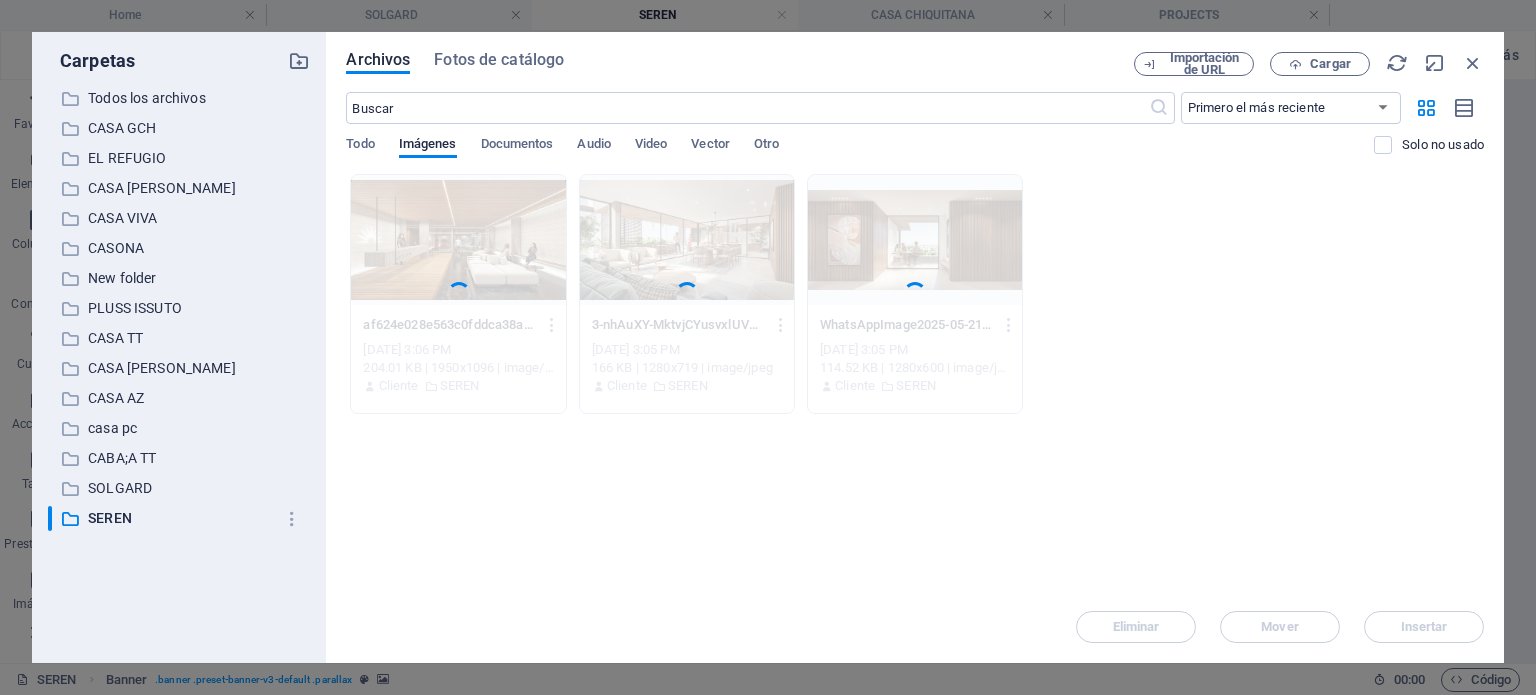 click on "Arrastra archivos aquí para cargarlos de inmediato af624e028e563c0fddca38a0638152de-RF4617zv-kfn3pv-Ko-H3g.webp af624e028e563c0fddca38a0638152de-RF4617zv-kfn3pv-Ko-H3g.webp [DATE] 3:06 PM 204.01 KB | 1950x1096 | image/webp Cliente SEREN 3-nhAuXY-MktvjCYusvxlUVA.jpeg 3-nhAuXY-MktvjCYusvxlUVA.jpeg [DATE] 3:05 PM 166 KB | 1280x719 | image/jpeg Cliente SEREN WhatsAppImage2025-05-21at11.53.34-_3745Vyb2SrM46gr3B20Fg.jpeg WhatsAppImage2025-05-21at11.53.34-_3745Vyb2SrM46gr3B20Fg.jpeg [DATE] 3:05 PM 114.52 KB | 1280x600 | image/jpeg Cliente SEREN" at bounding box center [915, 382] 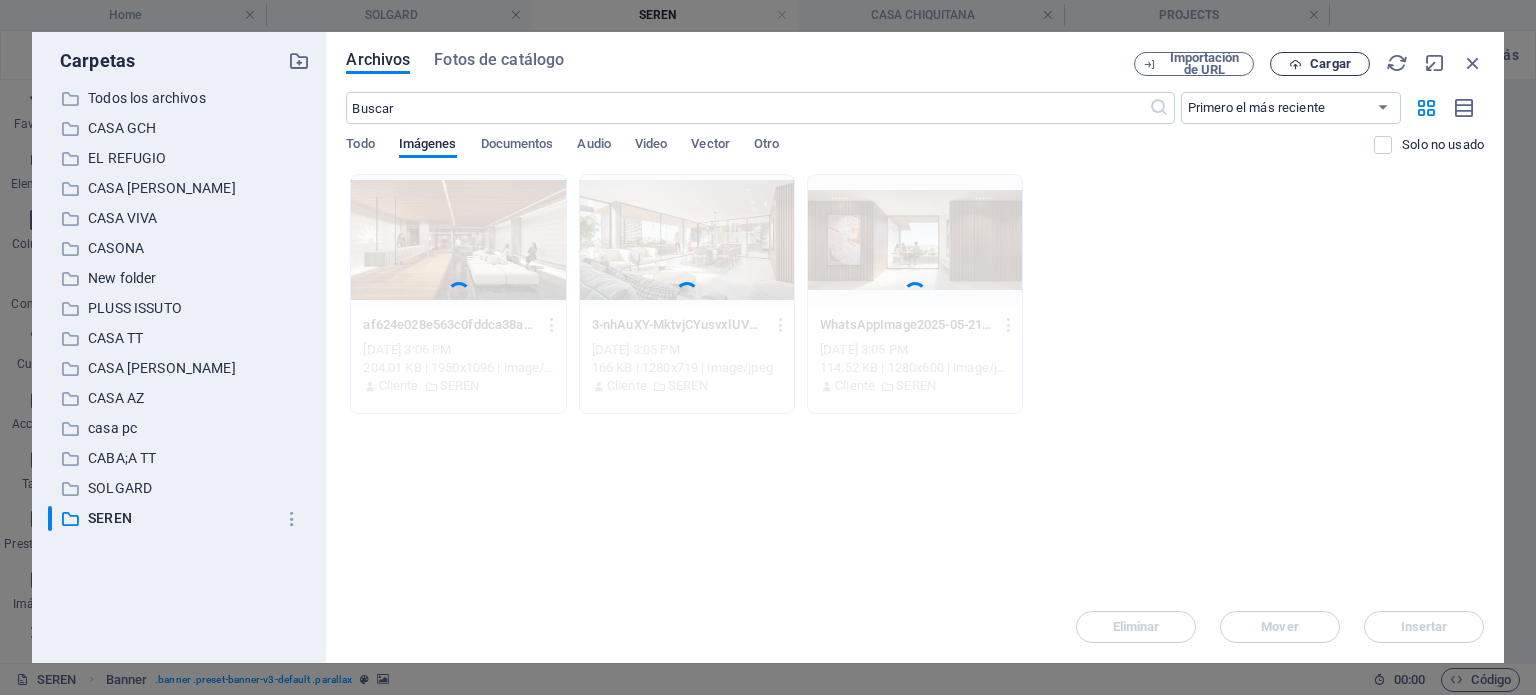 click on "Cargar" at bounding box center [1320, 64] 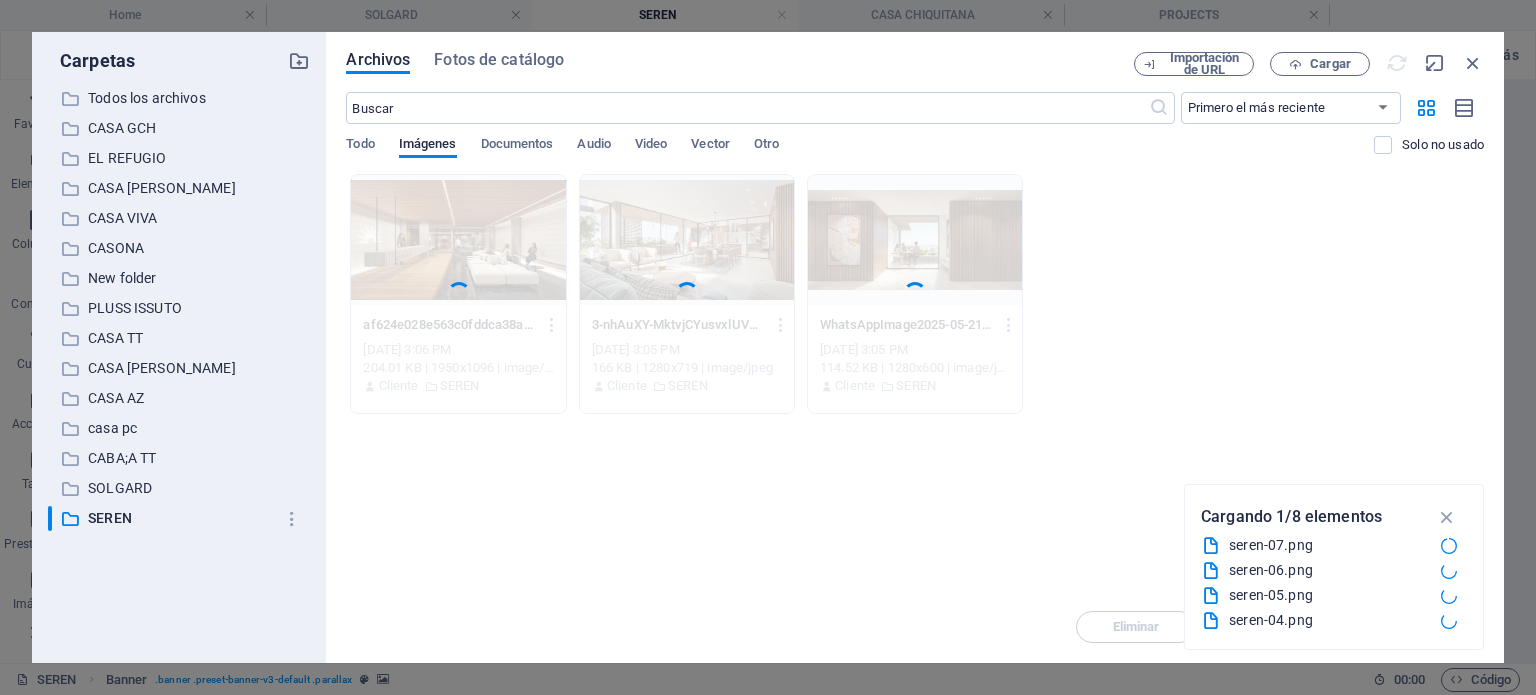 drag, startPoint x: 1398, startPoint y: 512, endPoint x: 967, endPoint y: 432, distance: 438.36172 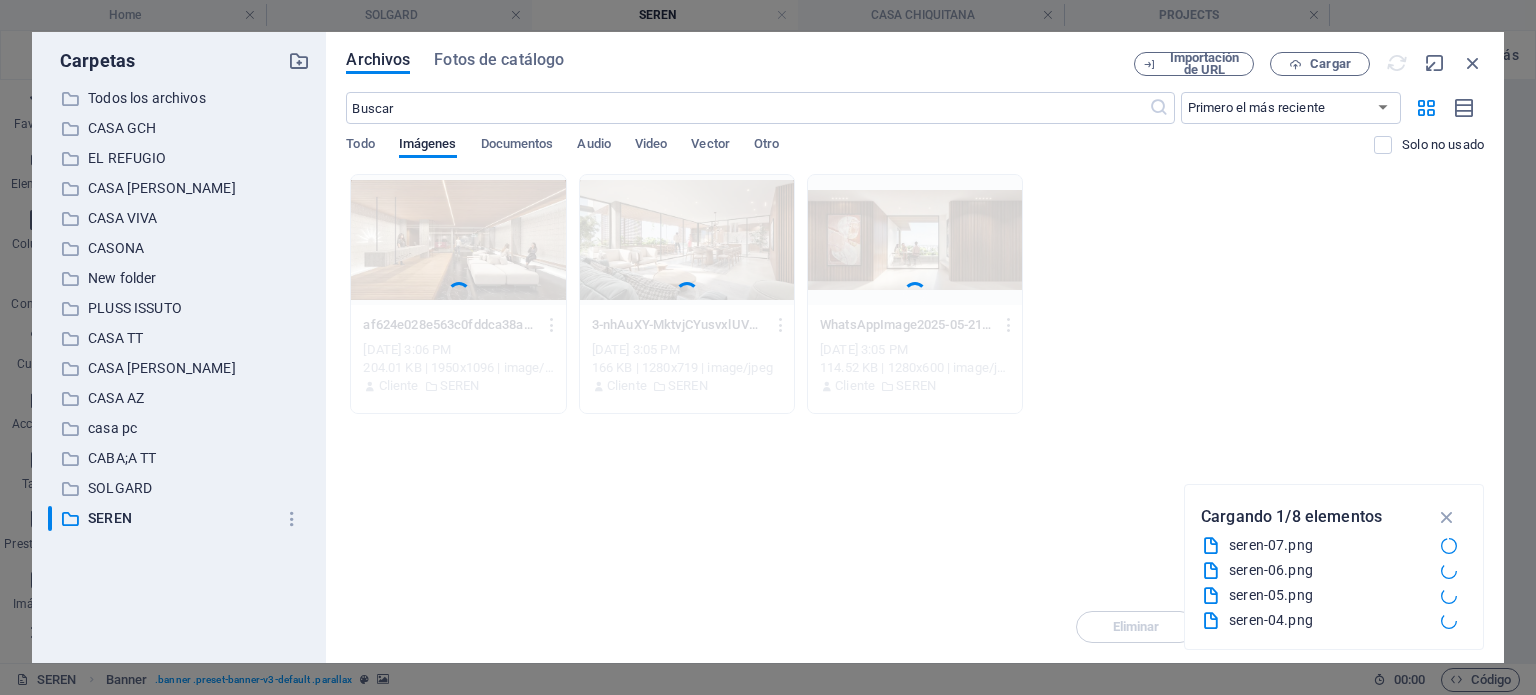 click on "Cargando 1/8 elementos" at bounding box center [1334, 517] 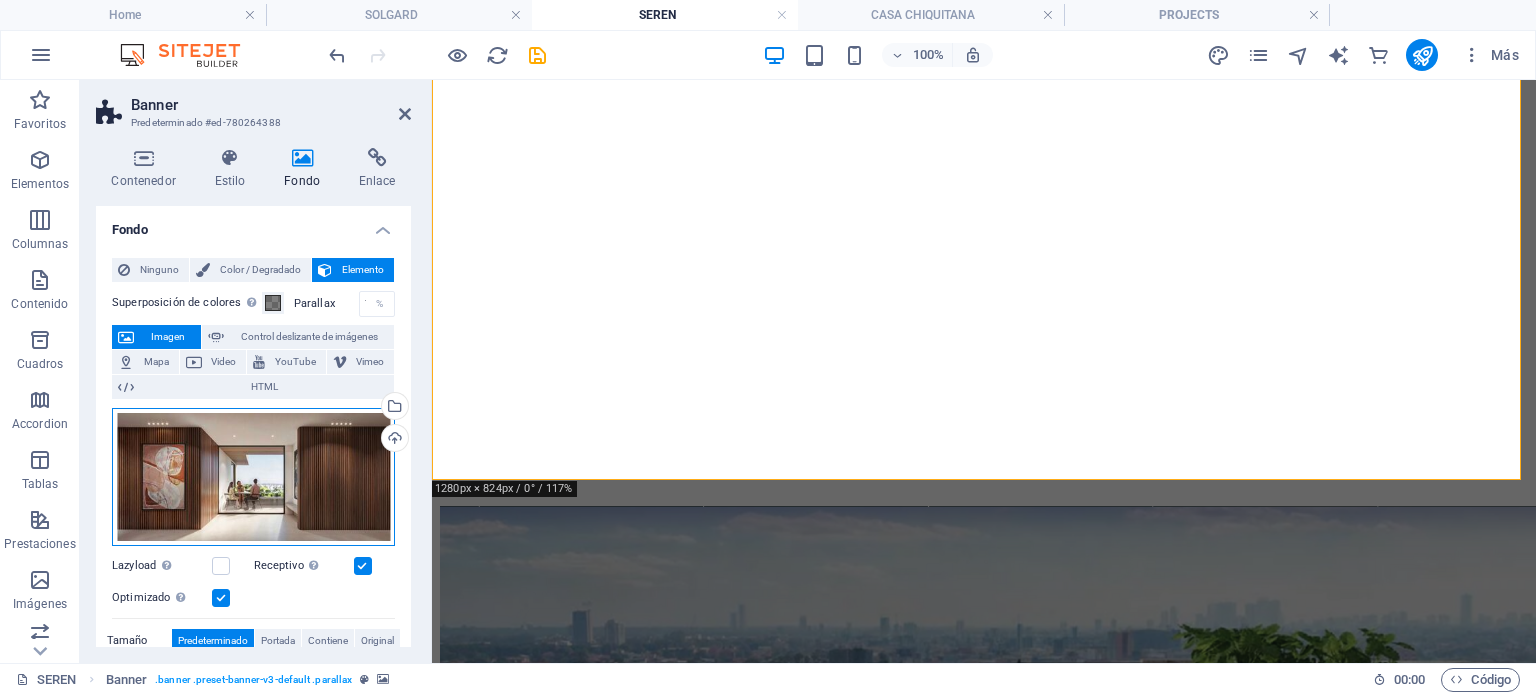 click on "Arrastra archivos aquí, haz clic para escoger archivos o  selecciona archivos de Archivos o de nuestra galería gratuita de fotos y vídeos" at bounding box center [253, 477] 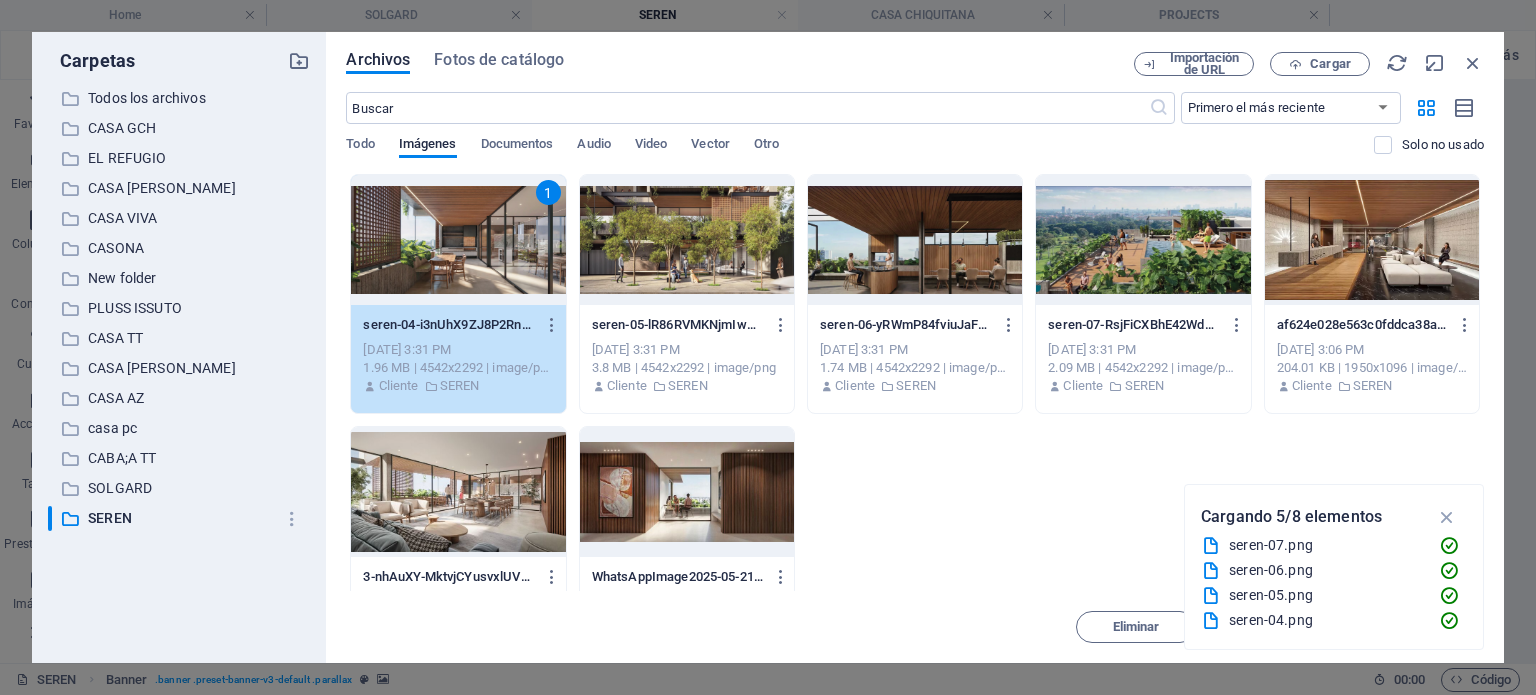 click at bounding box center [687, 240] 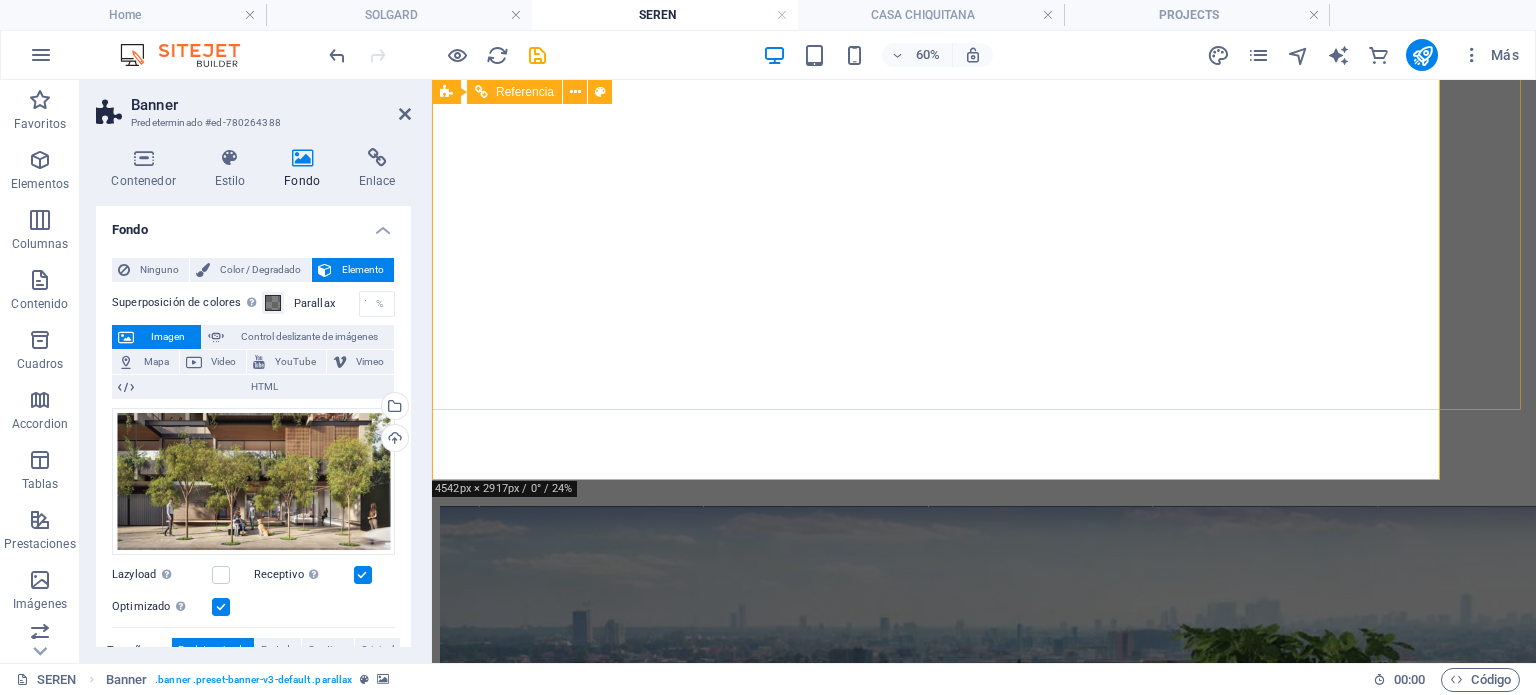 click on "Home About Projects Journal Contact us" at bounding box center [984, 528] 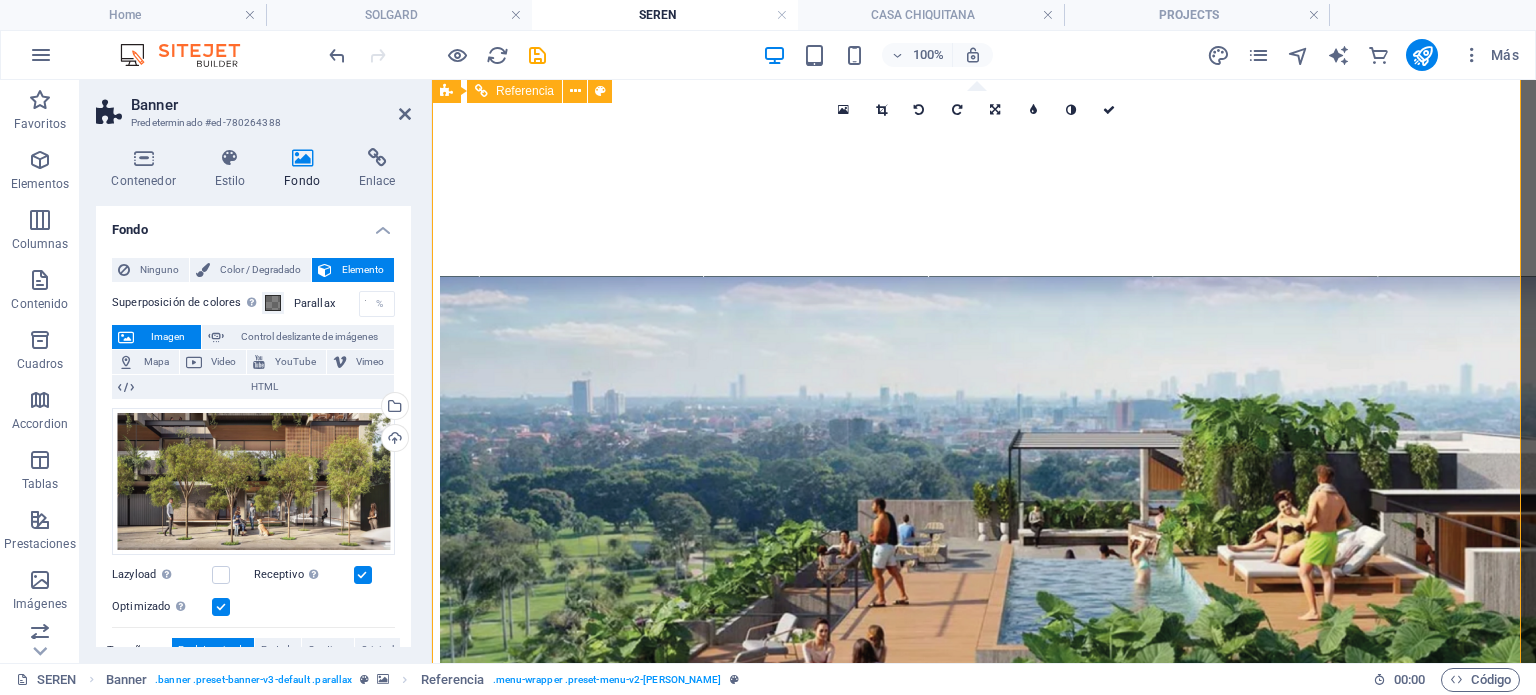 scroll, scrollTop: 600, scrollLeft: 0, axis: vertical 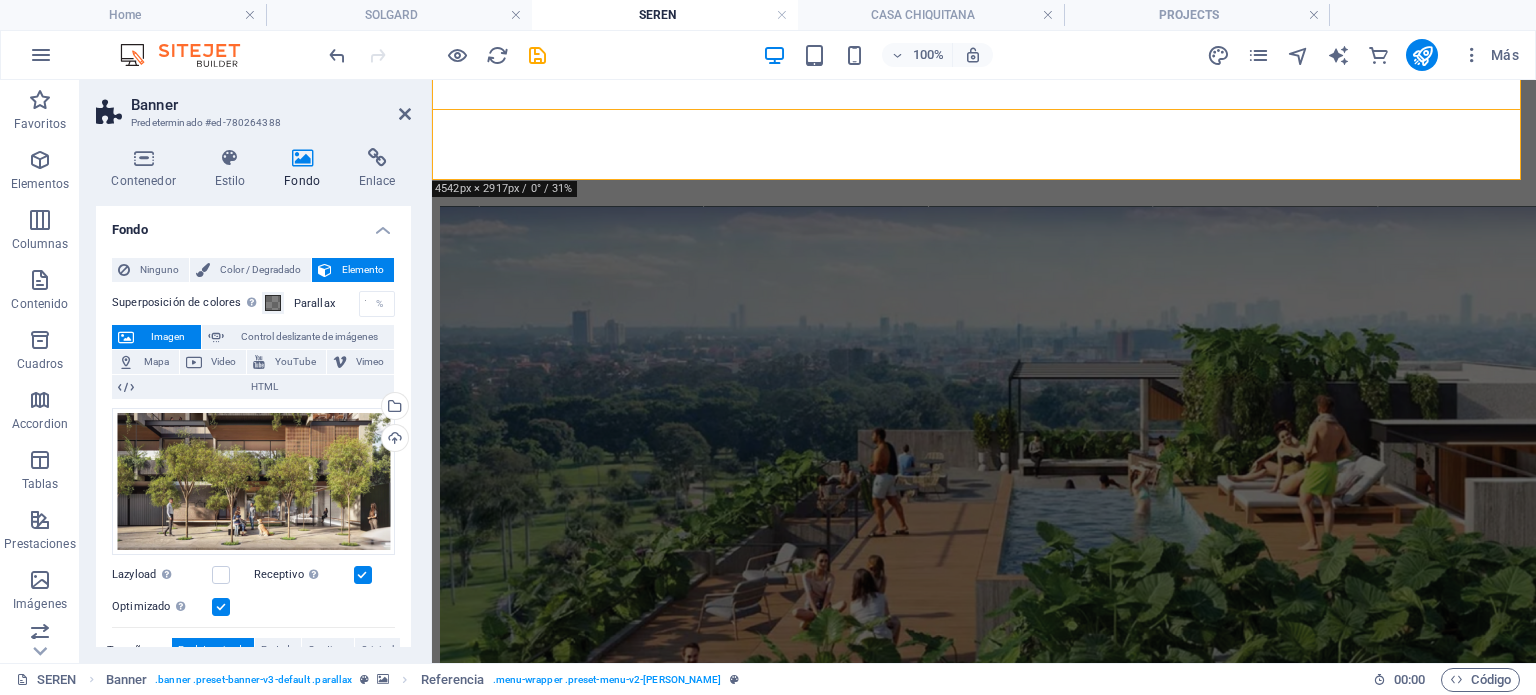 click at bounding box center (984, -44) 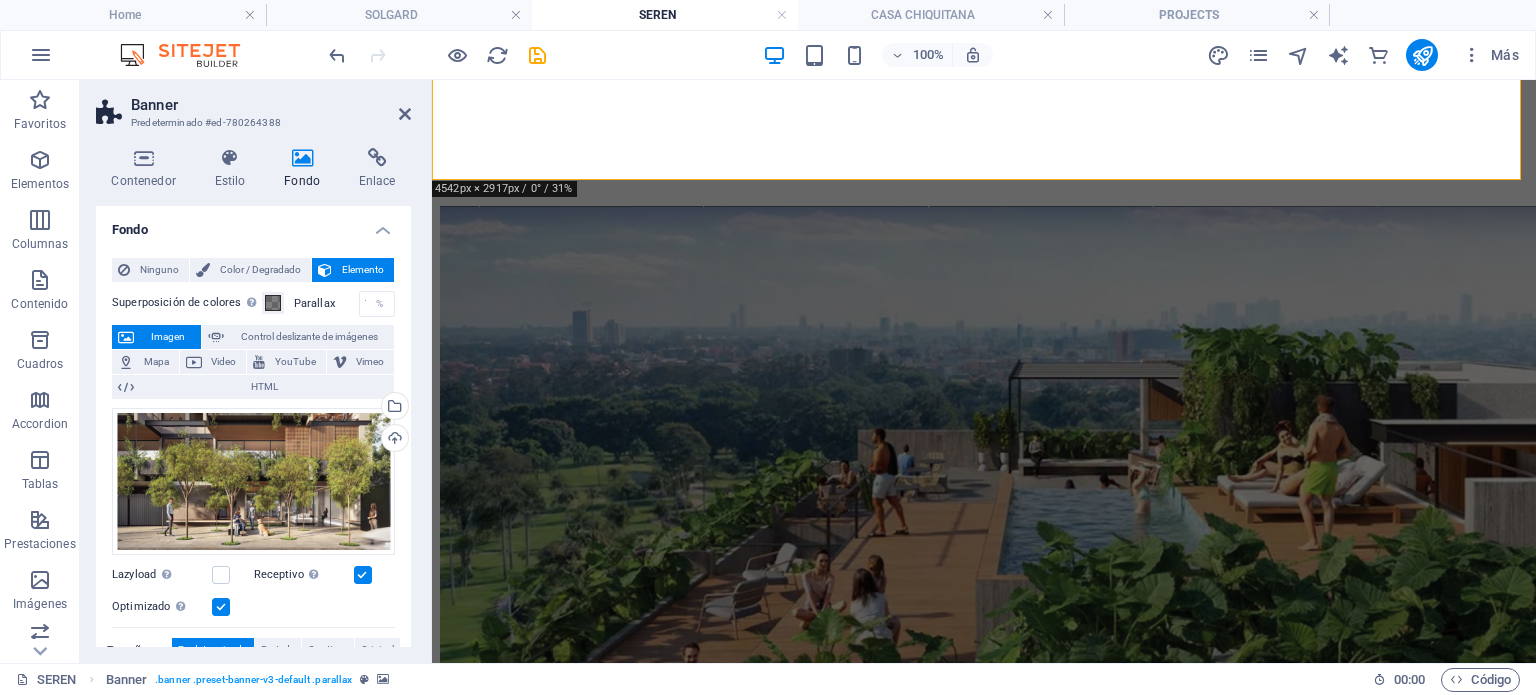 click at bounding box center [984, -44] 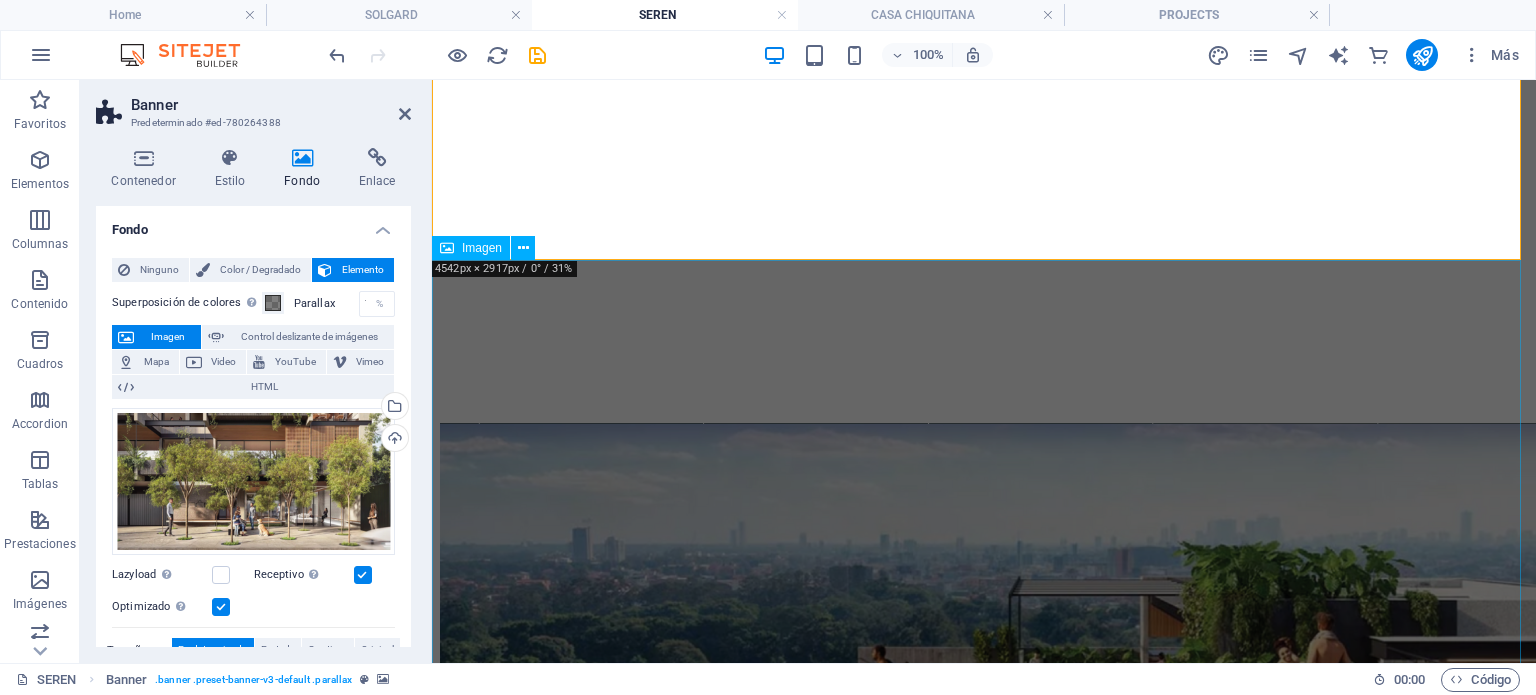 scroll, scrollTop: 300, scrollLeft: 0, axis: vertical 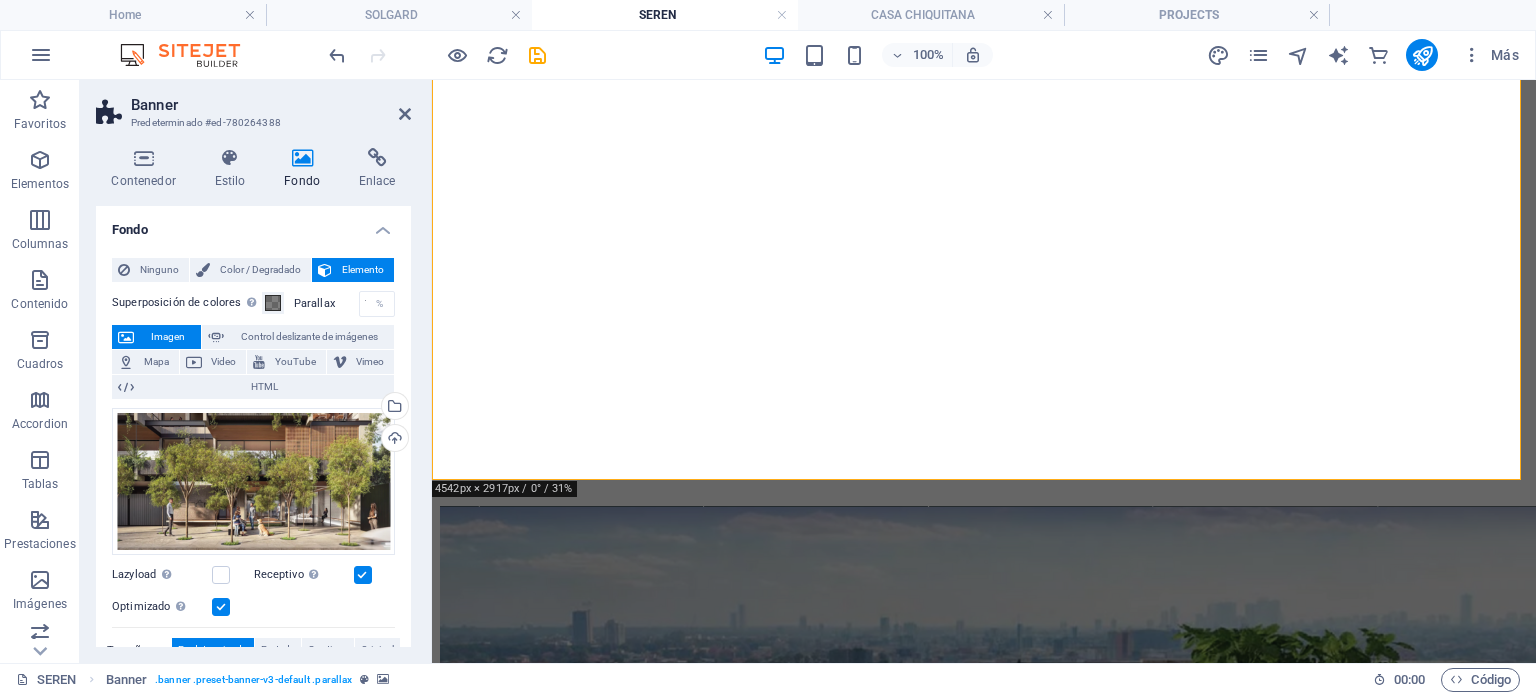 click at bounding box center (984, 31) 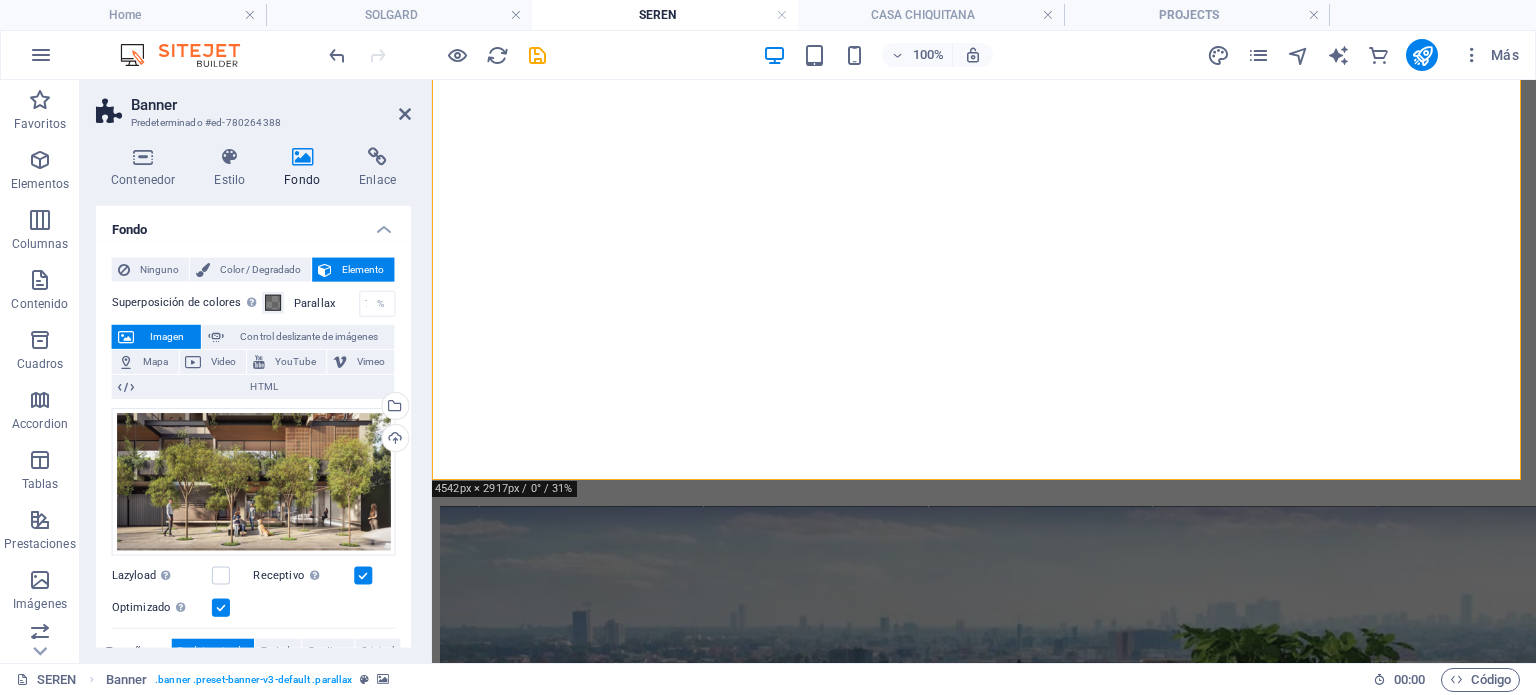 click at bounding box center [984, 31] 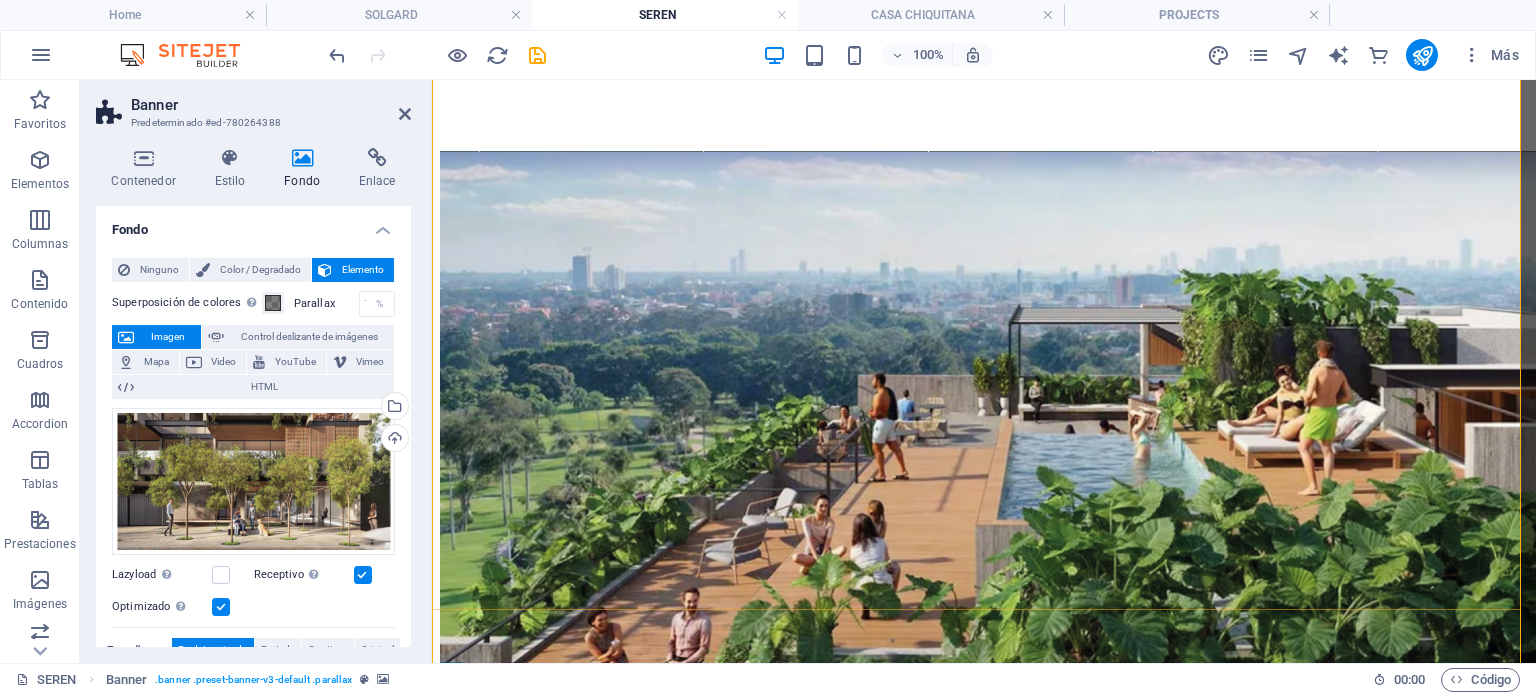 scroll, scrollTop: 700, scrollLeft: 0, axis: vertical 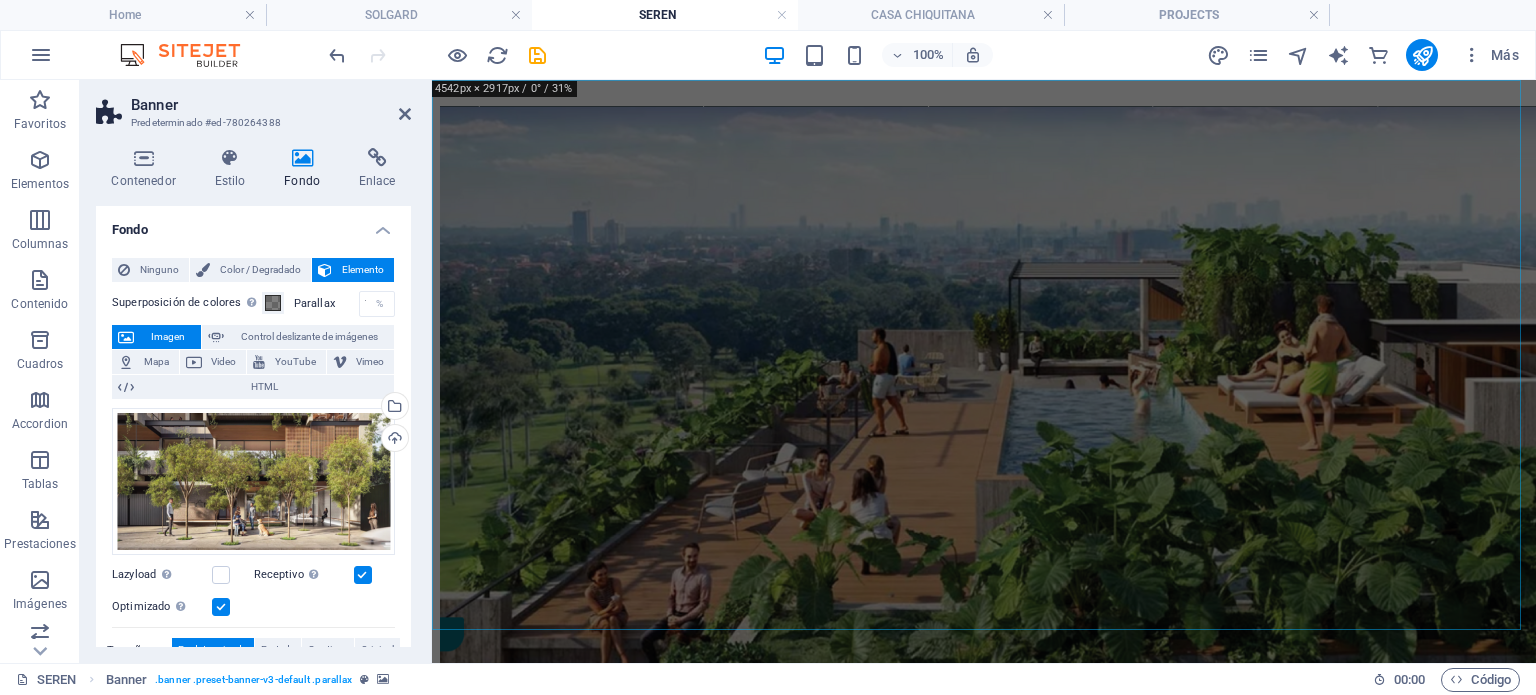 click at bounding box center [984, 386] 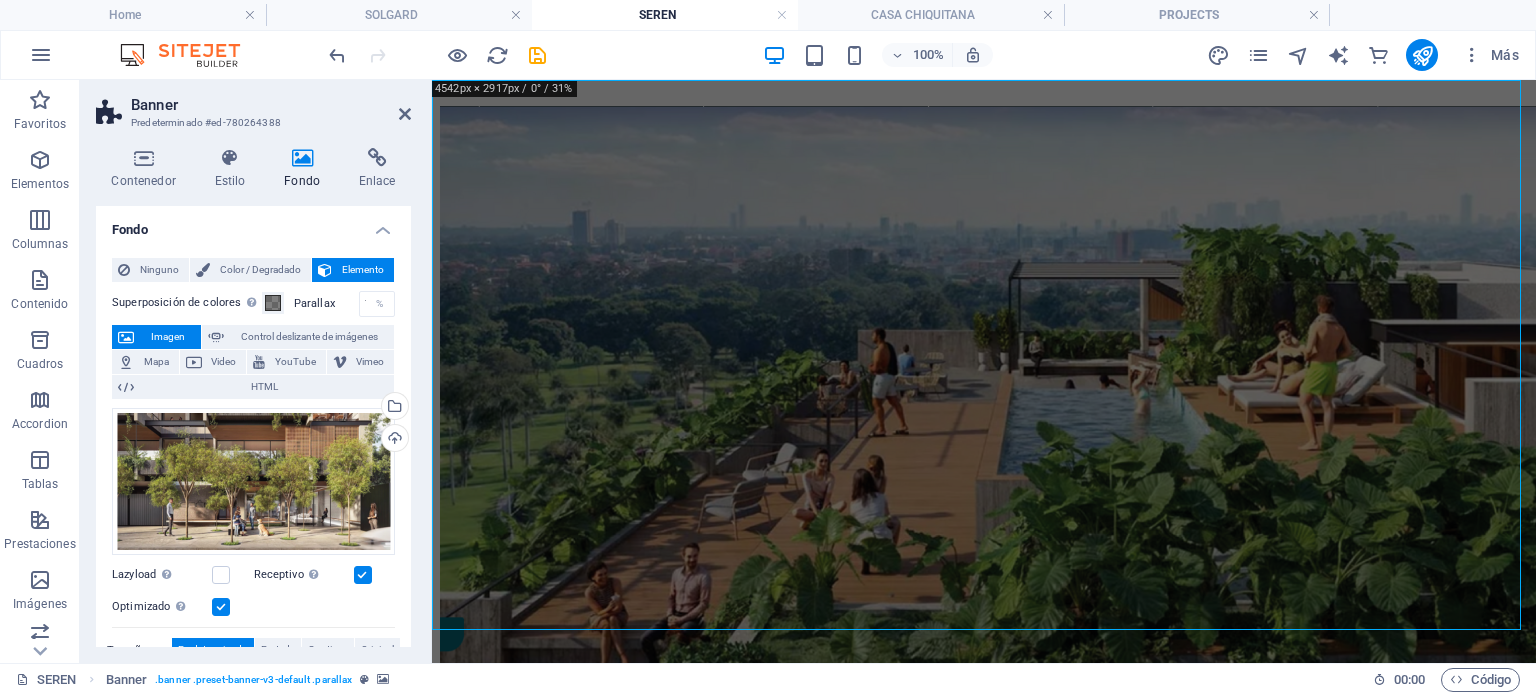 click at bounding box center [984, 386] 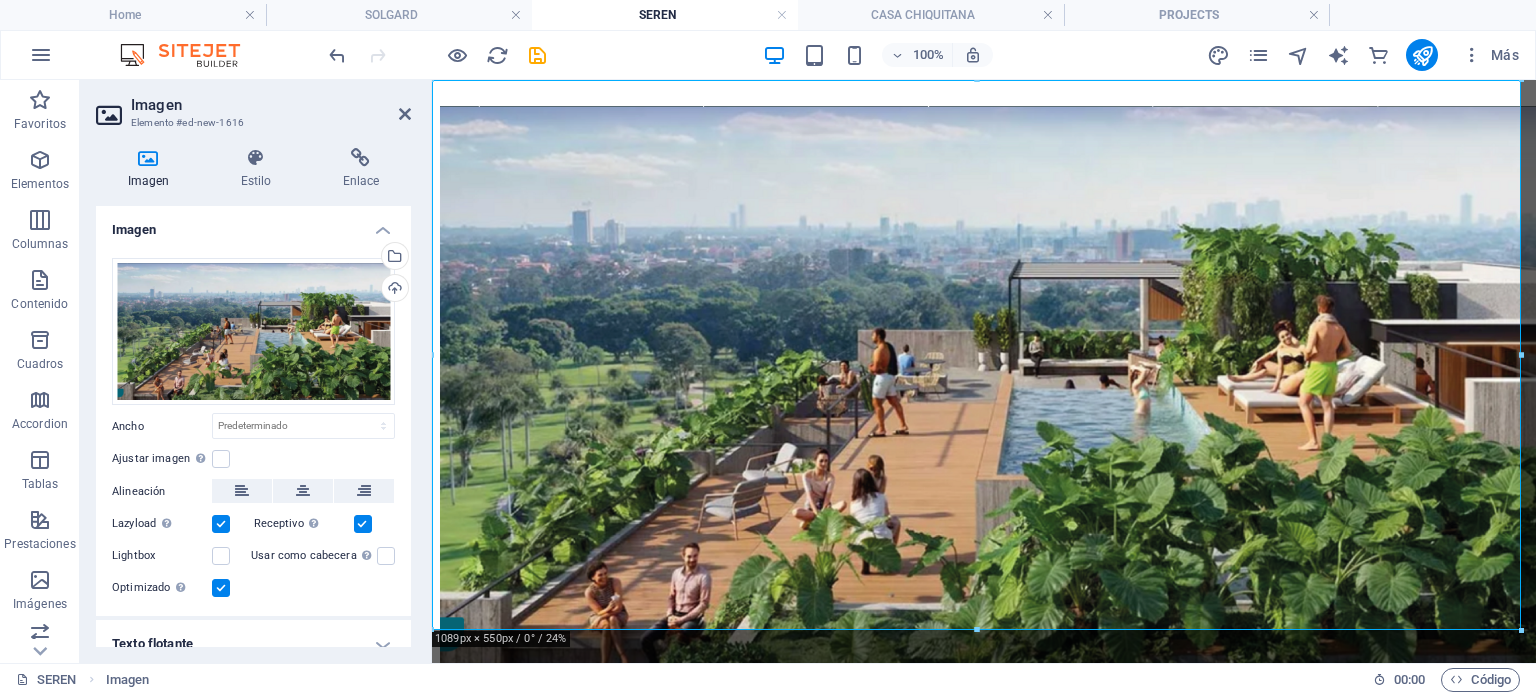click at bounding box center [984, 386] 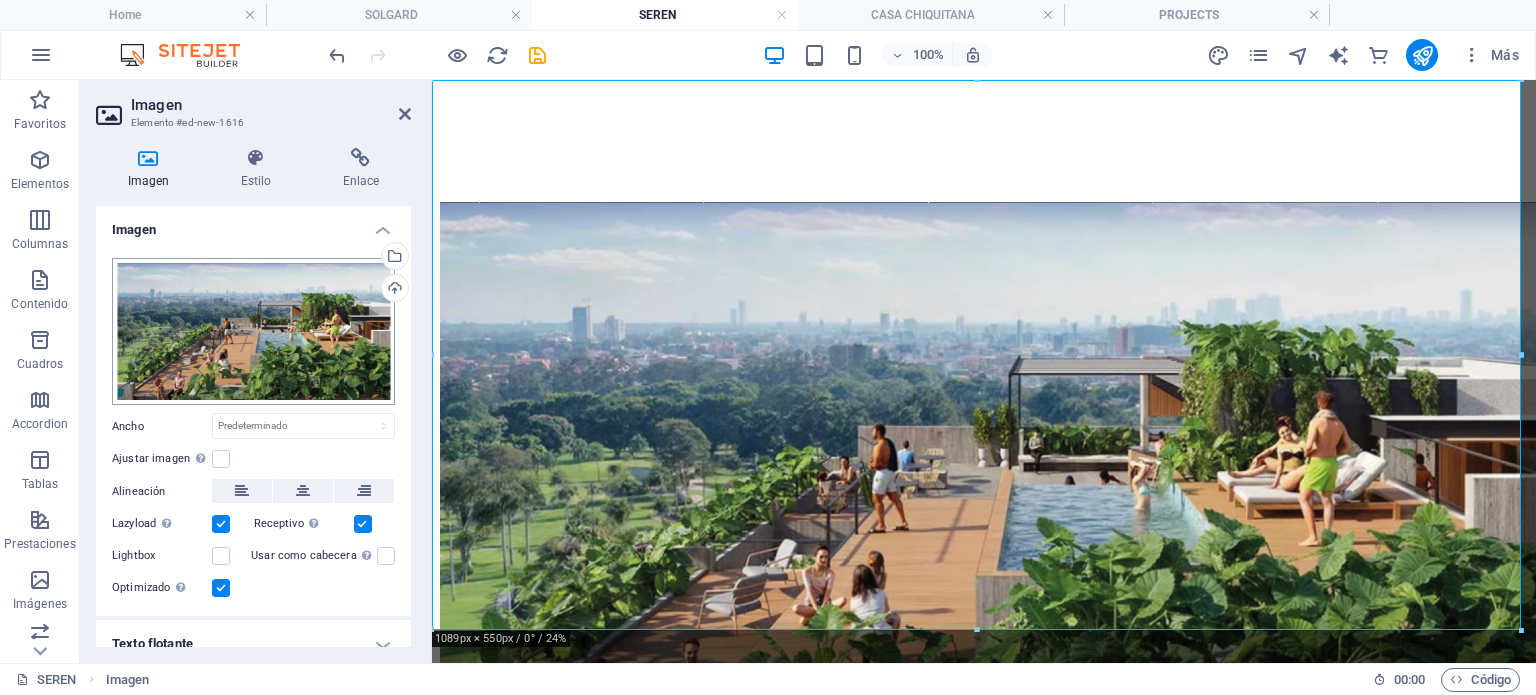 scroll, scrollTop: 600, scrollLeft: 0, axis: vertical 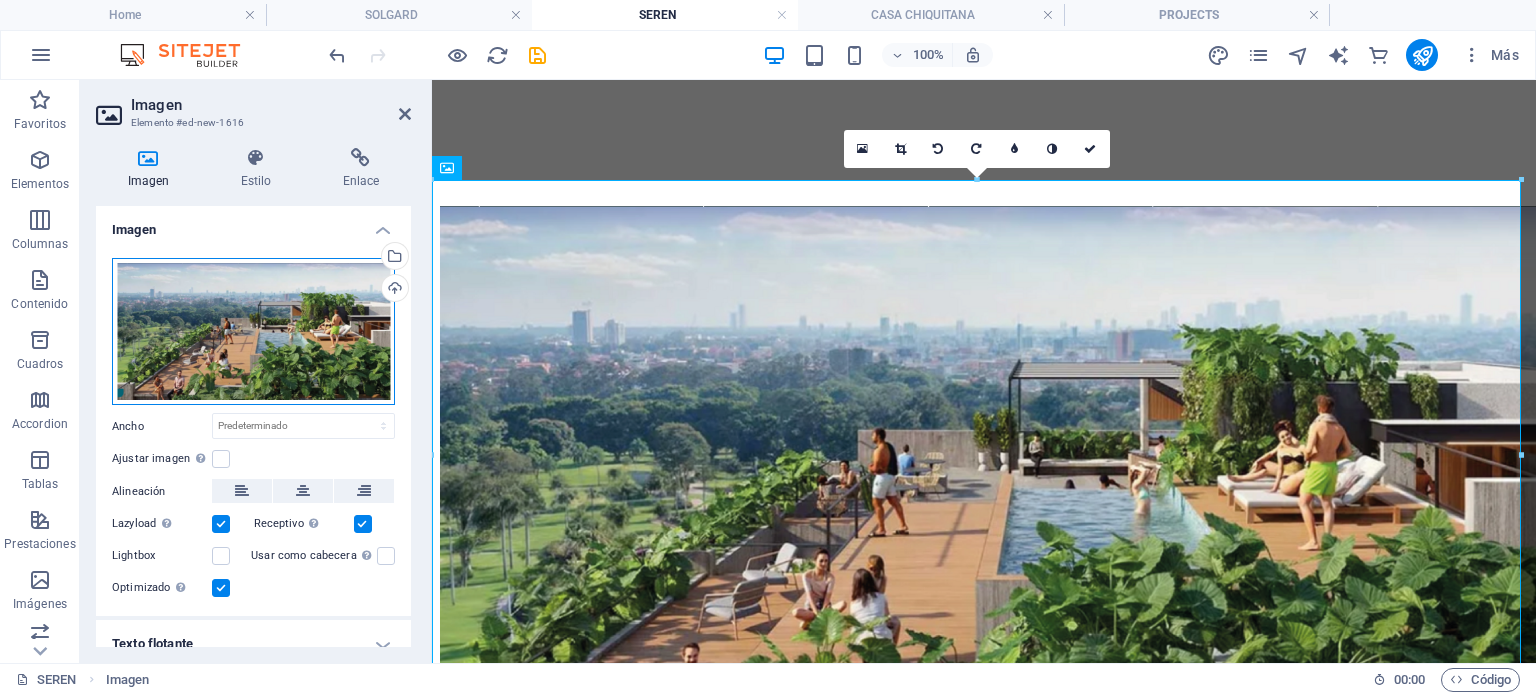 click on "Arrastra archivos aquí, haz clic para escoger archivos o  selecciona archivos de Archivos o de nuestra galería gratuita de fotos y vídeos" at bounding box center (253, 332) 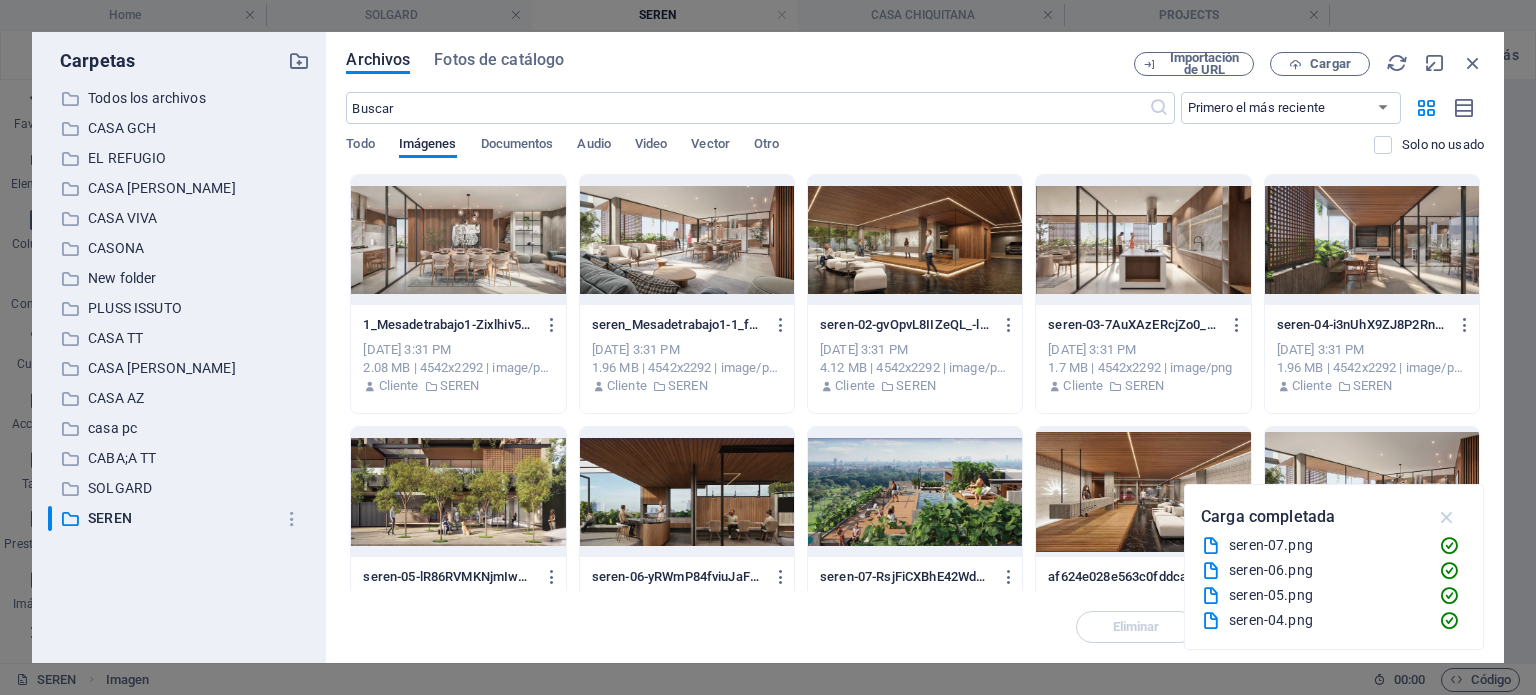 click at bounding box center (1447, 517) 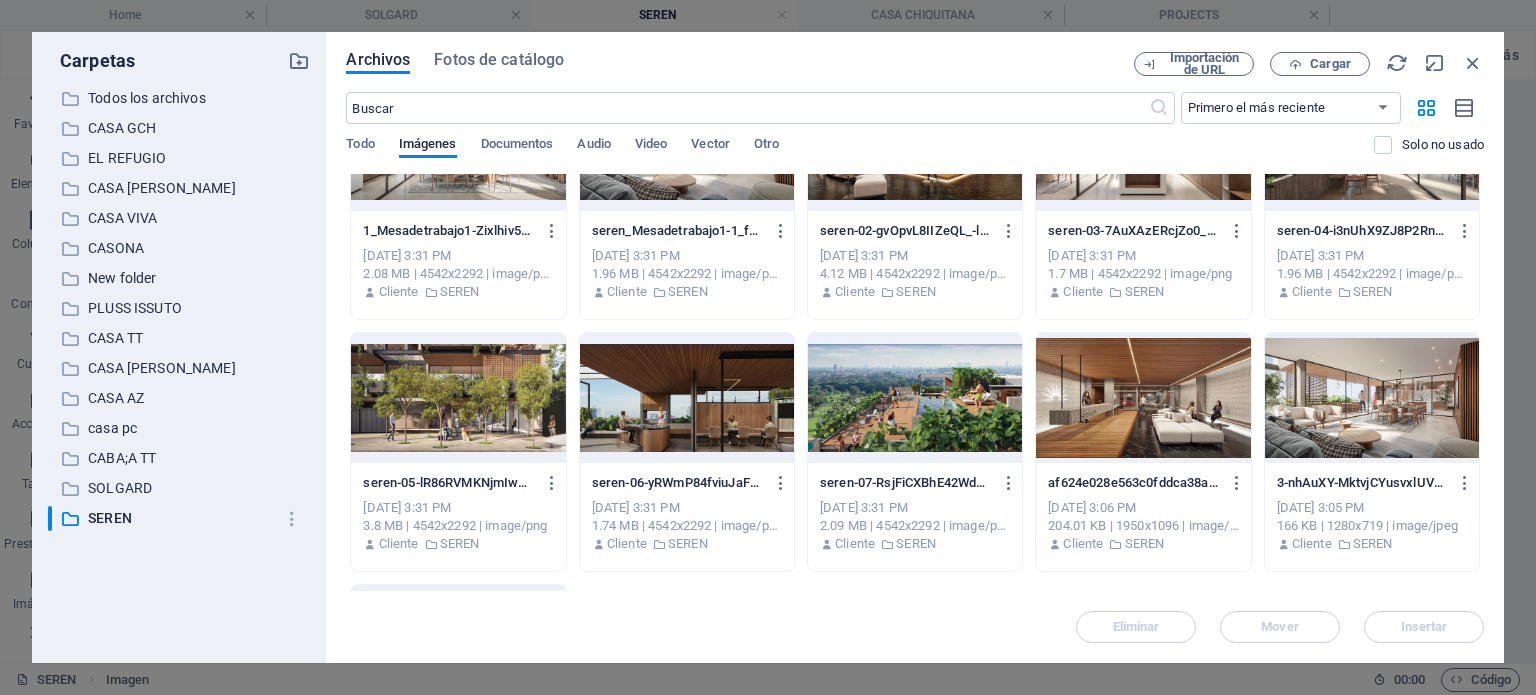 scroll, scrollTop: 100, scrollLeft: 0, axis: vertical 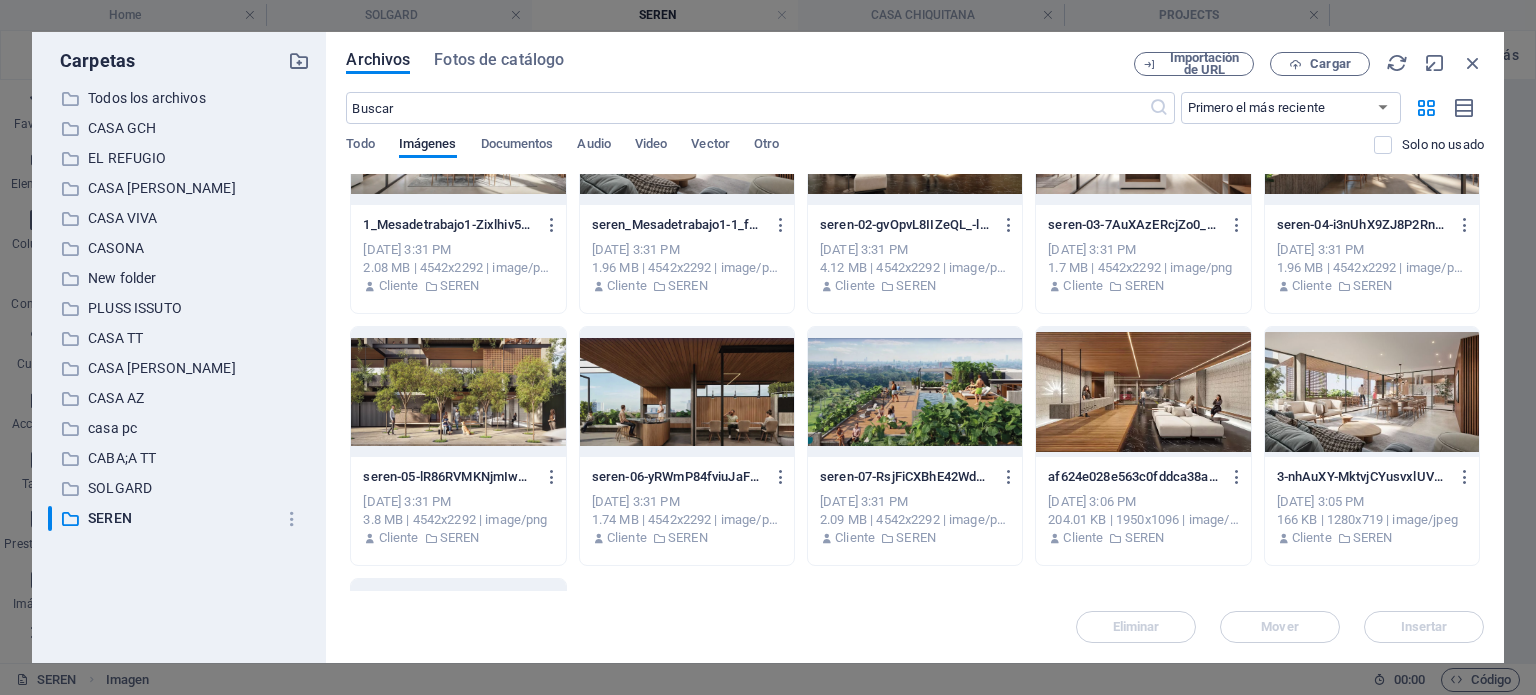 click at bounding box center [1143, 392] 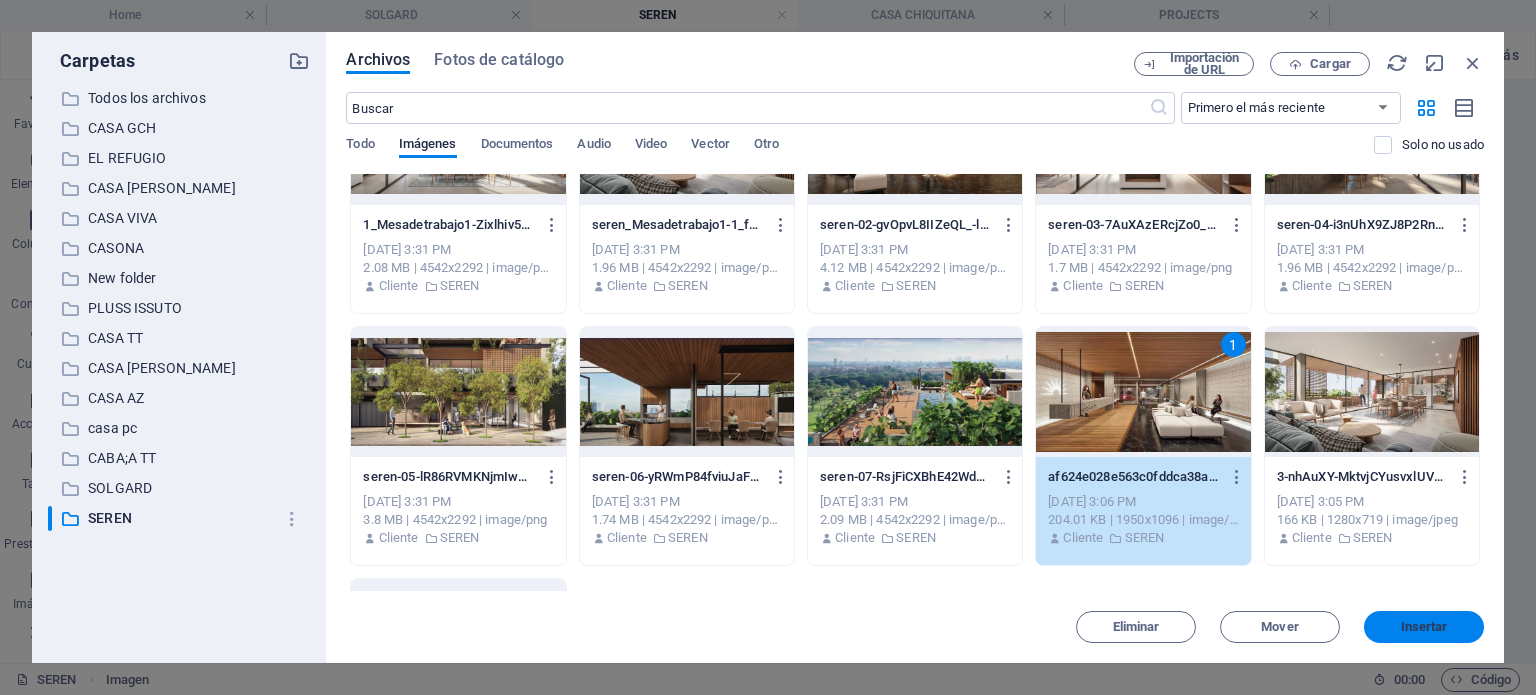 click on "Insertar" at bounding box center (1424, 627) 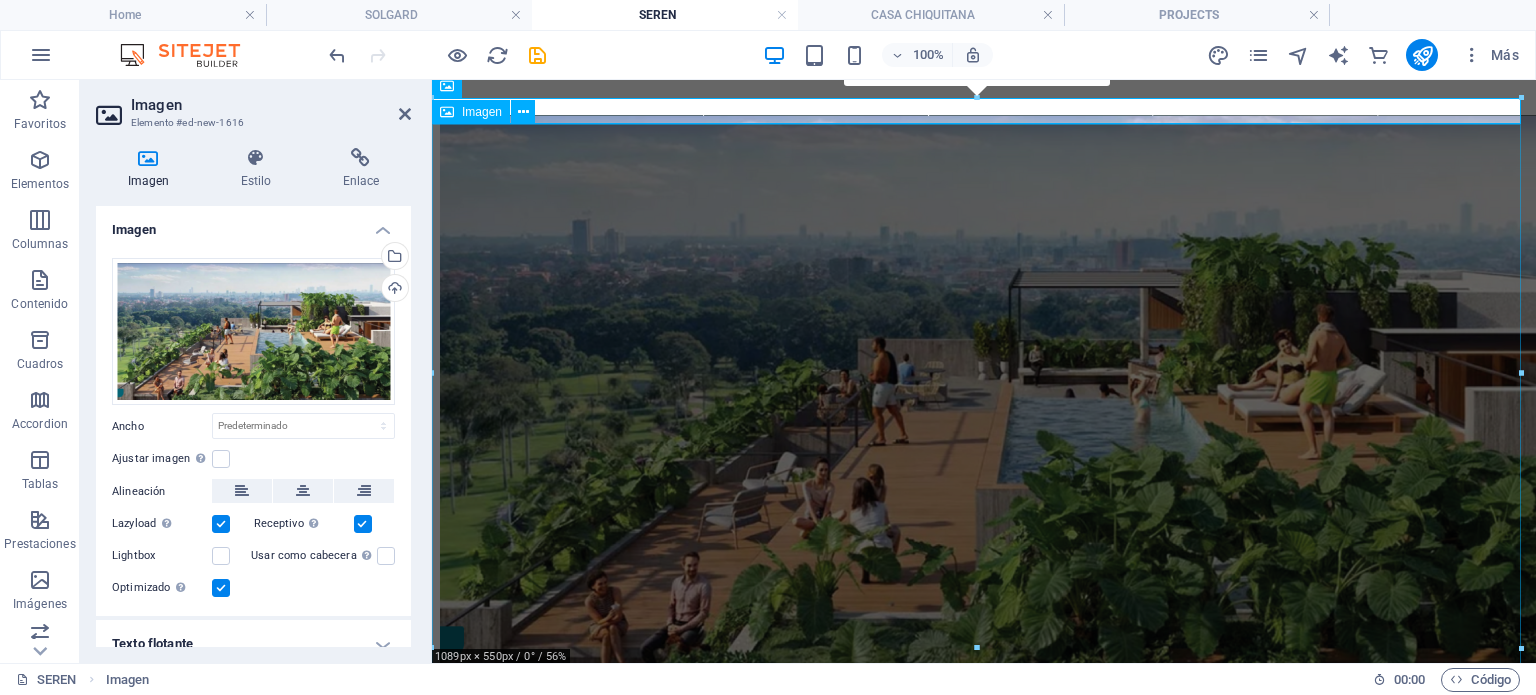 scroll, scrollTop: 700, scrollLeft: 0, axis: vertical 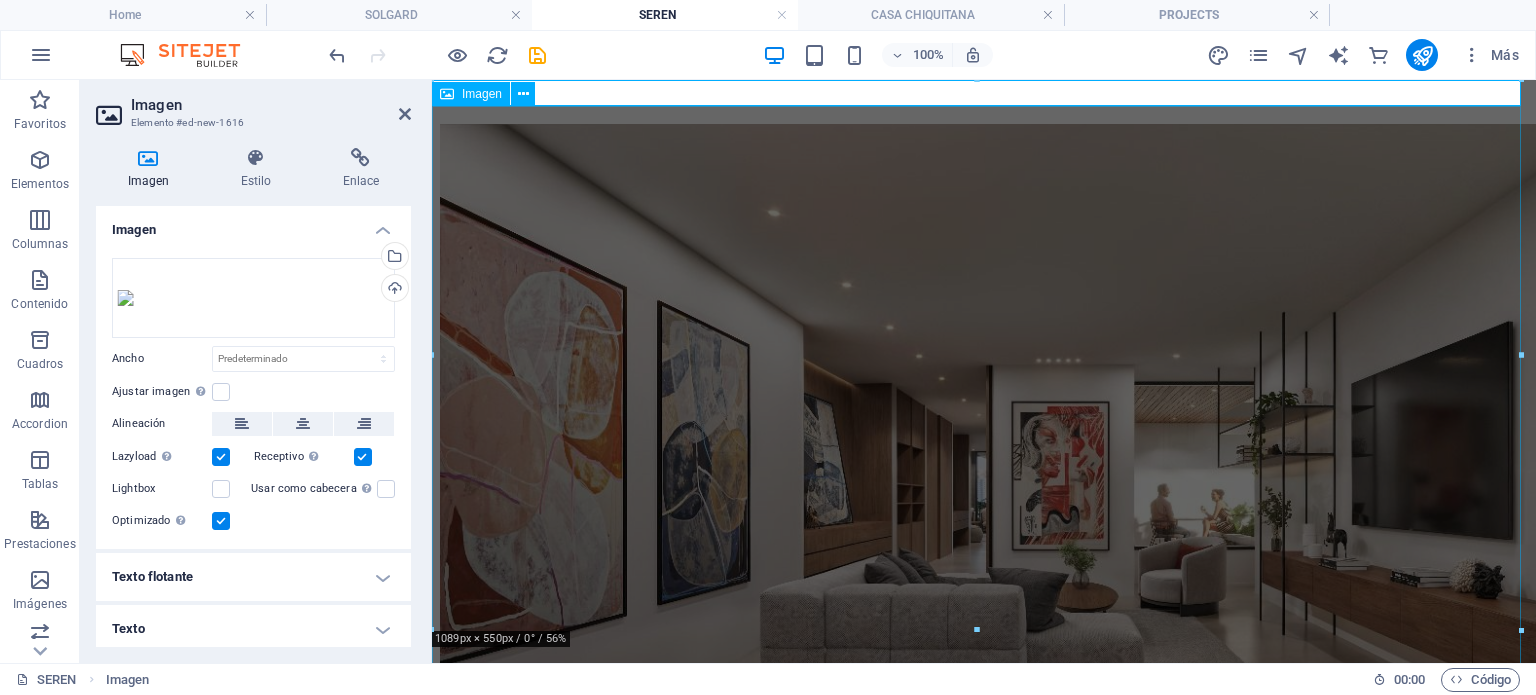 click at bounding box center (984, 476) 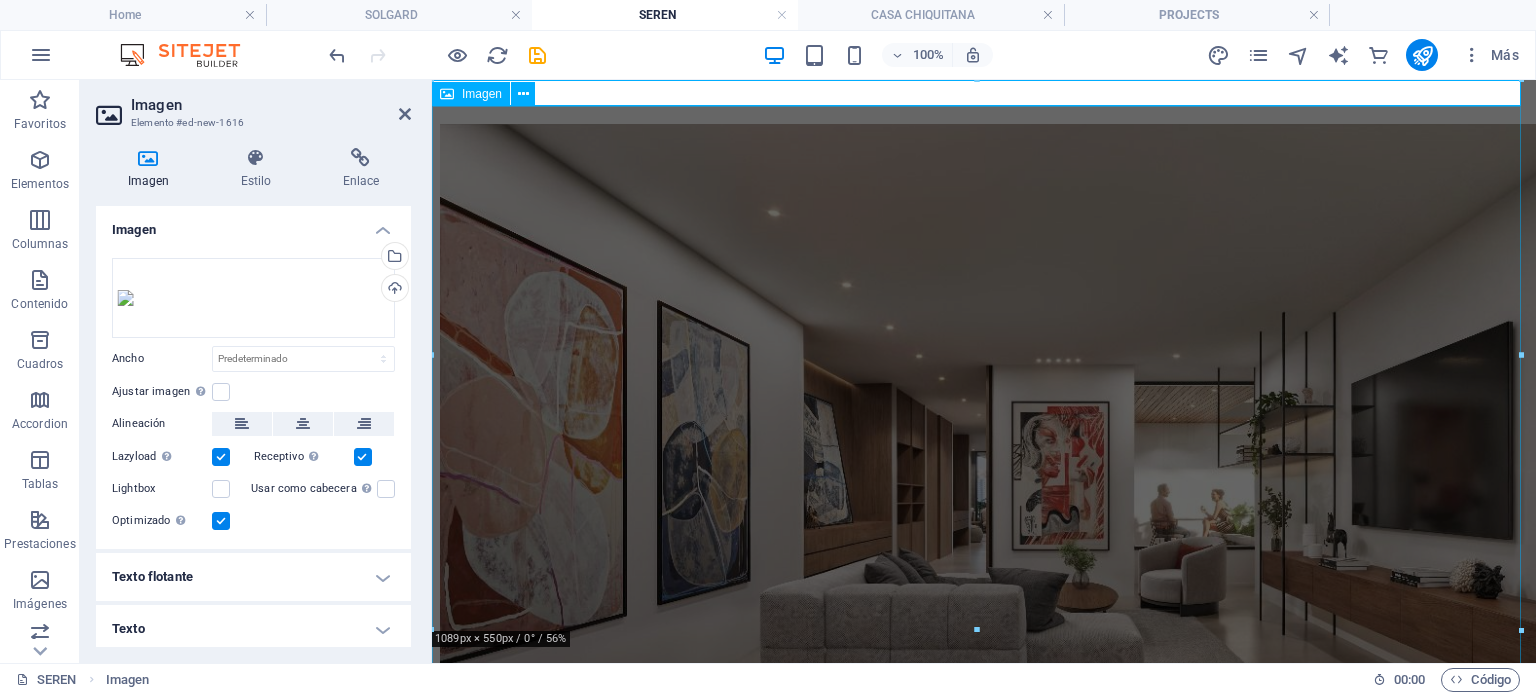 select on "px" 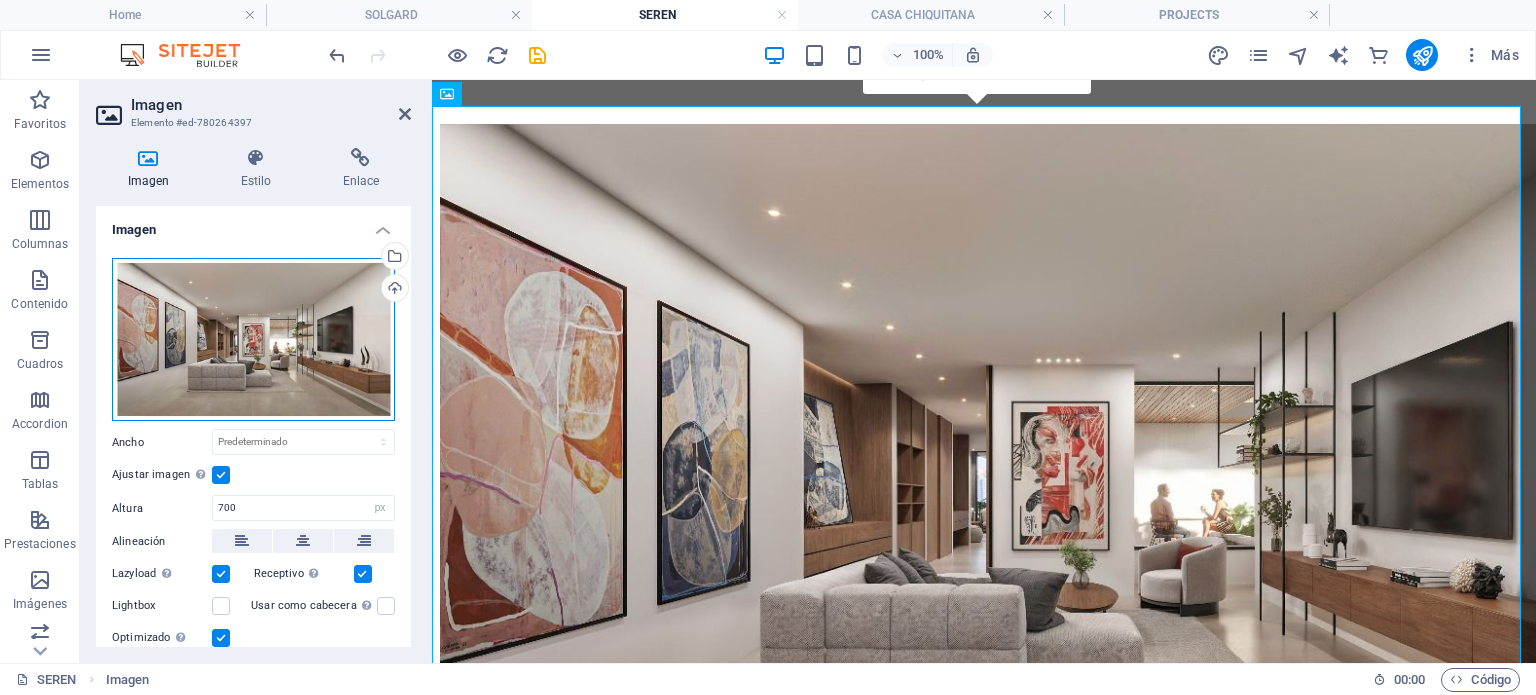 click on "Arrastra archivos aquí, haz clic para escoger archivos o  selecciona archivos de Archivos o de nuestra galería gratuita de fotos y vídeos" at bounding box center (253, 340) 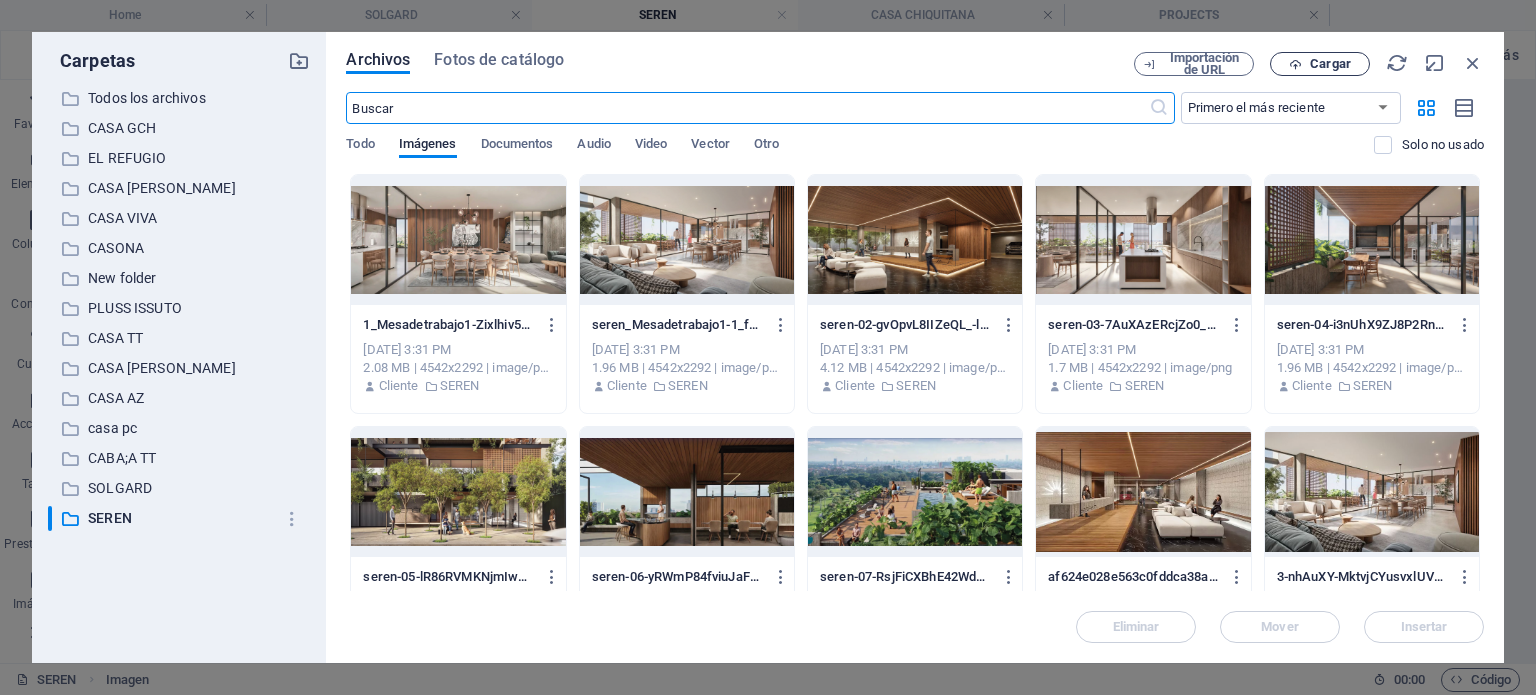 click on "Cargar" at bounding box center [1320, 64] 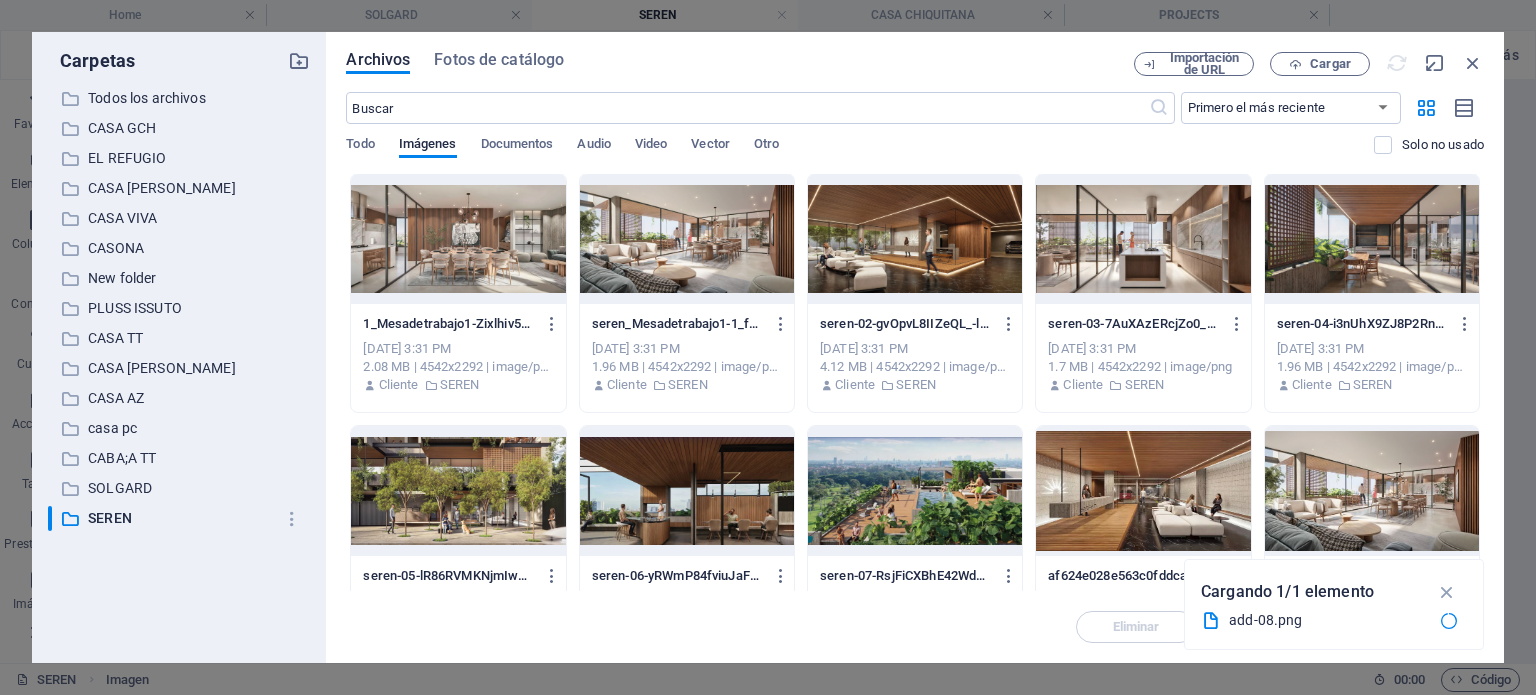 scroll, scrollTop: 0, scrollLeft: 0, axis: both 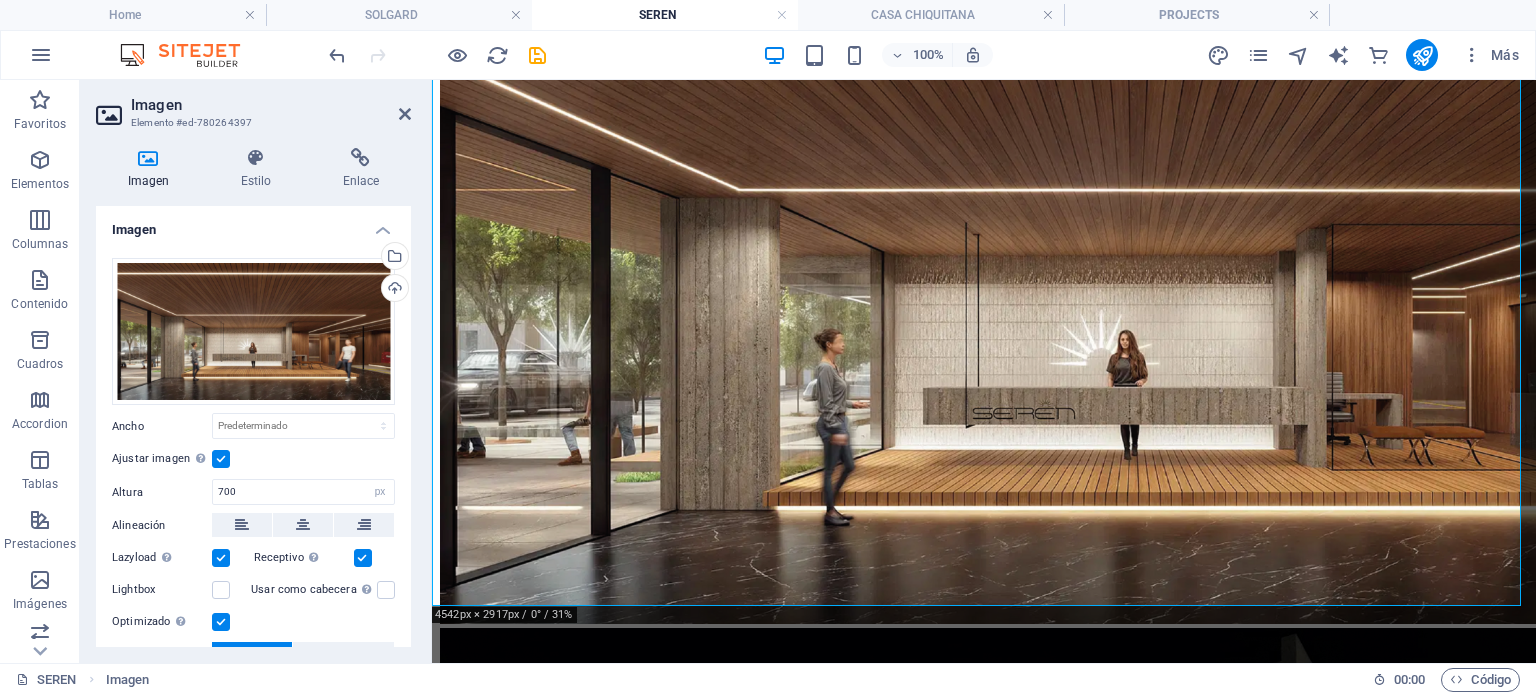 click at bounding box center (221, 459) 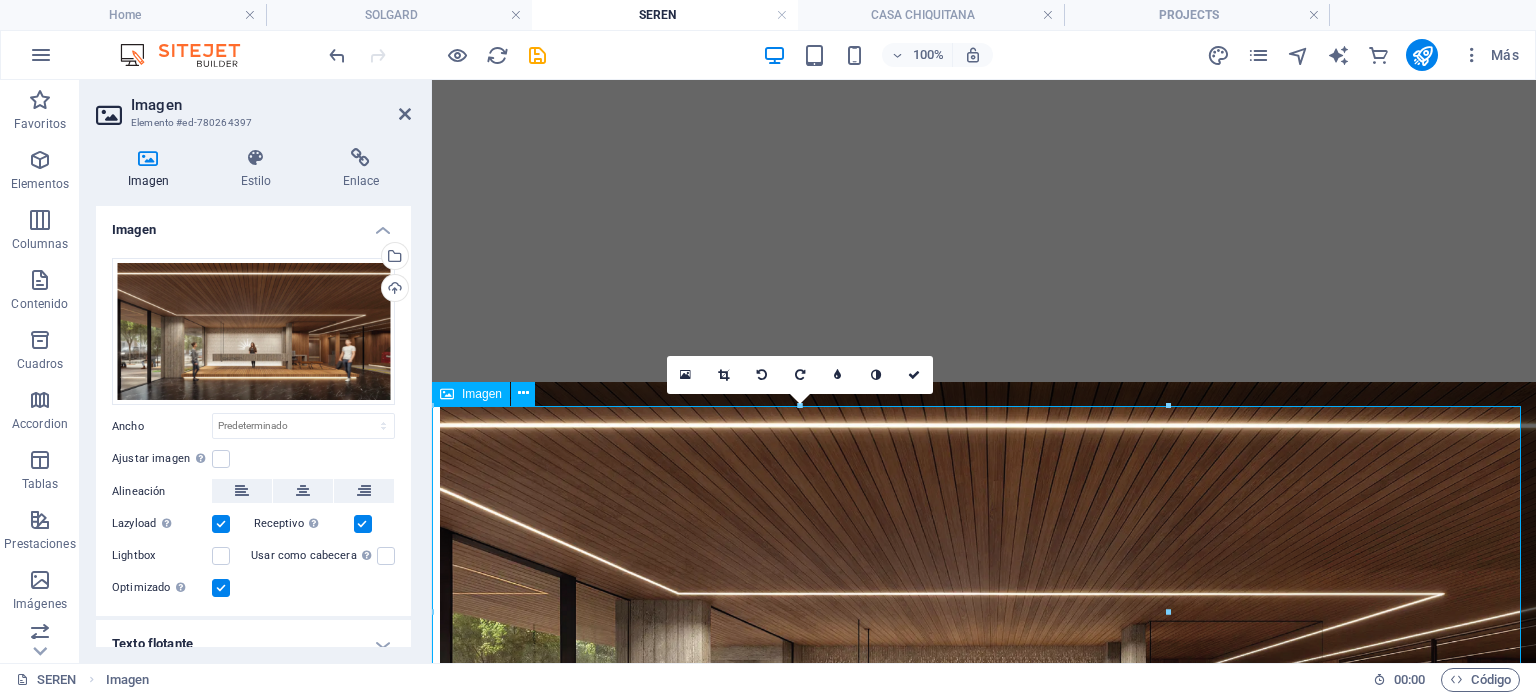 scroll, scrollTop: 400, scrollLeft: 0, axis: vertical 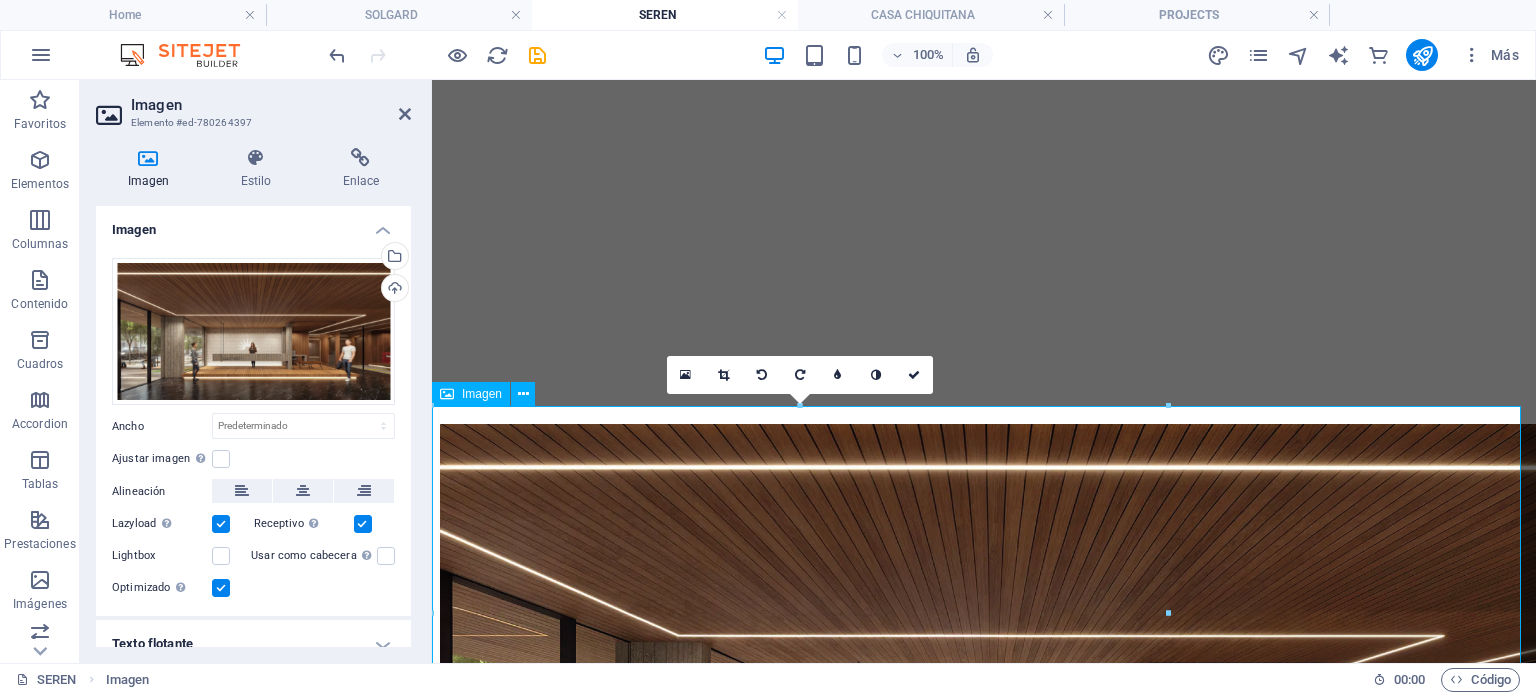 click at bounding box center [984, 704] 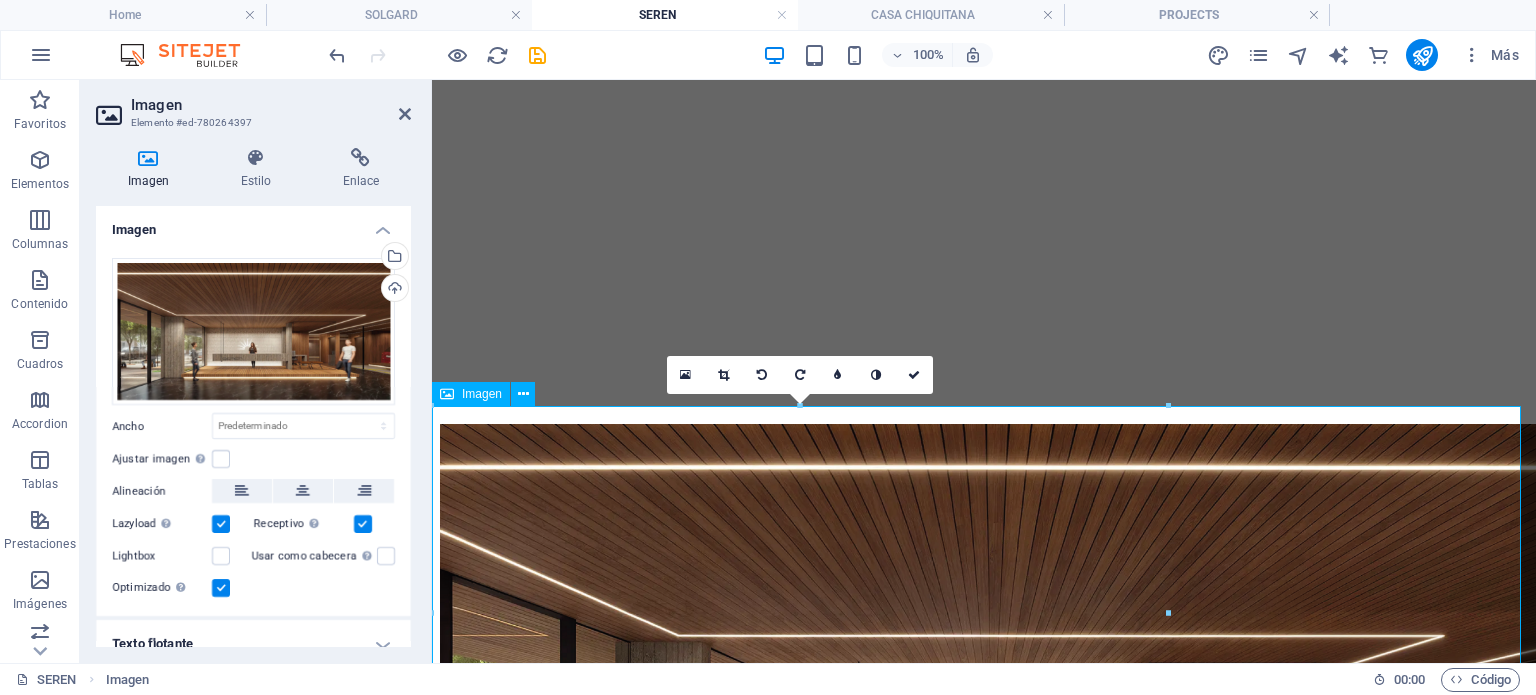 click at bounding box center [984, 704] 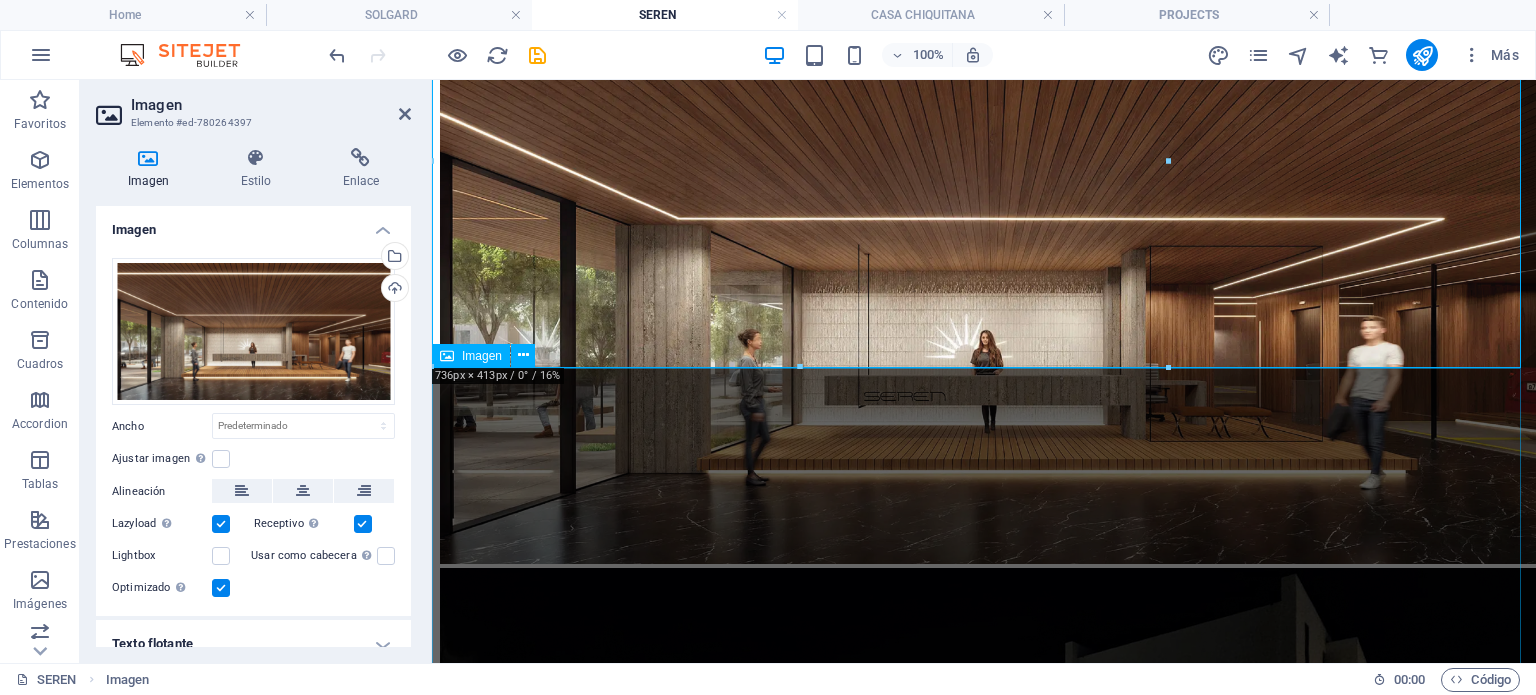 scroll, scrollTop: 1300, scrollLeft: 0, axis: vertical 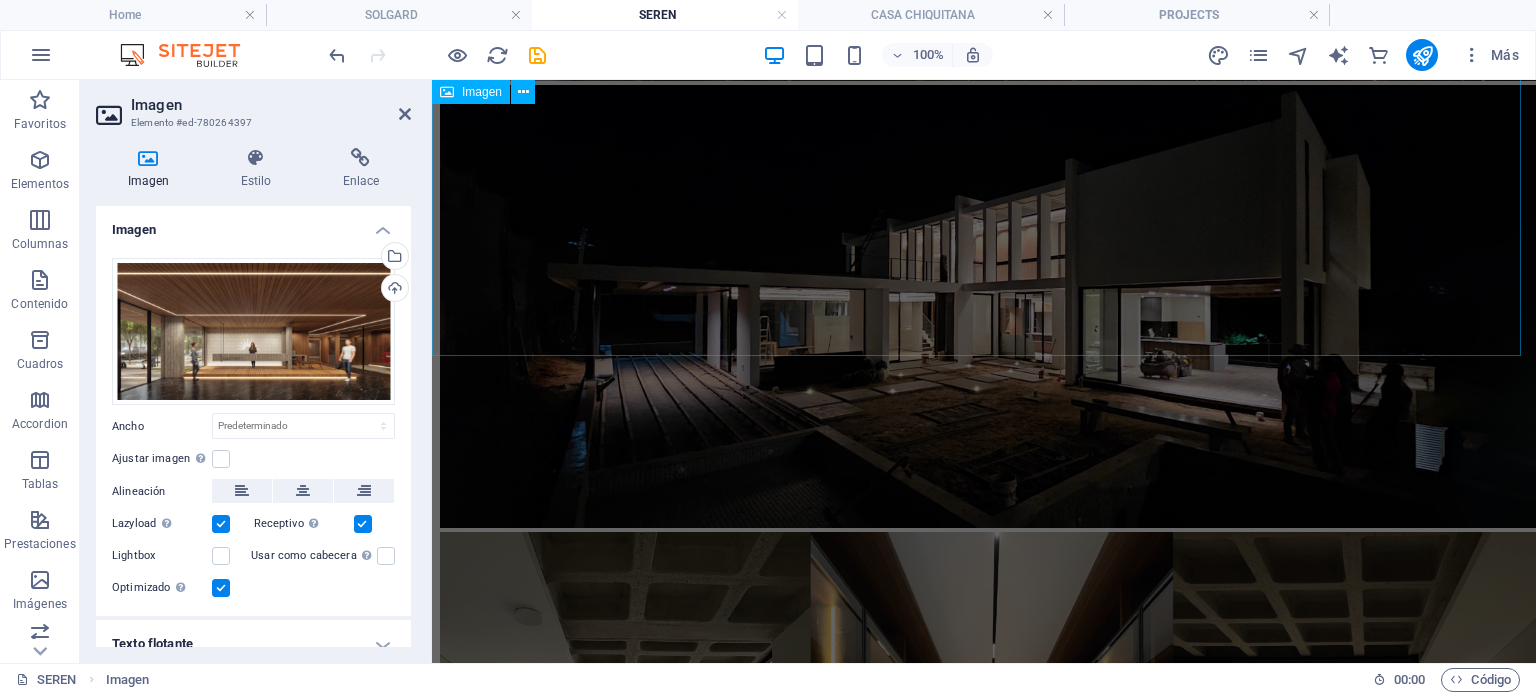 click at bounding box center [984, 308] 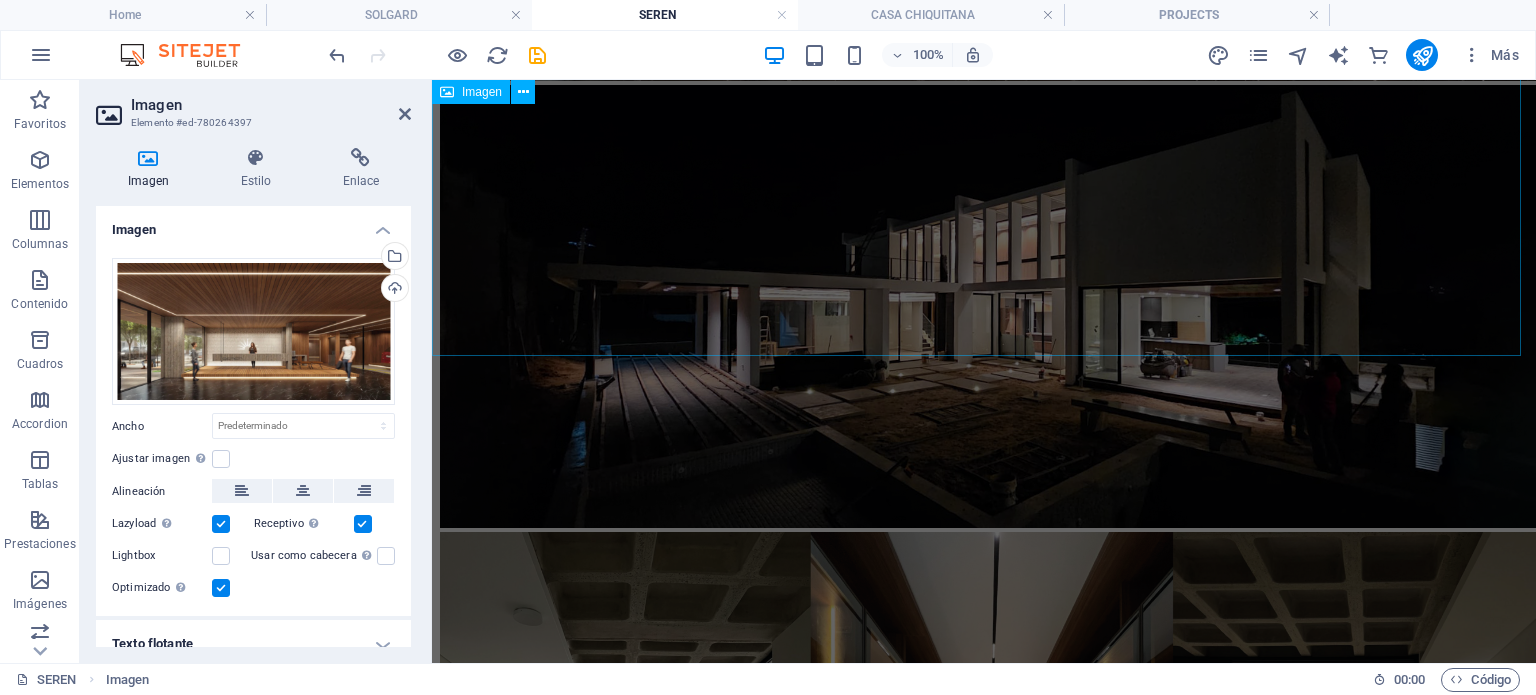 drag, startPoint x: 756, startPoint y: 219, endPoint x: 746, endPoint y: 223, distance: 10.770329 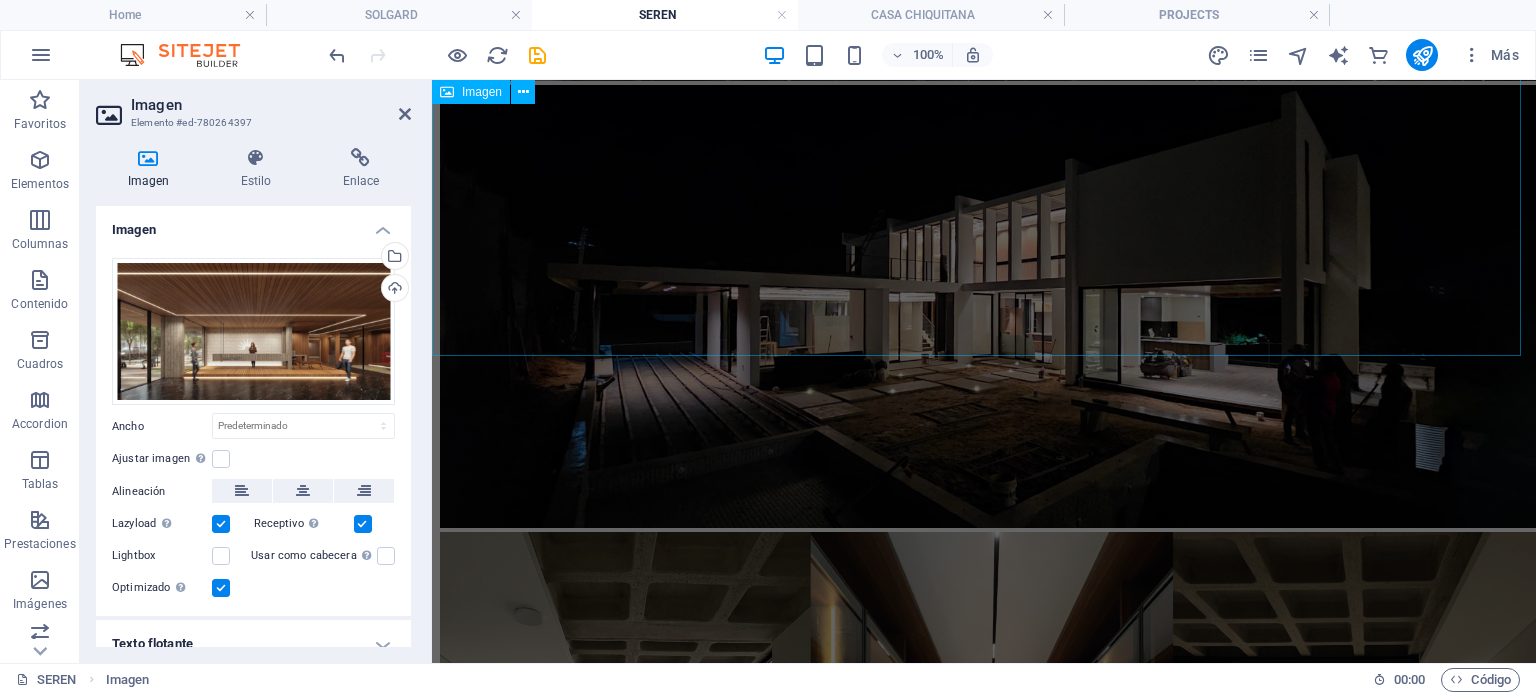 click at bounding box center [984, 308] 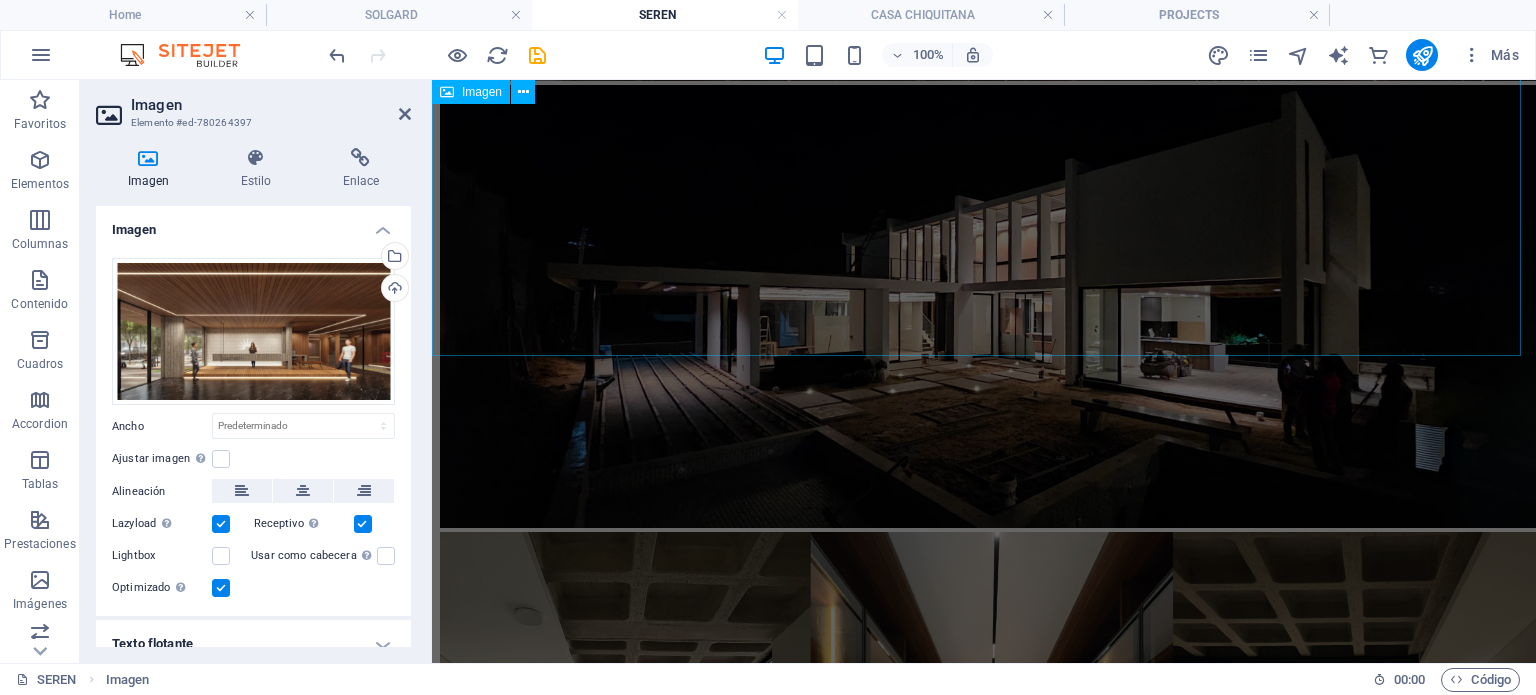 click at bounding box center (984, 308) 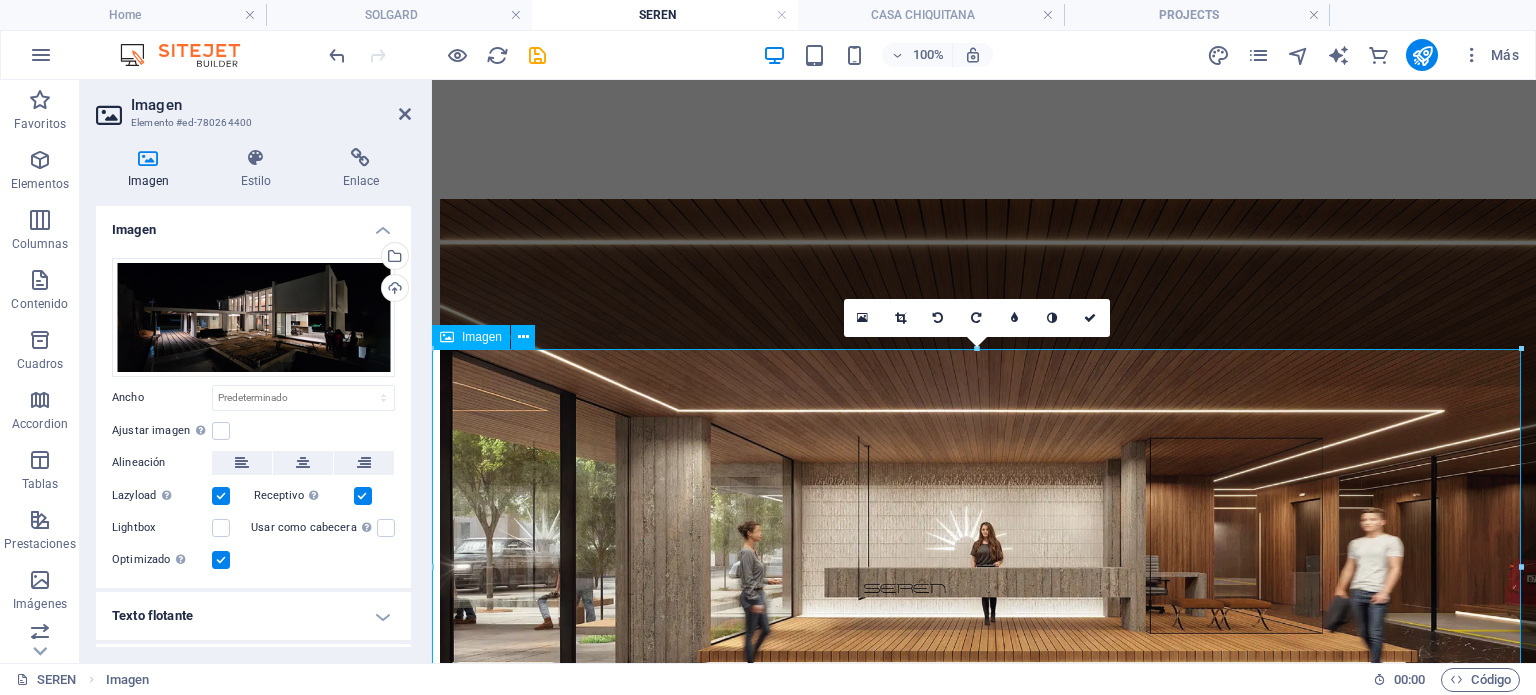 scroll, scrollTop: 600, scrollLeft: 0, axis: vertical 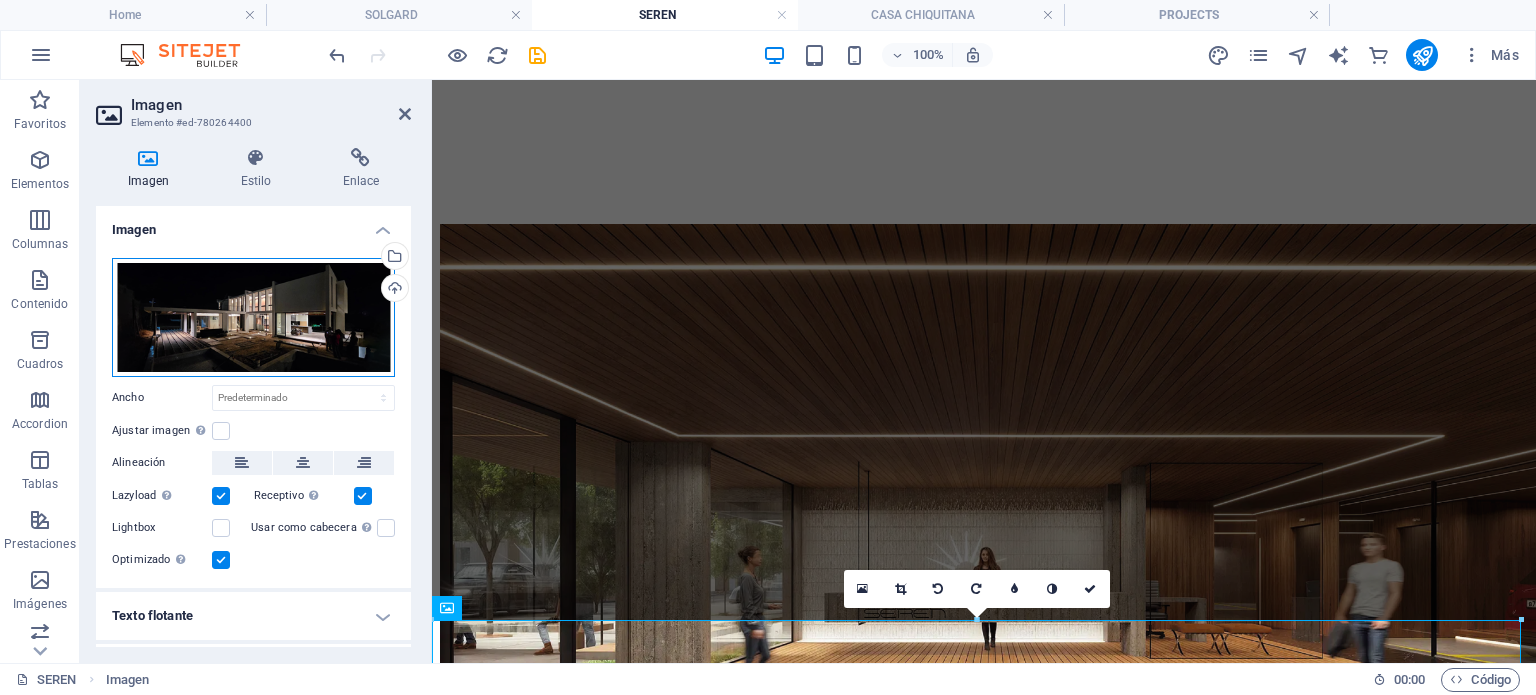 click on "Arrastra archivos aquí, haz clic para escoger archivos o  selecciona archivos de Archivos o de nuestra galería gratuita de fotos y vídeos" at bounding box center [253, 317] 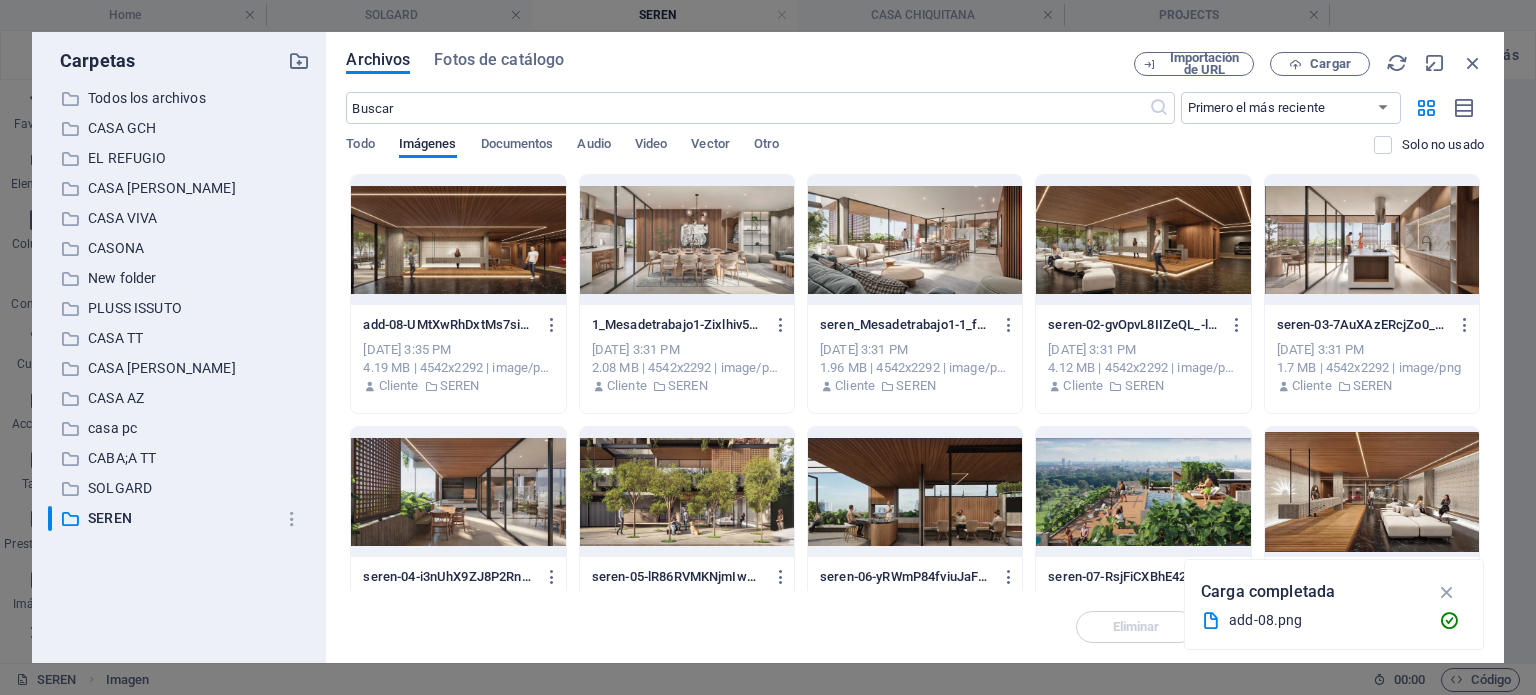 click at bounding box center [1143, 240] 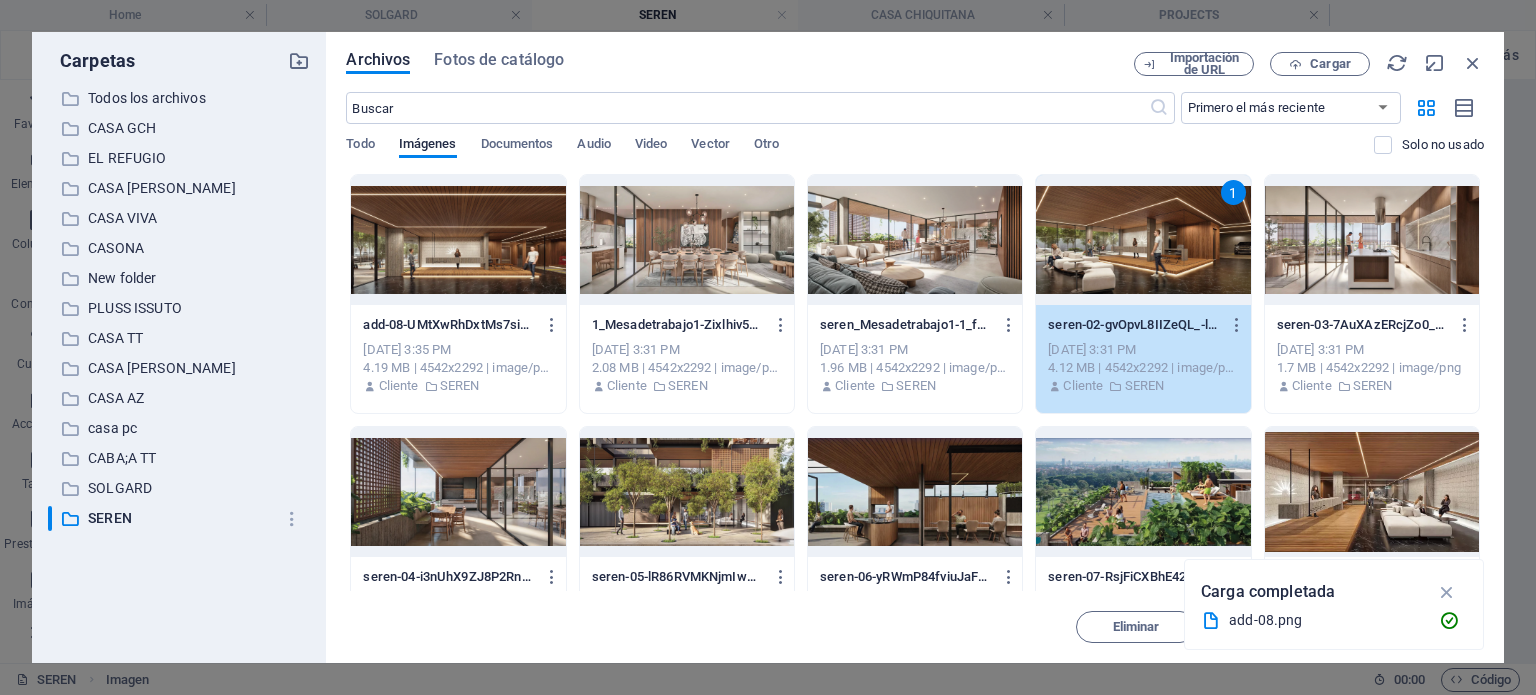 click on "1" at bounding box center (1143, 240) 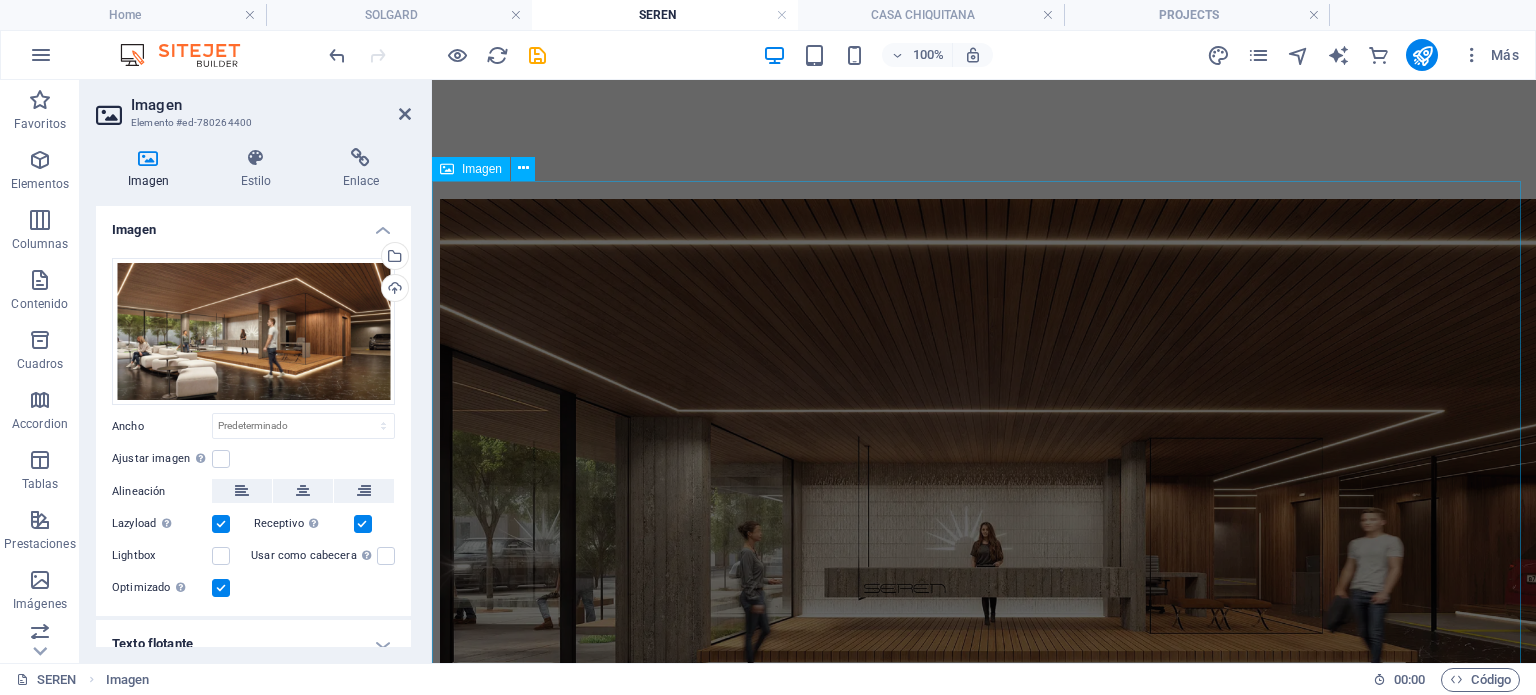 scroll, scrollTop: 656, scrollLeft: 0, axis: vertical 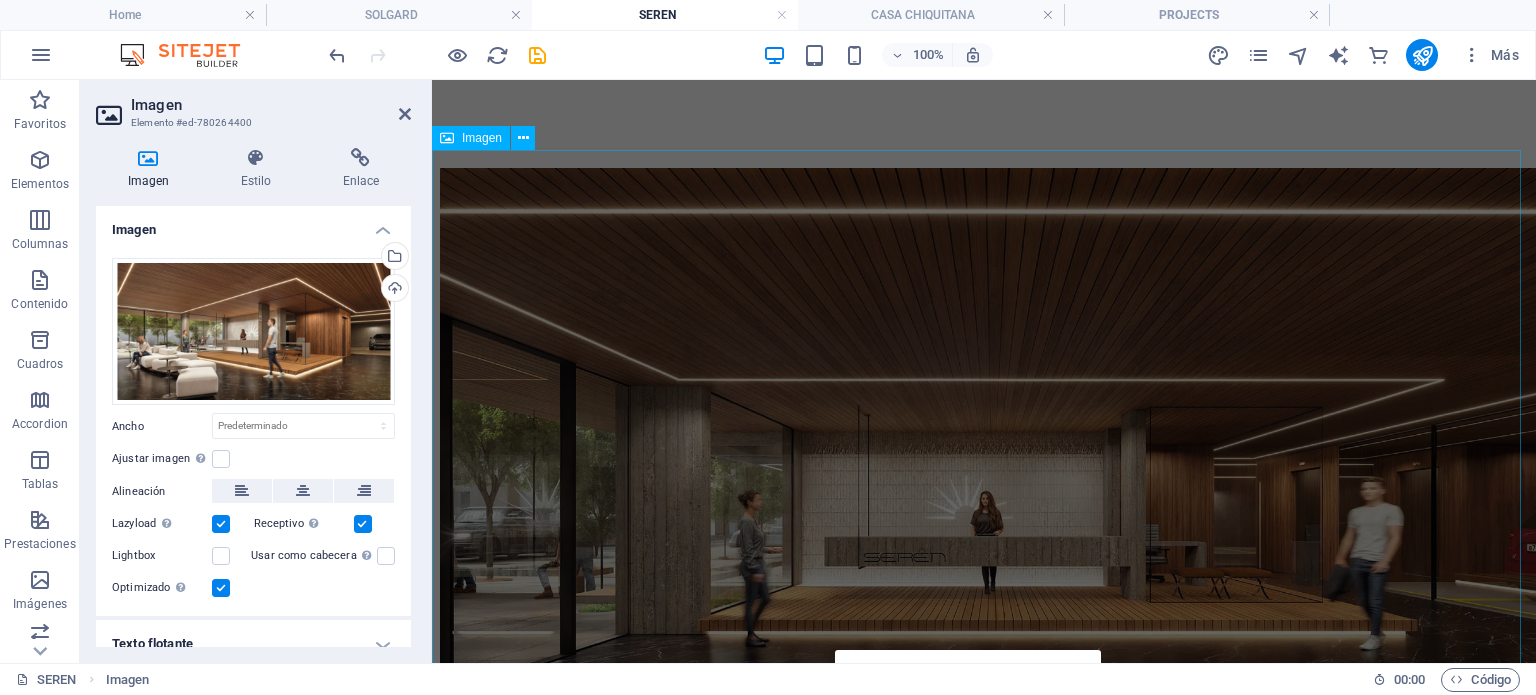 click at bounding box center (984, 448) 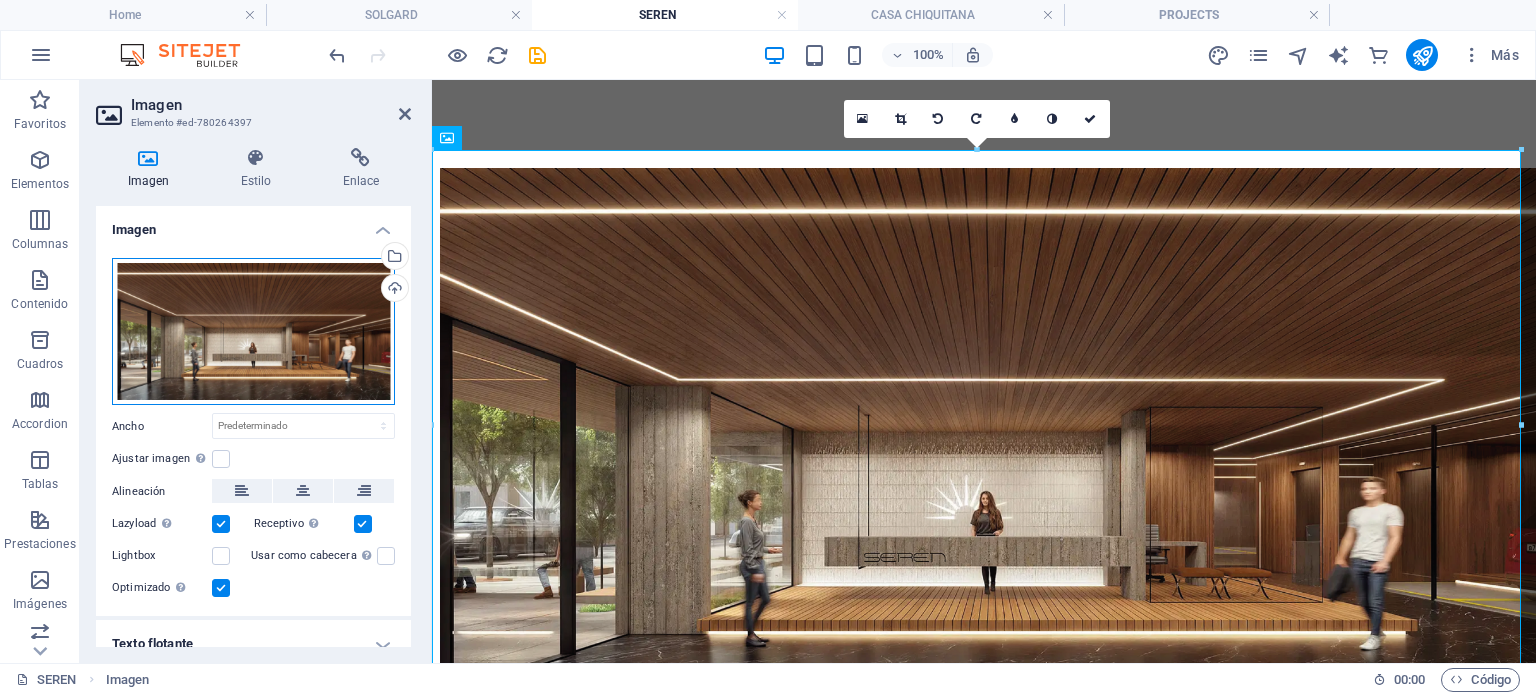 click on "Arrastra archivos aquí, haz clic para escoger archivos o  selecciona archivos de Archivos o de nuestra galería gratuita de fotos y vídeos" at bounding box center (253, 332) 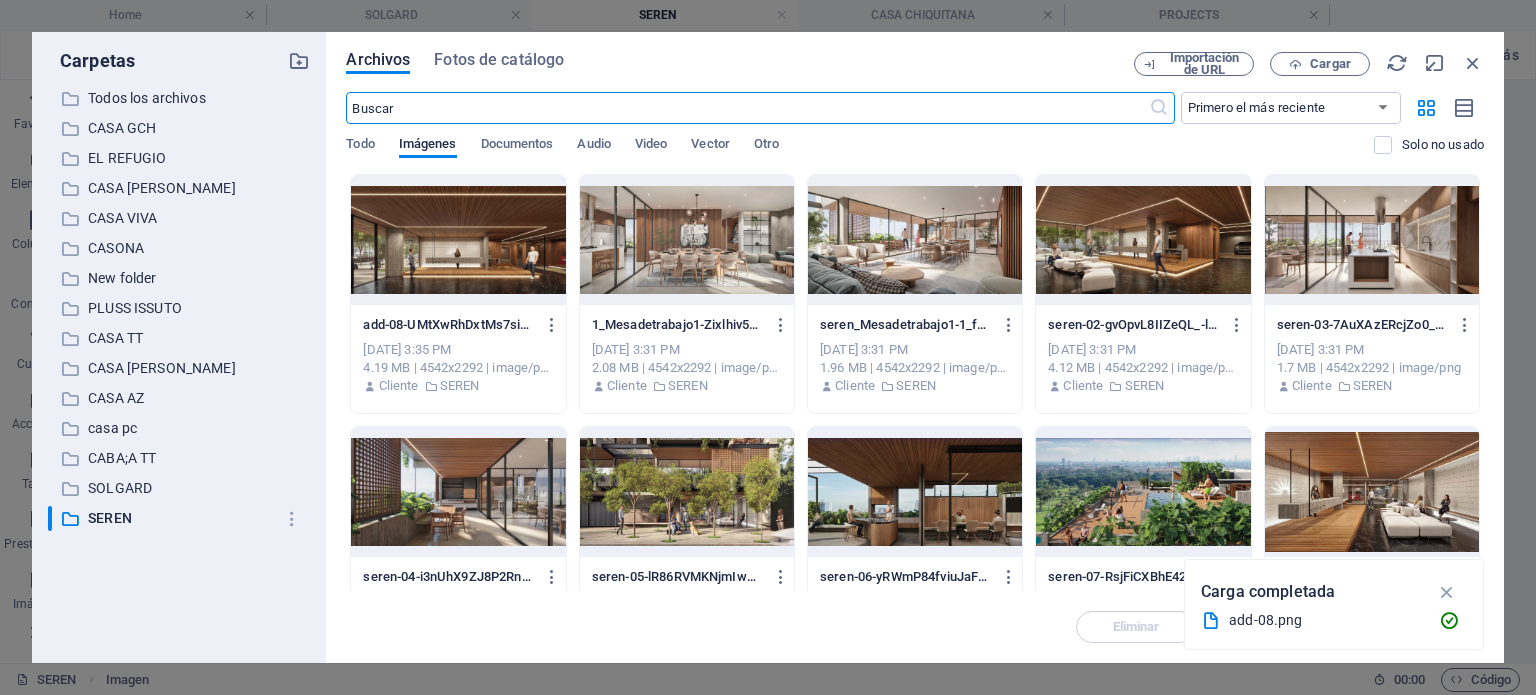 click at bounding box center [1143, 240] 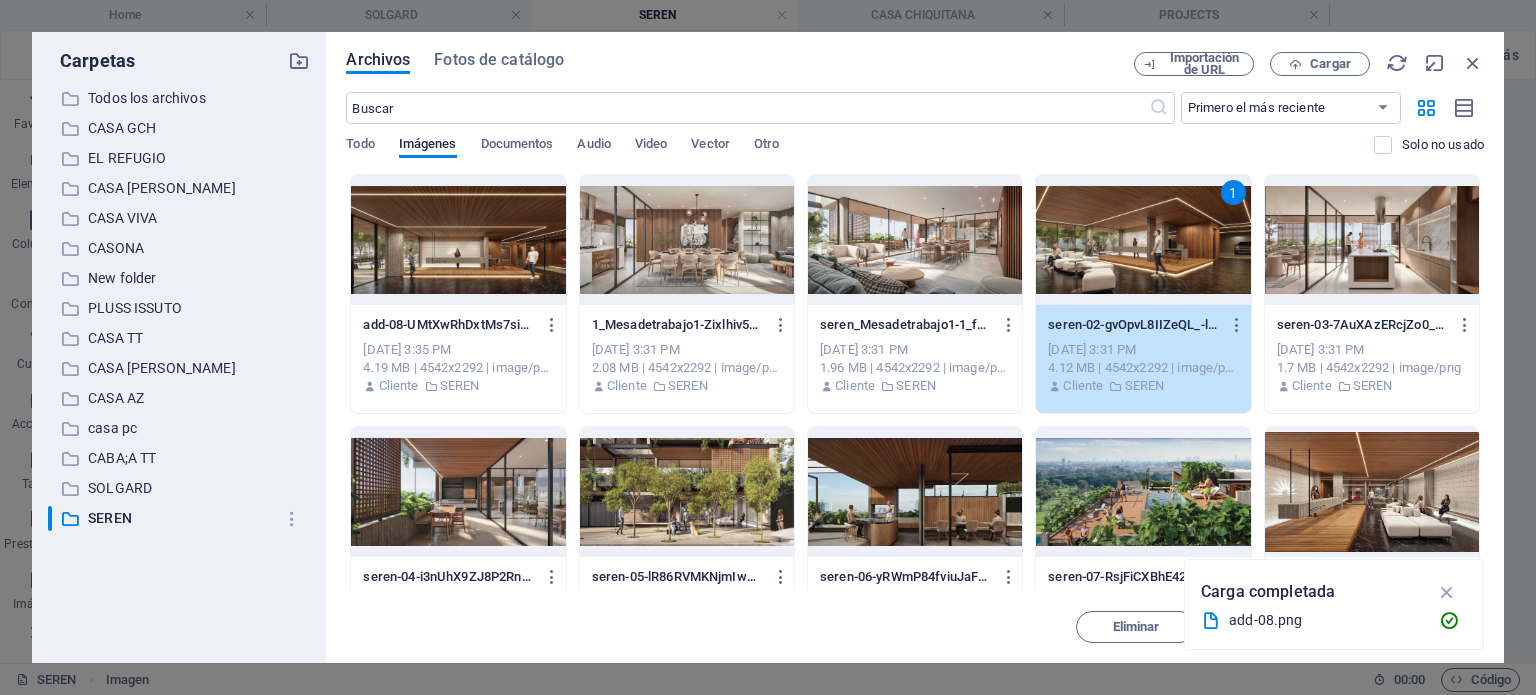 click on "1" at bounding box center [1143, 240] 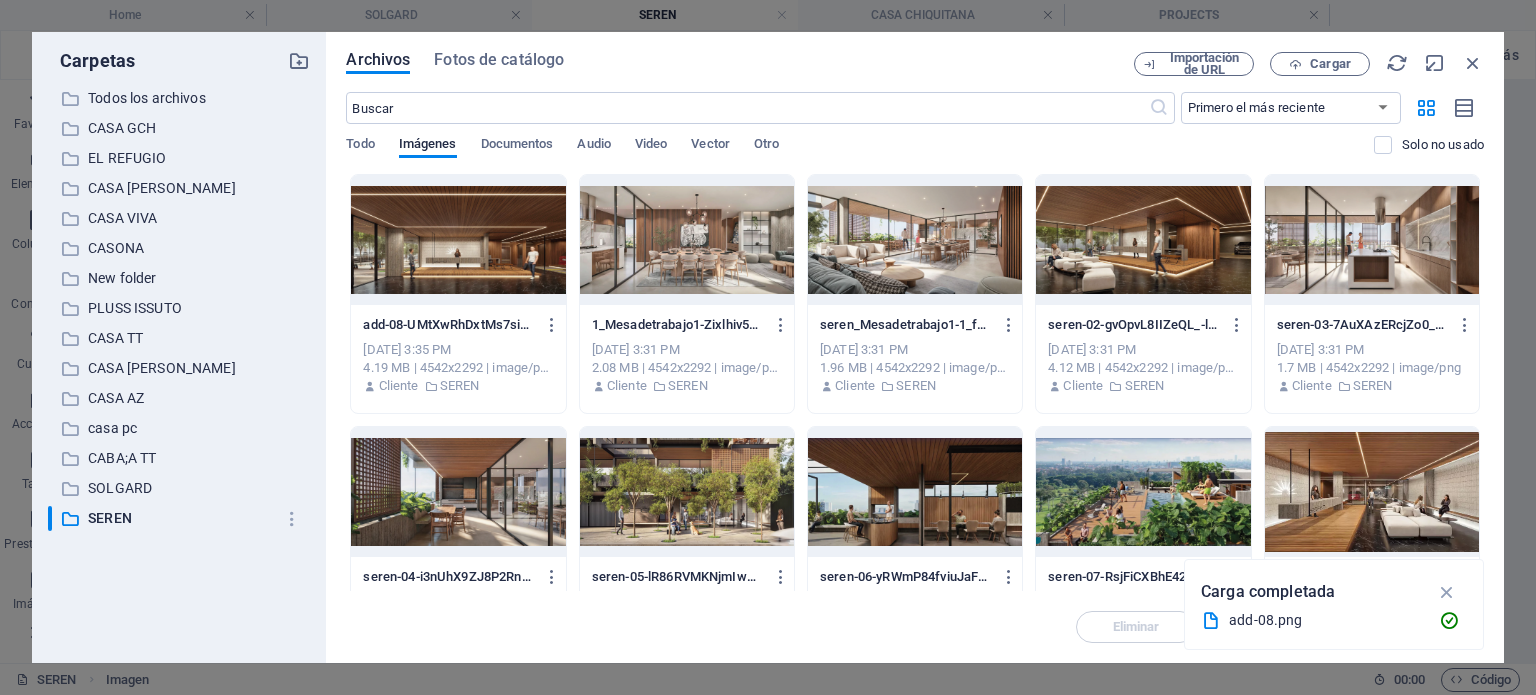 click at bounding box center [1143, 240] 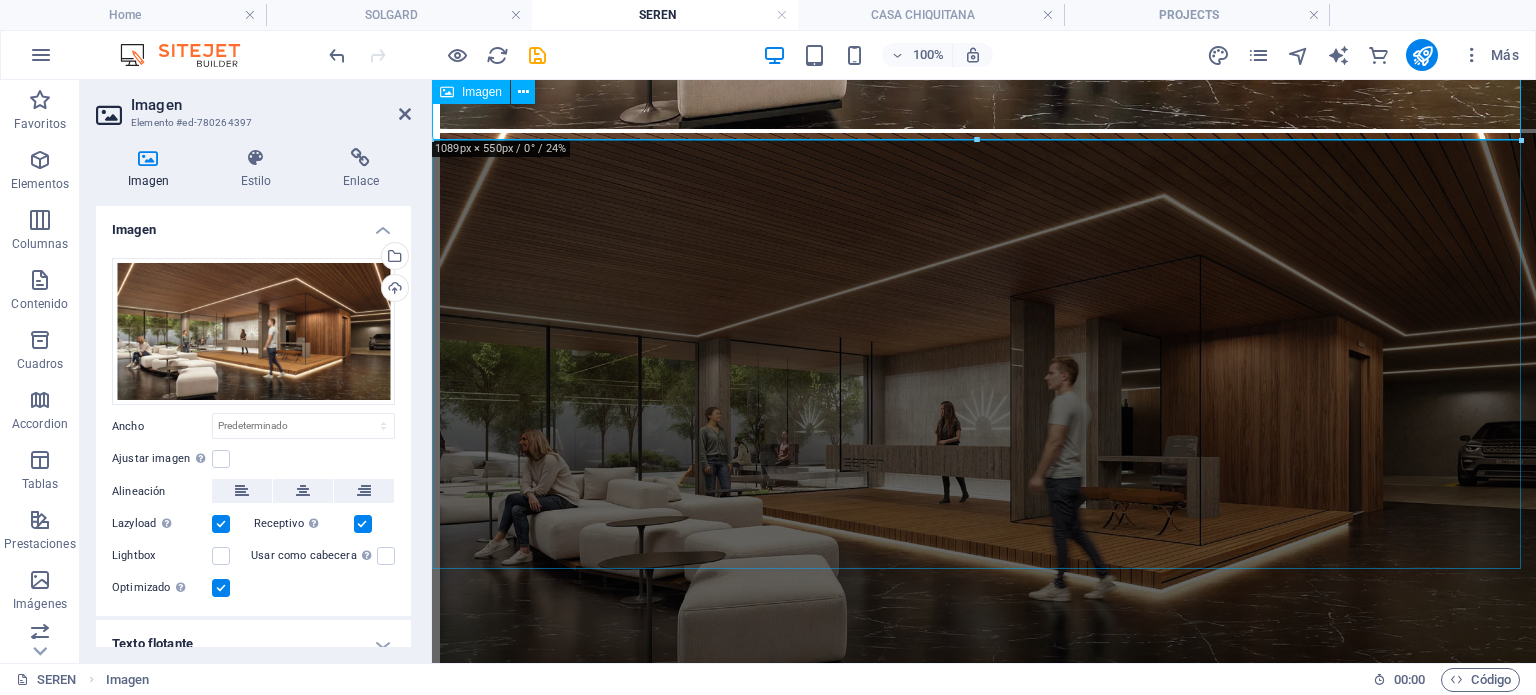 scroll, scrollTop: 1200, scrollLeft: 0, axis: vertical 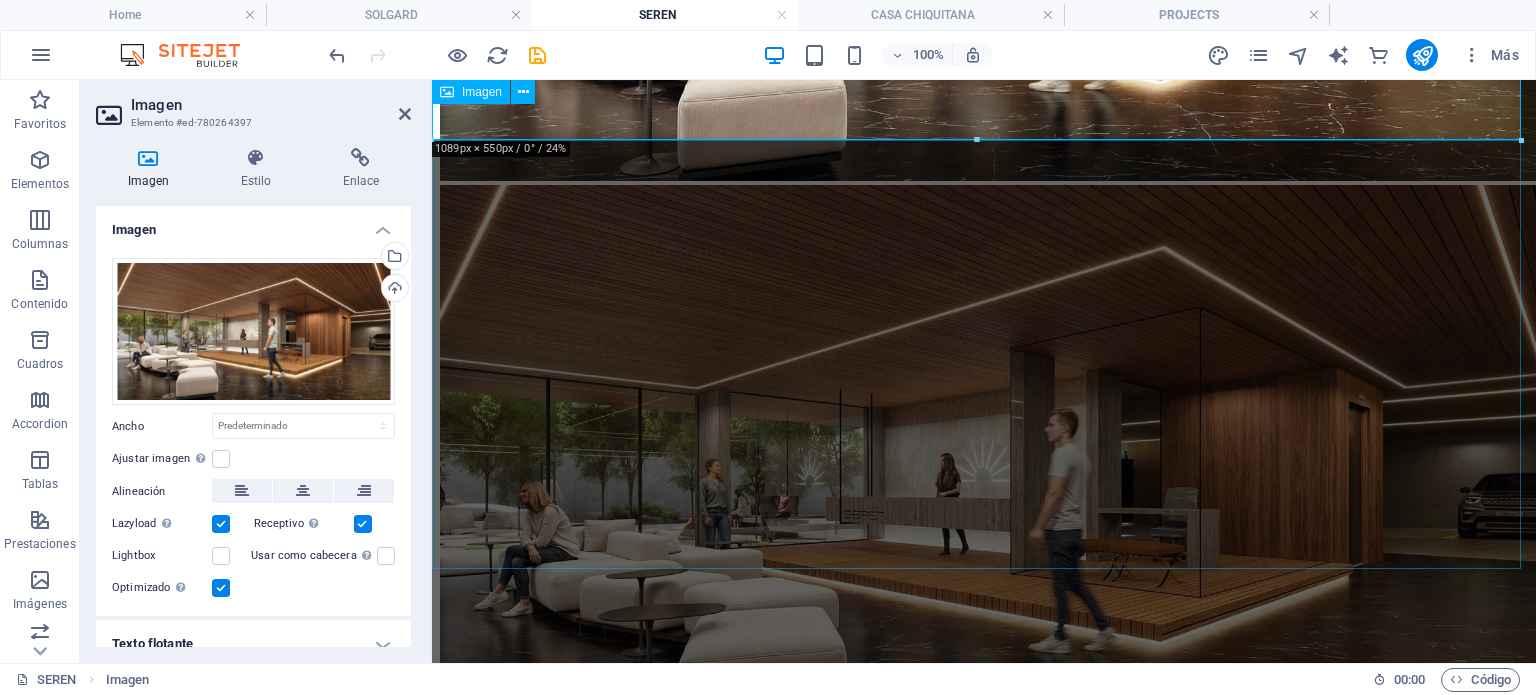 click at bounding box center (984, 465) 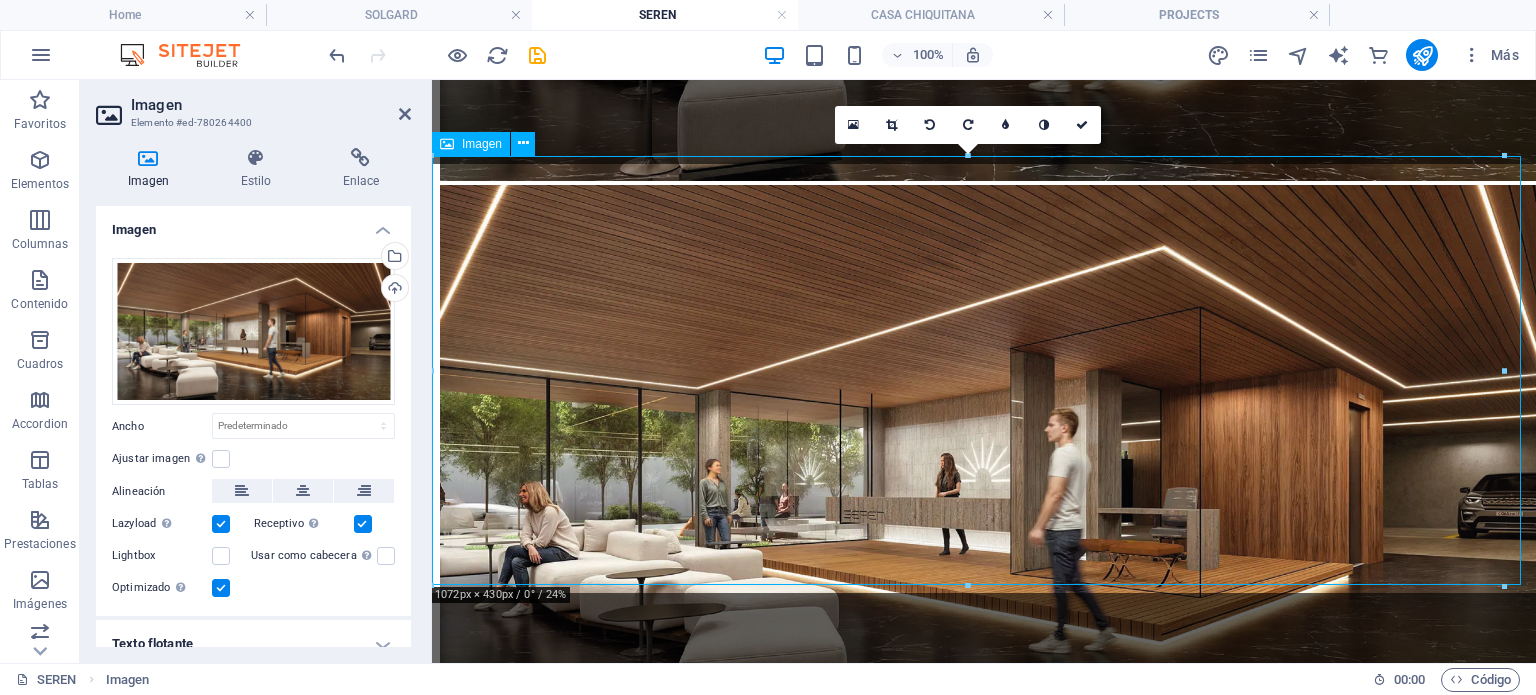 click at bounding box center [984, 465] 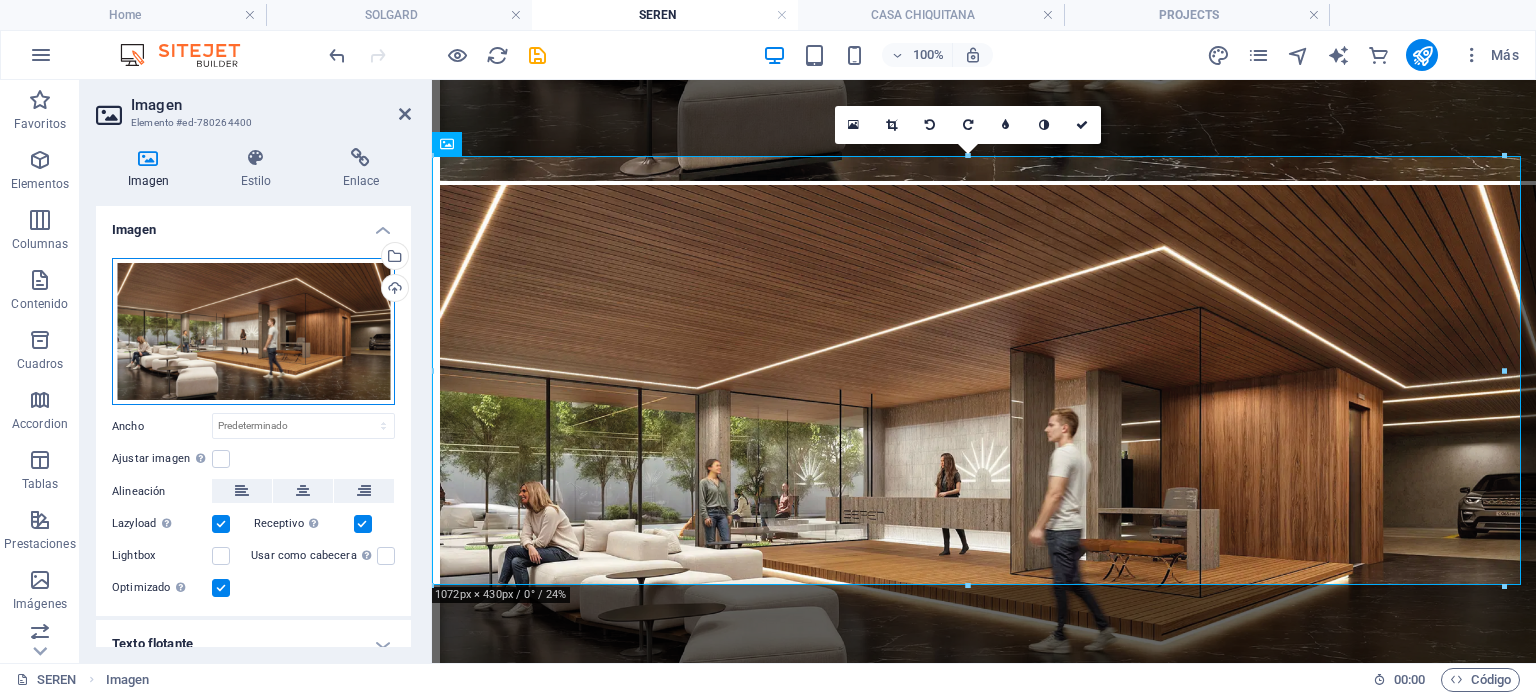 click on "Arrastra archivos aquí, haz clic para escoger archivos o  selecciona archivos de Archivos o de nuestra galería gratuita de fotos y vídeos" at bounding box center (253, 332) 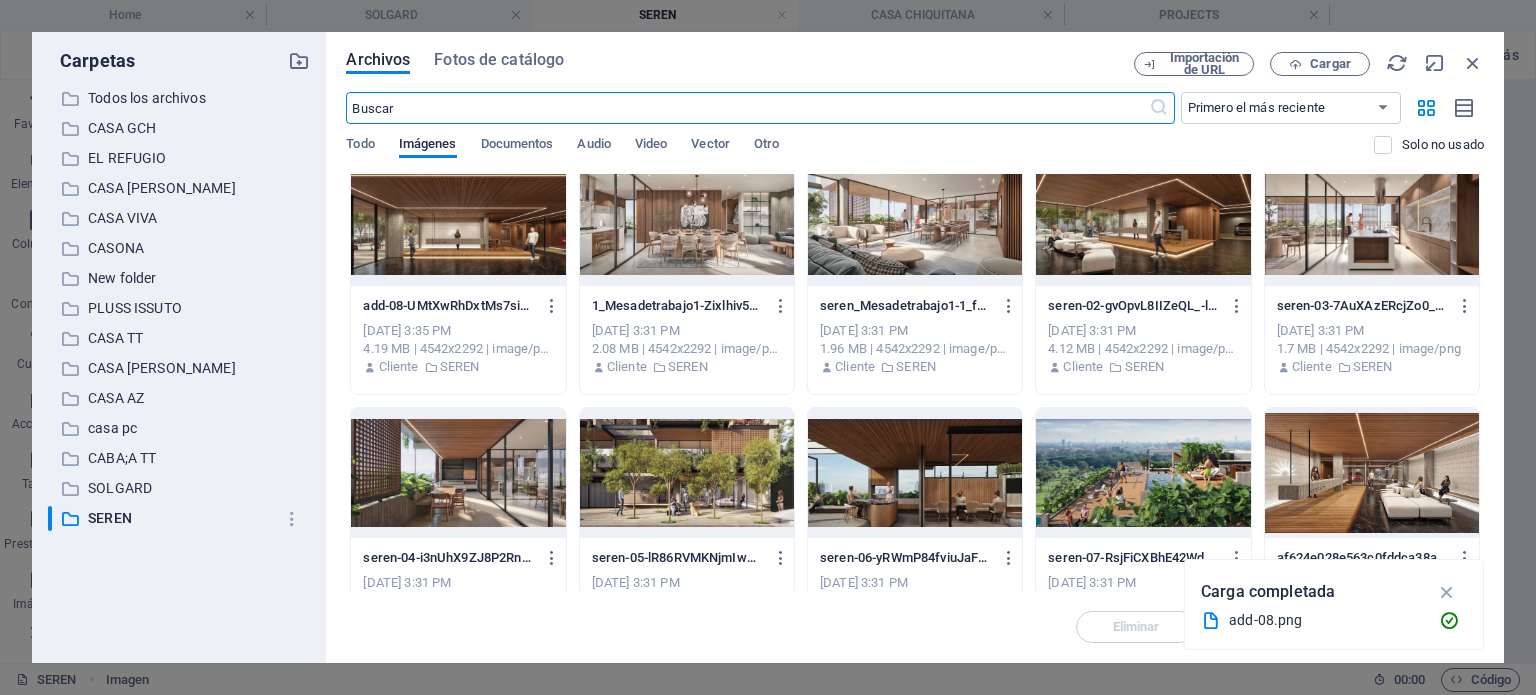 scroll, scrollTop: 0, scrollLeft: 0, axis: both 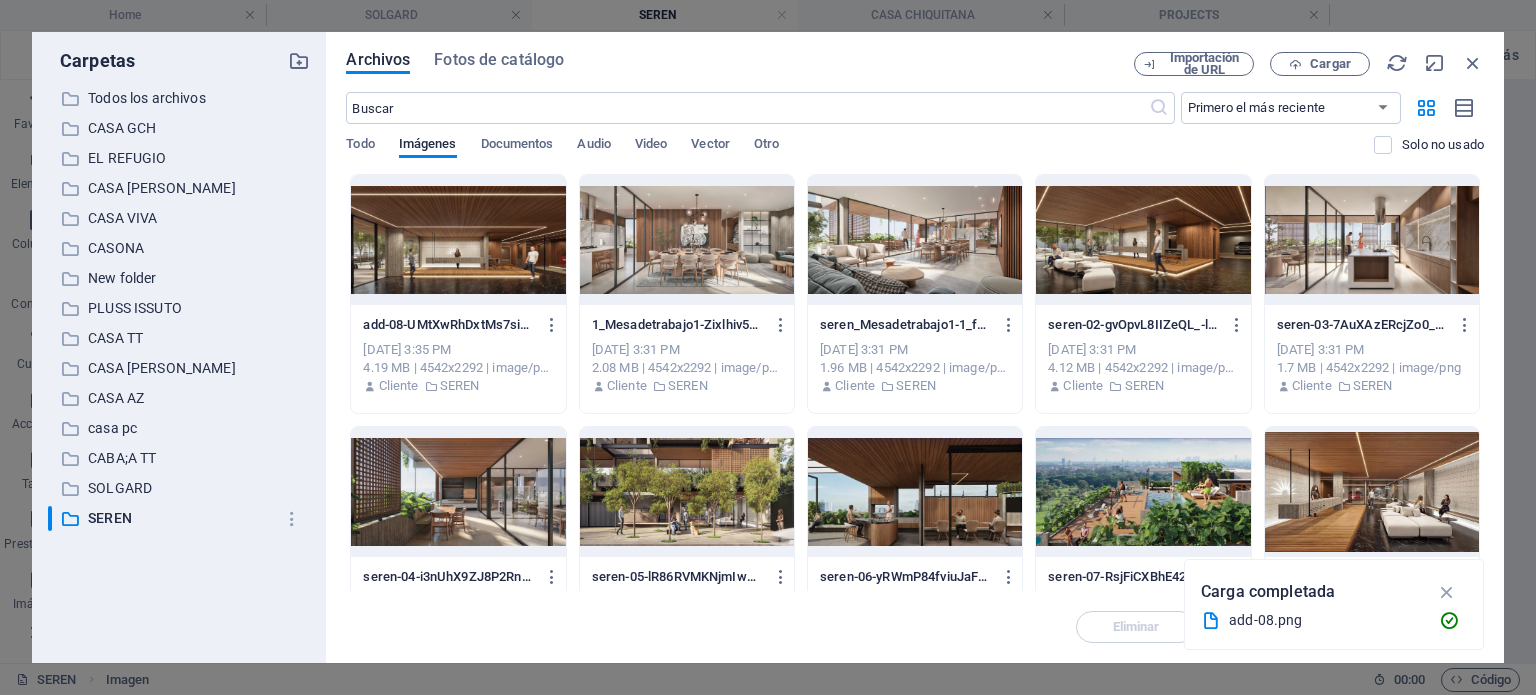 click at bounding box center (915, 240) 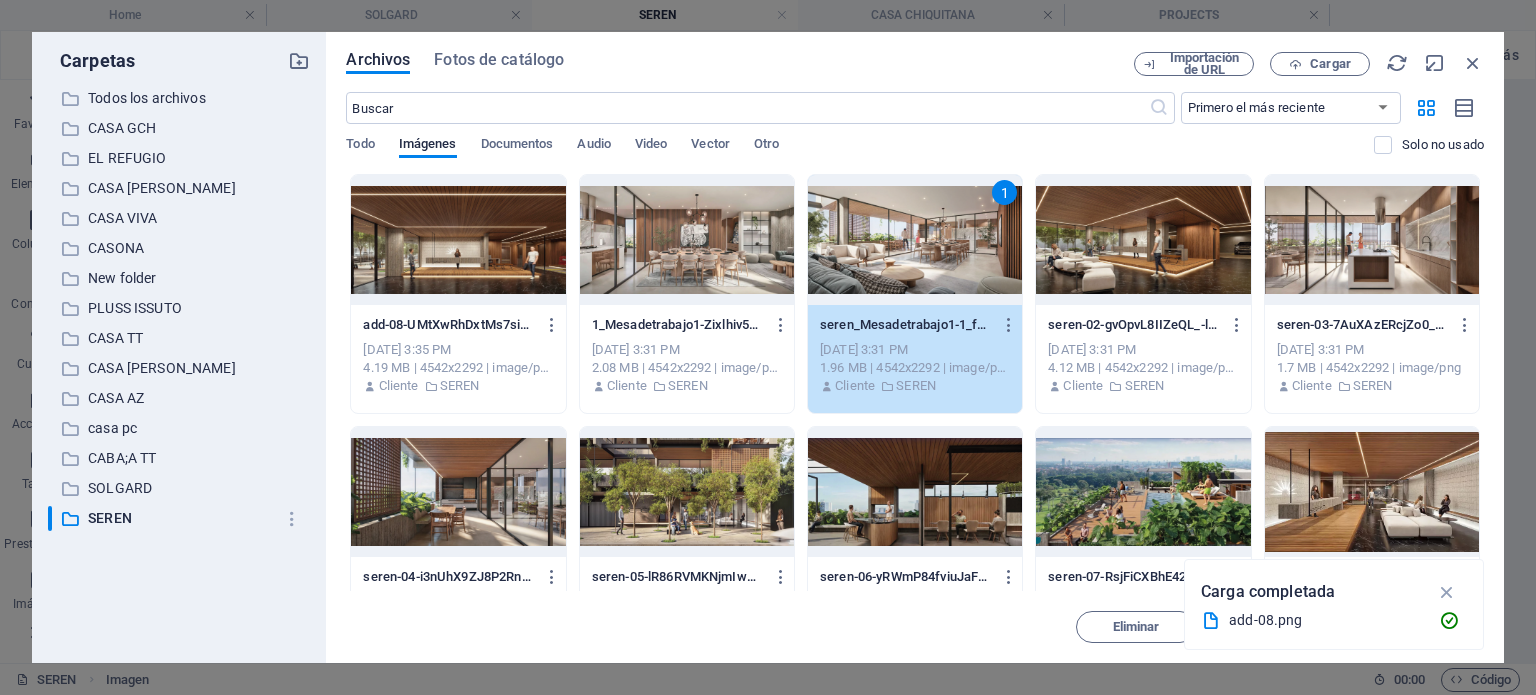 click on "1" at bounding box center (915, 240) 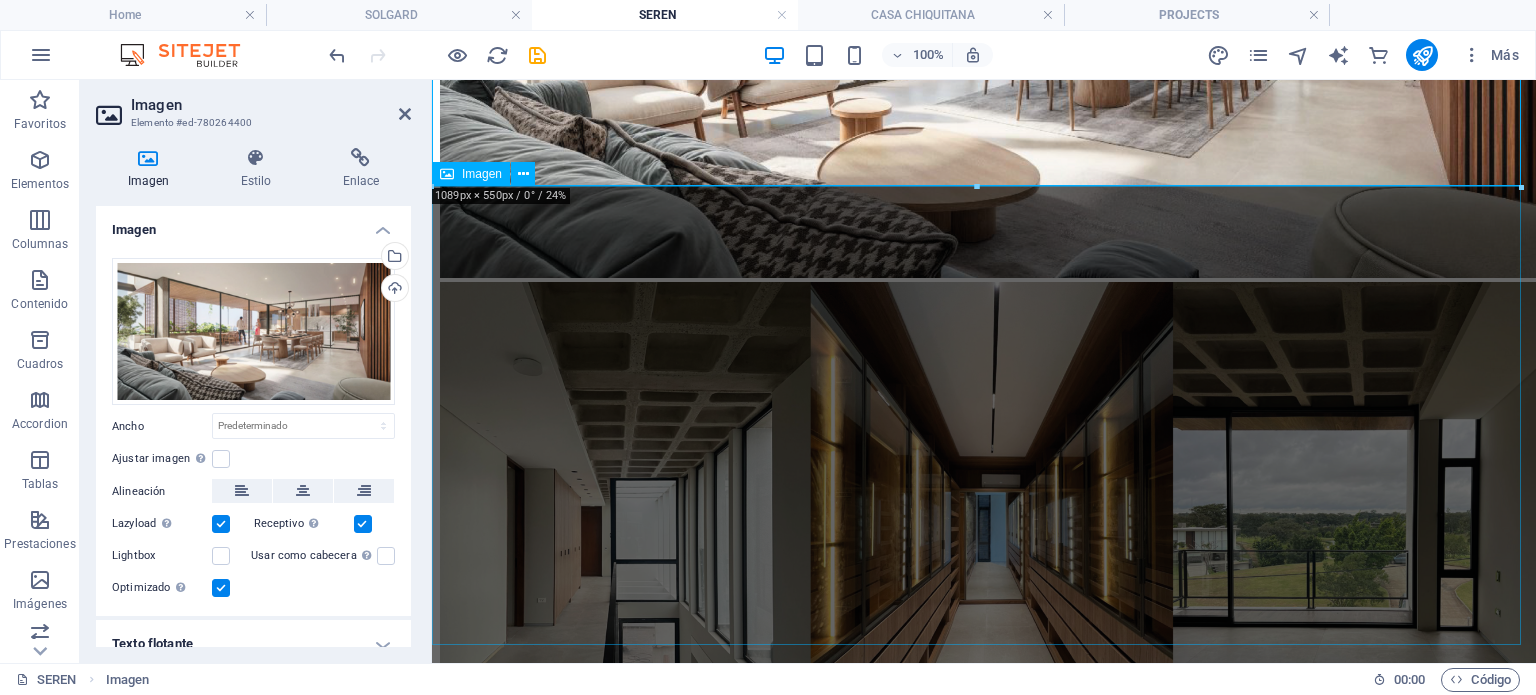 scroll, scrollTop: 1800, scrollLeft: 0, axis: vertical 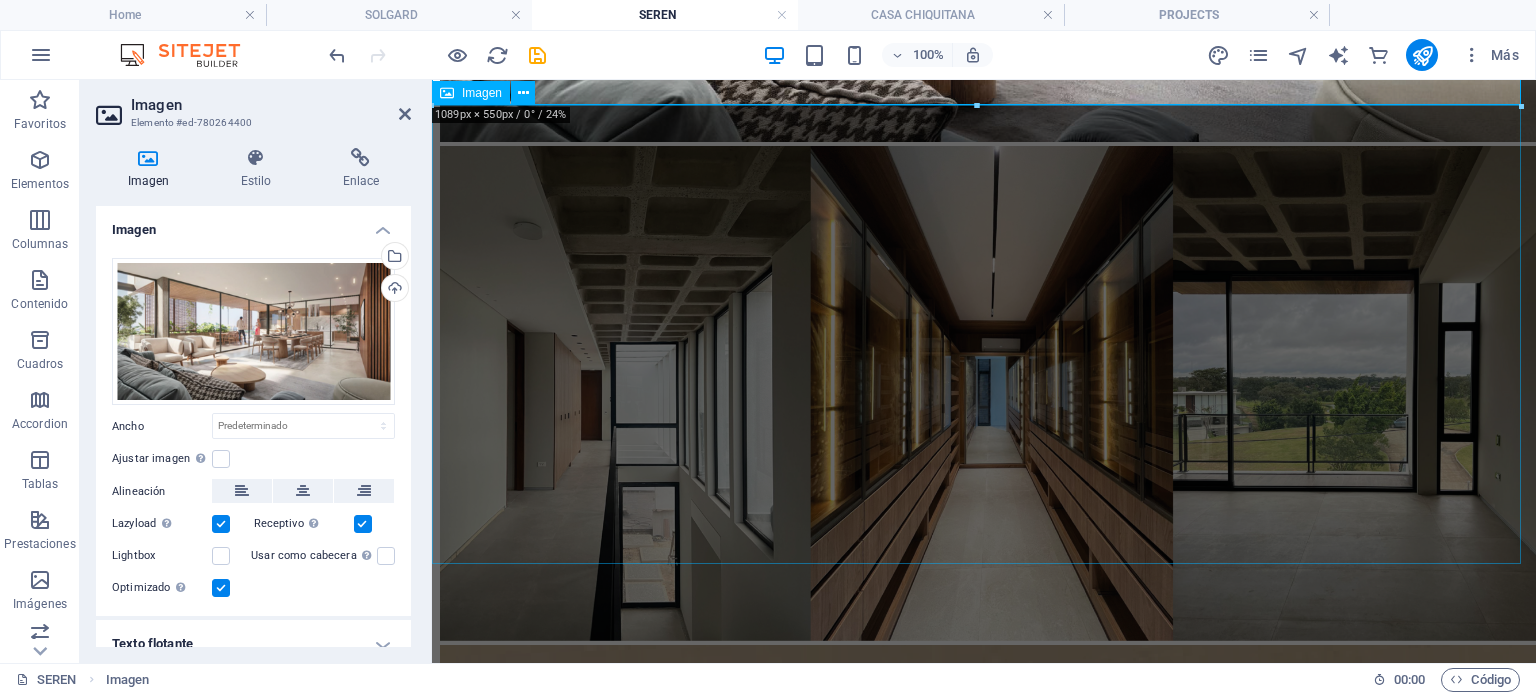 click at bounding box center [984, 395] 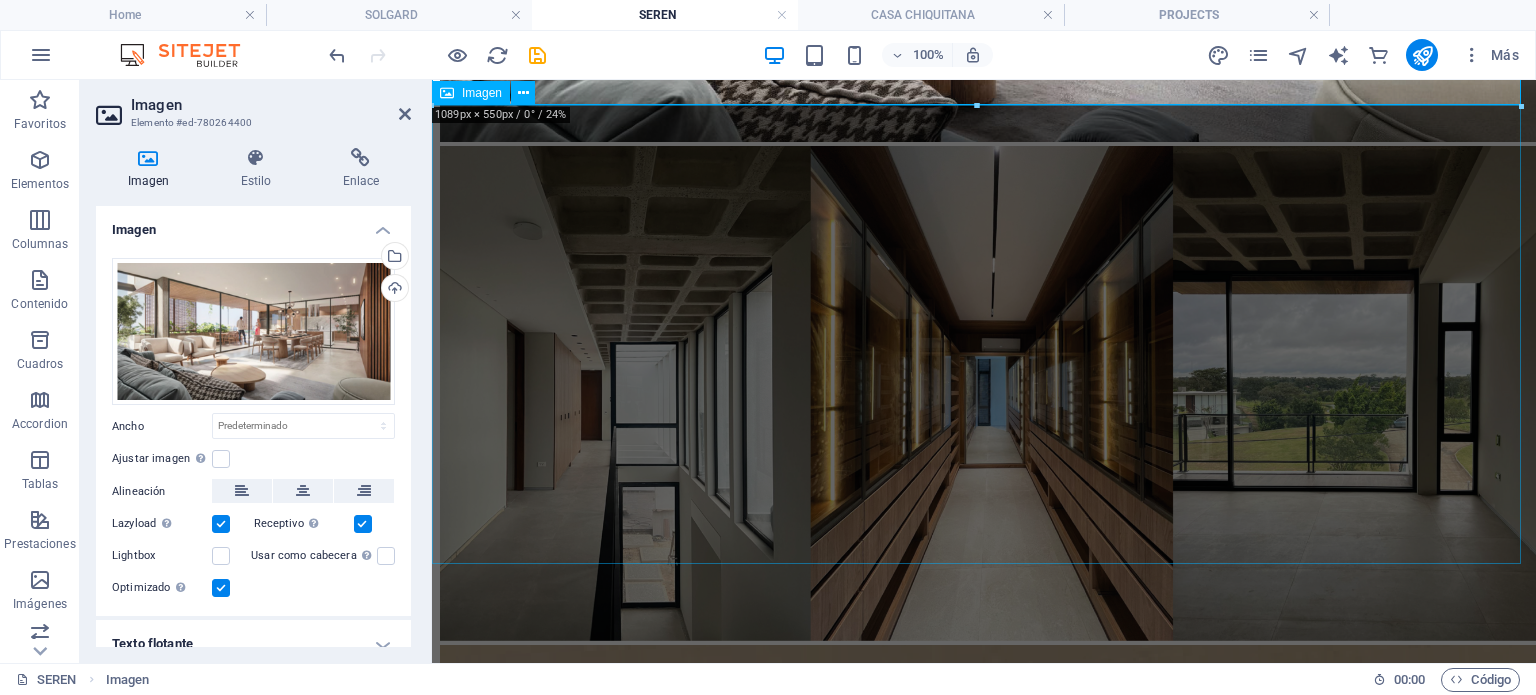 drag, startPoint x: 899, startPoint y: 450, endPoint x: 536, endPoint y: 385, distance: 368.77365 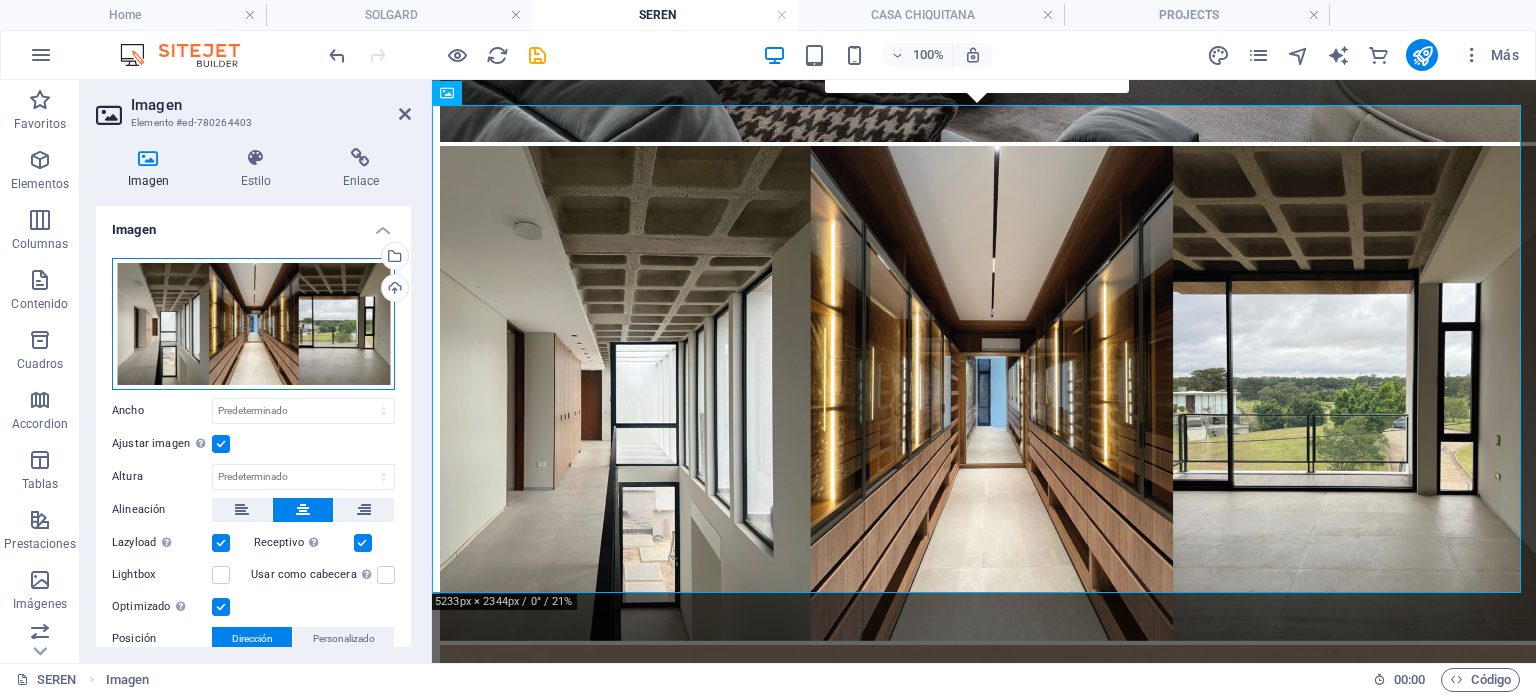 click on "Arrastra archivos aquí, haz clic para escoger archivos o  selecciona archivos de Archivos o de nuestra galería gratuita de fotos y vídeos" at bounding box center [253, 324] 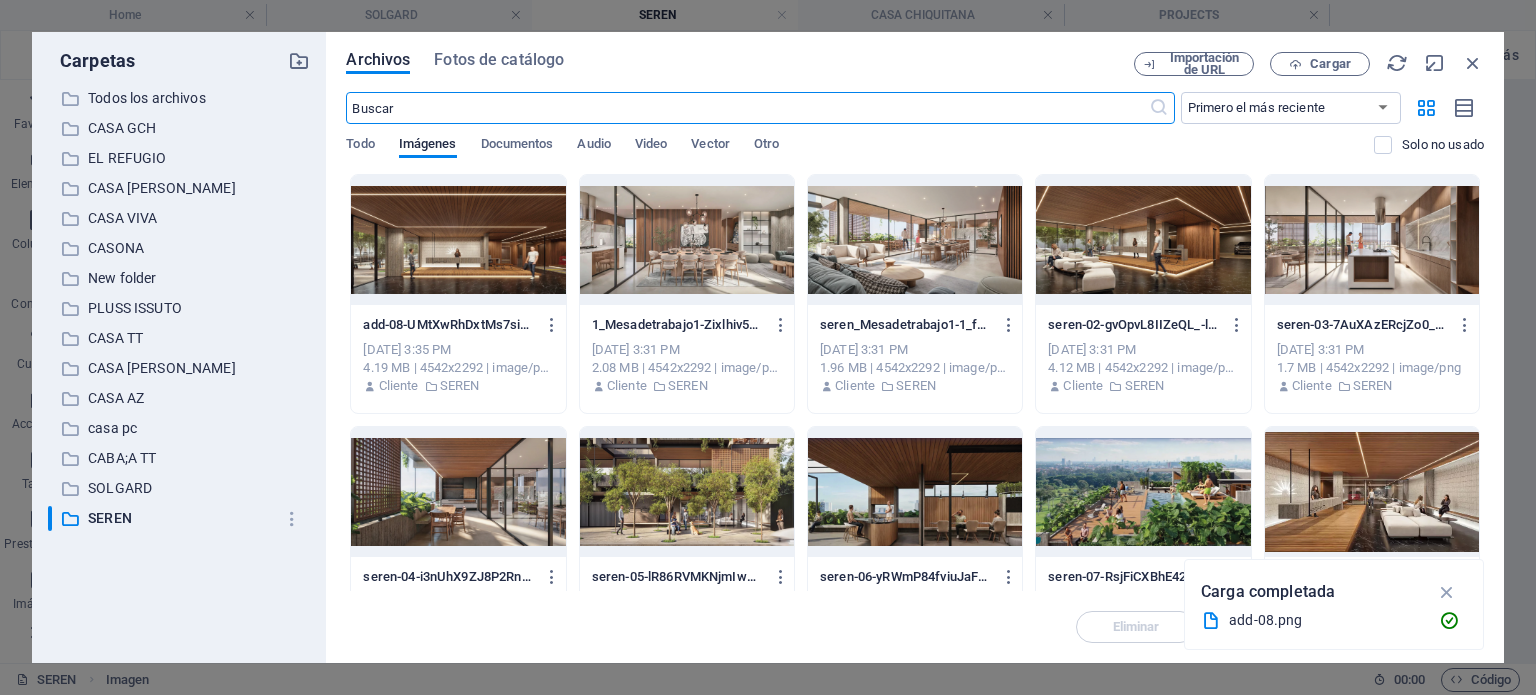 scroll, scrollTop: 1759, scrollLeft: 0, axis: vertical 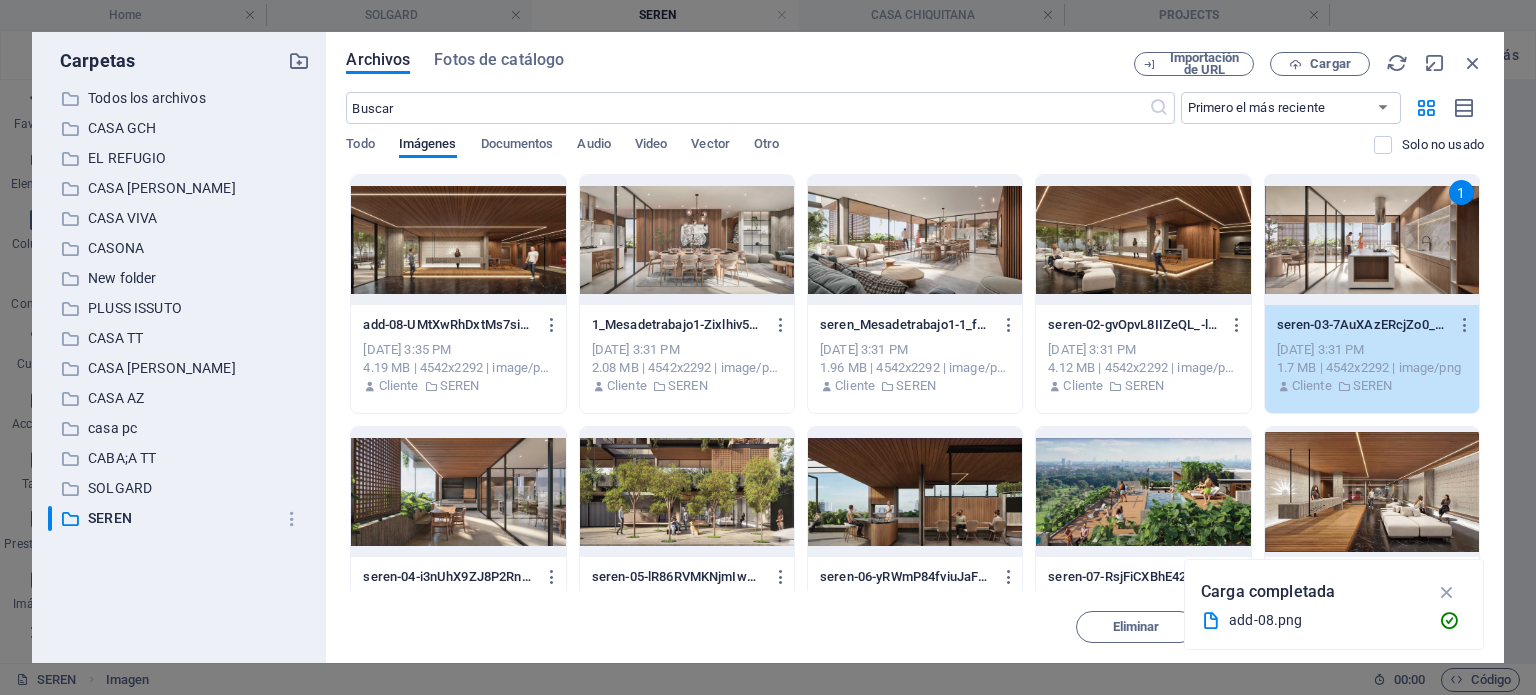 click on "1" at bounding box center [1372, 240] 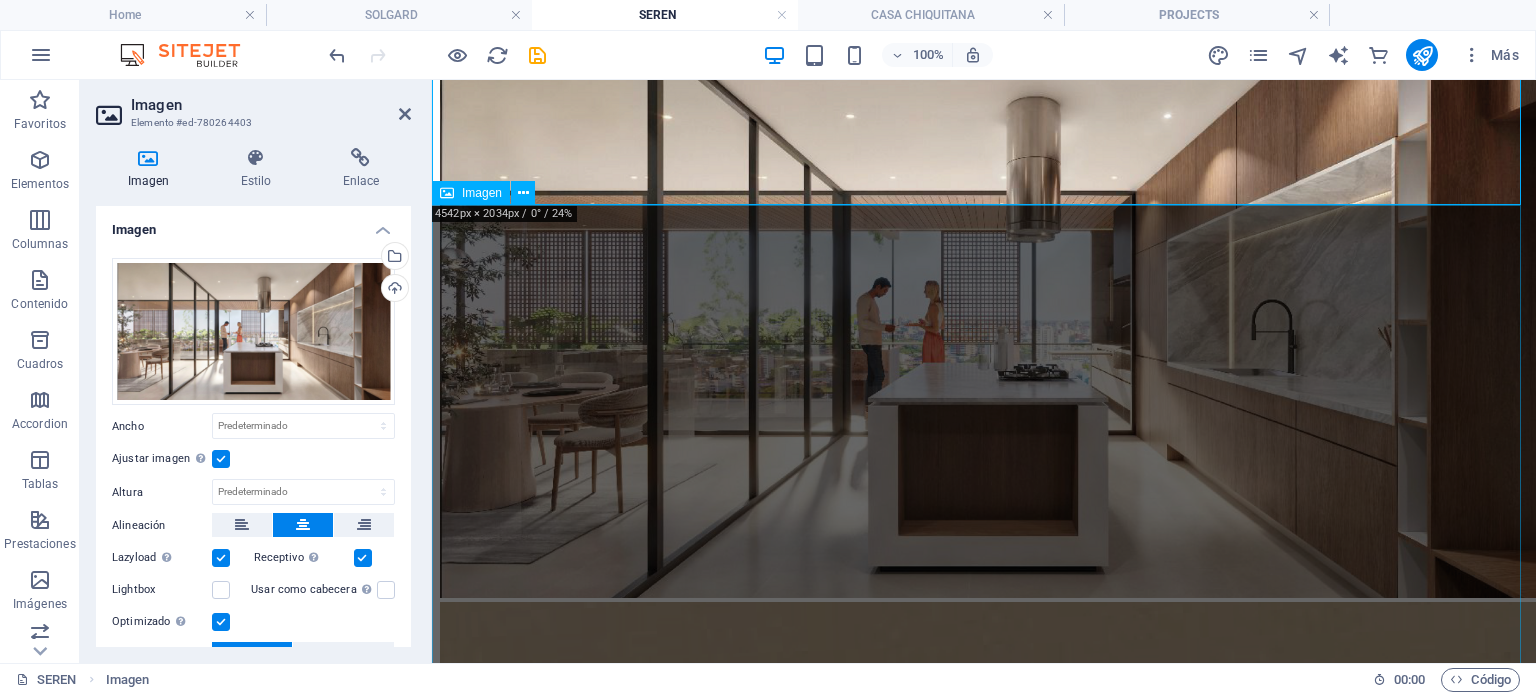 scroll, scrollTop: 2300, scrollLeft: 0, axis: vertical 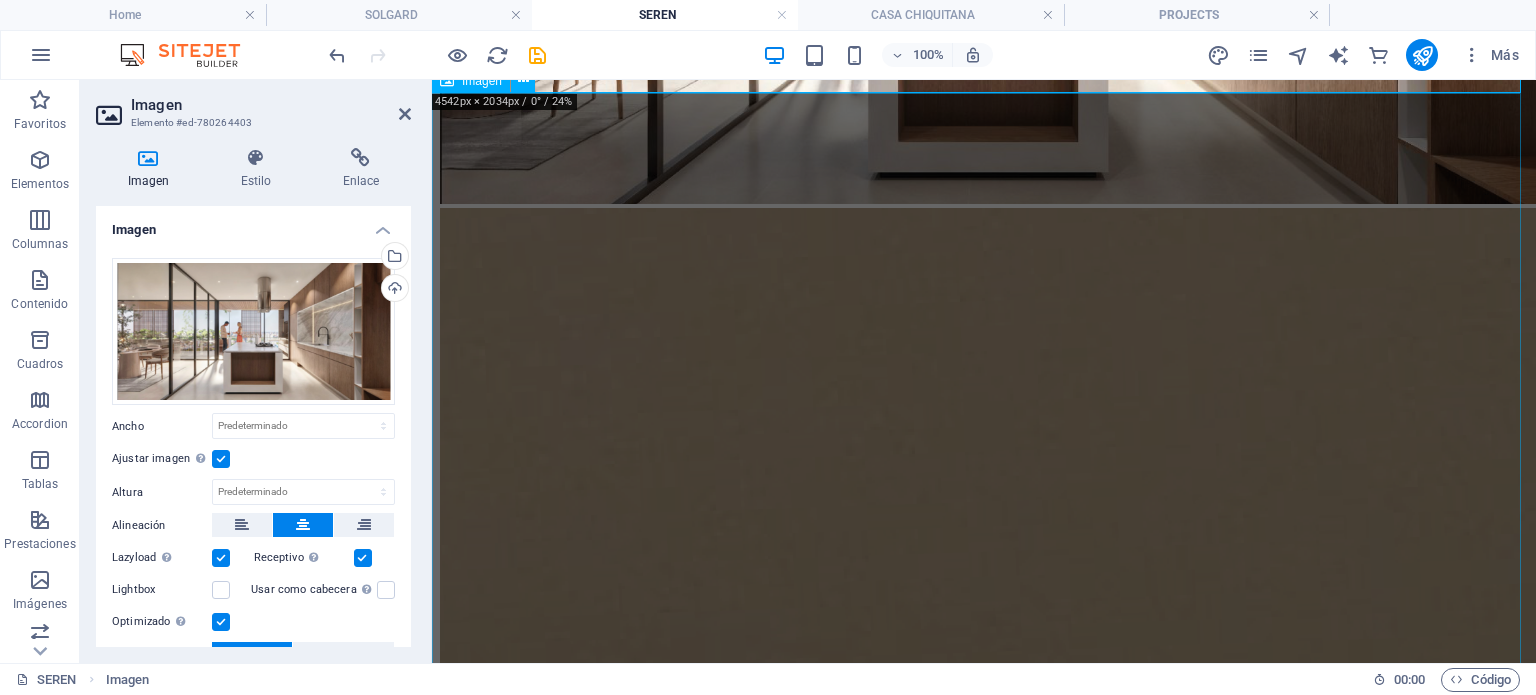 click at bounding box center (984, 1964) 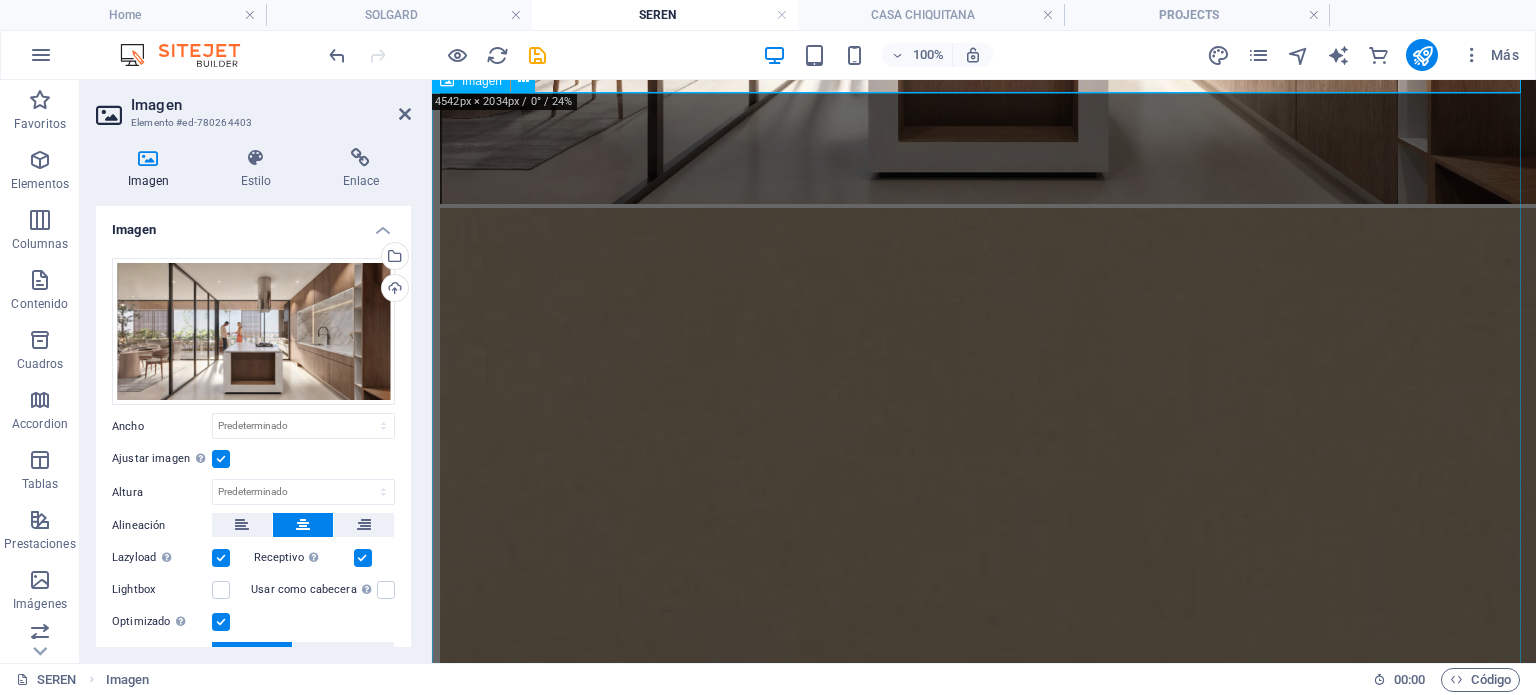 click at bounding box center (984, 1964) 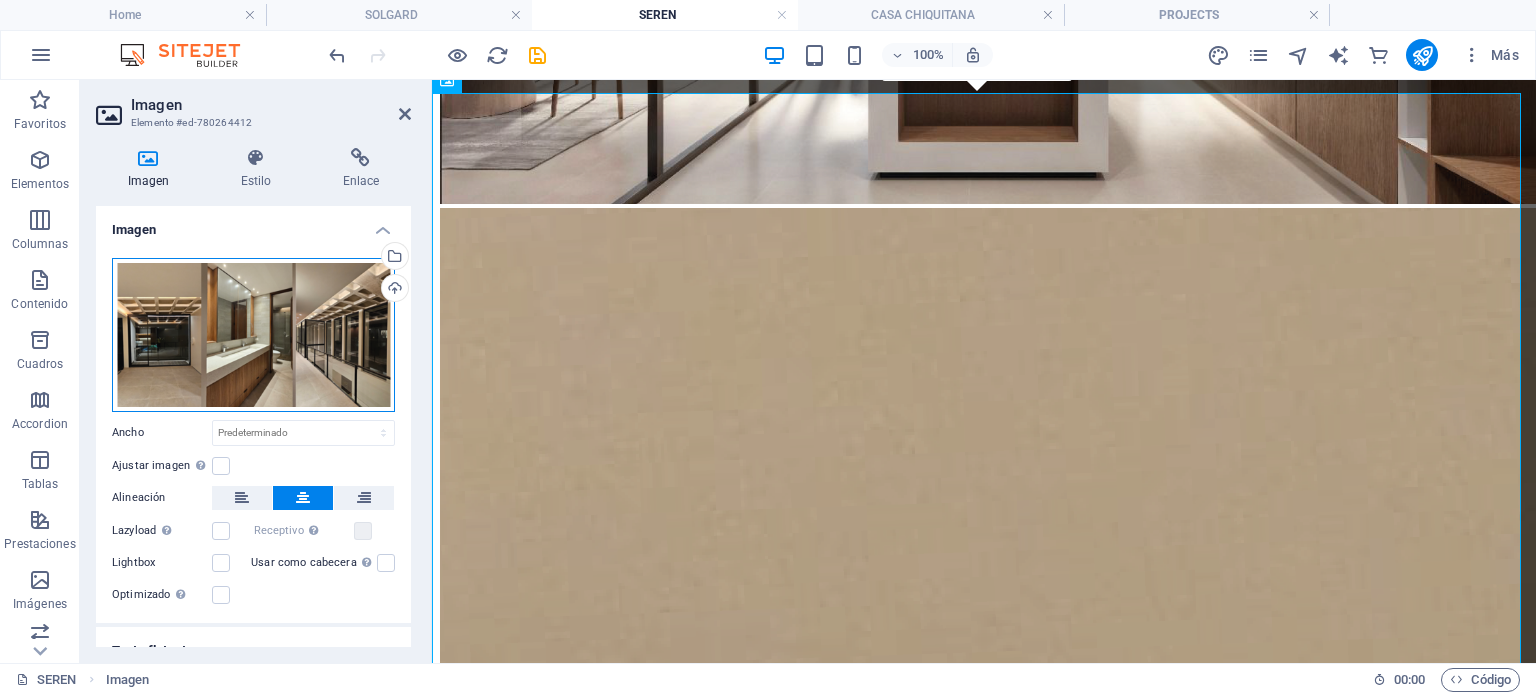 click on "Arrastra archivos aquí, haz clic para escoger archivos o  selecciona archivos de Archivos o de nuestra galería gratuita de fotos y vídeos" at bounding box center [253, 335] 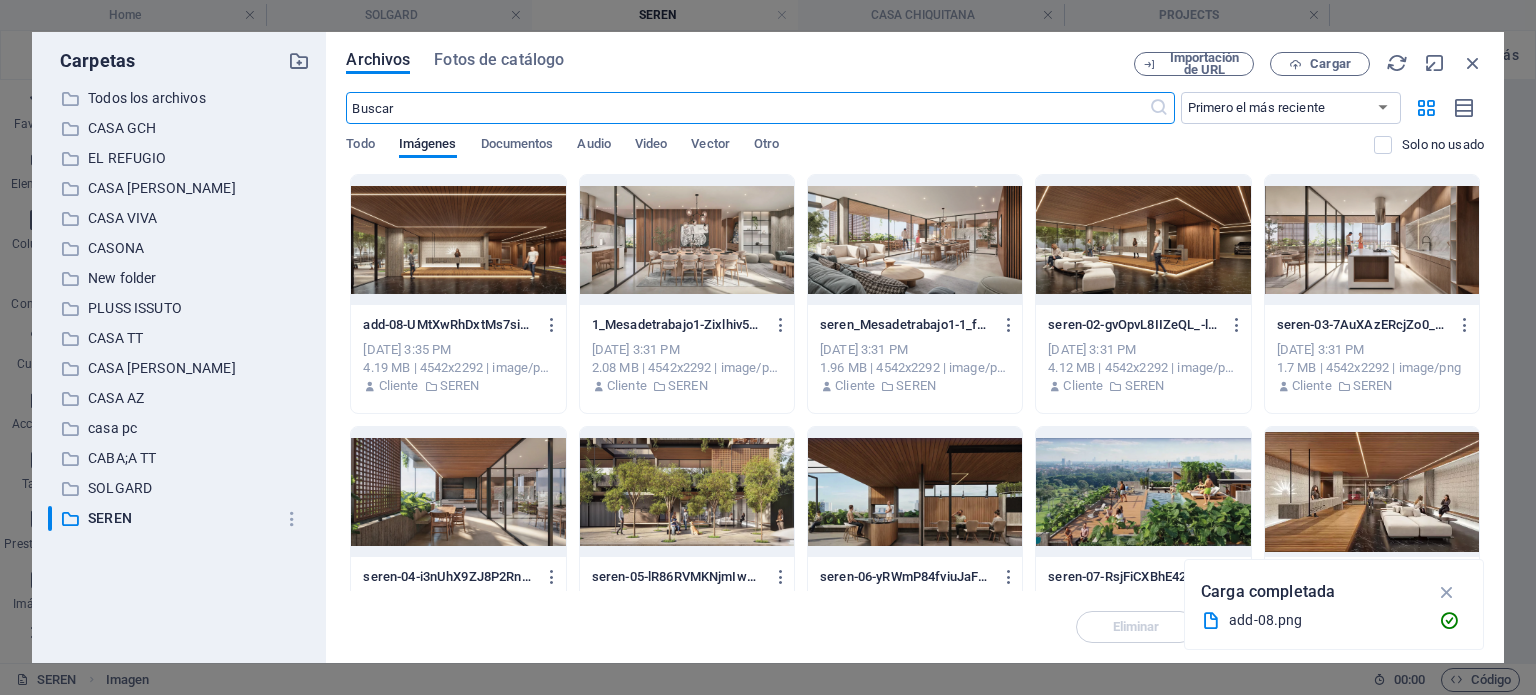 scroll, scrollTop: 2218, scrollLeft: 0, axis: vertical 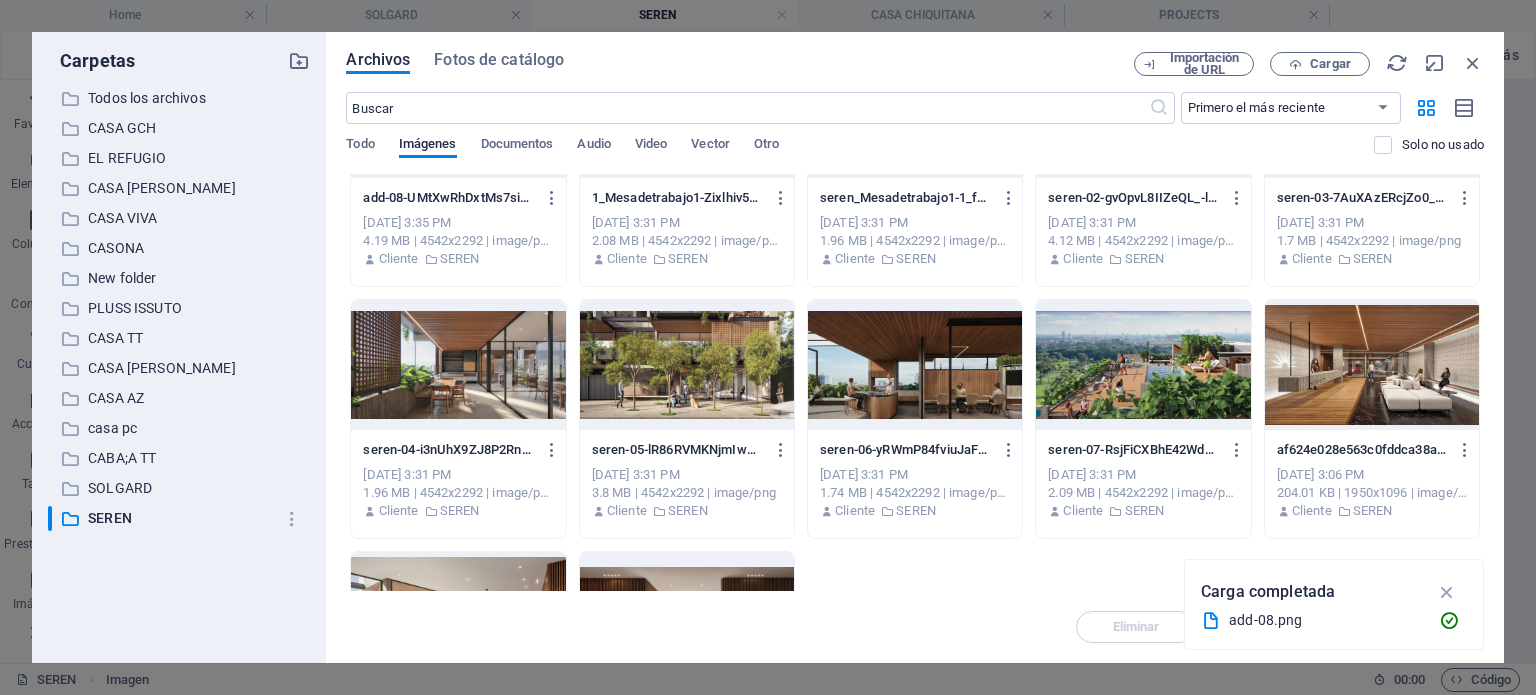 click at bounding box center (458, 365) 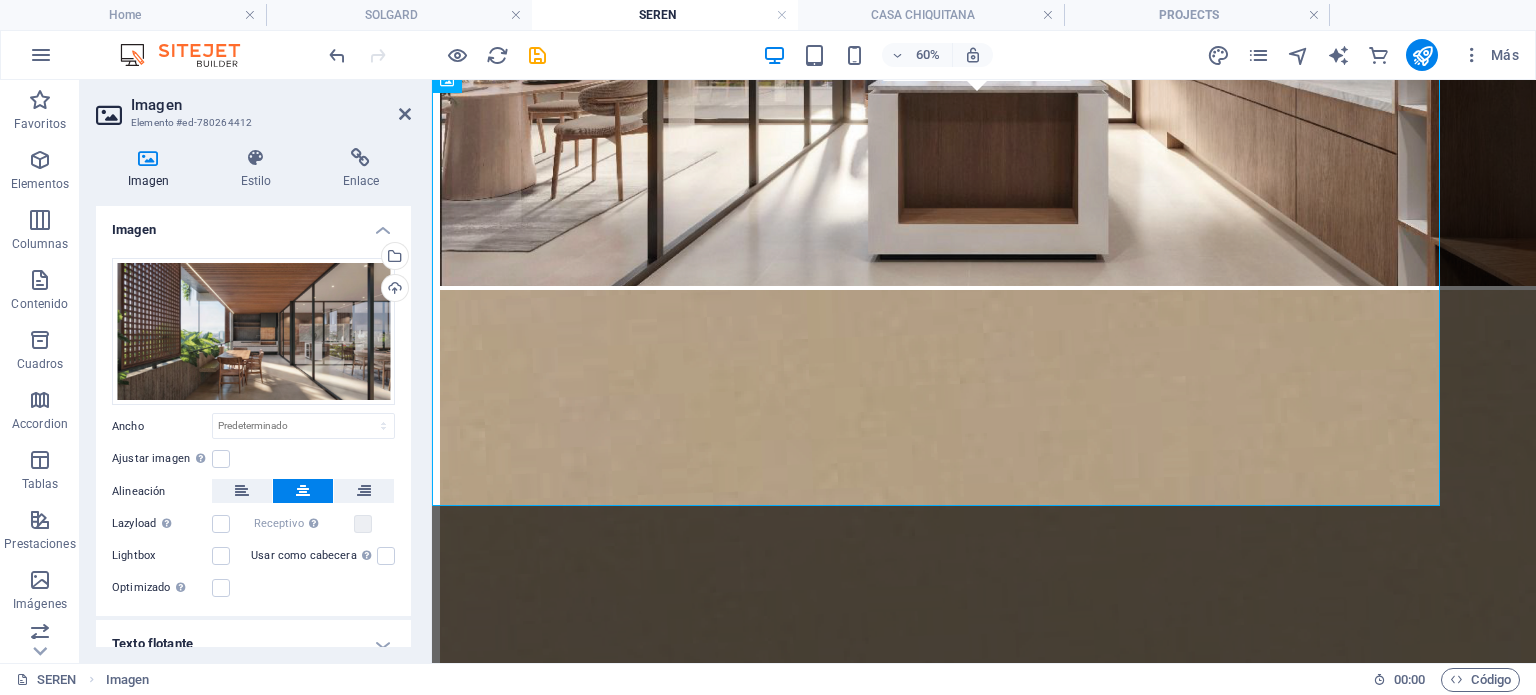 click on "Arrastra archivos aquí, haz clic para escoger archivos o  selecciona archivos de Archivos o de nuestra galería gratuita de fotos y vídeos Selecciona archivos del administrador de archivos, de la galería de fotos o carga archivo(s) Cargar Ancho Predeterminado automático px rem % em vh vw Ajustar imagen Ajustar imagen automáticamente a un ancho y alto fijo Altura Predeterminado automático px Alineación Lazyload La carga de imágenes tras la carga de la página mejora la velocidad de la página. Receptivo Automáticamente cargar tamaños optimizados de smartphone e imagen retina. Lightbox Usar como cabecera La imagen se ajustará en una etiqueta de cabecera H1. Resulta útil para dar al texto alternativo el peso de una cabecera H1, por ejemplo, para el logo. En caso de duda, dejar deseleccionado. Optimizado Las imágenes se comprimen para así mejorar la velocidad de las páginas. Posición Dirección Personalizado X offset 50 px rem % vh vw Y offset 50 px rem % vh vw" at bounding box center (253, 429) 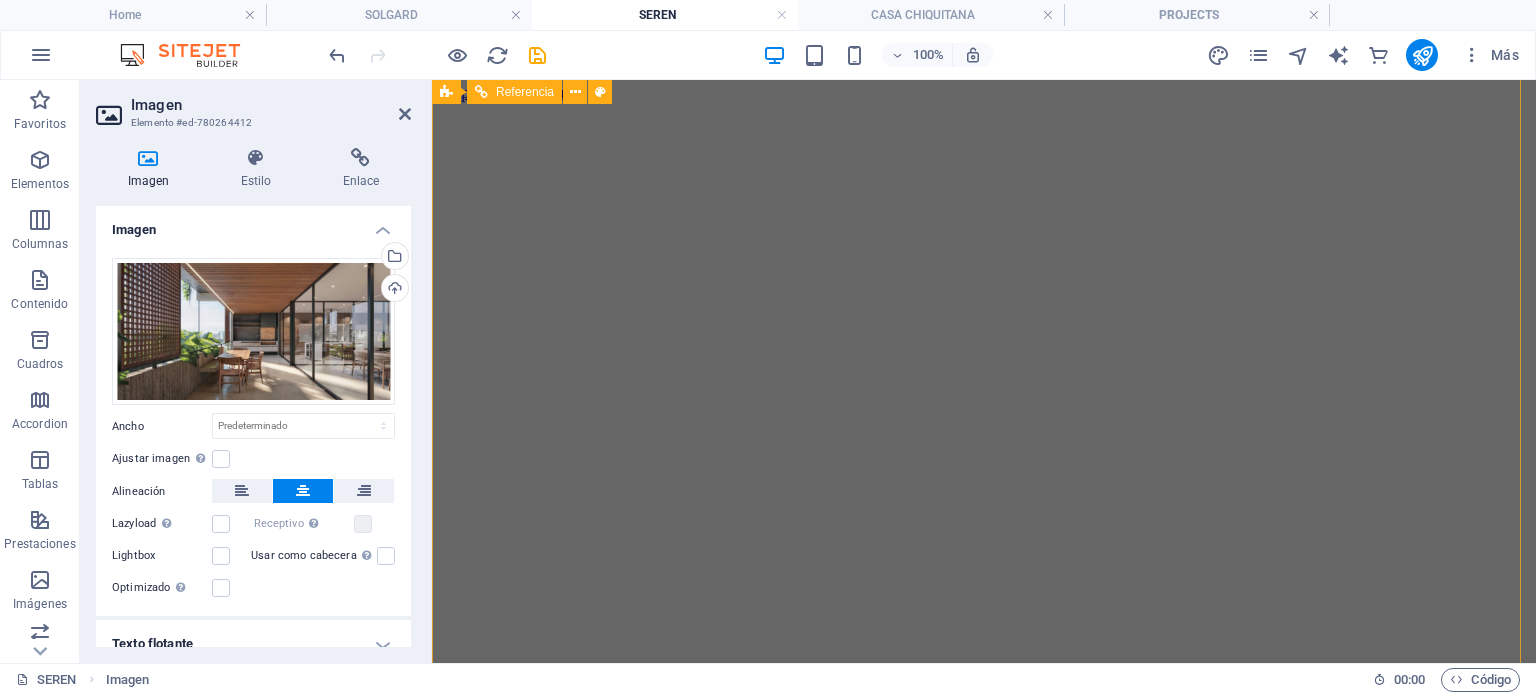 scroll, scrollTop: 0, scrollLeft: 0, axis: both 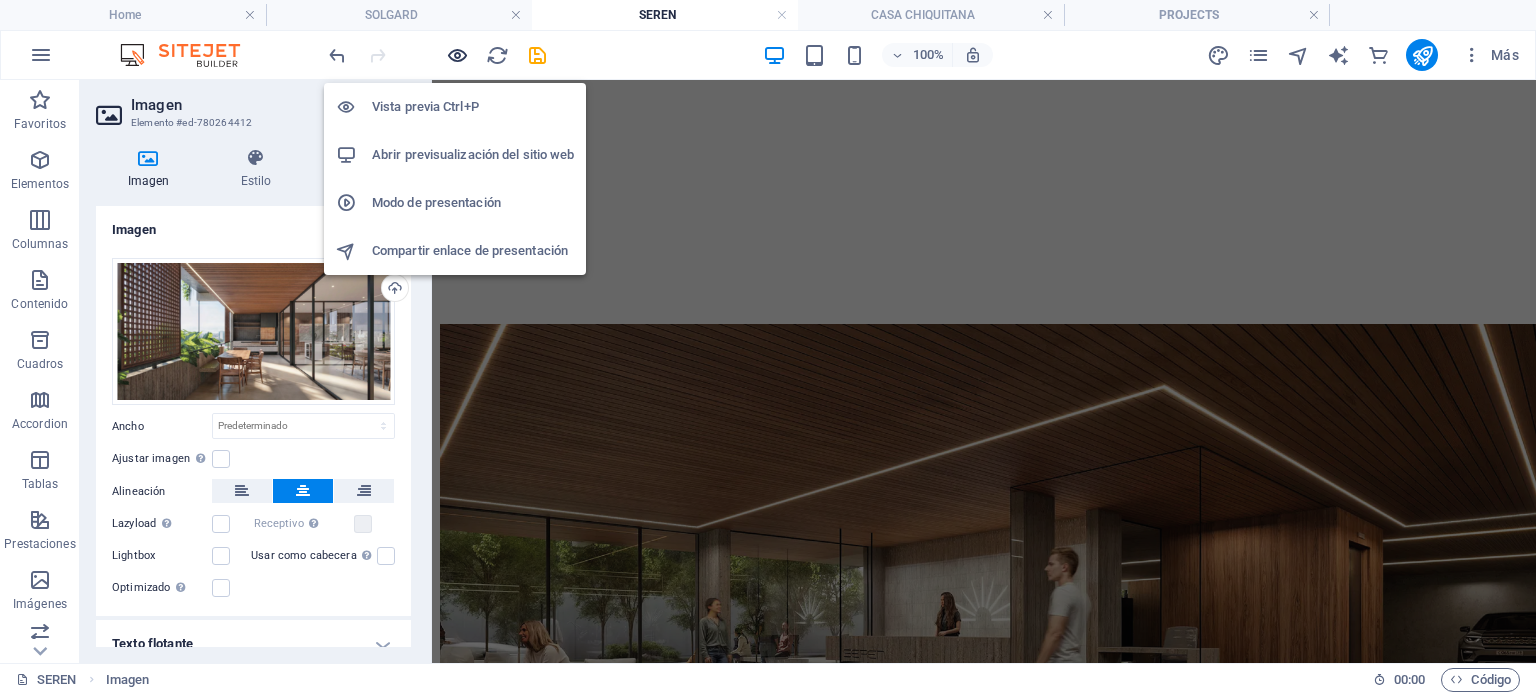 click at bounding box center [457, 55] 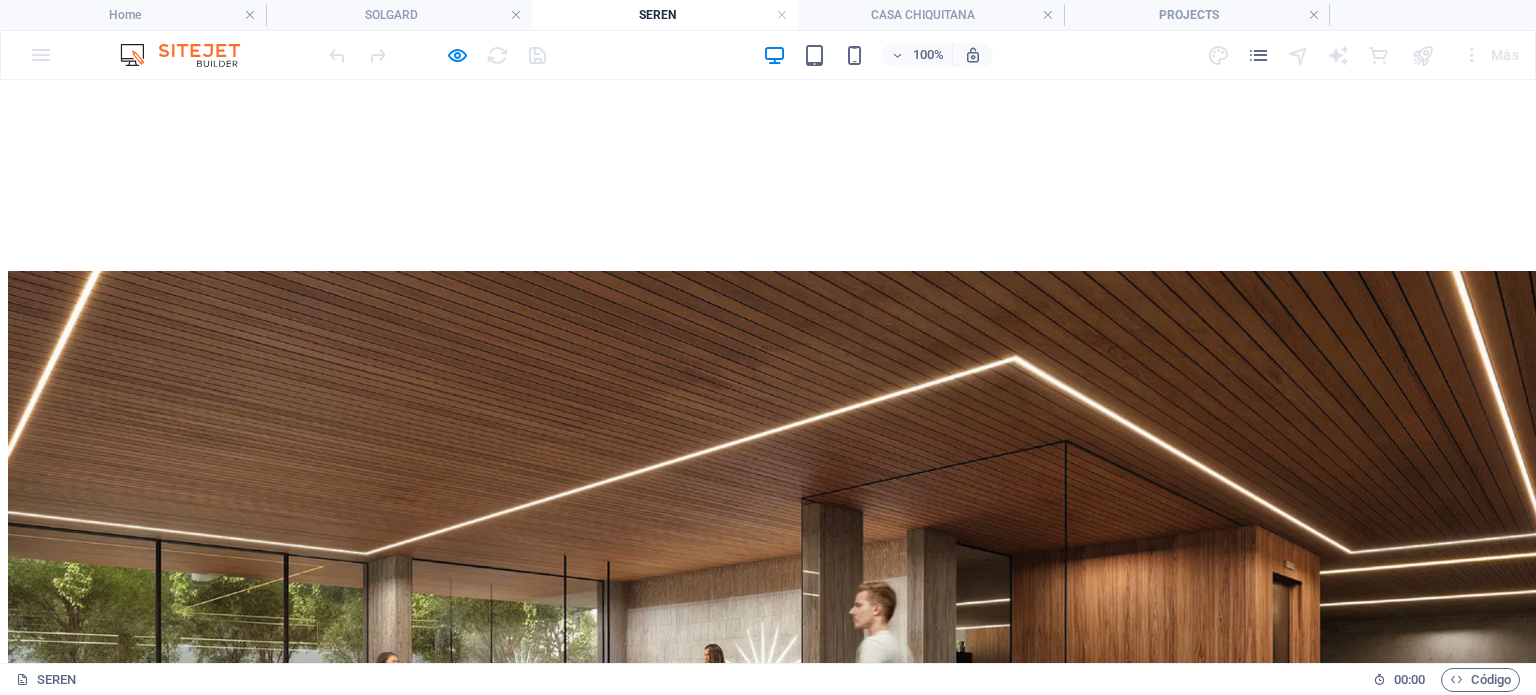 scroll, scrollTop: 600, scrollLeft: 0, axis: vertical 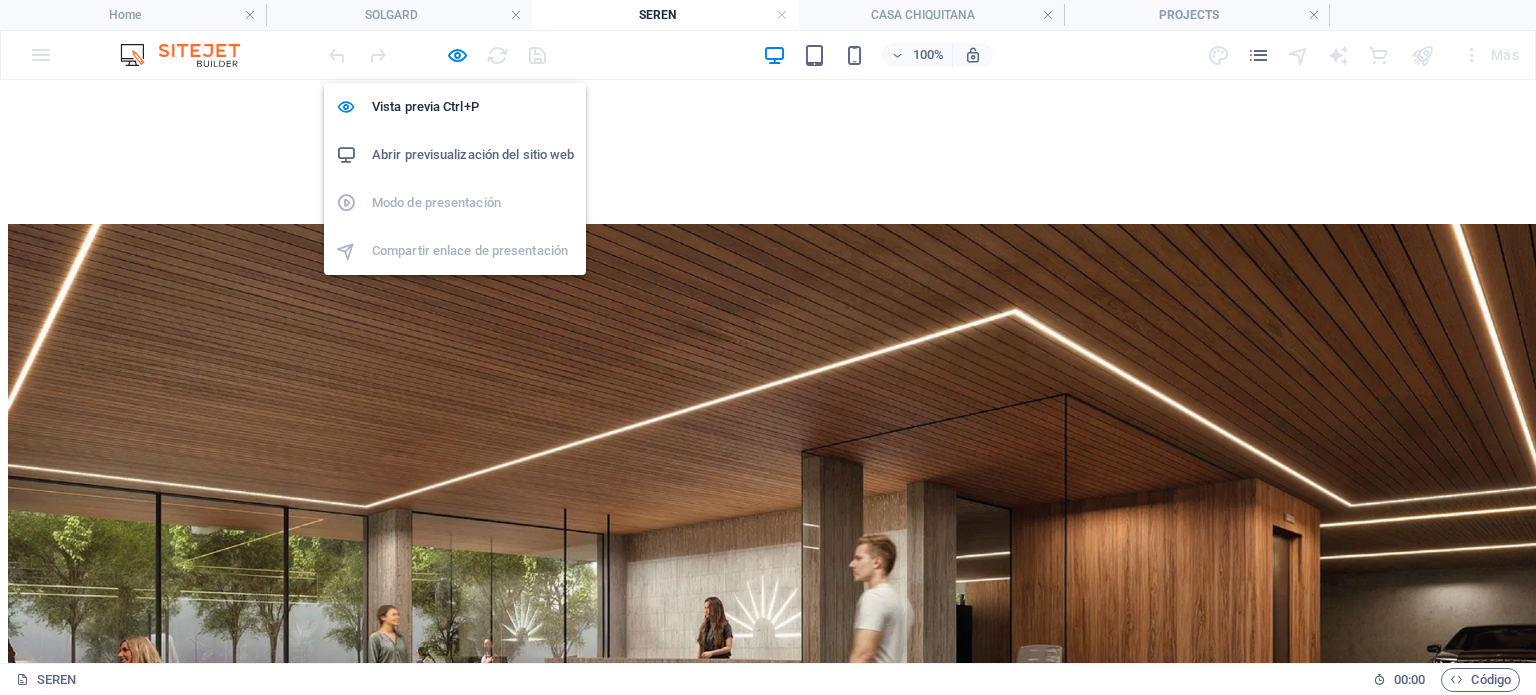 click at bounding box center [457, 55] 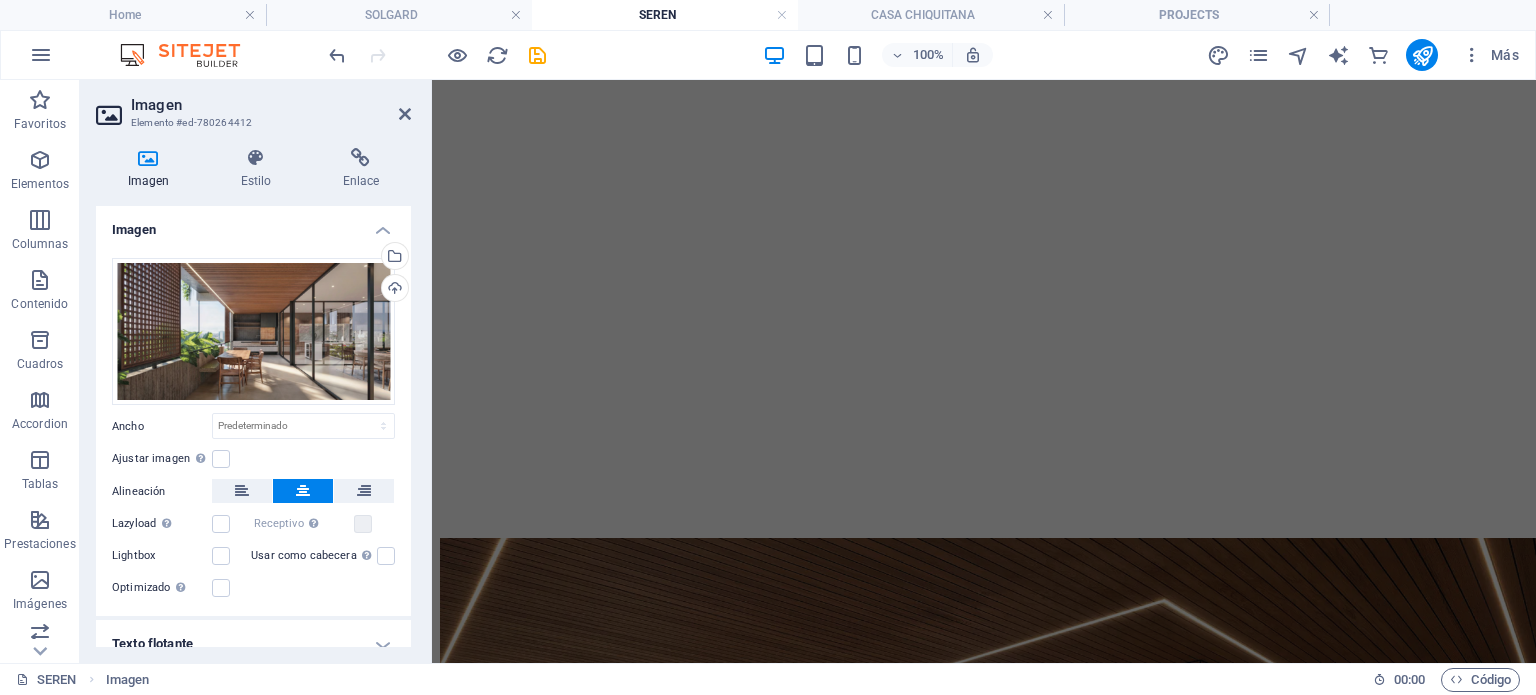 scroll, scrollTop: 257, scrollLeft: 0, axis: vertical 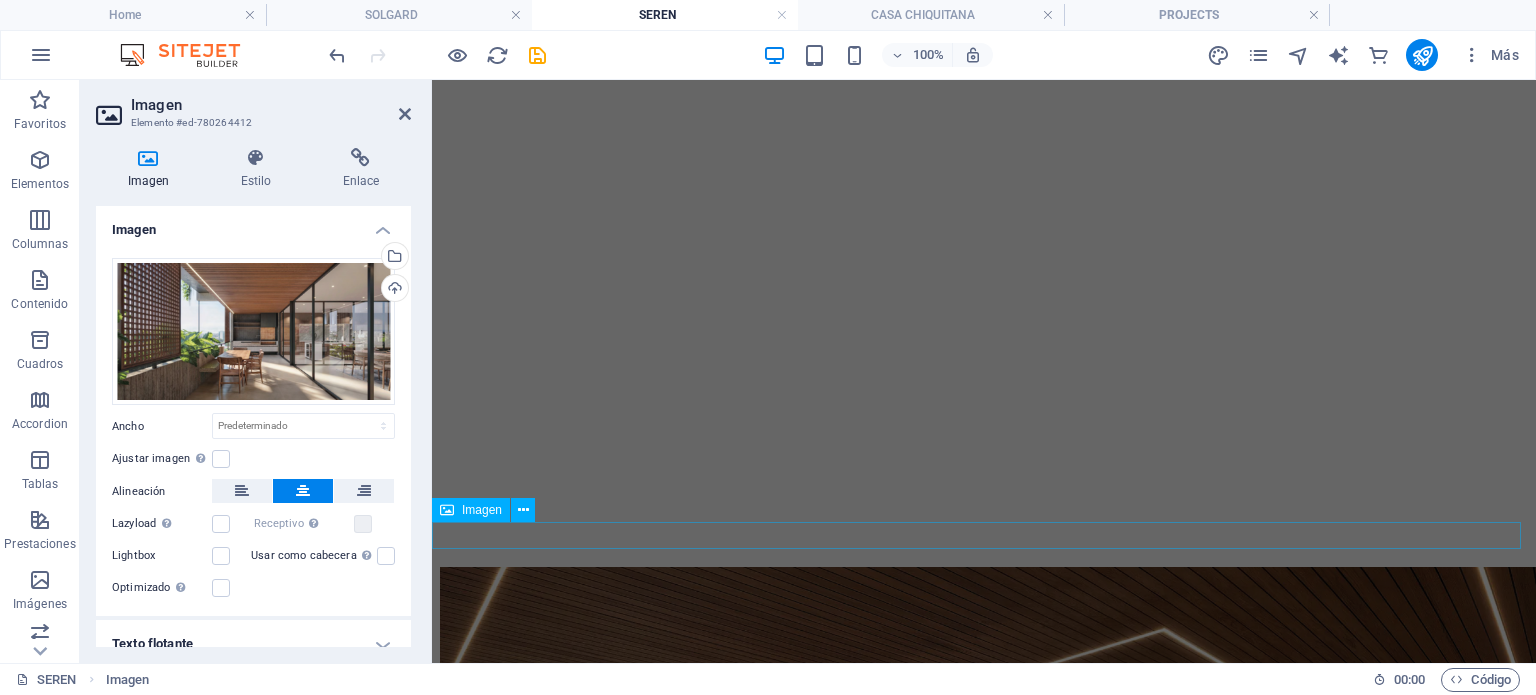 click at bounding box center (984, 558) 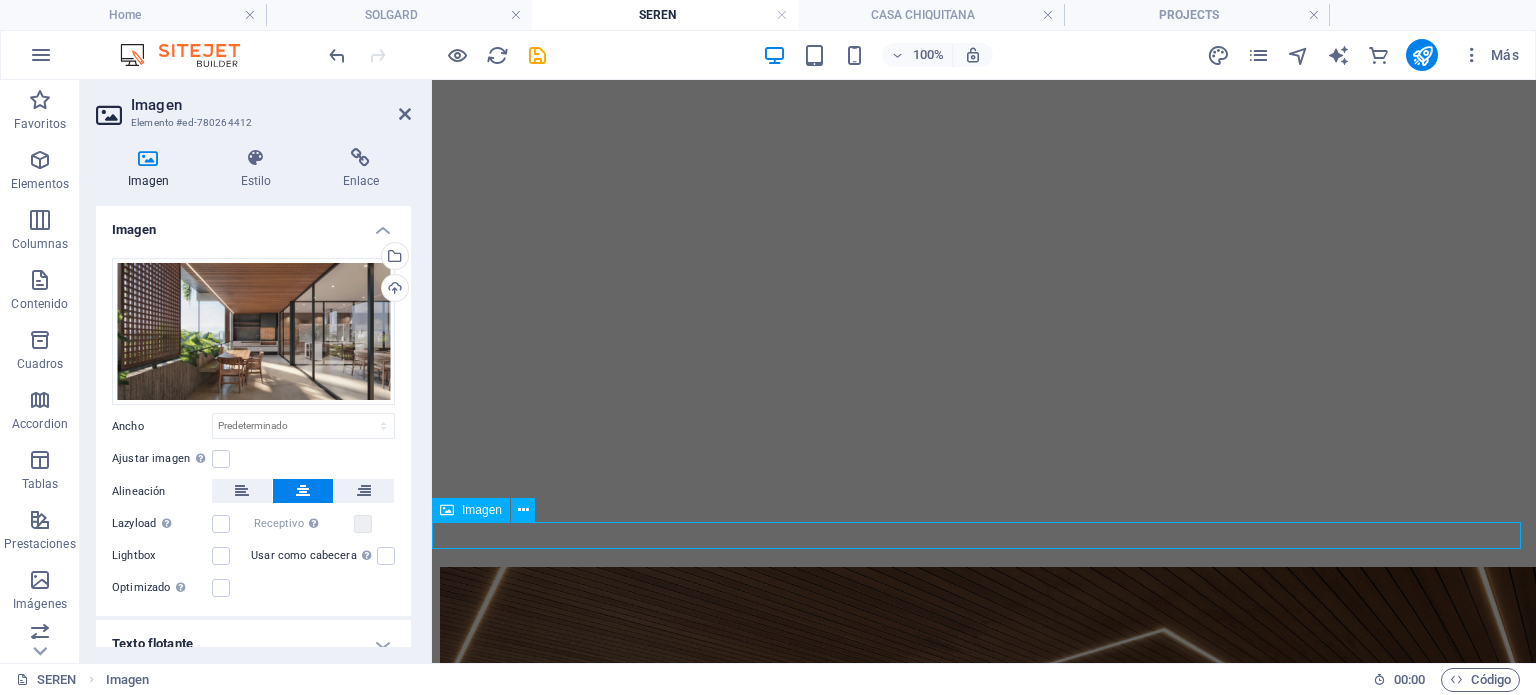 click at bounding box center [984, 558] 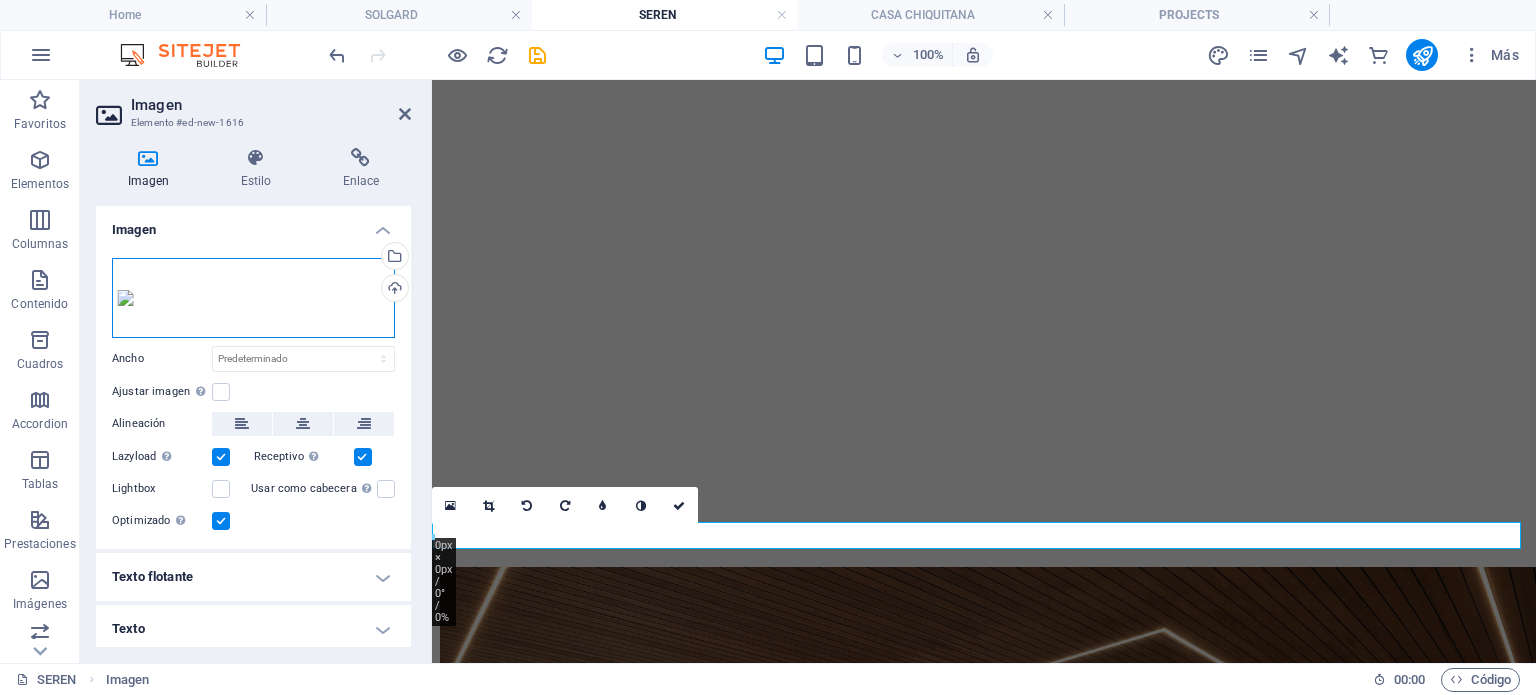 click on "Arrastra archivos aquí, haz clic para escoger archivos o  selecciona archivos de Archivos o de nuestra galería gratuita de fotos y vídeos" at bounding box center (253, 298) 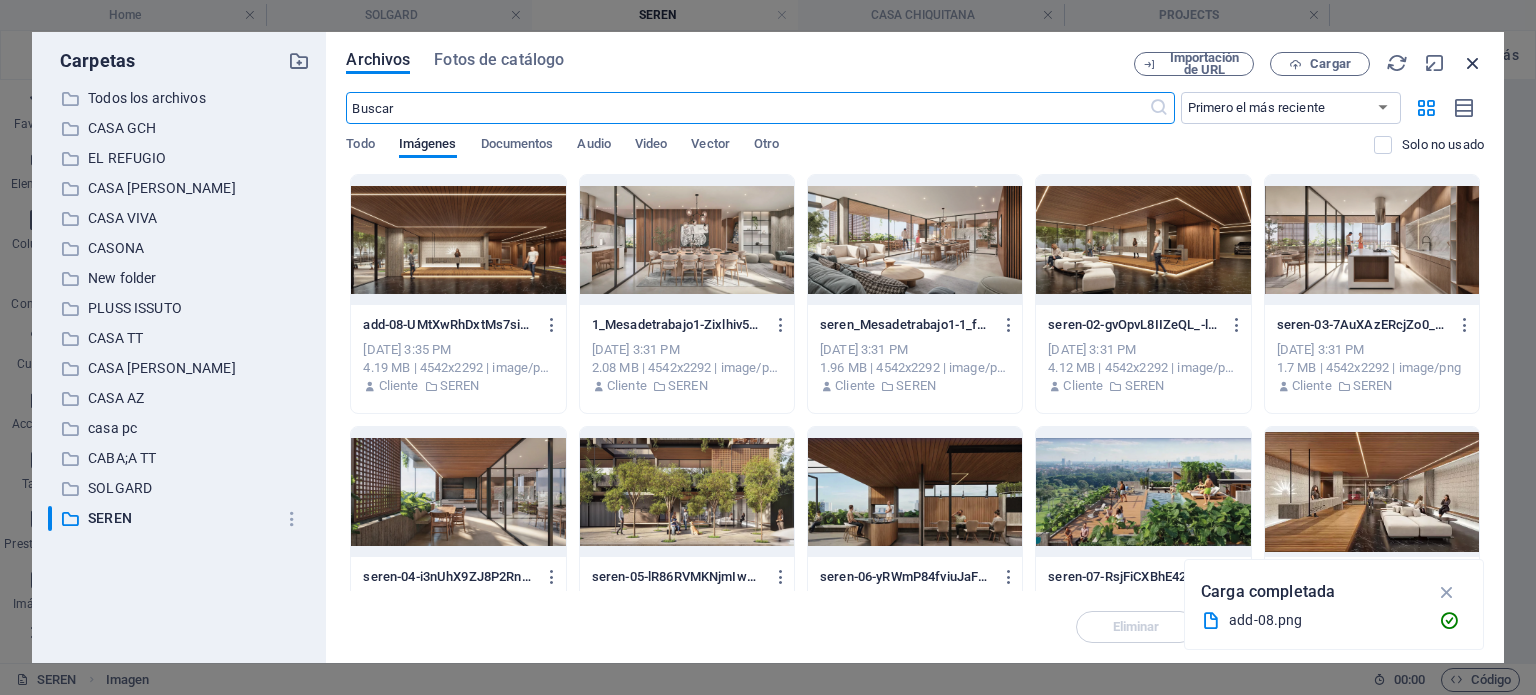 click at bounding box center (1473, 63) 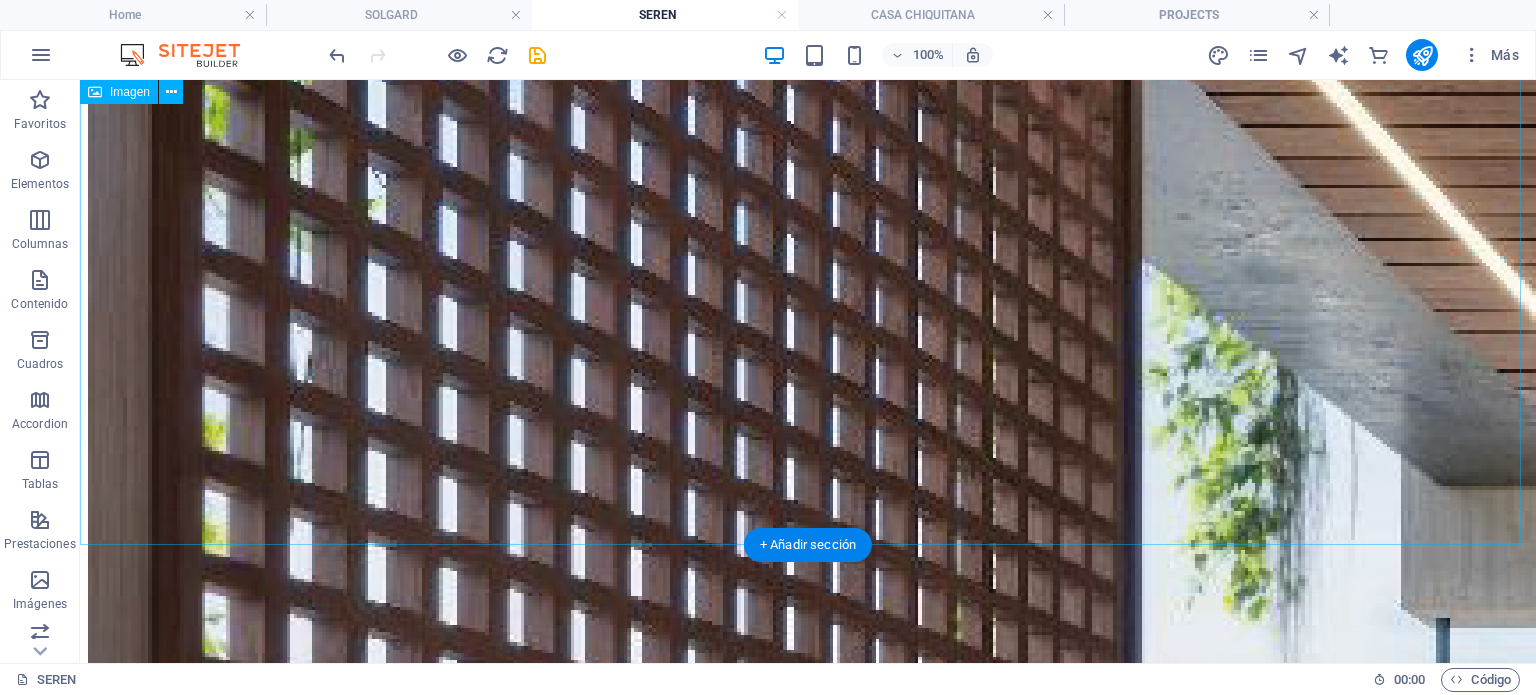 scroll, scrollTop: 2657, scrollLeft: 0, axis: vertical 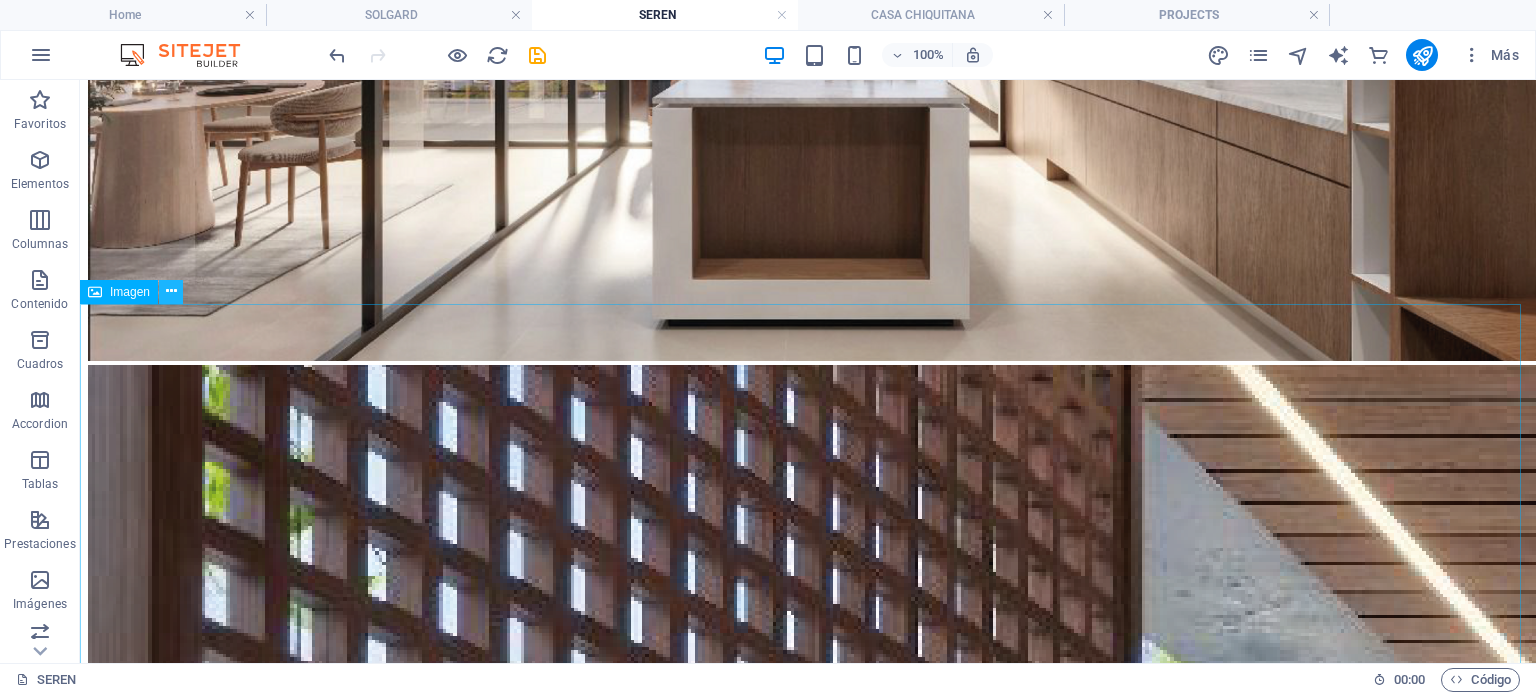 click at bounding box center (171, 291) 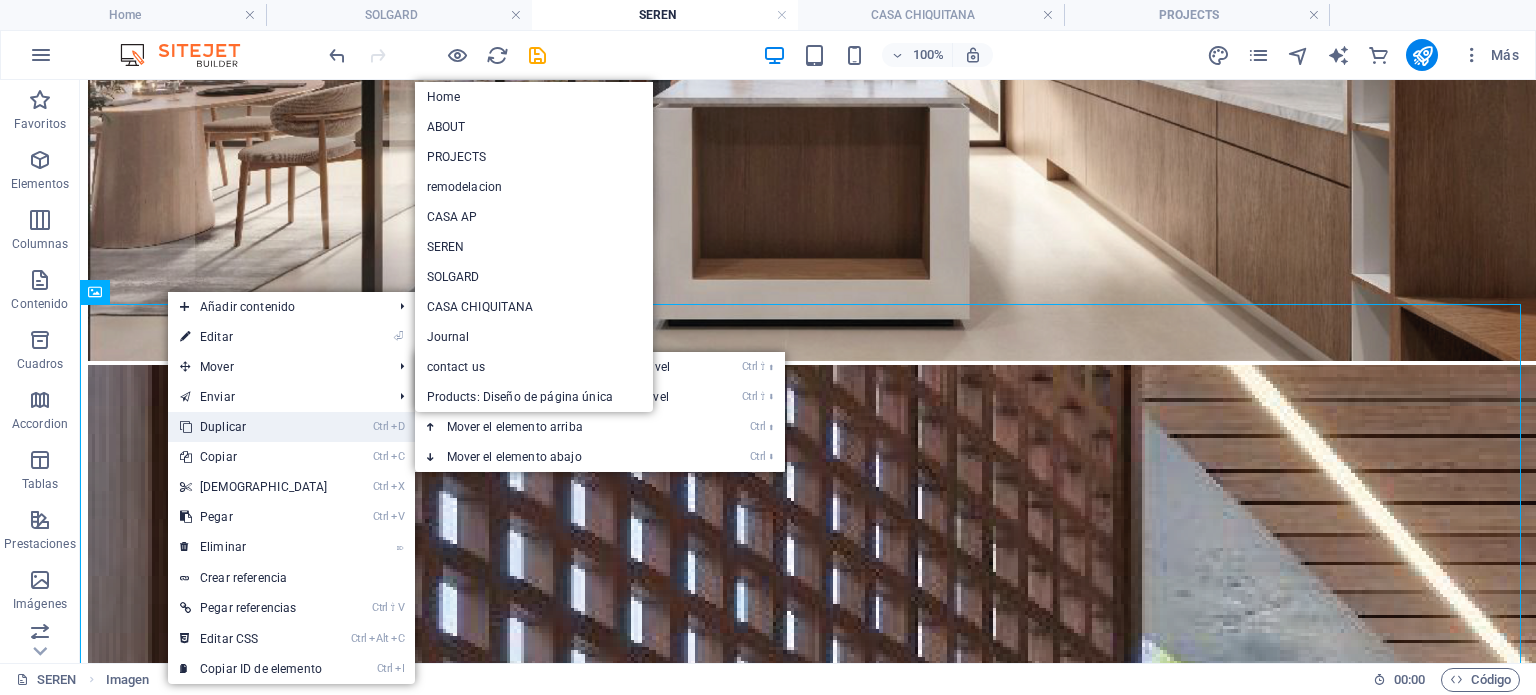 click on "Ctrl D  Duplicar" at bounding box center (254, 427) 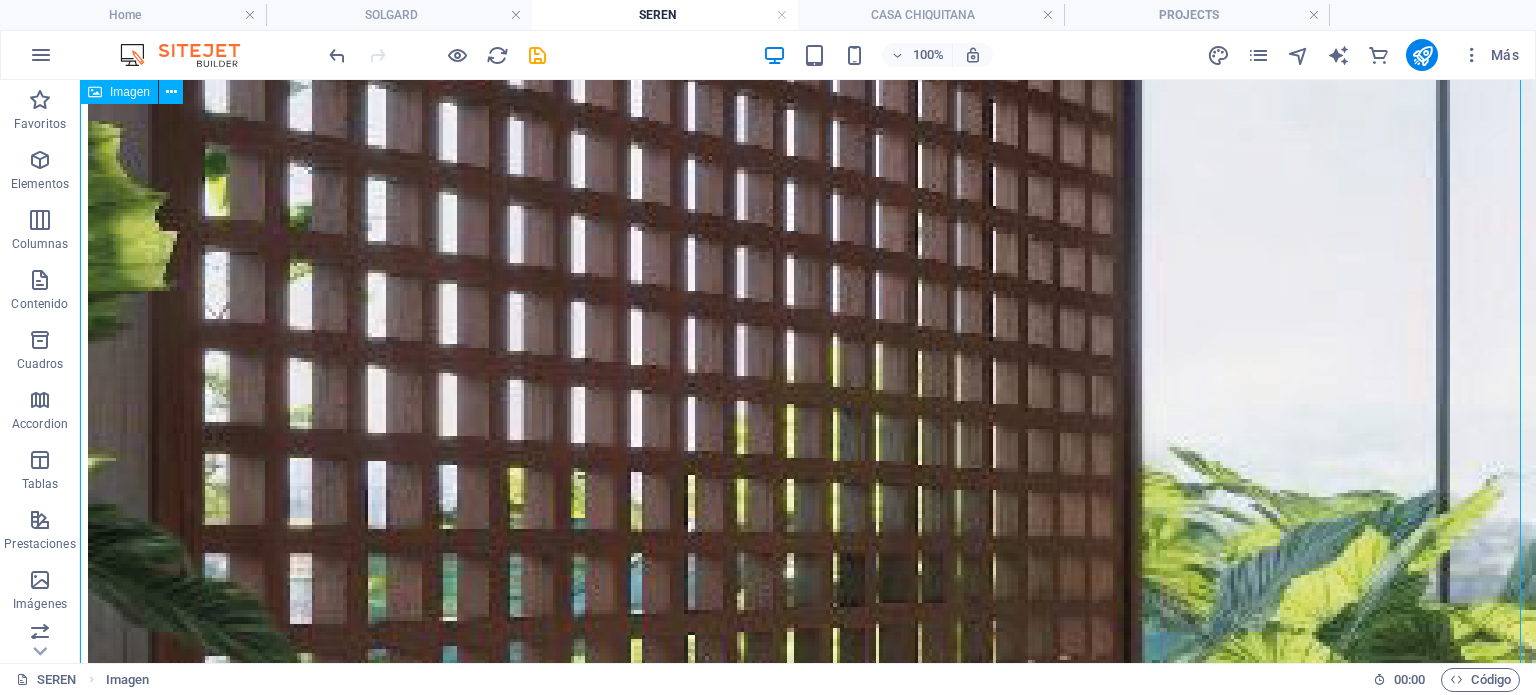 drag, startPoint x: 791, startPoint y: 451, endPoint x: 439, endPoint y: 450, distance: 352.00143 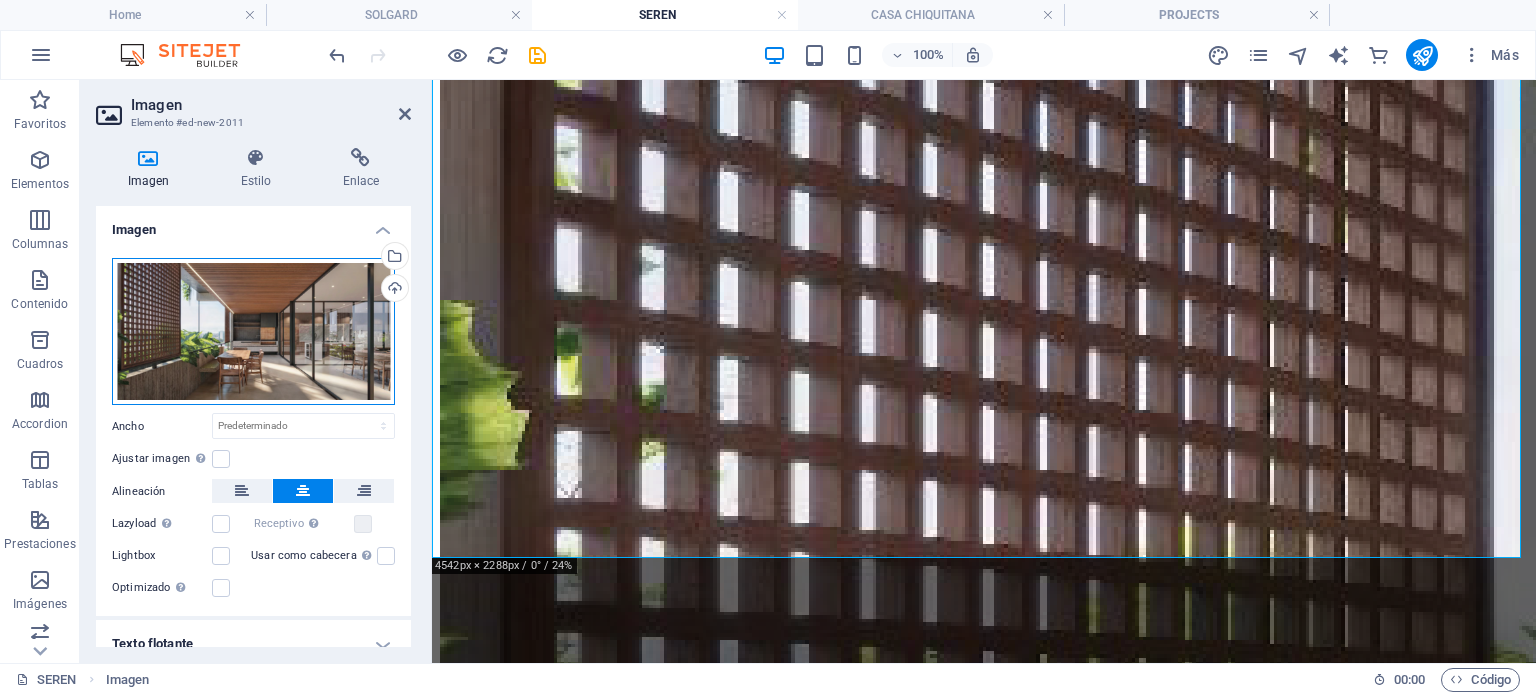click on "Arrastra archivos aquí, haz clic para escoger archivos o  selecciona archivos de Archivos o de nuestra galería gratuita de fotos y vídeos" at bounding box center (253, 332) 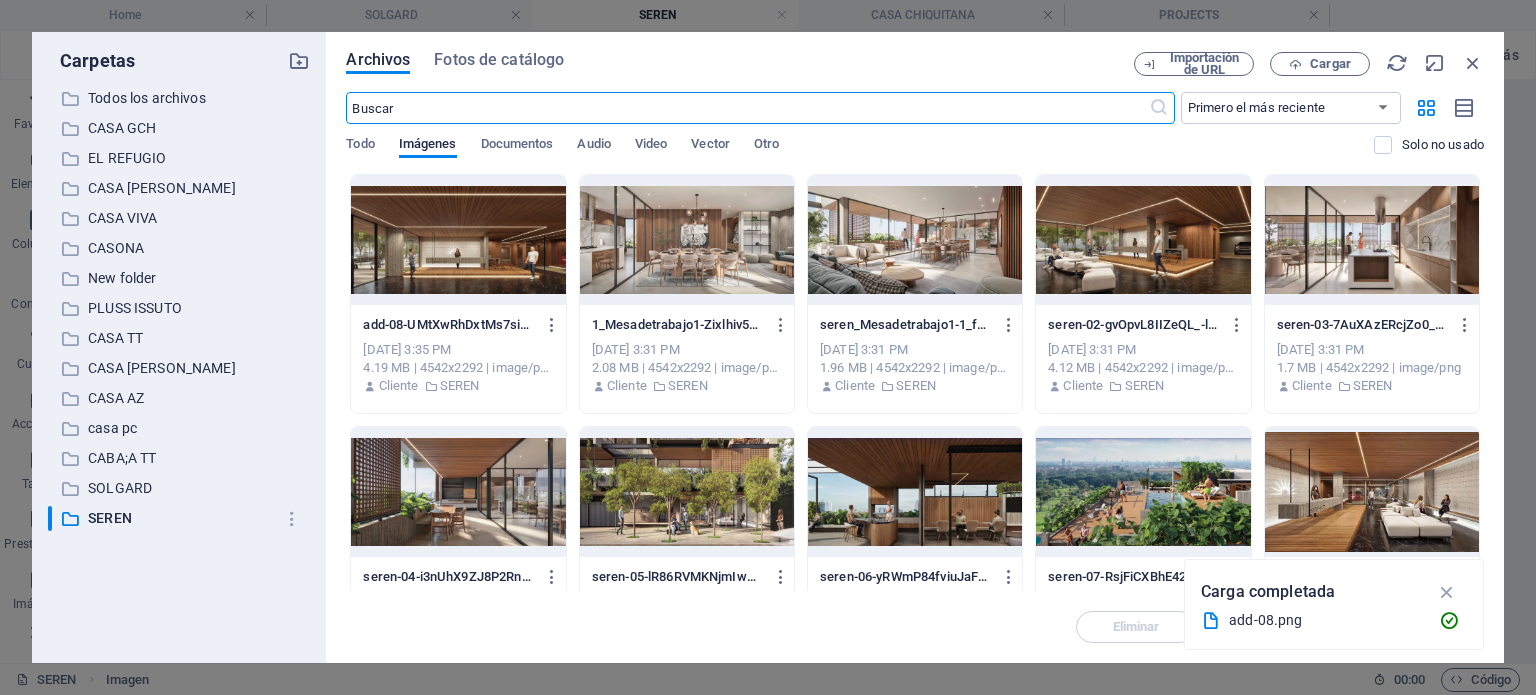 scroll, scrollTop: 2807, scrollLeft: 0, axis: vertical 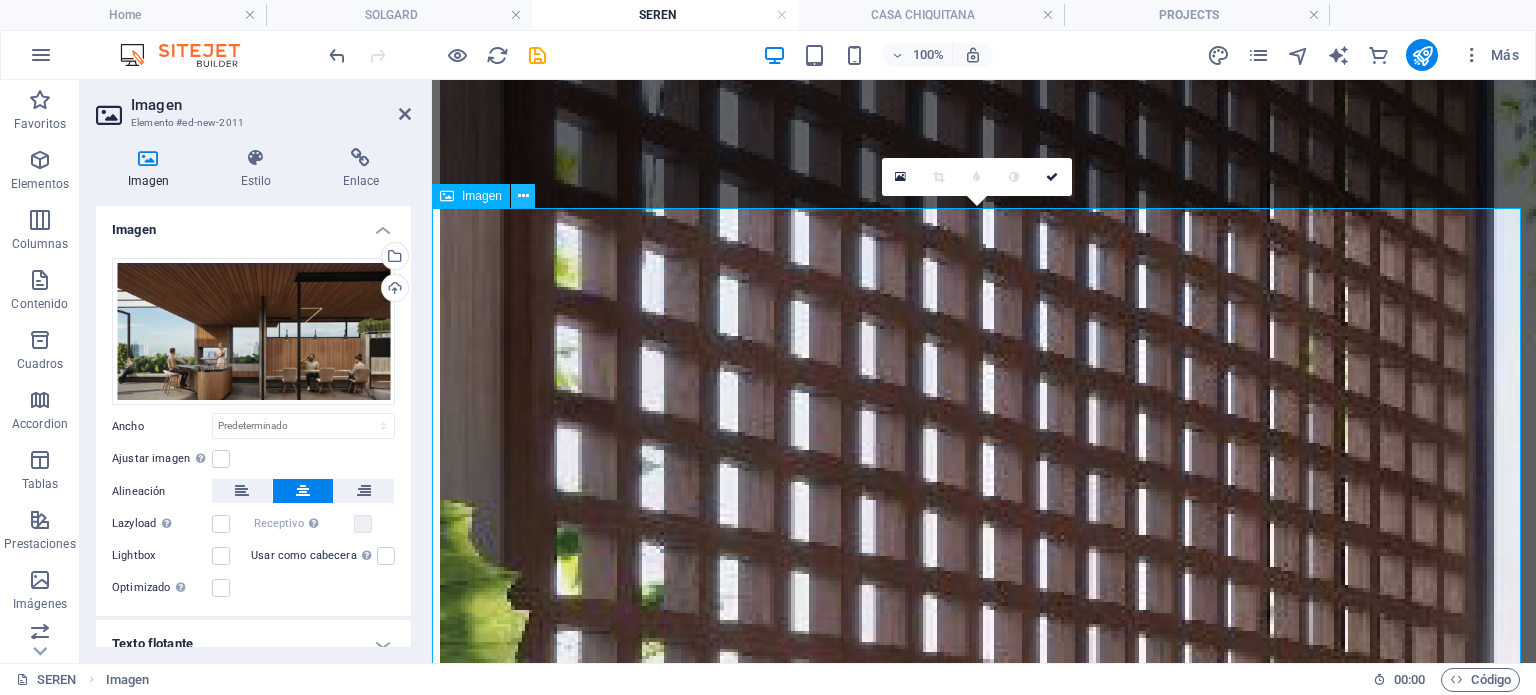 click at bounding box center [523, 196] 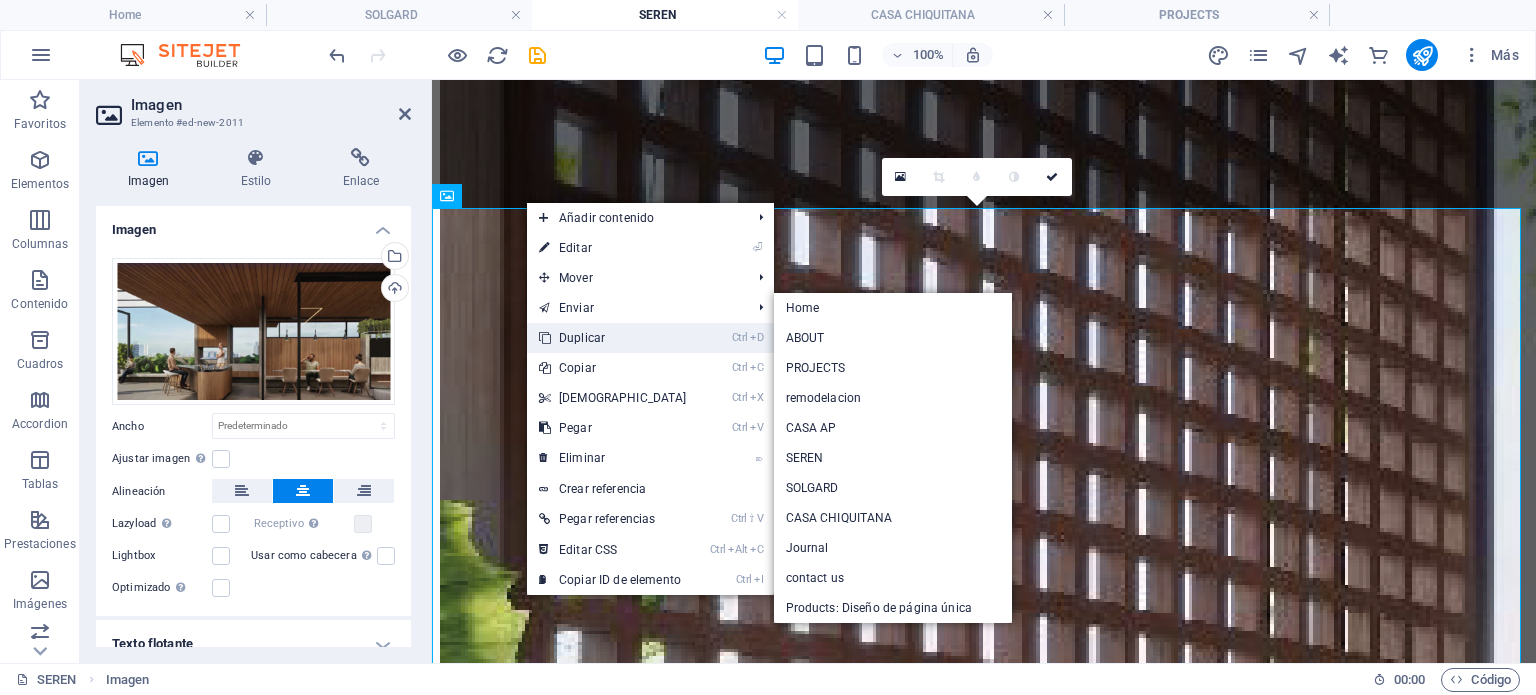click on "Ctrl D  Duplicar" at bounding box center (613, 338) 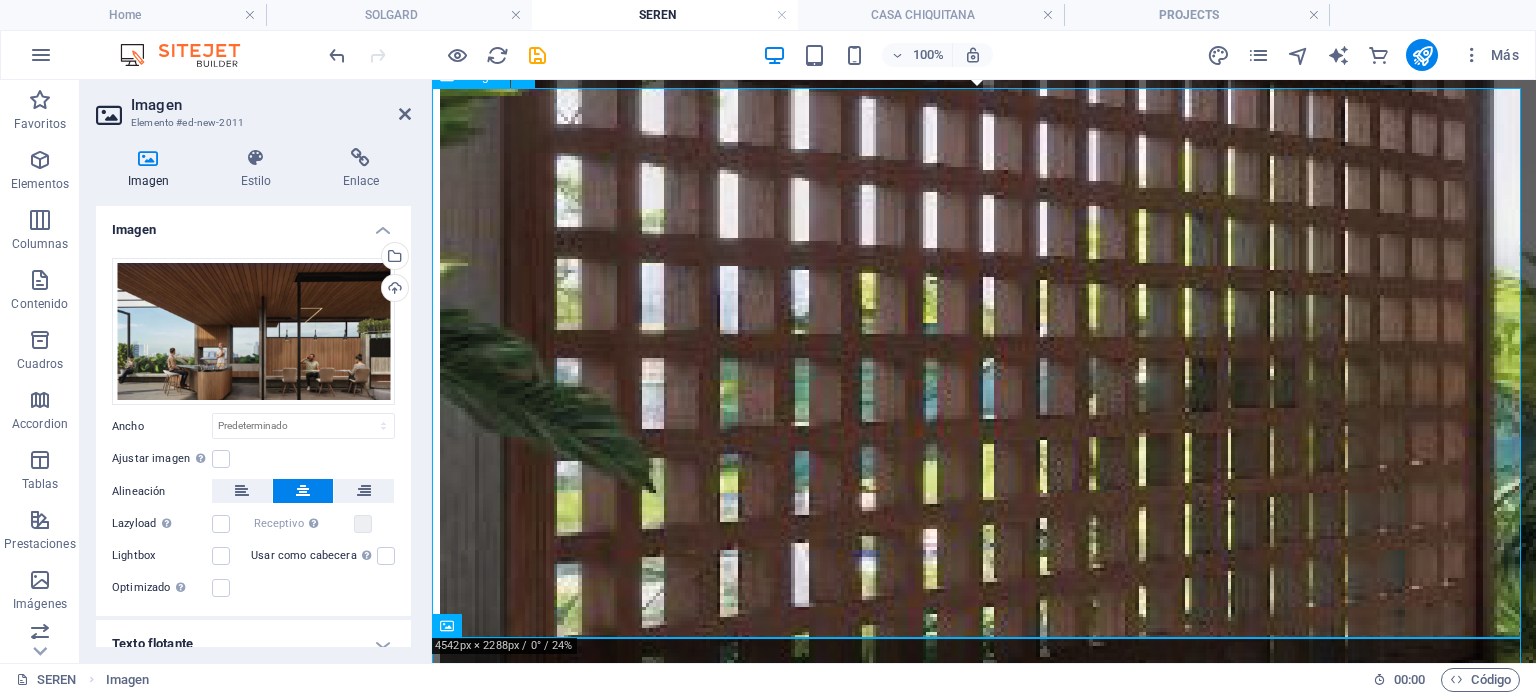 scroll, scrollTop: 4407, scrollLeft: 0, axis: vertical 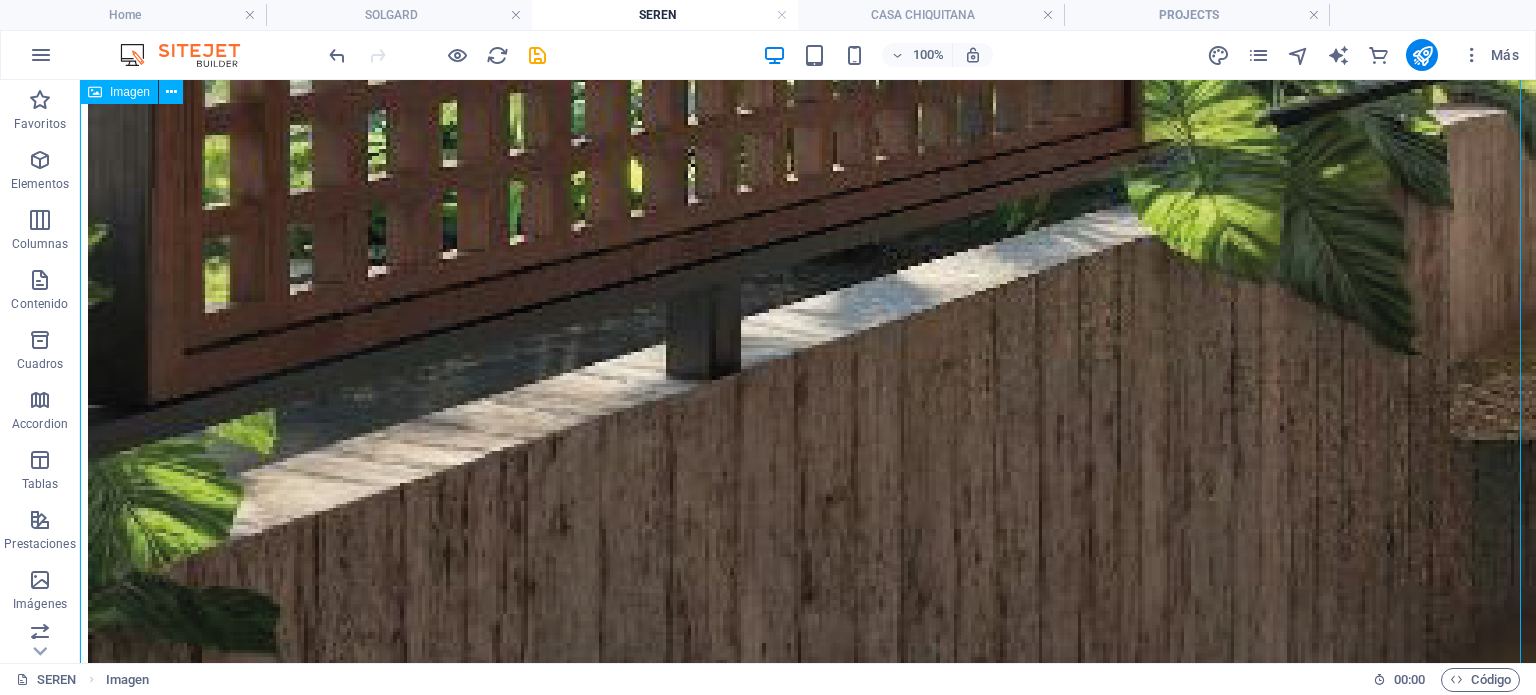 click at bounding box center (808, 4355) 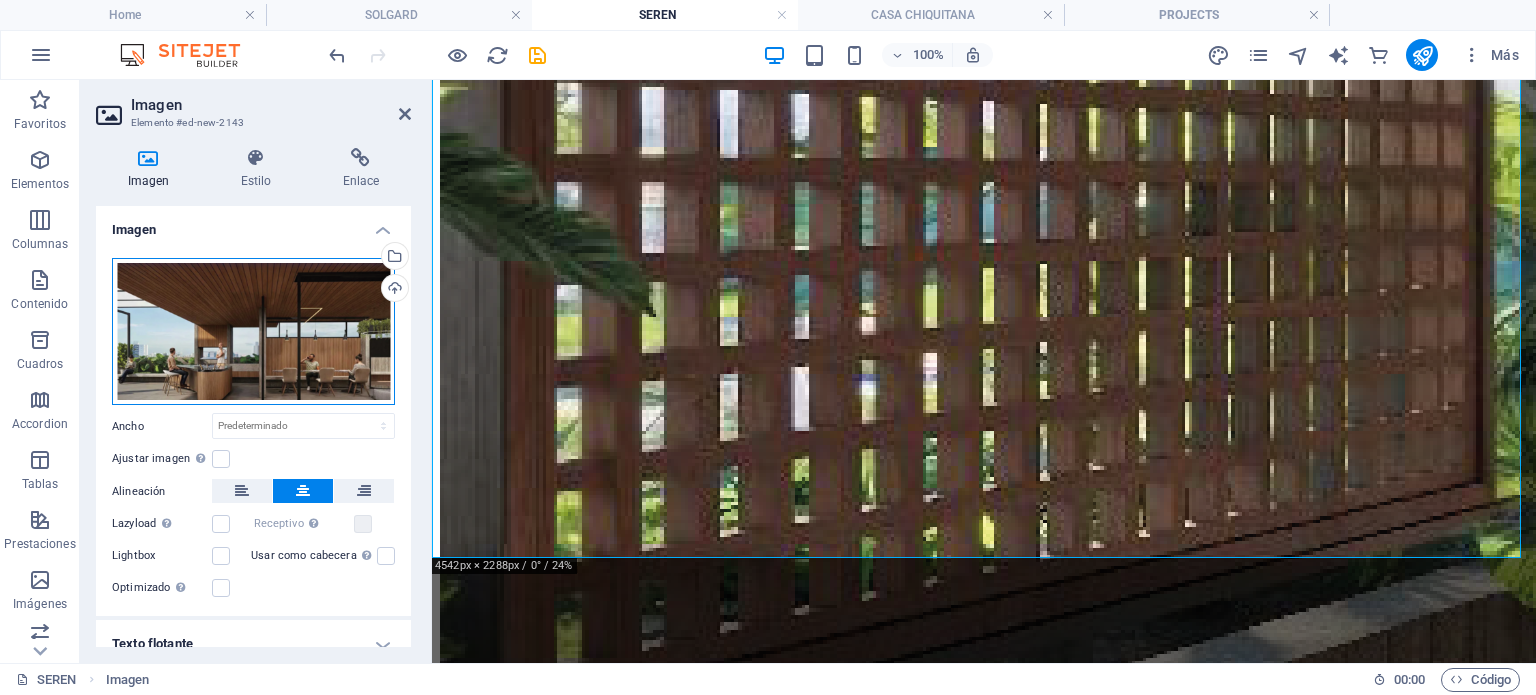click on "Arrastra archivos aquí, haz clic para escoger archivos o  selecciona archivos de Archivos o de nuestra galería gratuita de fotos y vídeos" at bounding box center (253, 332) 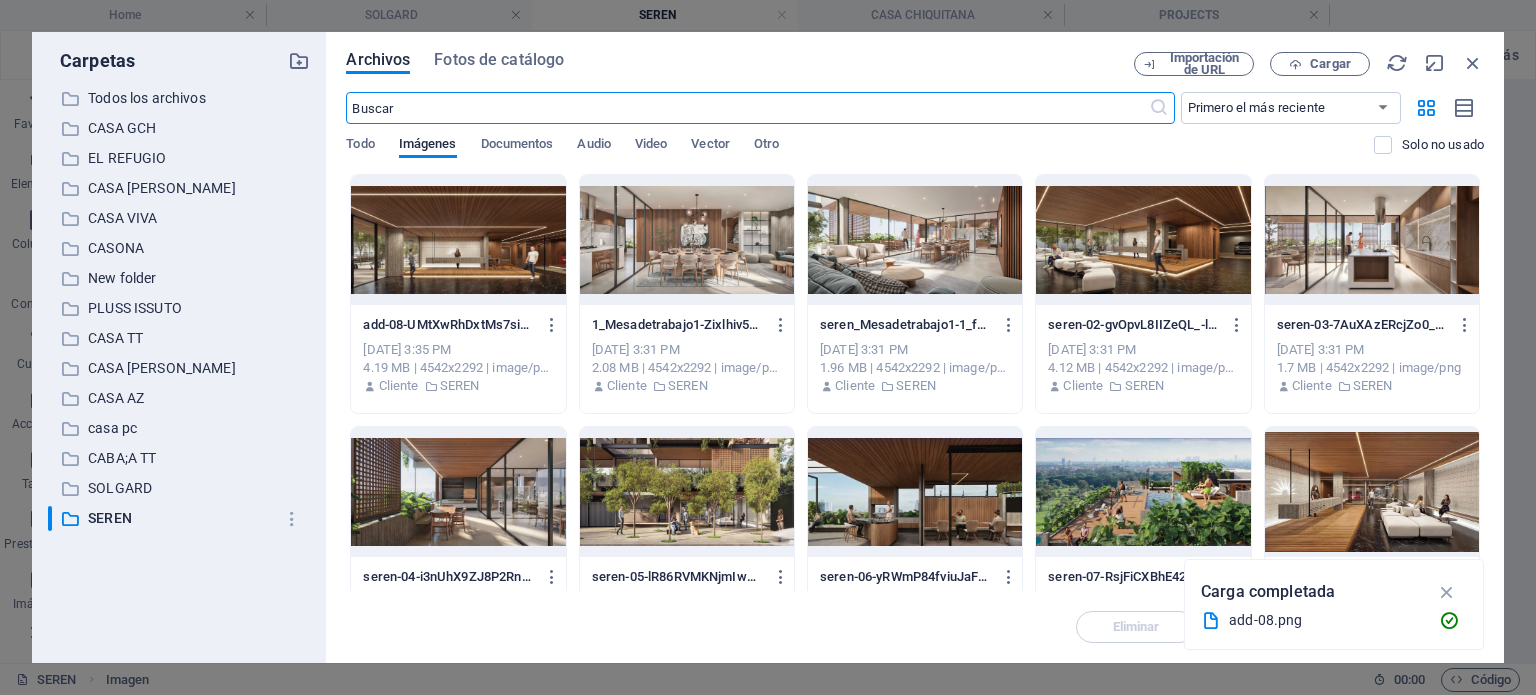 scroll, scrollTop: 3315, scrollLeft: 0, axis: vertical 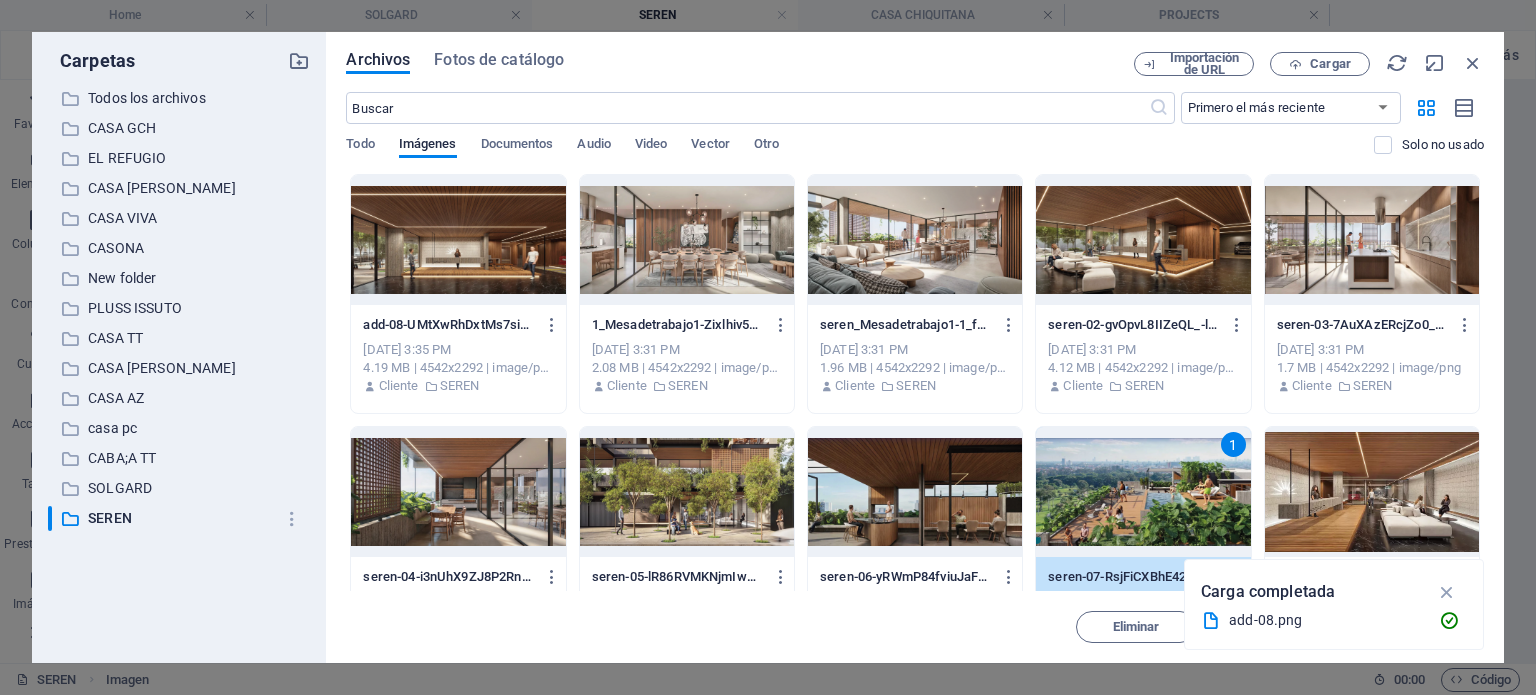 click on "1" at bounding box center [1143, 492] 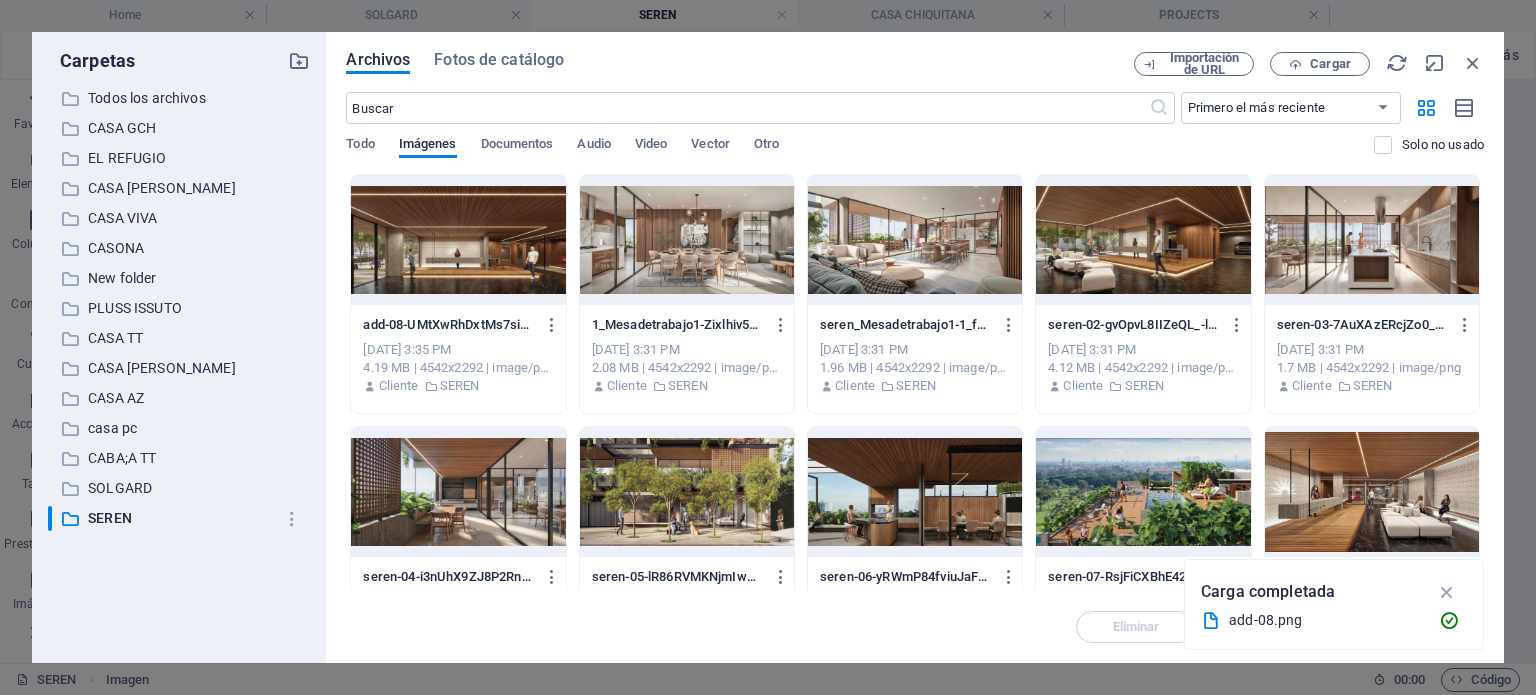 click at bounding box center [1143, 492] 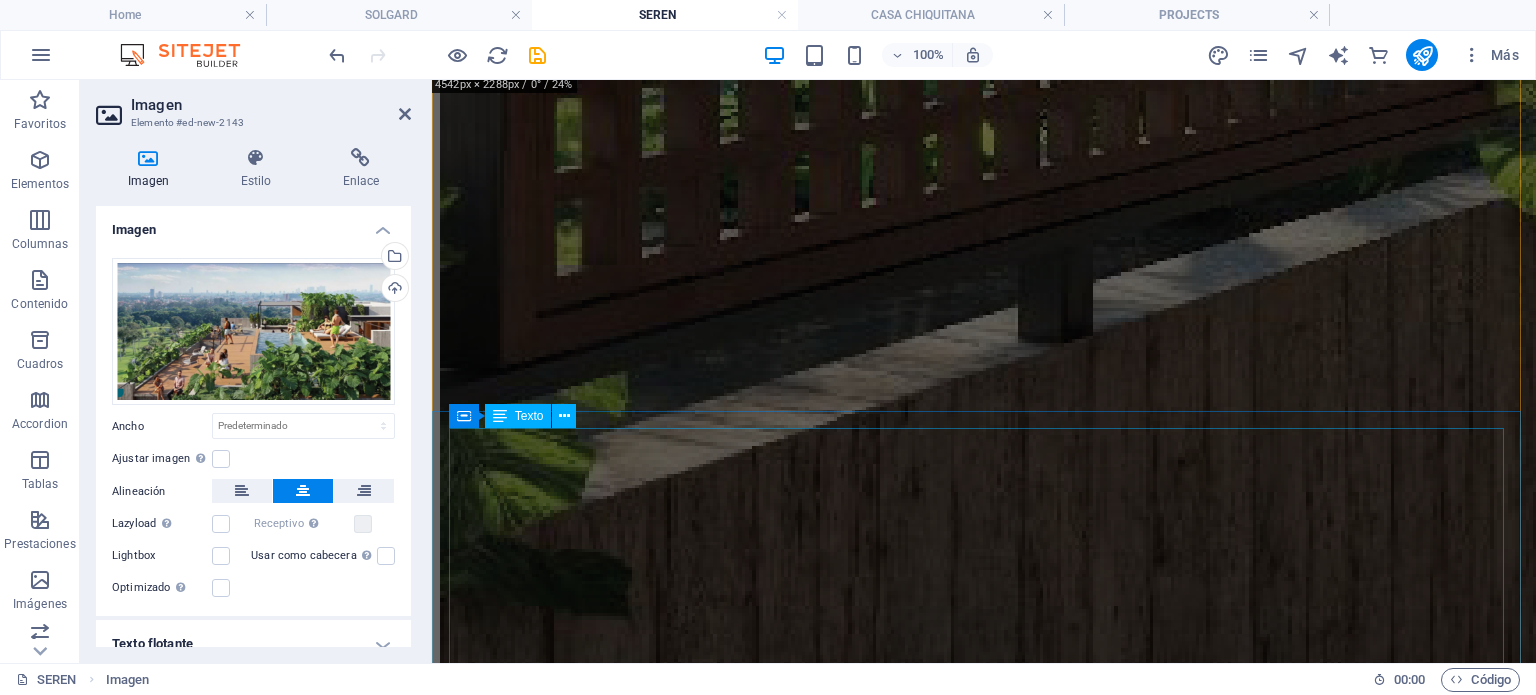 scroll, scrollTop: 3700, scrollLeft: 0, axis: vertical 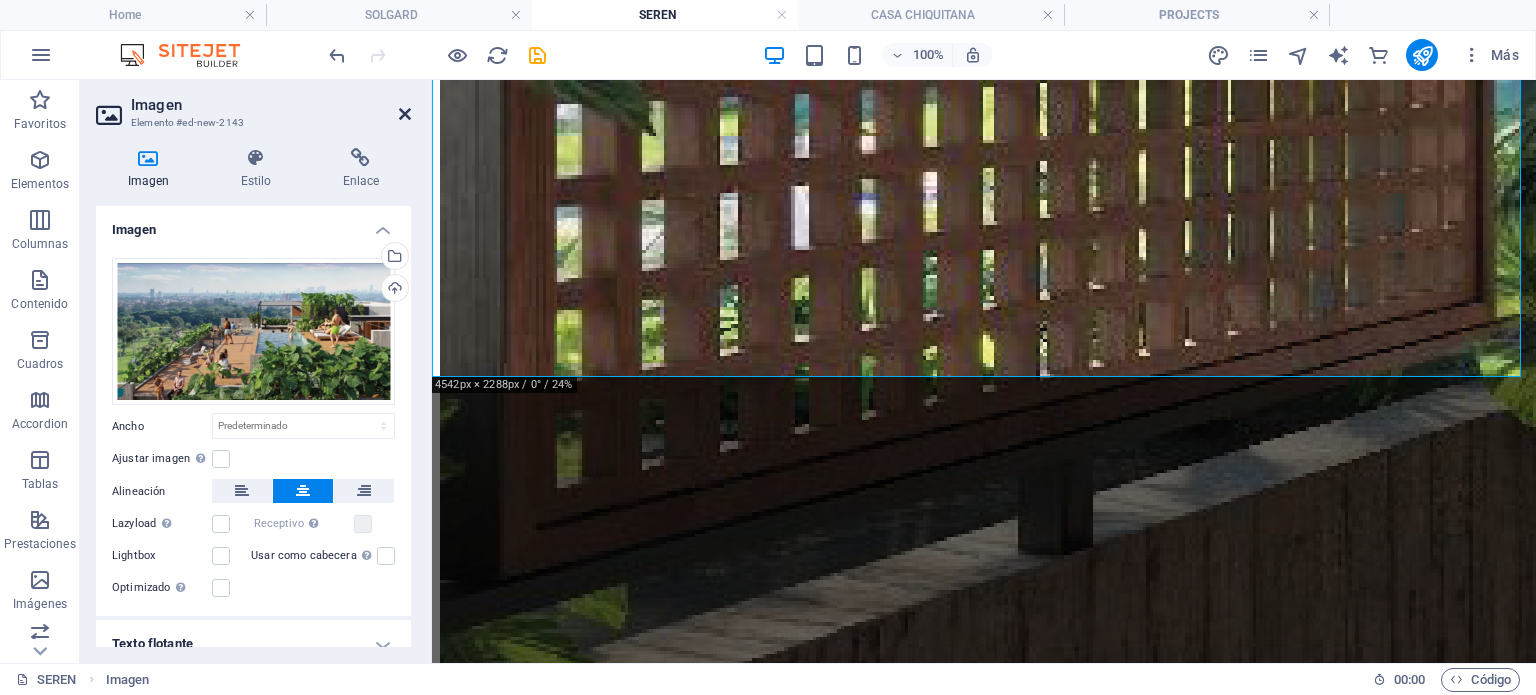 click at bounding box center [405, 114] 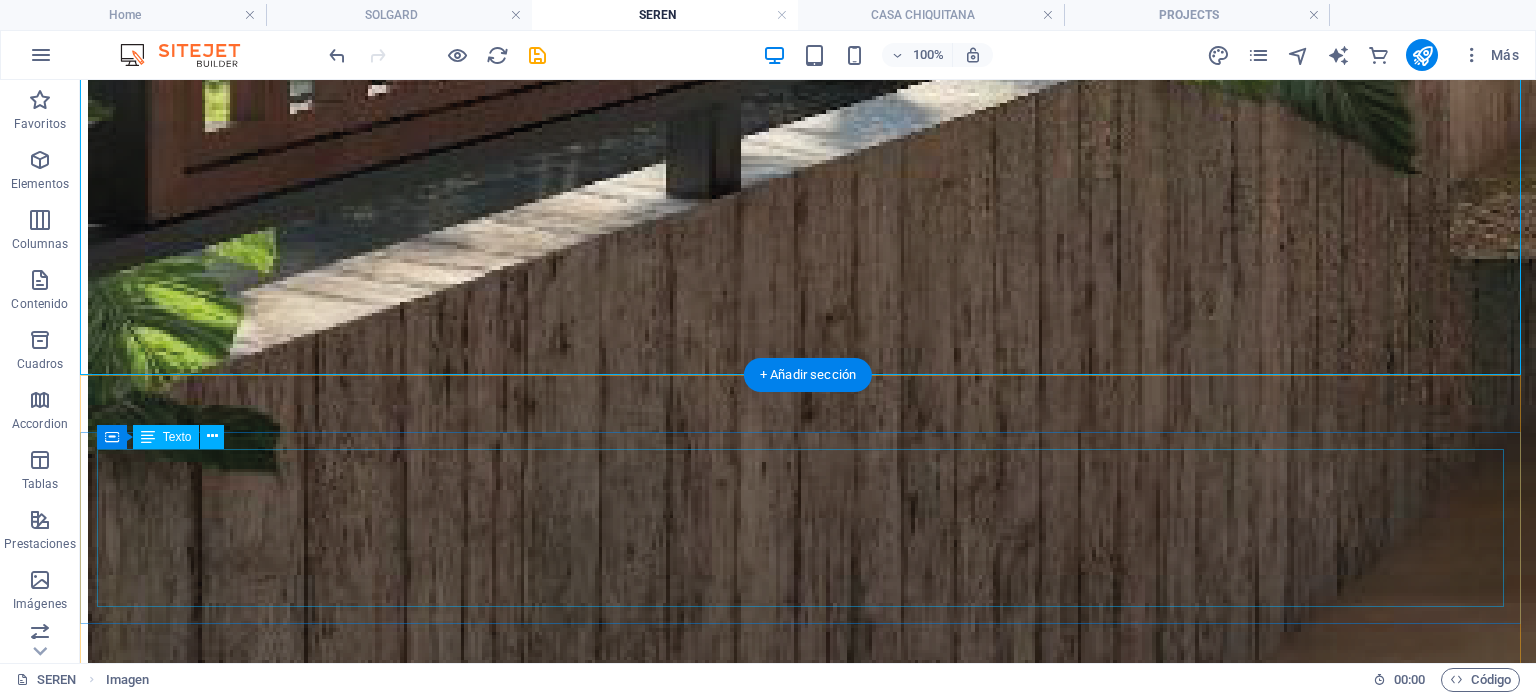 scroll, scrollTop: 4888, scrollLeft: 0, axis: vertical 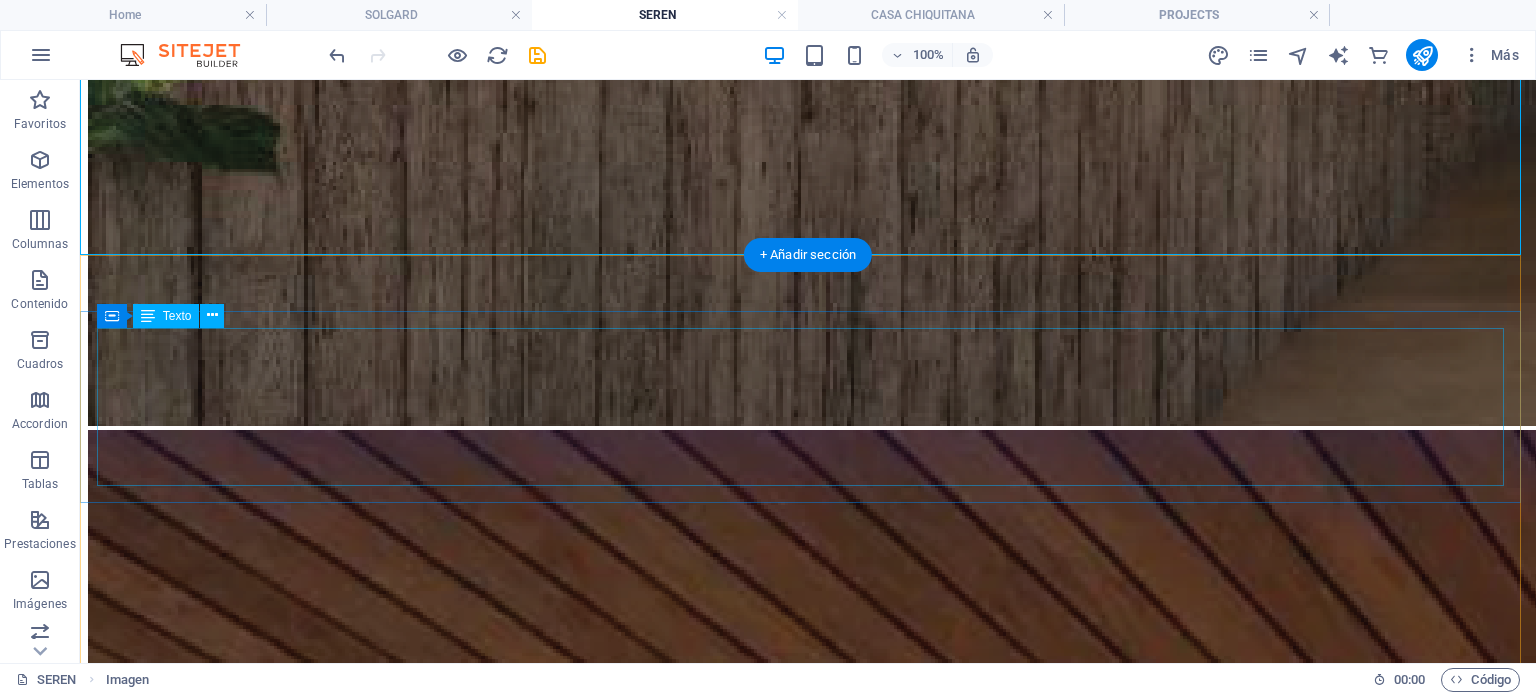 click on "Project : Casa AP  Location: [GEOGRAPHIC_DATA], [GEOGRAPHIC_DATA][PERSON_NAME] - [GEOGRAPHIC_DATA]  Year: 2024 Status: Under Construction  Program: Single-family residence  Area: Plot 450 m² / Built area 220 m²" at bounding box center (808, 5136) 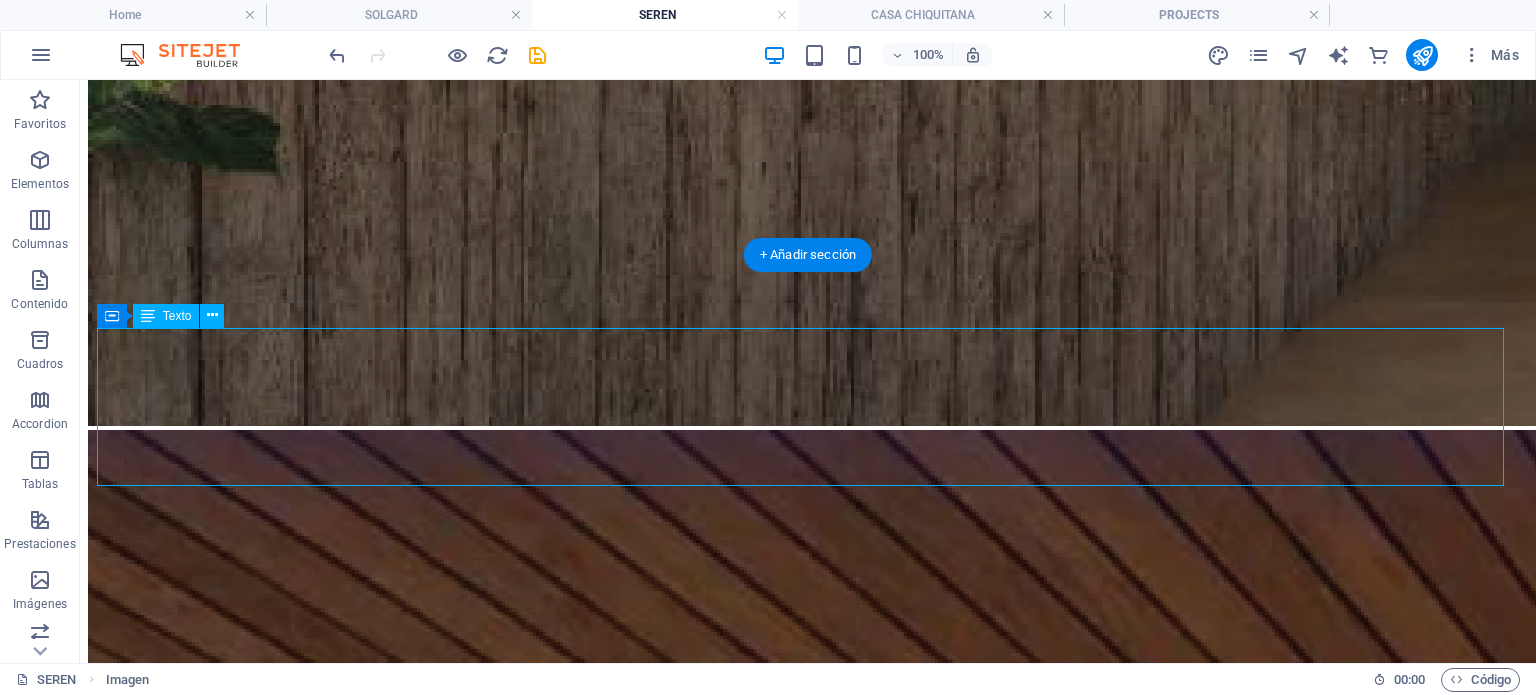 click on "Project : Casa AP  Location: [GEOGRAPHIC_DATA], [GEOGRAPHIC_DATA][PERSON_NAME] - [GEOGRAPHIC_DATA]  Year: 2024 Status: Under Construction  Program: Single-family residence  Area: Plot 450 m² / Built area 220 m²" at bounding box center (808, 5136) 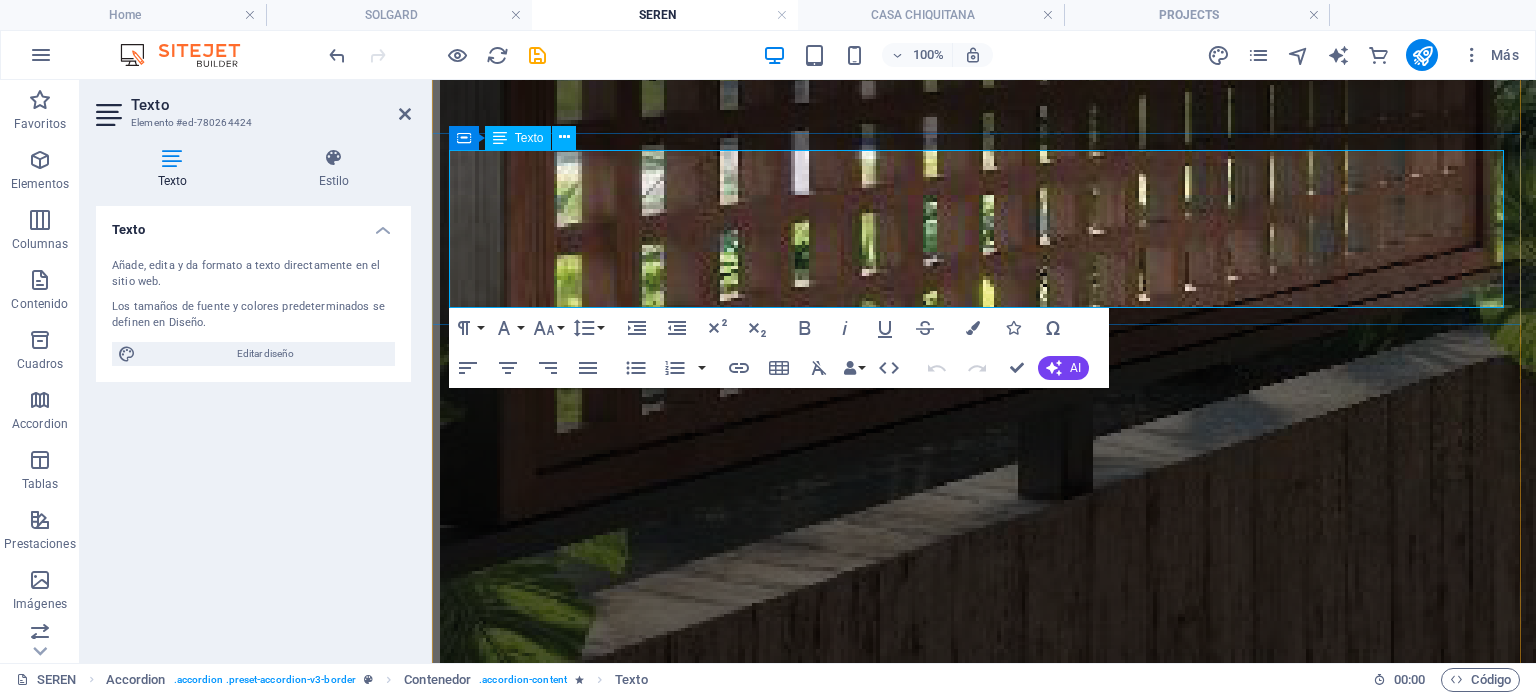 click on "Project : Casa AP" at bounding box center (1004, 5691) 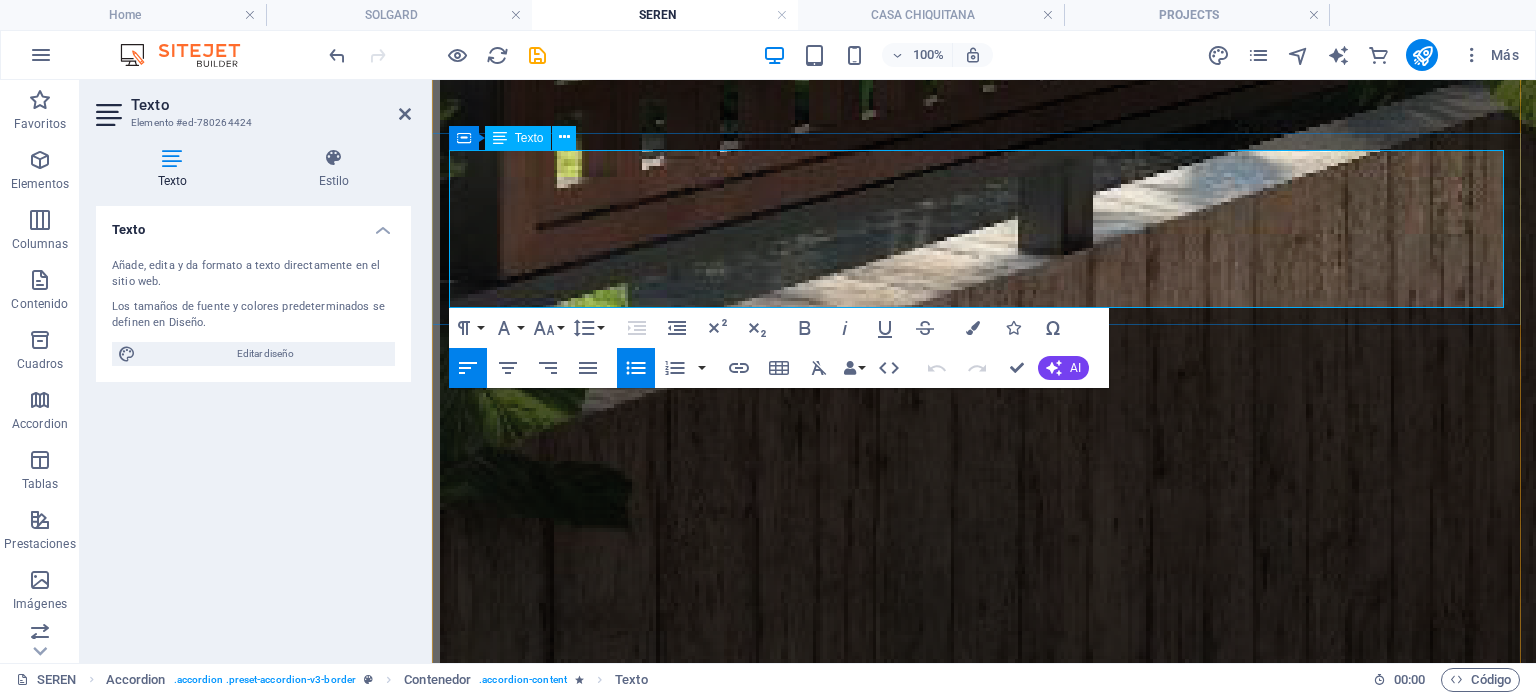 type 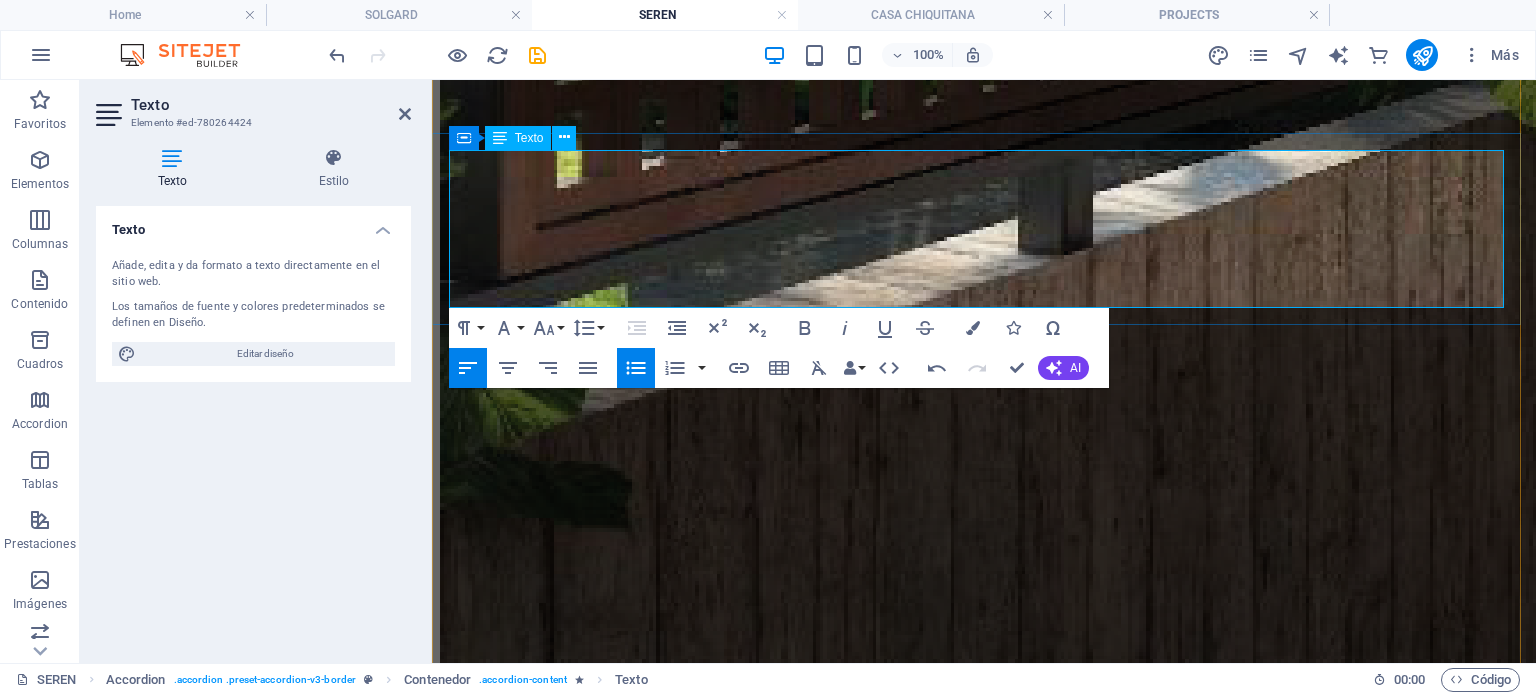 click on "Year: 2024" at bounding box center [1004, 5482] 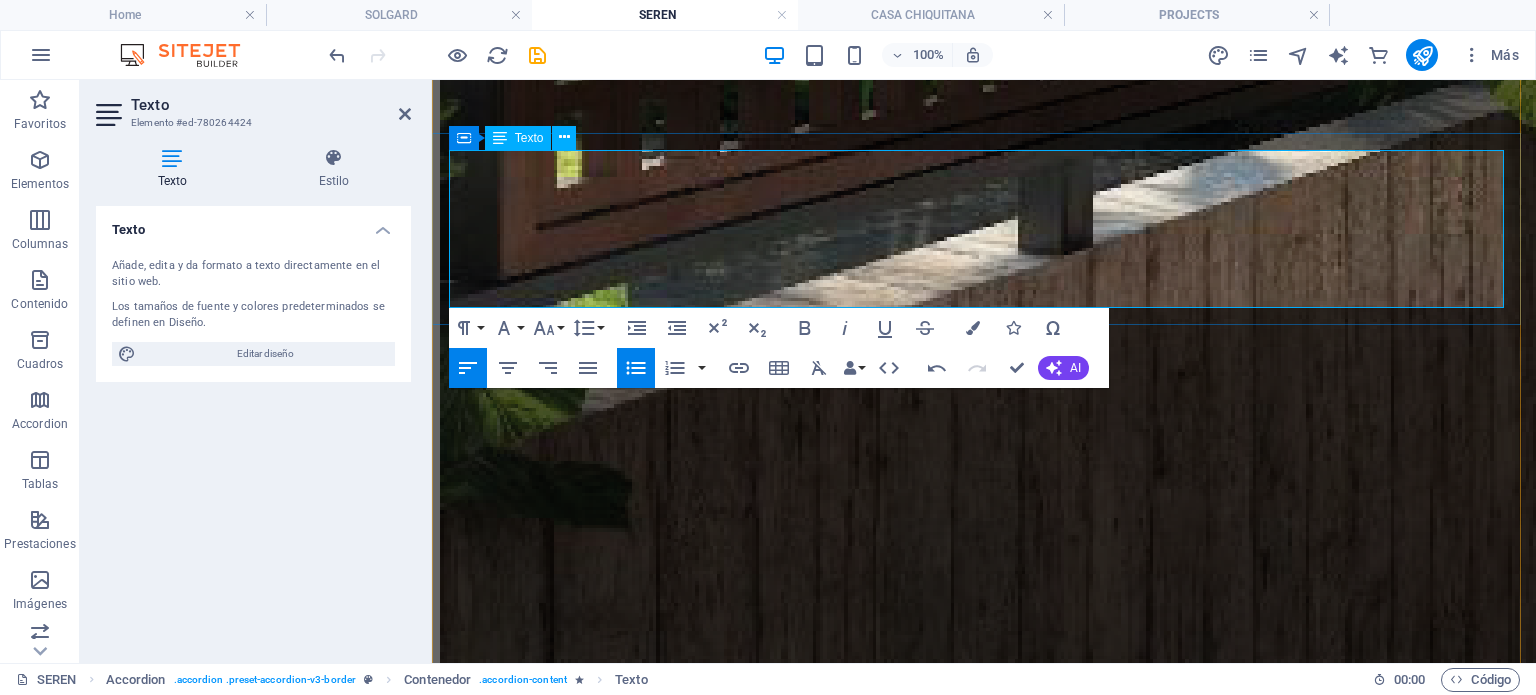click on "Program: Single-family residence" at bounding box center [1004, 5518] 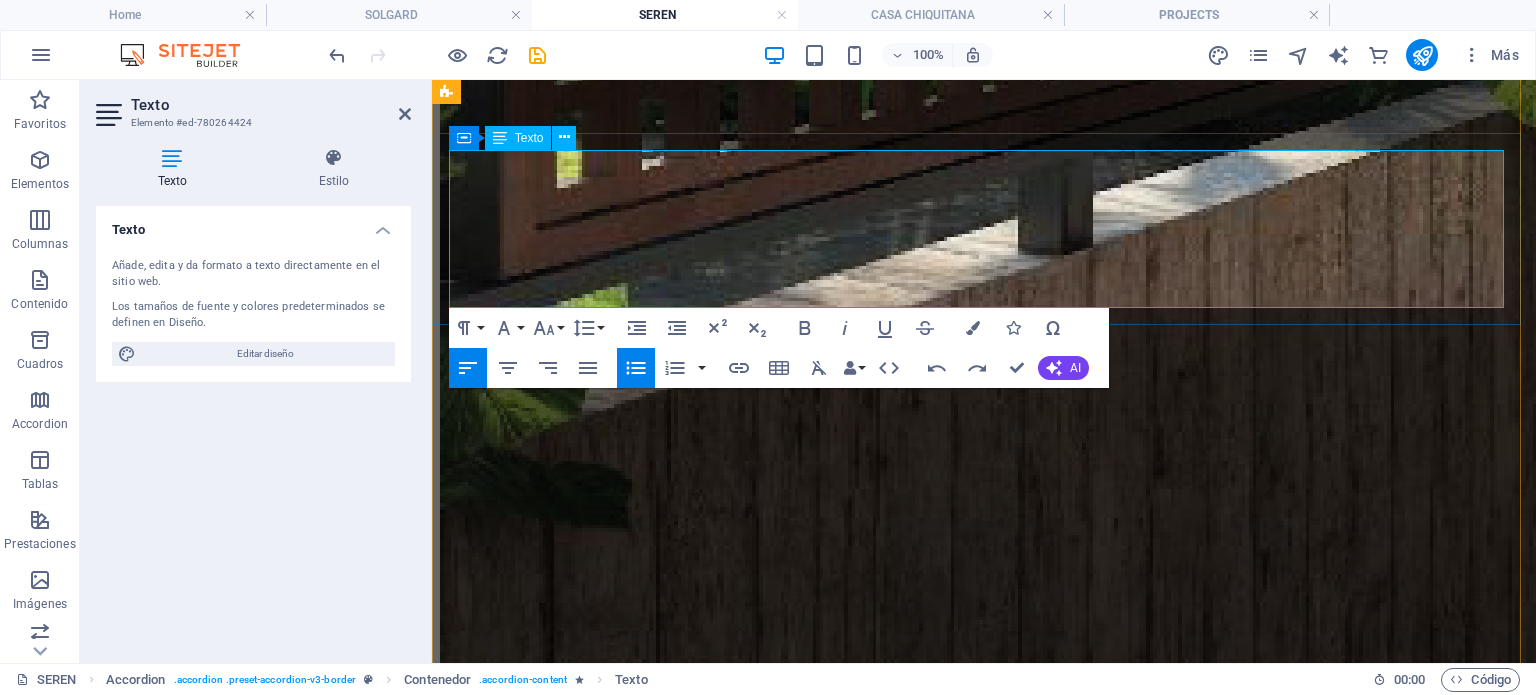click on "Area: Plot 450 m² / Built area 220 m²" at bounding box center [1004, 5536] 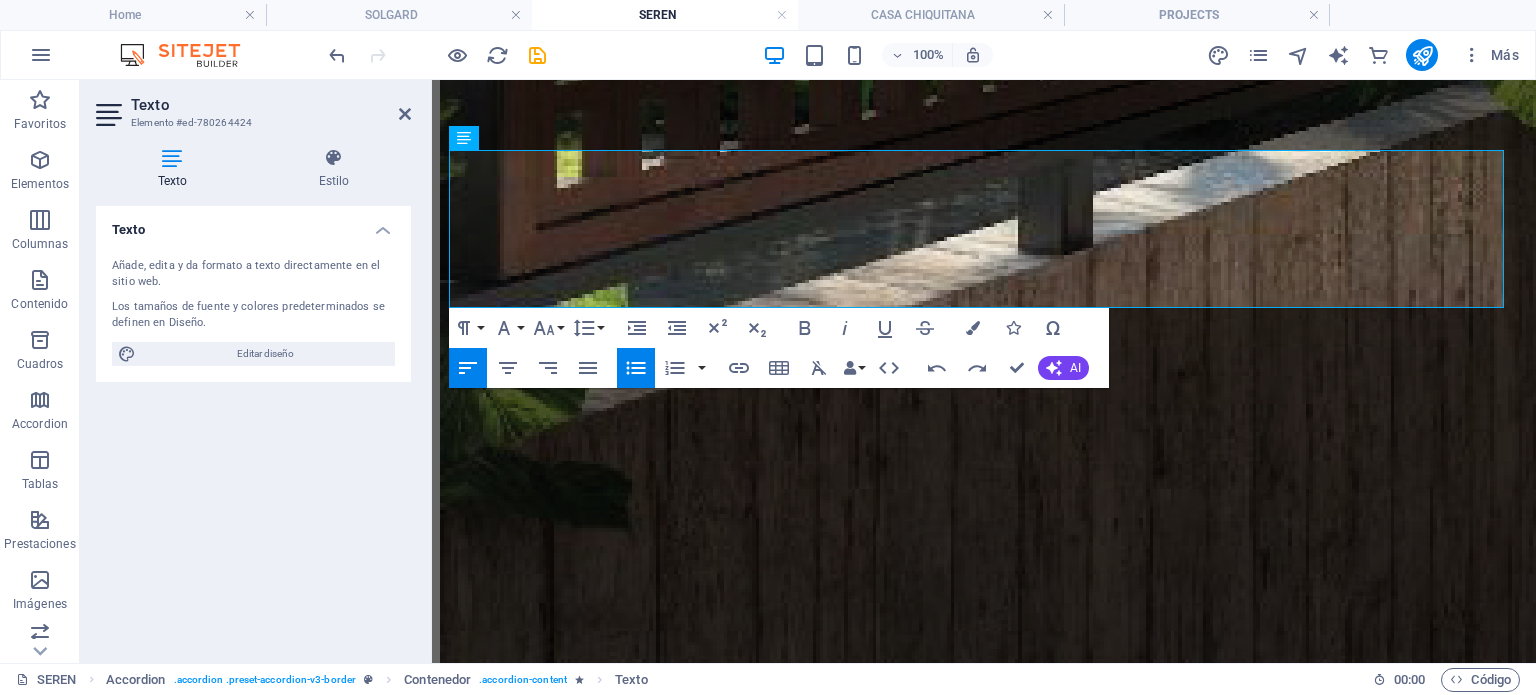click on "Architecture: KG + Studio Team: Arq. [PERSON_NAME]. Estructure: Mediterráneo SRL. Construction : ROCA Arquitectura y Construcción  Installations :  .... Partners: Tumpar / Atex Bolivia  Photography : ..." at bounding box center [984, 6049] 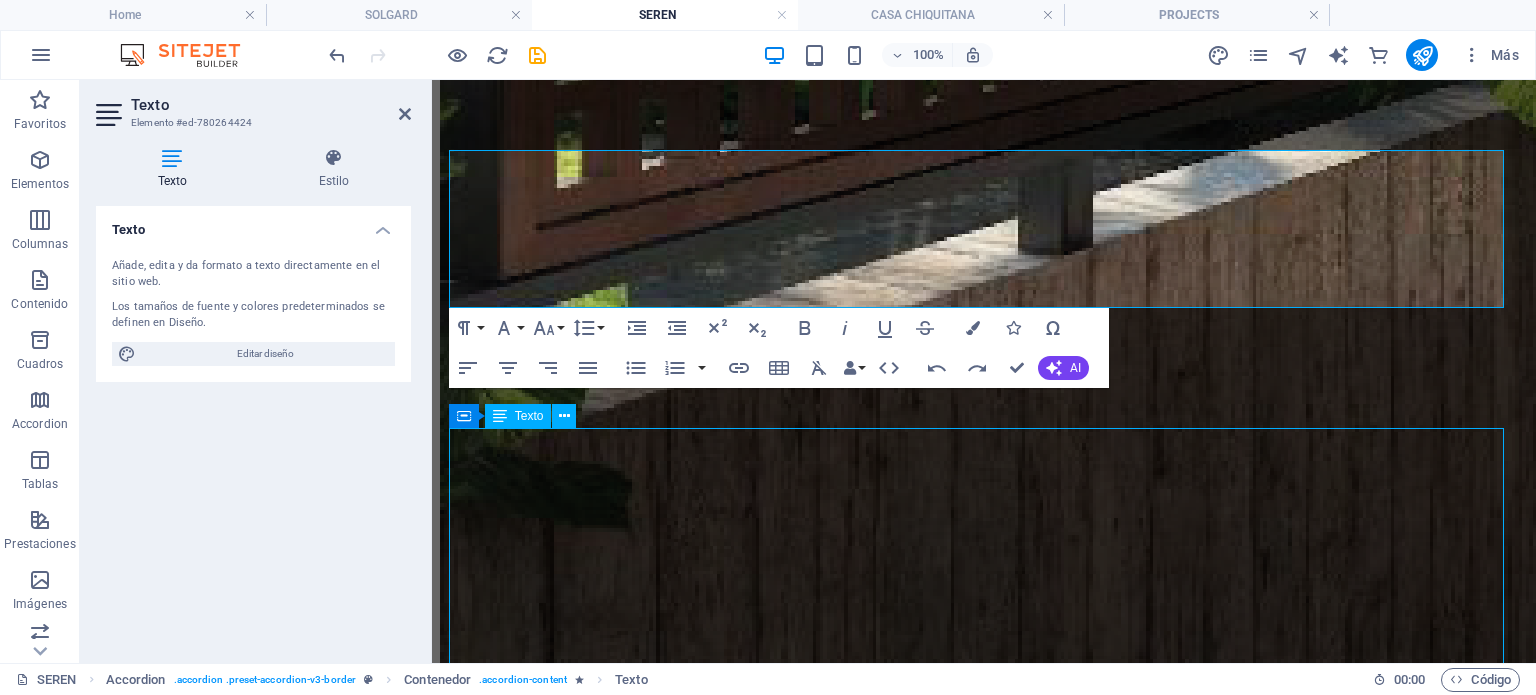 scroll, scrollTop: 5065, scrollLeft: 0, axis: vertical 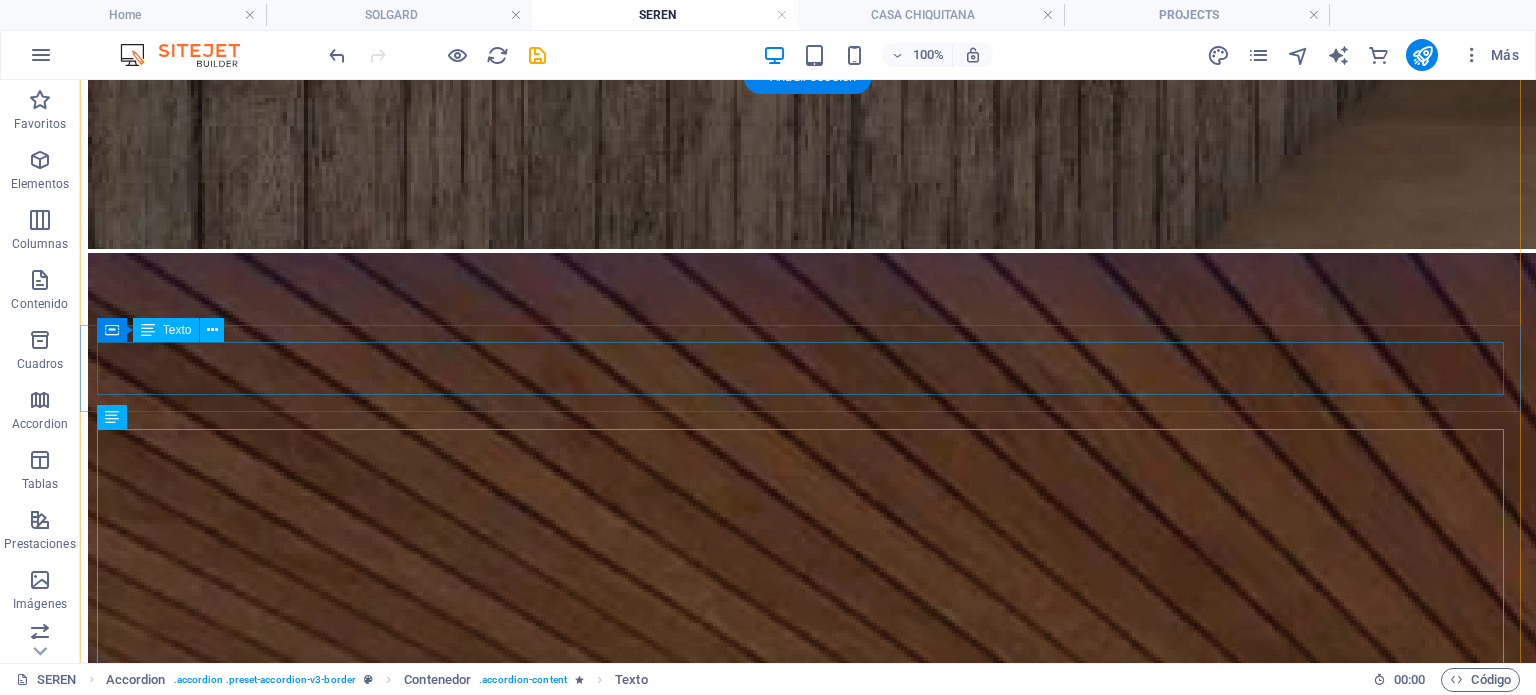 click on "Casa AP is organized around a rhythmic, modular structure that defines both space and form. The interplay between solid and void gives rise to intermediate spaces, where the house finds meaning through movement, pauses, and thresholds that blur the boundaries with its surroundings." at bounding box center [808, 5090] 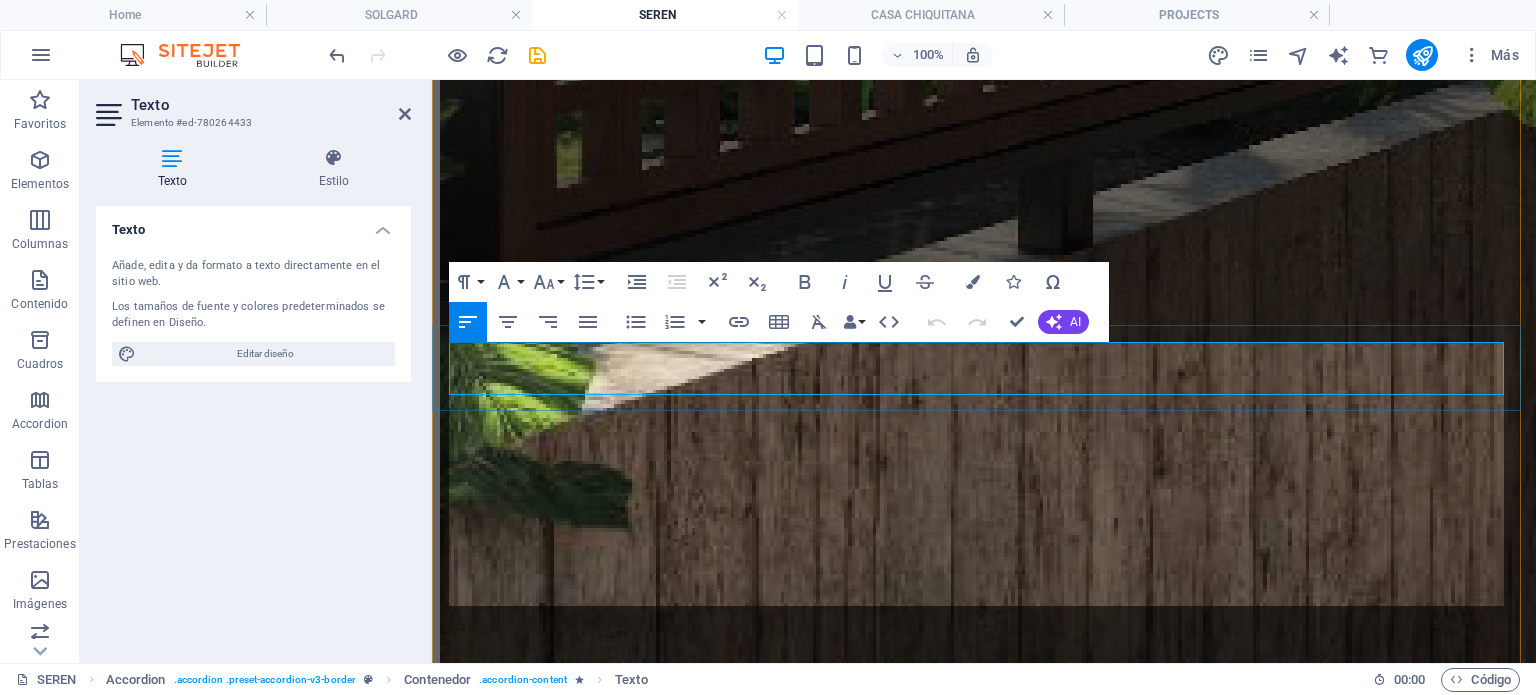 scroll, scrollTop: 22353, scrollLeft: 2, axis: both 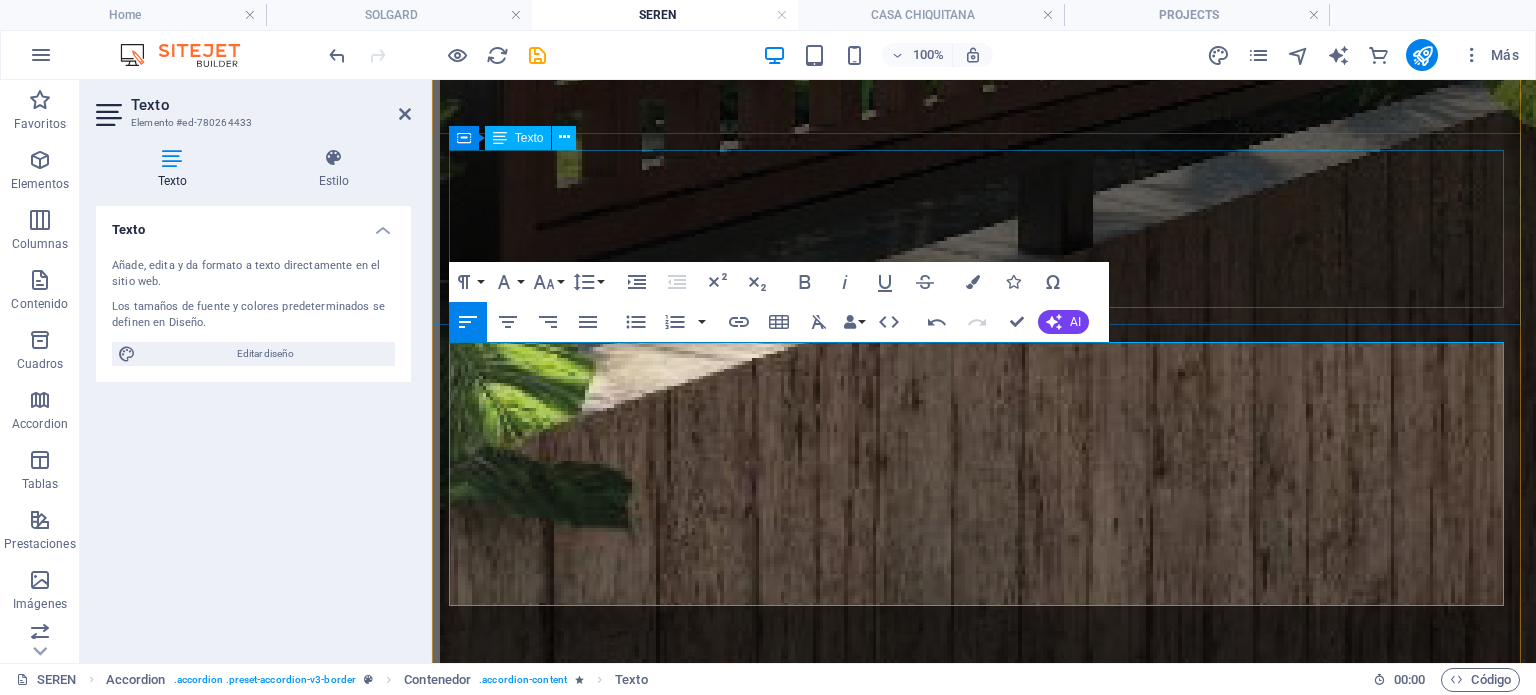 click on "Project : SEREN Location: [GEOGRAPHIC_DATA], [GEOGRAPHIC_DATA][PERSON_NAME] - [GEOGRAPHIC_DATA]  Year: 2025 Status: Under Construction  Program: Apartament Building Area: Plot 450 m² / Built area 220 m²" at bounding box center [984, 5491] 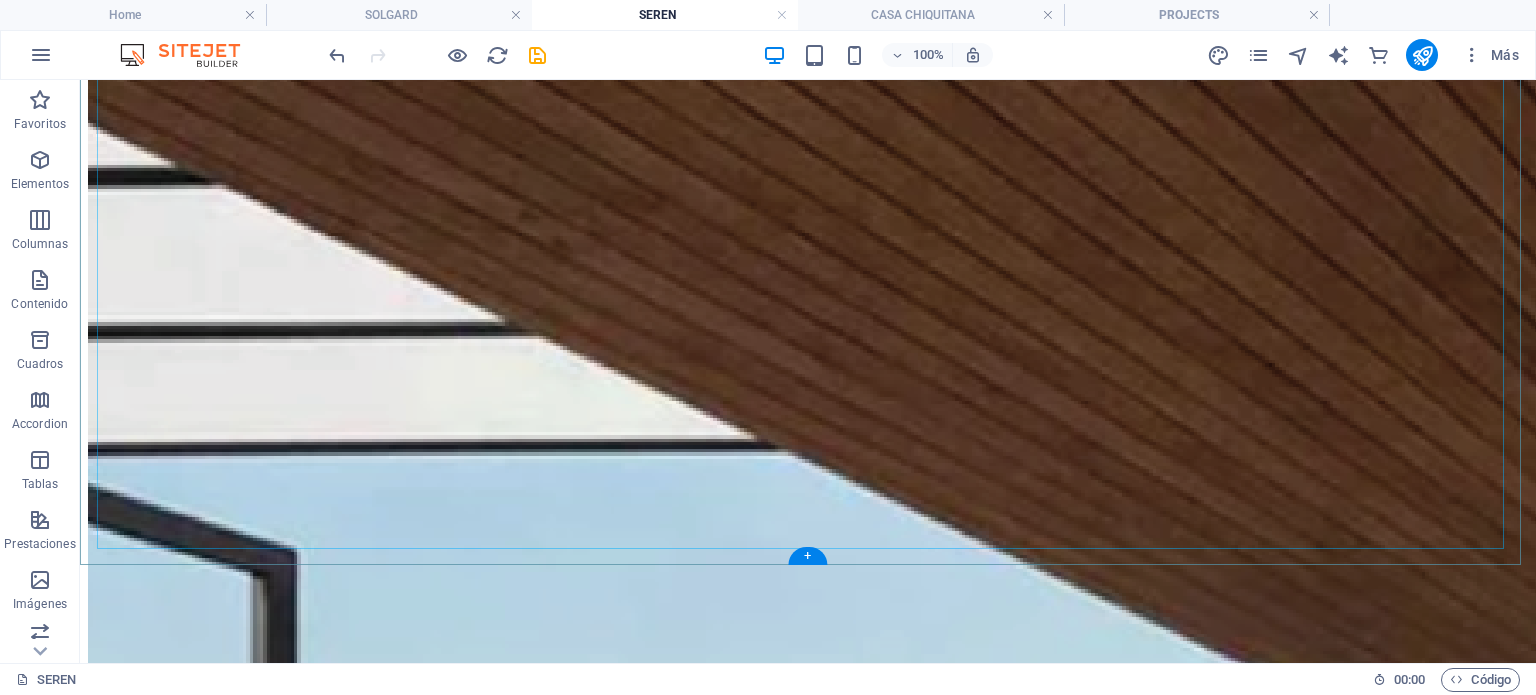 scroll, scrollTop: 5632, scrollLeft: 0, axis: vertical 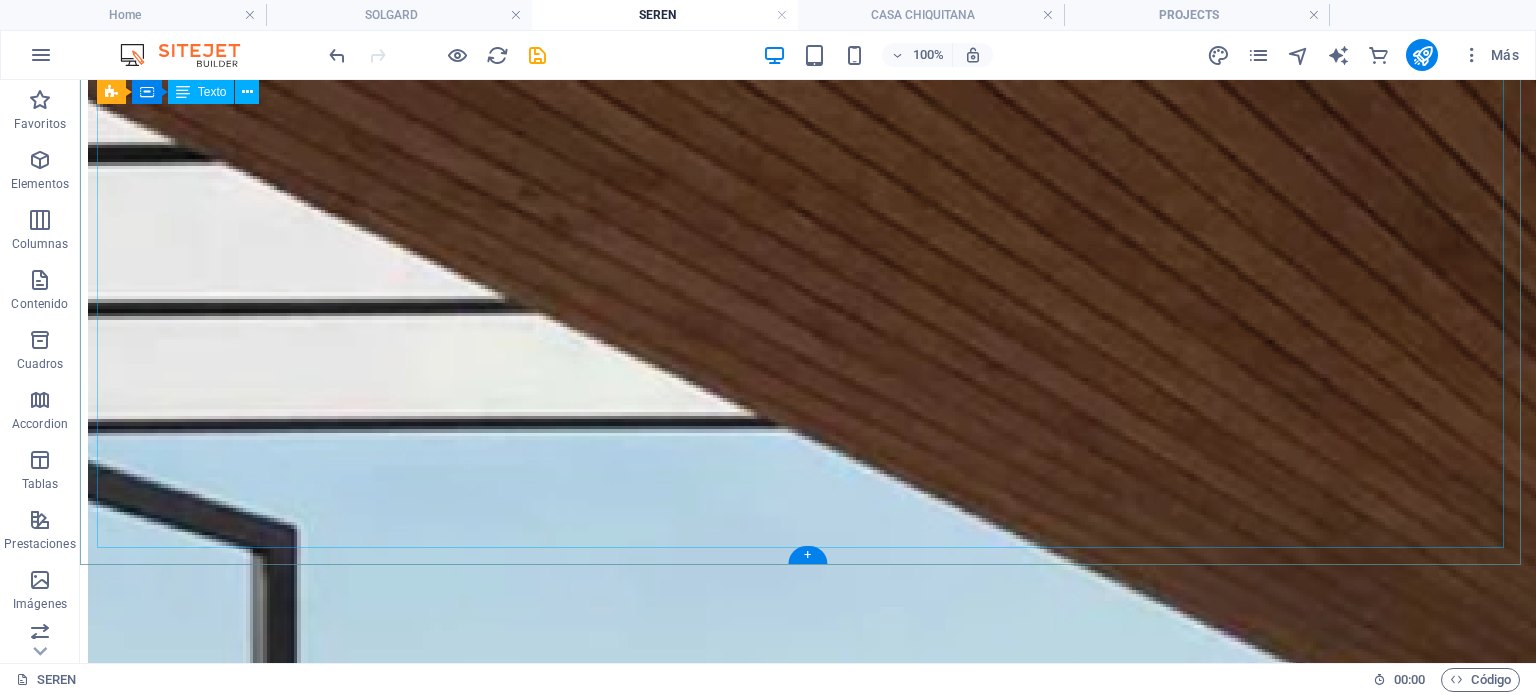 click on "Architecture: KG + Studio Team: Arq. [PERSON_NAME]. Estructure: Mediterráneo SRL. Construction : ROCA Arquitectura y Construcción  Installations :  .... Partners: Tumpar / Atex Bolivia  Photography : ..." at bounding box center [808, 5070] 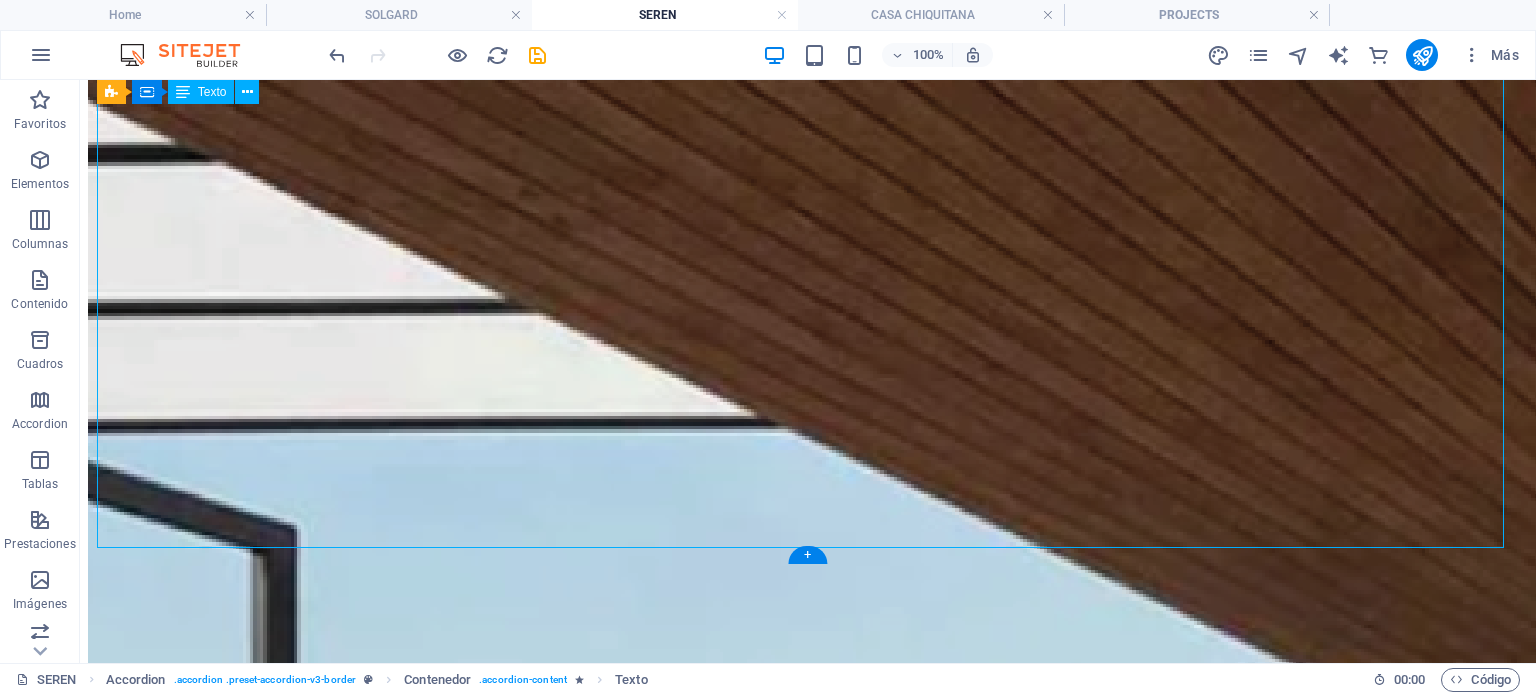 click on "Architecture: KG + Studio Team: Arq. [PERSON_NAME]. Estructure: Mediterráneo SRL. Construction : ROCA Arquitectura y Construcción  Installations :  .... Partners: Tumpar / Atex Bolivia  Photography : ..." at bounding box center (808, 5070) 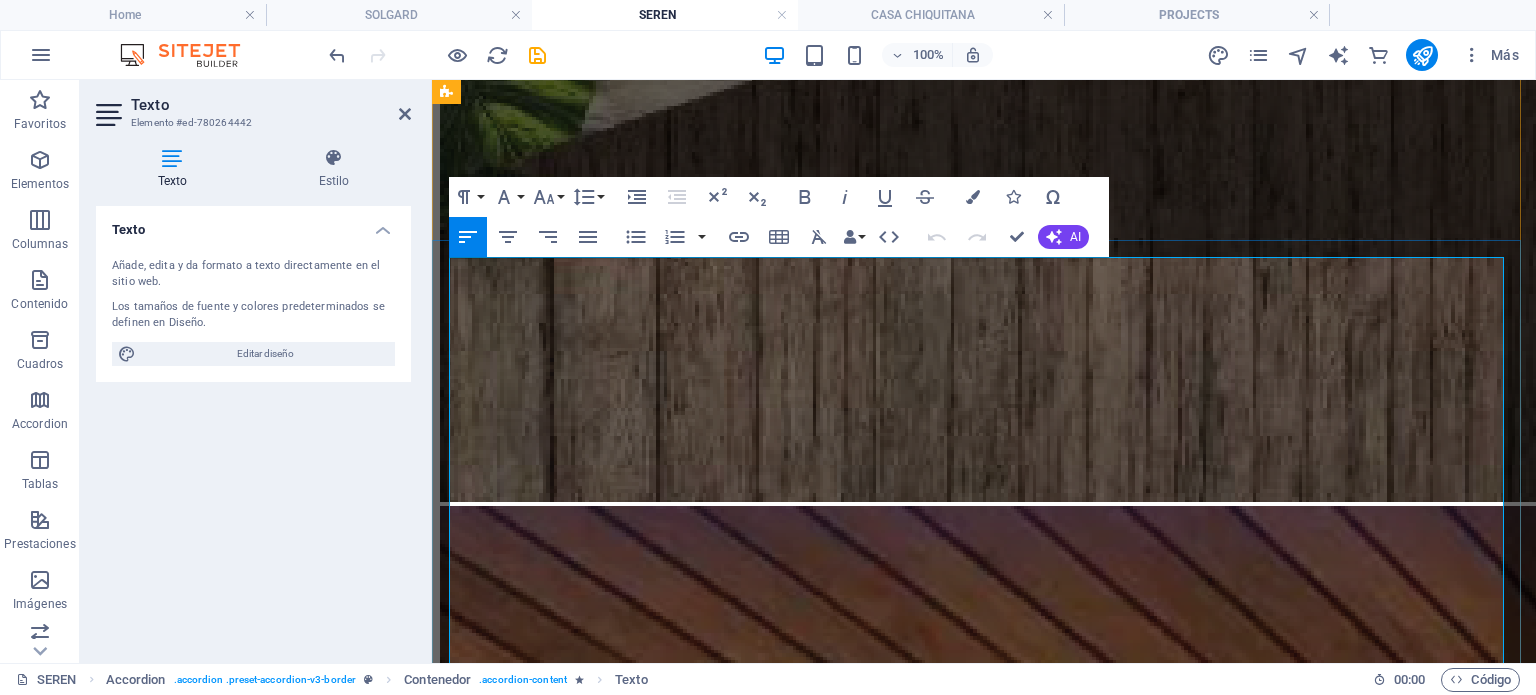 scroll, scrollTop: 4580, scrollLeft: 0, axis: vertical 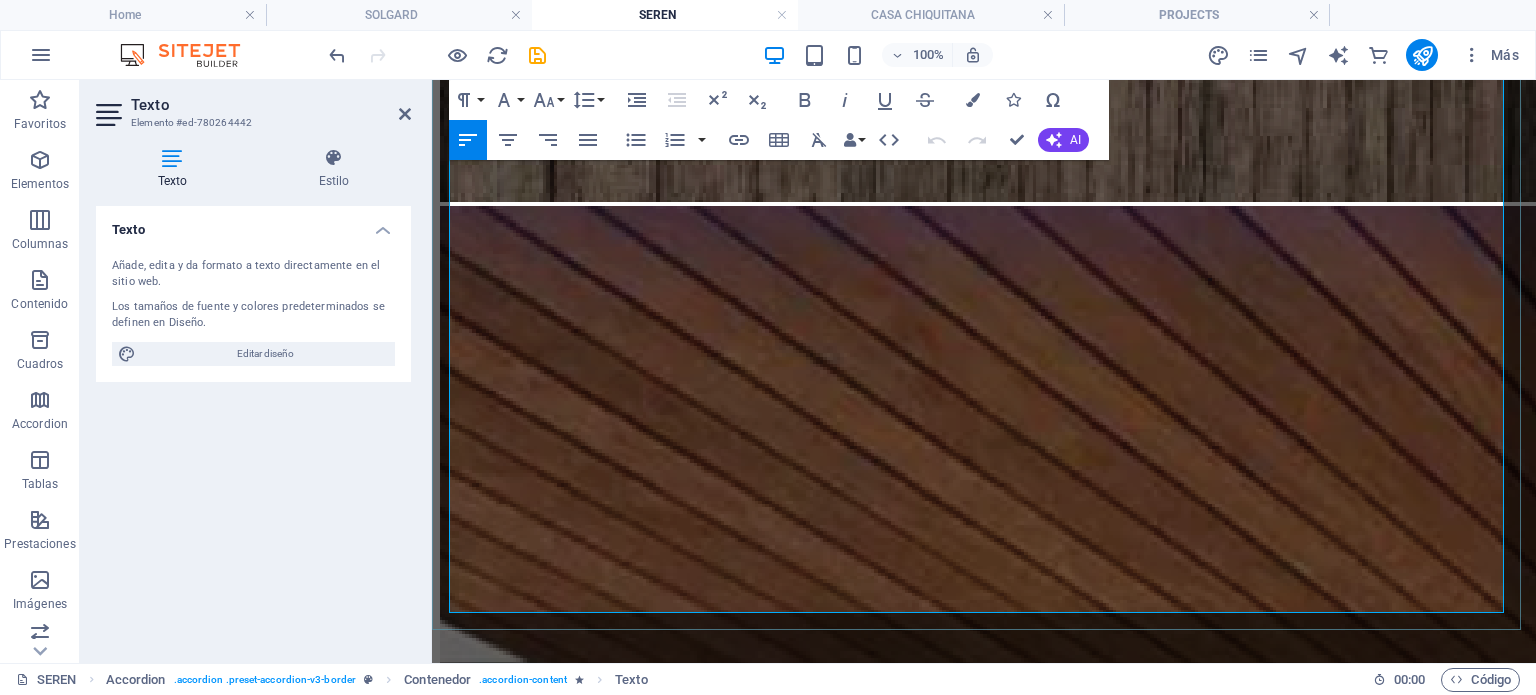 click on "ROCA Arquitectura y Construcción" at bounding box center [984, 5677] 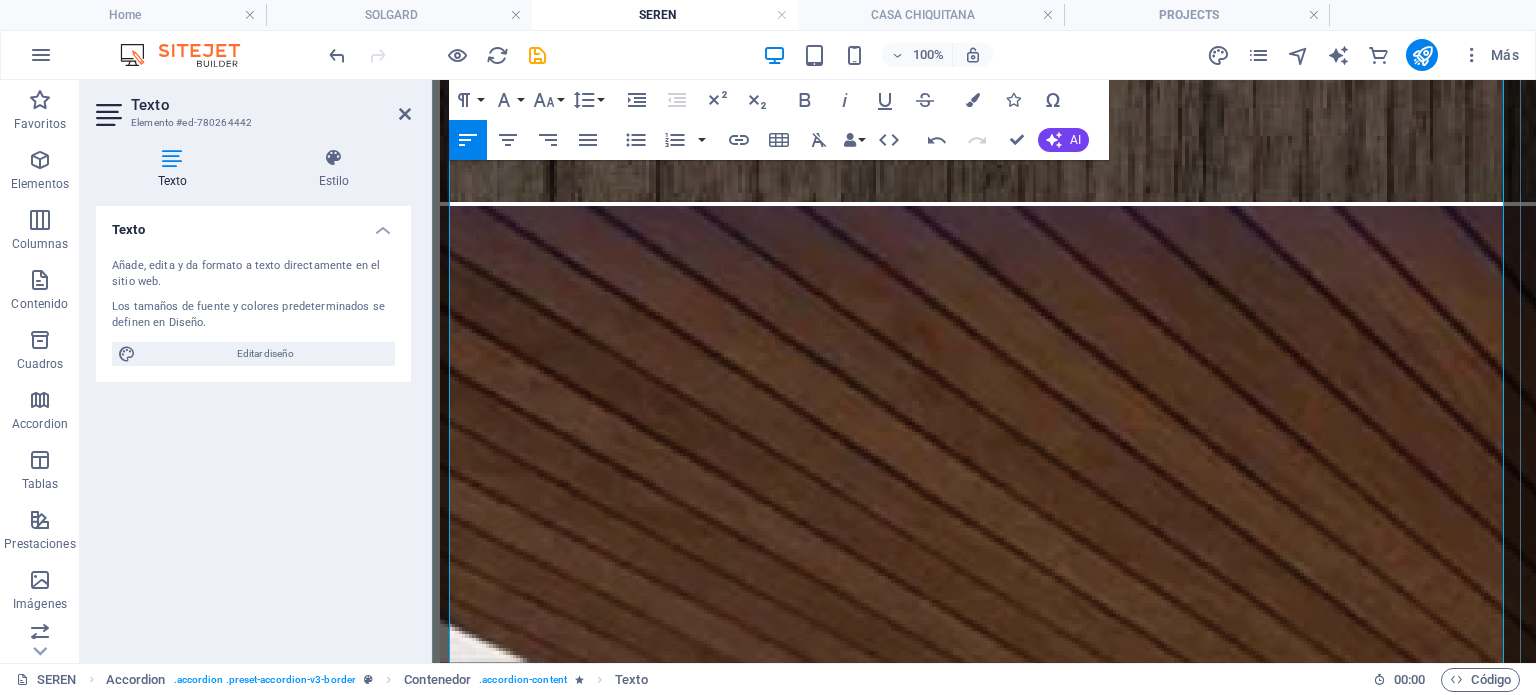 type 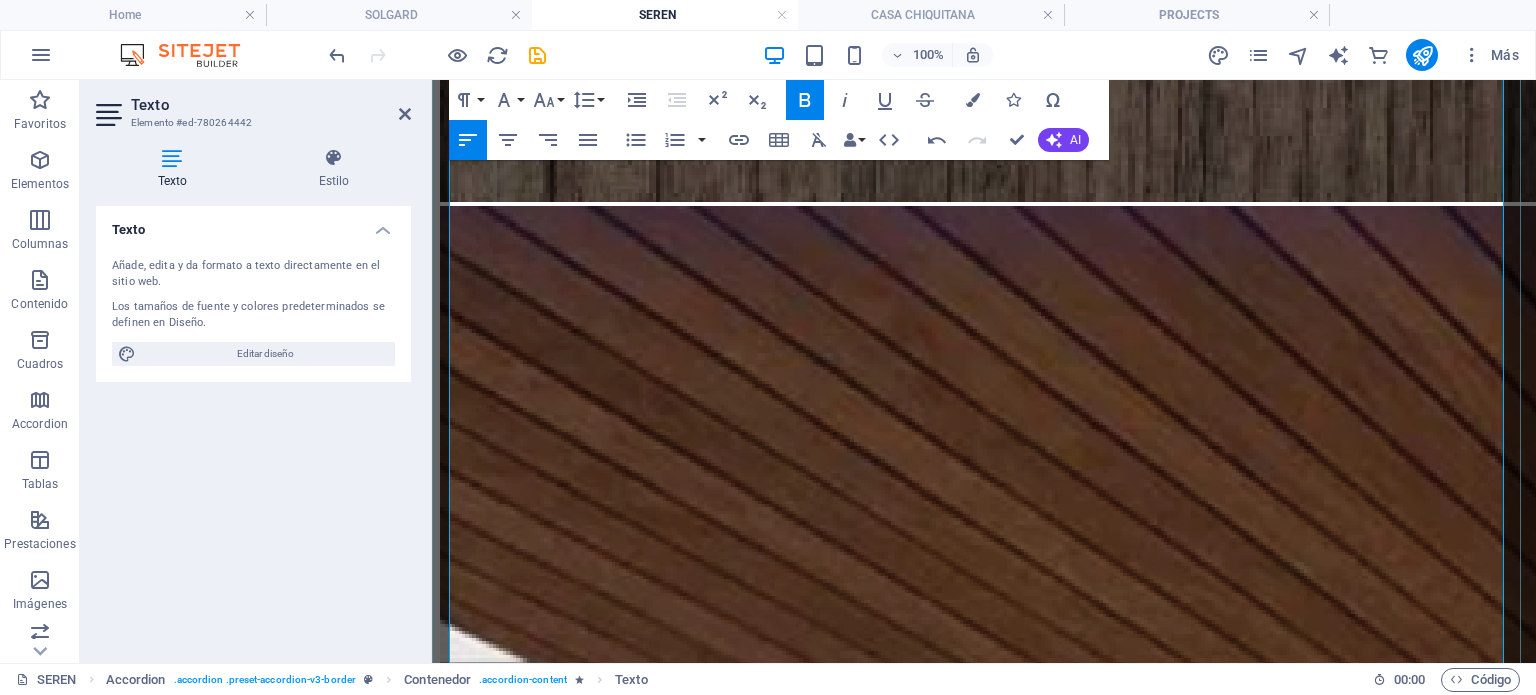 click on "TLG. The  ​" at bounding box center (984, 5779) 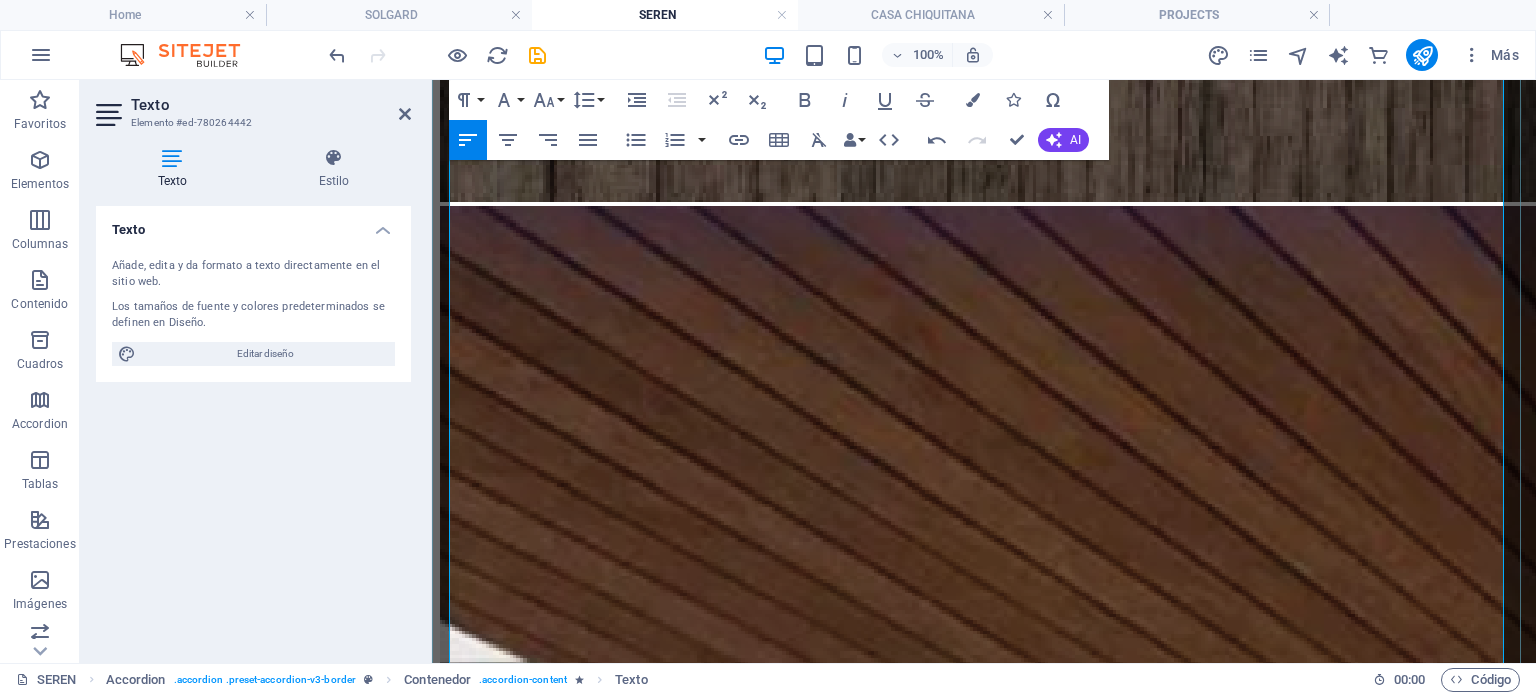 click on "TLG. The  ​   ​" at bounding box center (984, 5779) 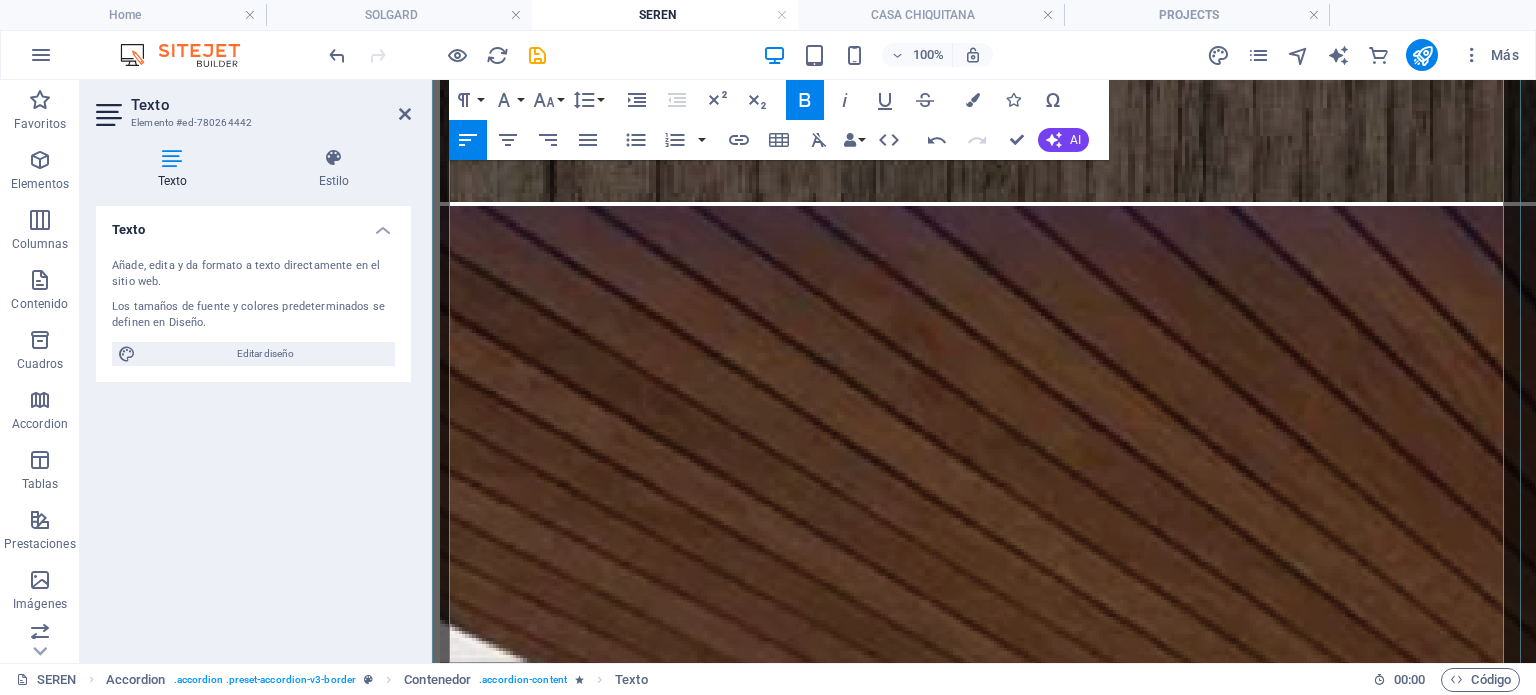 click on "TLG. The  ​   ​" at bounding box center [984, 5779] 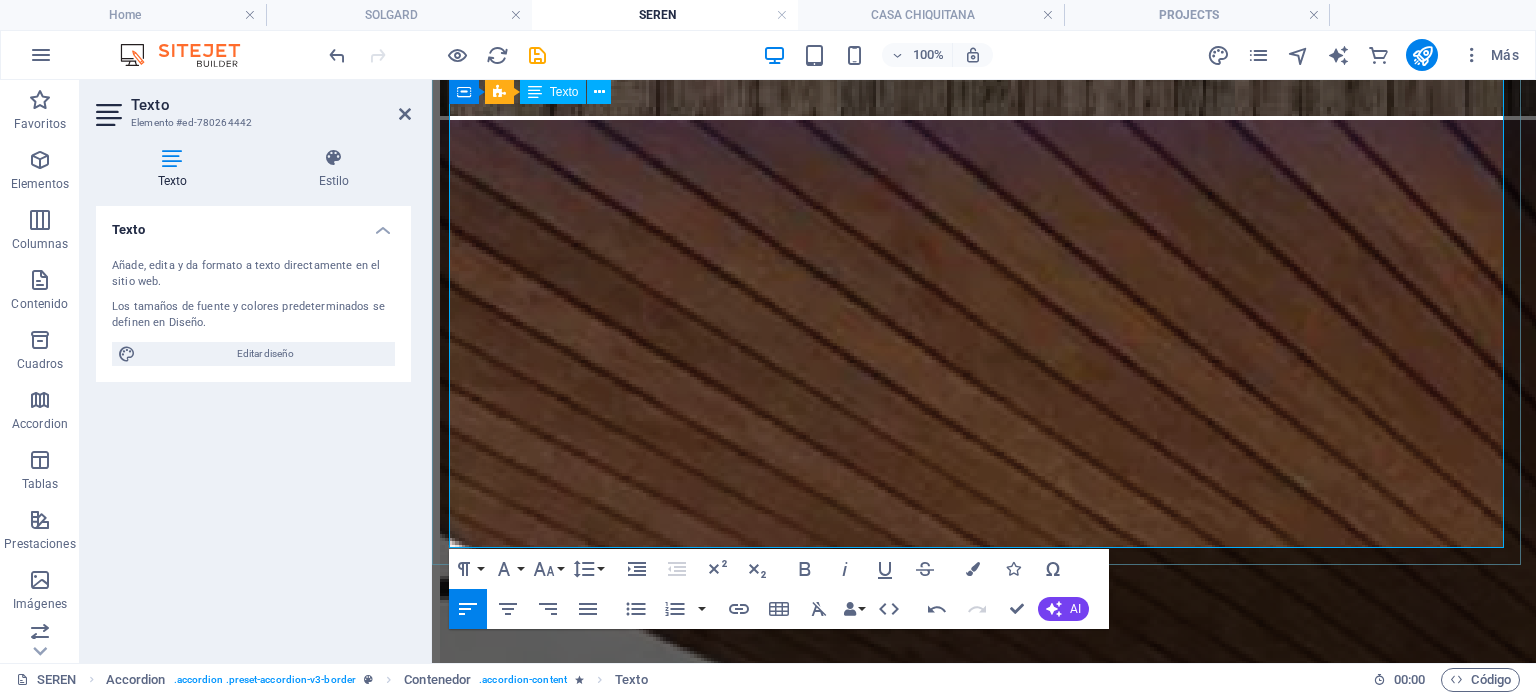 scroll, scrollTop: 4725, scrollLeft: 0, axis: vertical 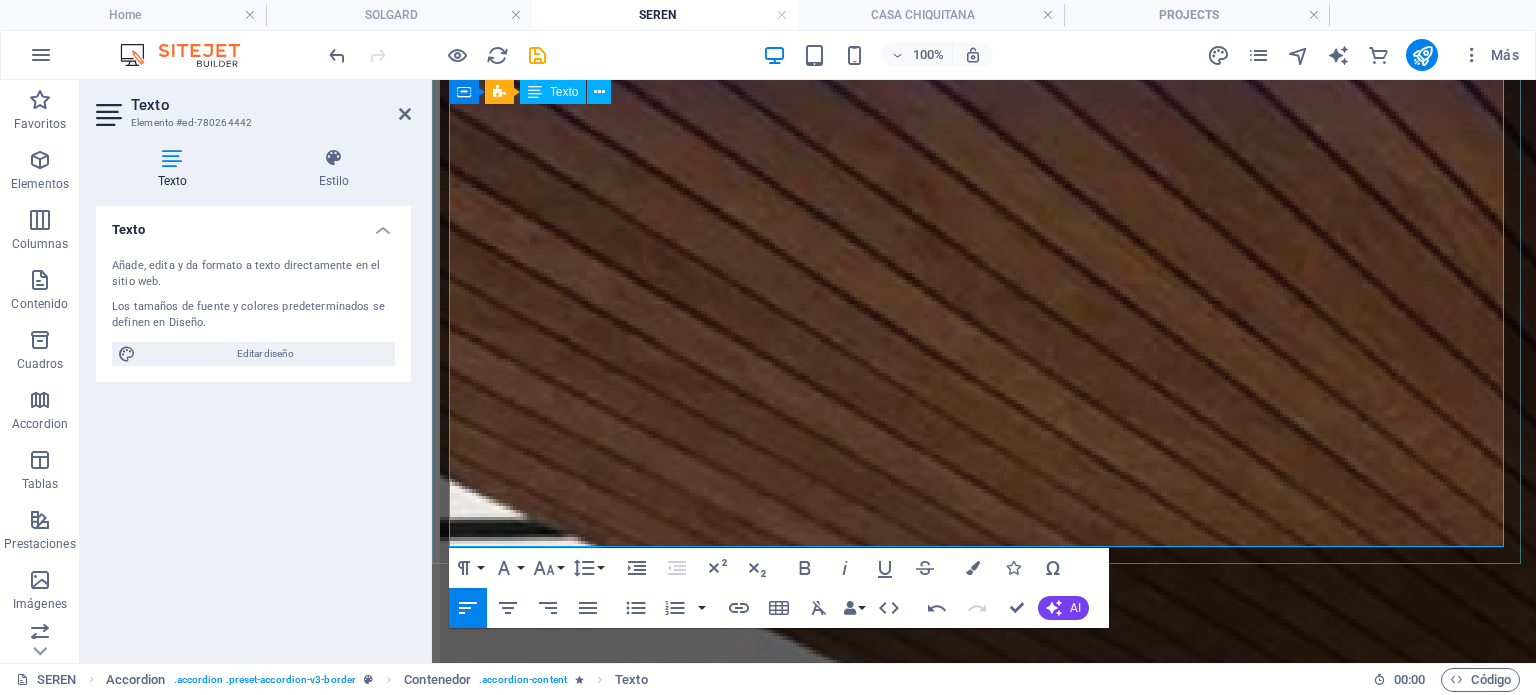 click on "Photography :" at bounding box center [984, 5906] 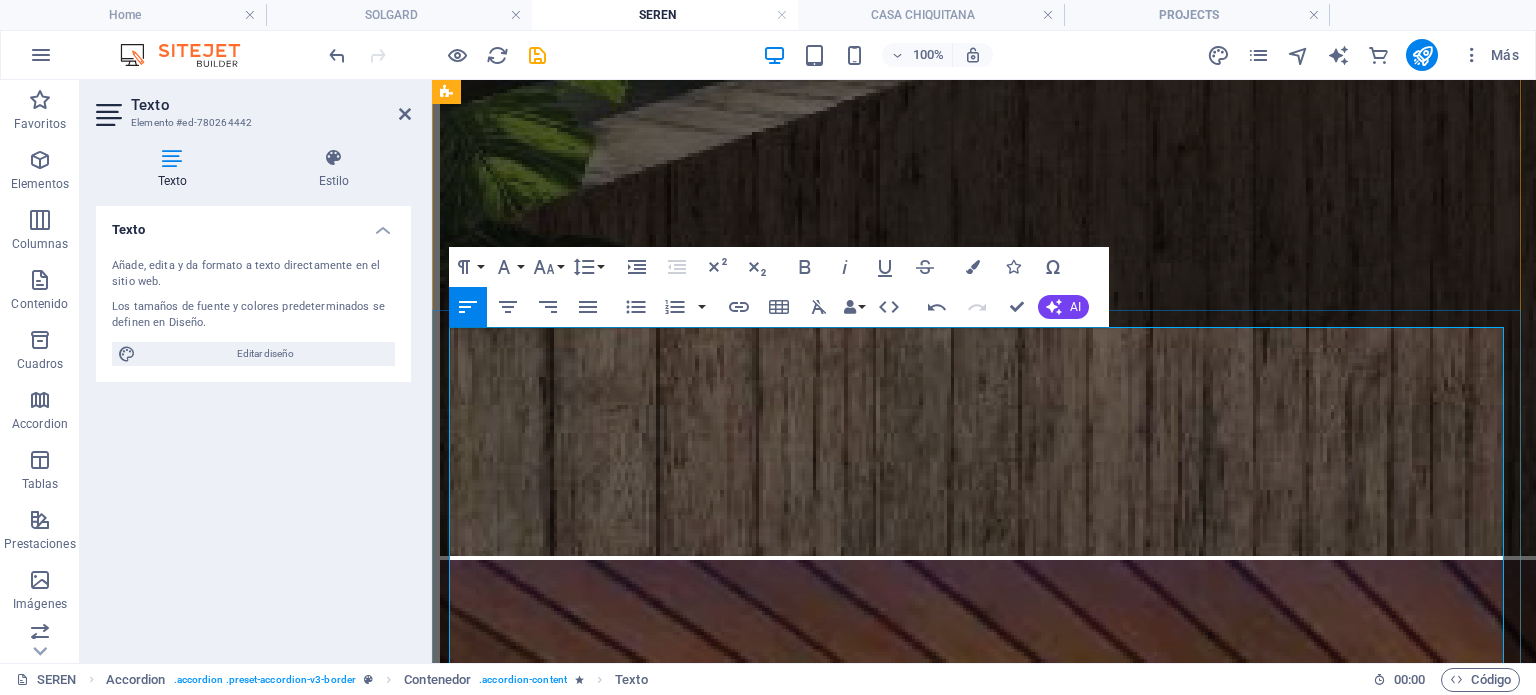 scroll, scrollTop: 4125, scrollLeft: 0, axis: vertical 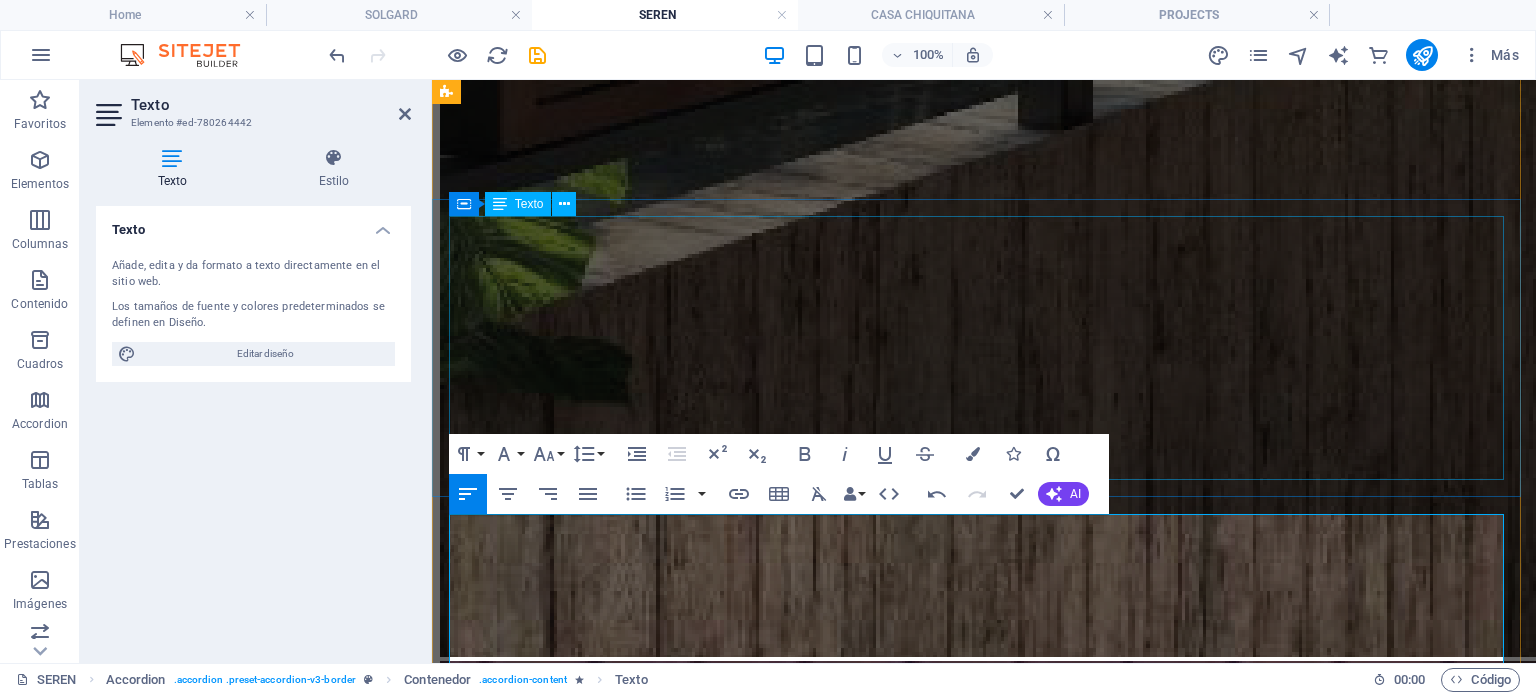 click on "[PERSON_NAME] underlying concept focuses on creating a project that finds spatial beauty within concepts of simplicity and harmony, without embellishments or unnecessary elements. This approach is the true luxury that transcends time and passing trends. The architecture is conceived as a clean, fluid, and functional space, where luxury is not ostentatious, but rather well-designed, durable, and essential. Part of this logic is the way the building's façade is managed. Luxury is translated into clean lines and durable materials of excellent quality, seeking a rational composition. The façade has everything it needs and resolves the conflict between [PERSON_NAME]' private lives and their relationship with street life." at bounding box center (984, 5584) 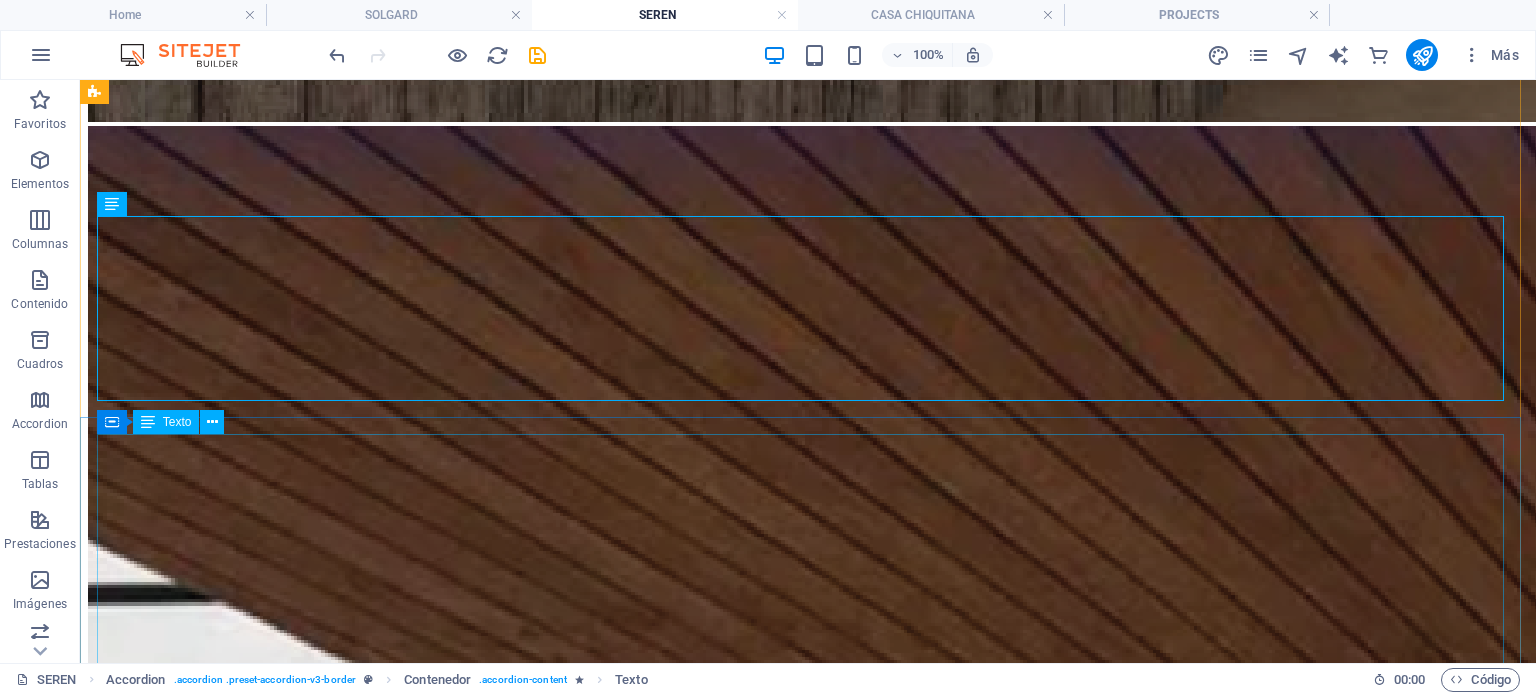 click on "Architecture: KG + Studio Team: Arq. [PERSON_NAME]. Estructure: Mediterráneo SRL. Construction : ROCA Arquitectura y Construcción Real State : TLG. The Land Mark Group Installations :  .... Partners: Tumpar / Atex Bolivia  Photography : ..." at bounding box center [808, 5561] 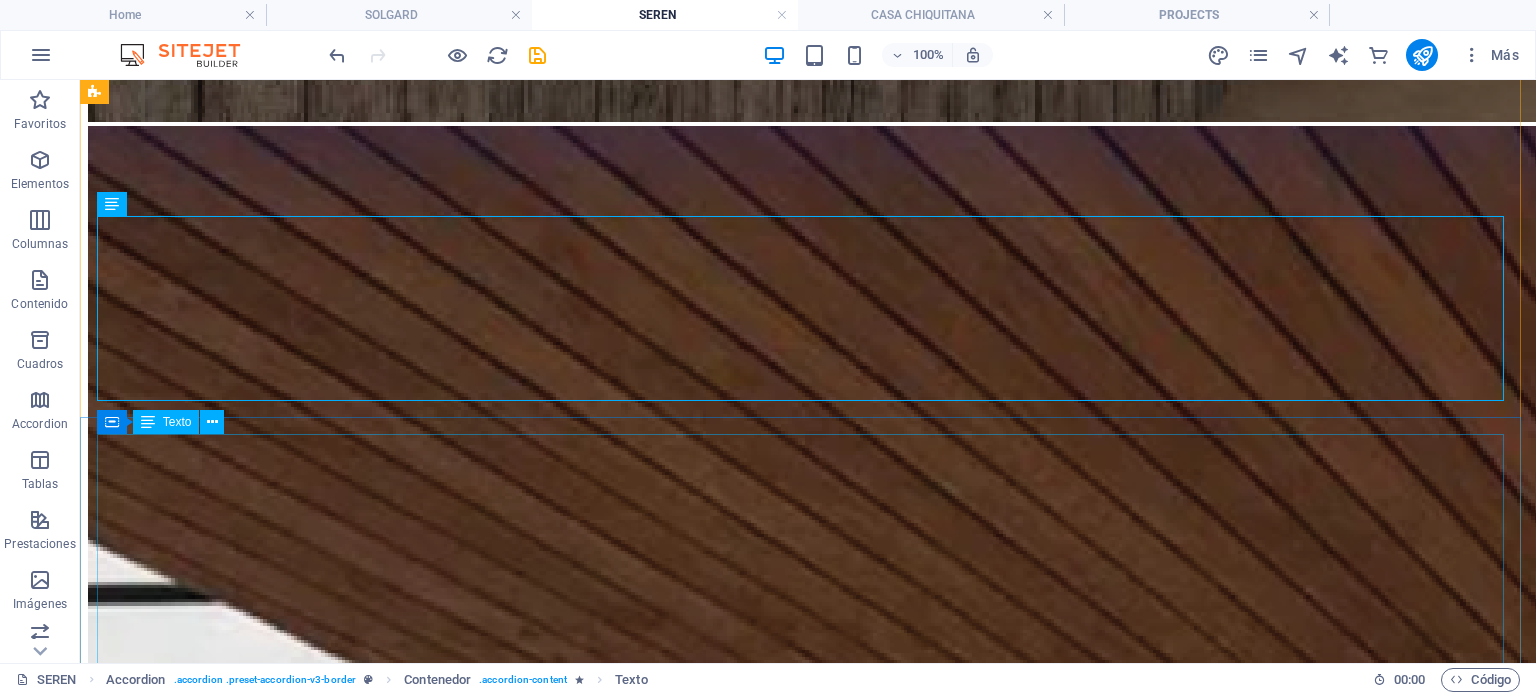 click on "[PERSON_NAME] underlying concept focuses on creating a project that finds spatial beauty within concepts of simplicity and harmony, without embellishments or unnecessary elements. This approach is the true luxury that transcends time and passing trends. The architecture is conceived as a clean, fluid, and functional space, where luxury is not ostentatious, but rather well-designed, durable, and essential. Part of this logic is the way the building's façade is managed. Luxury is translated into clean lines and durable materials of excellent quality, seeking a rational composition. The façade has everything it needs and resolves the conflict between [PERSON_NAME]' private lives and their relationship with street life." at bounding box center (808, 5023) 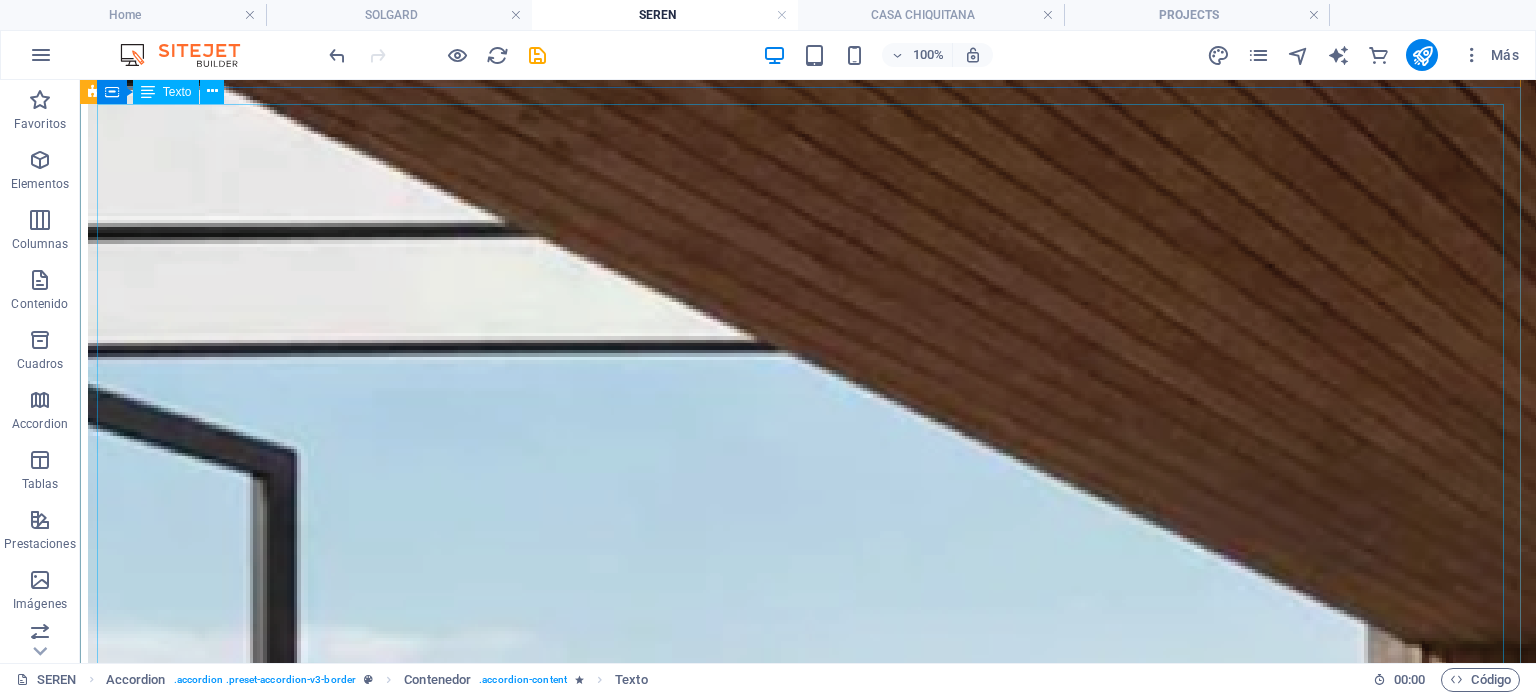 scroll, scrollTop: 5712, scrollLeft: 0, axis: vertical 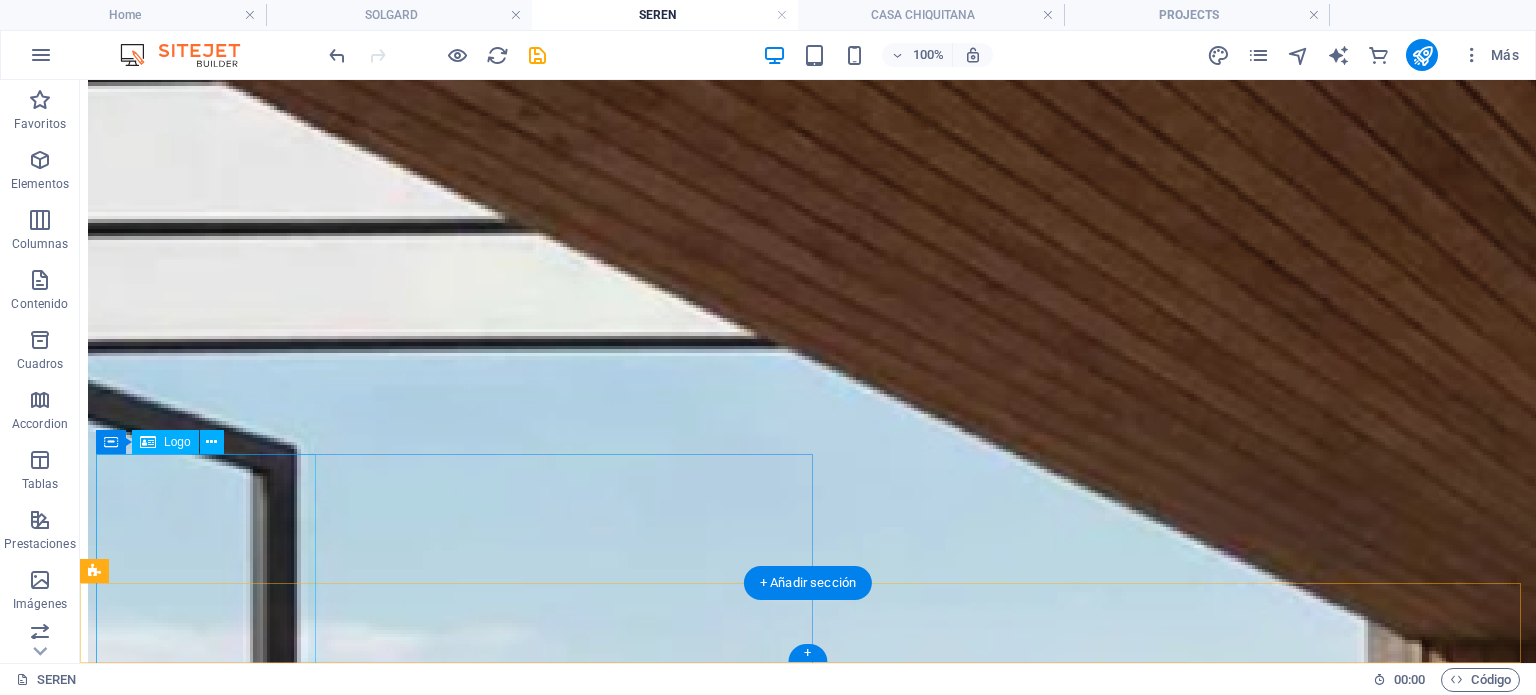 click at bounding box center (808, 5638) 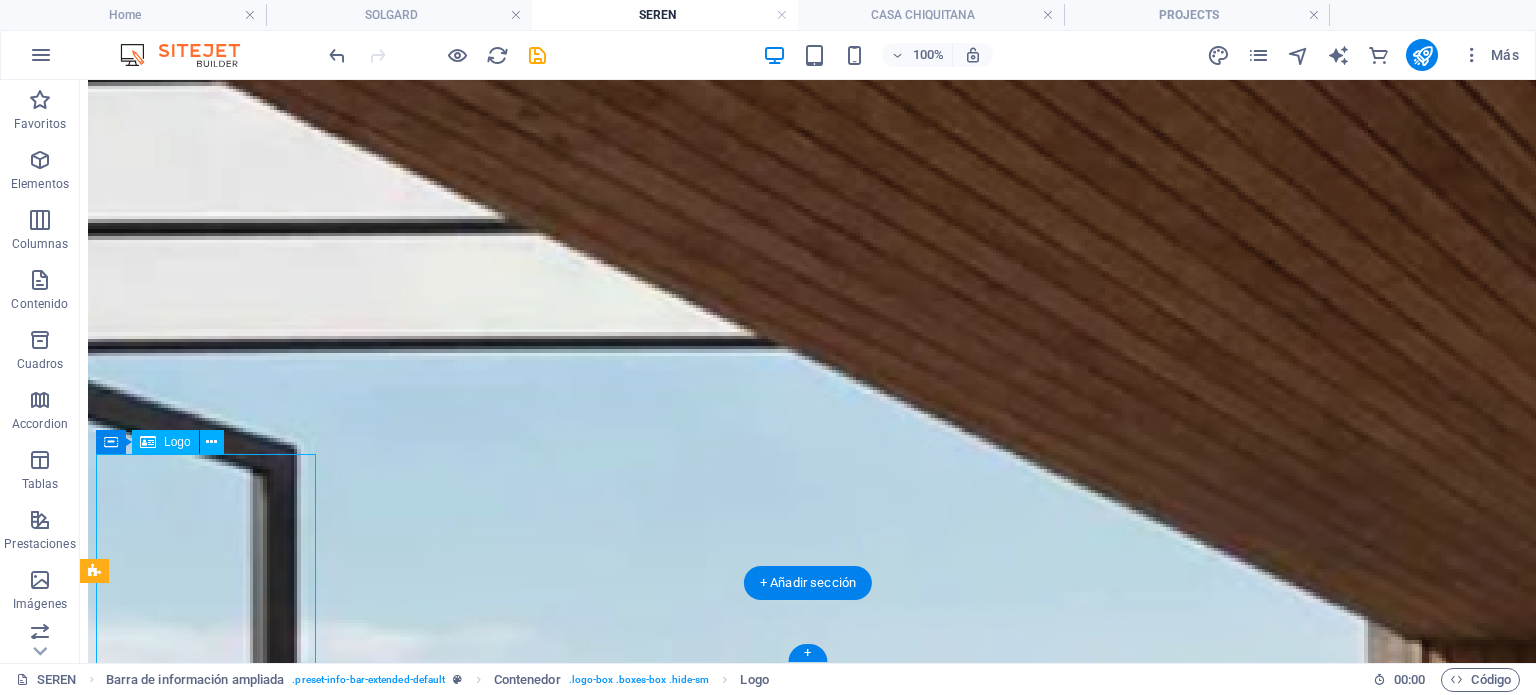 click at bounding box center [808, 5638] 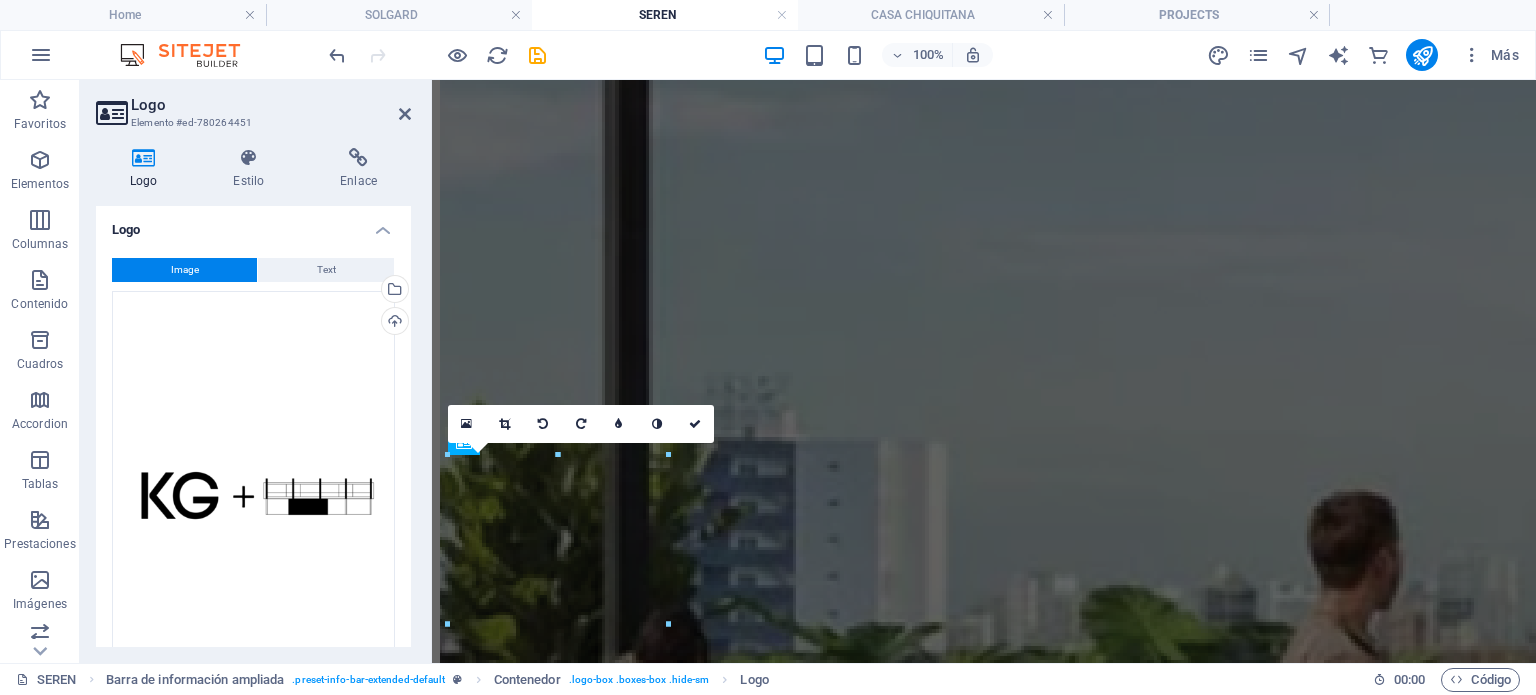 scroll, scrollTop: 4724, scrollLeft: 0, axis: vertical 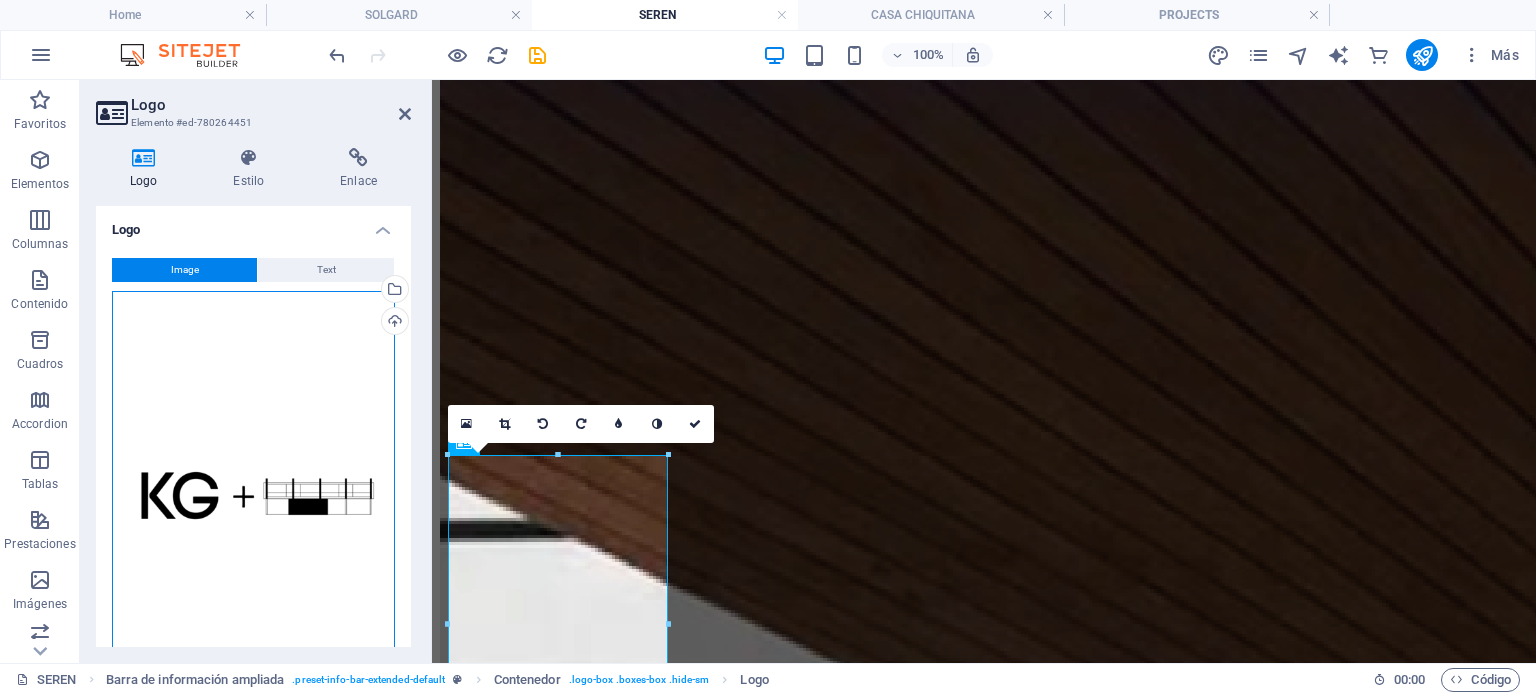 click on "Arrastra archivos aquí, haz clic para escoger archivos o  selecciona archivos de Archivos o de nuestra galería gratuita de fotos y vídeos" at bounding box center [253, 505] 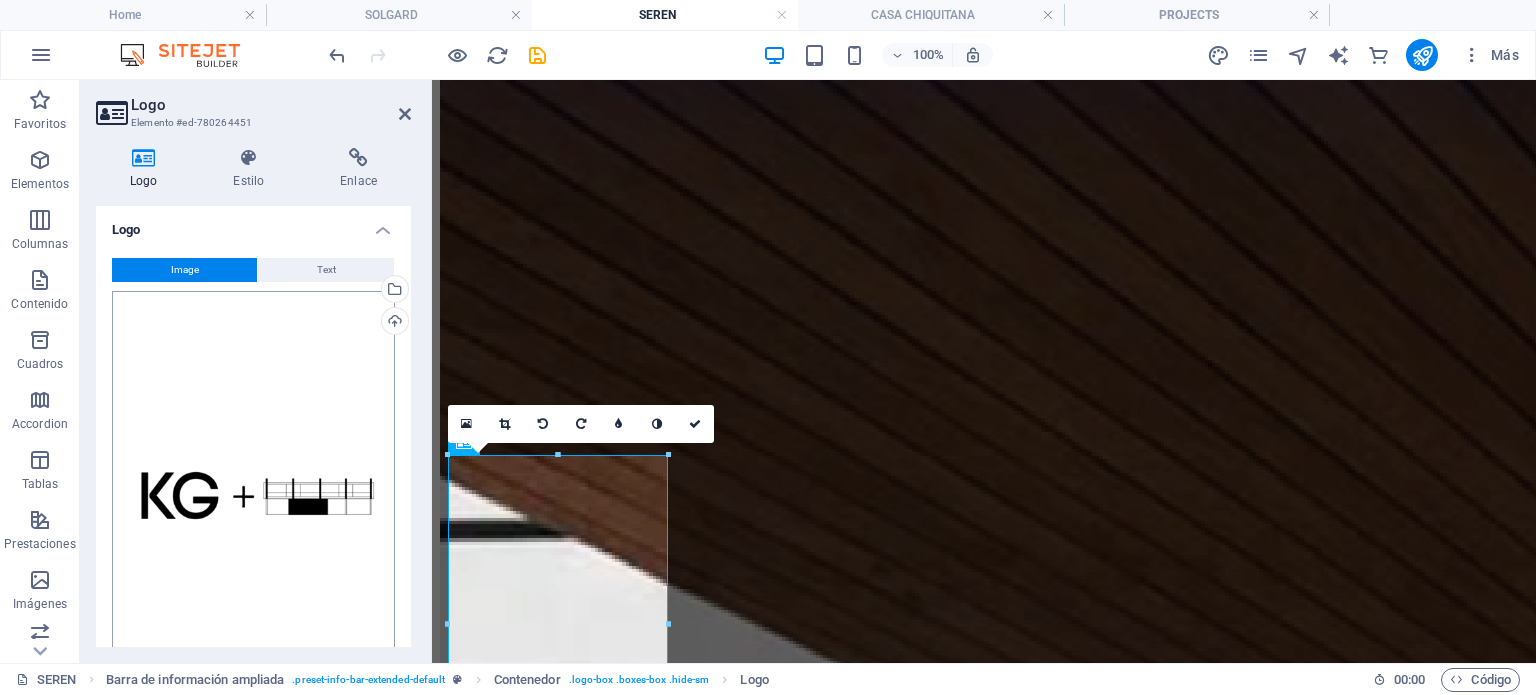 scroll, scrollTop: 4092, scrollLeft: 0, axis: vertical 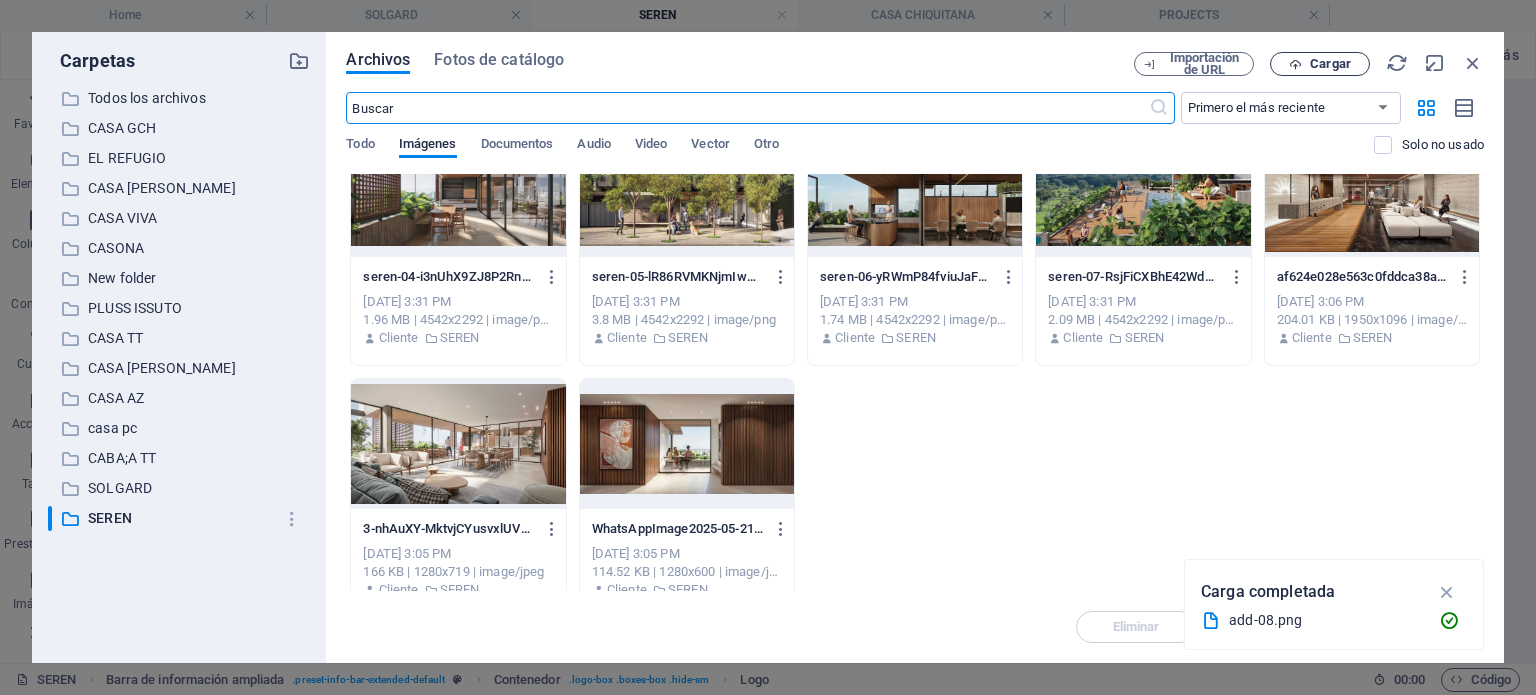 click on "Cargar" at bounding box center (1330, 64) 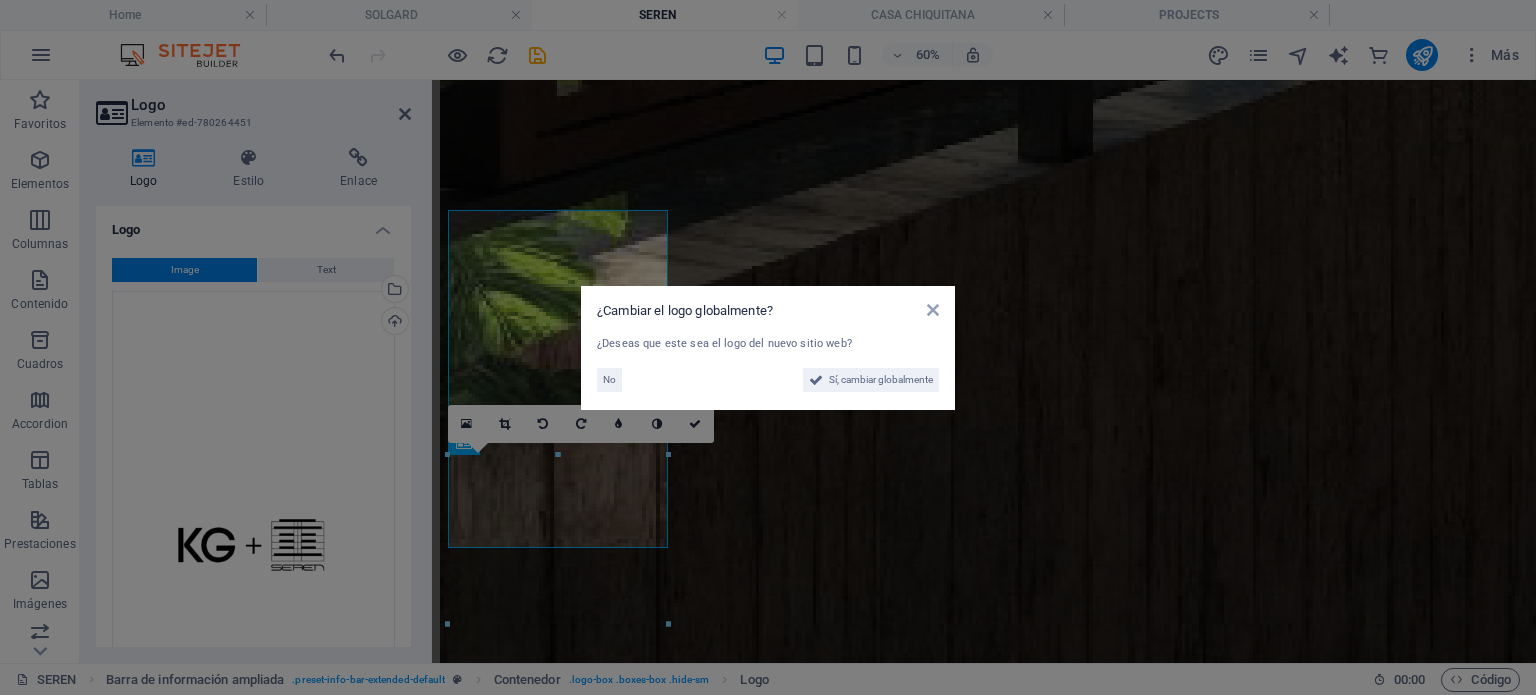 scroll, scrollTop: 4724, scrollLeft: 0, axis: vertical 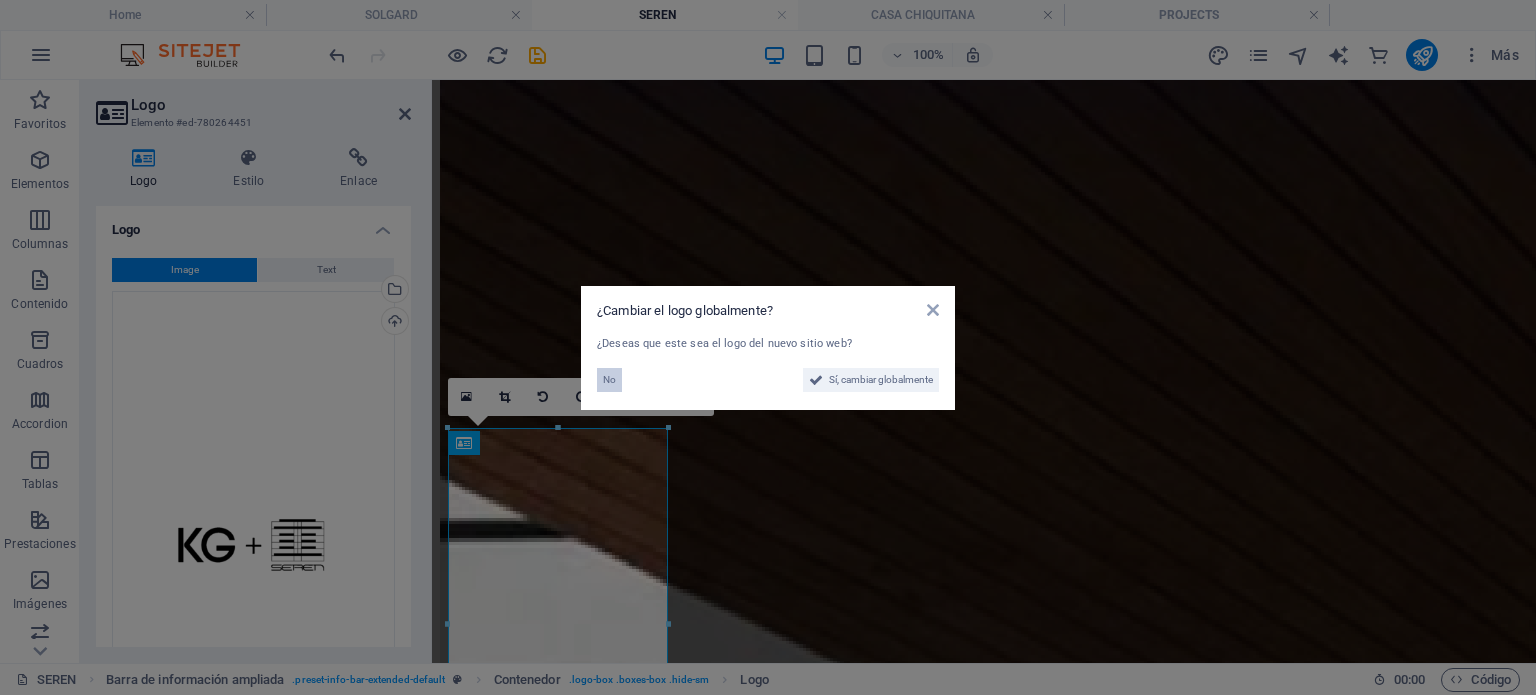 click on "No" at bounding box center (609, 380) 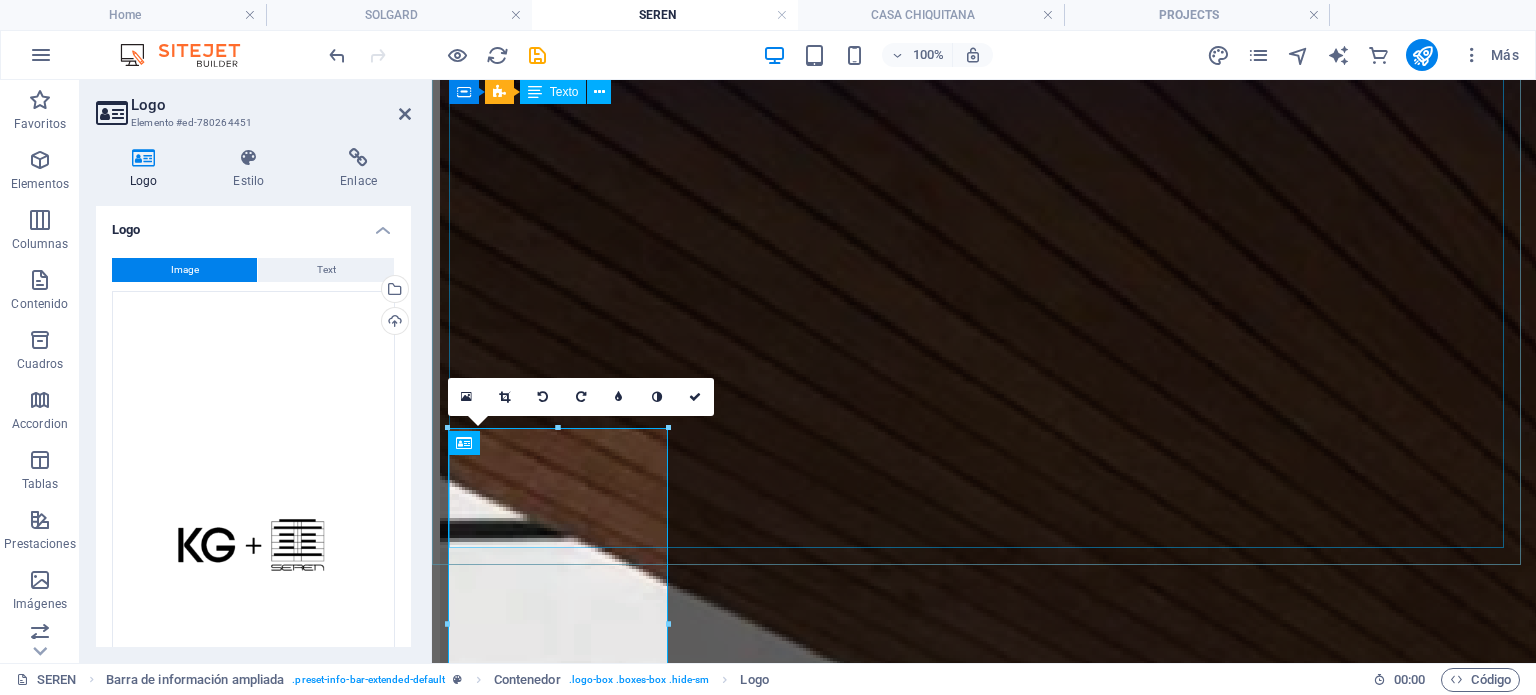 scroll, scrollTop: 4725, scrollLeft: 0, axis: vertical 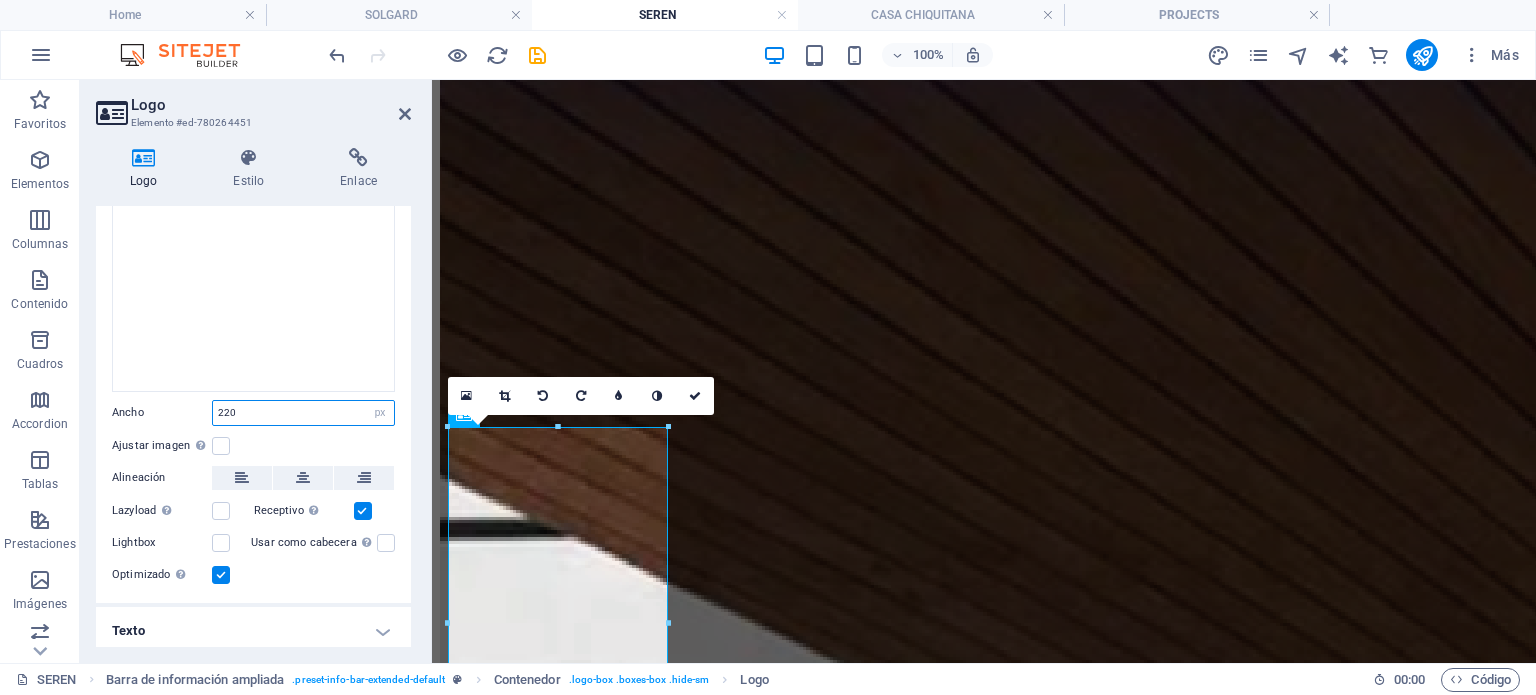 click on "220" at bounding box center (303, 413) 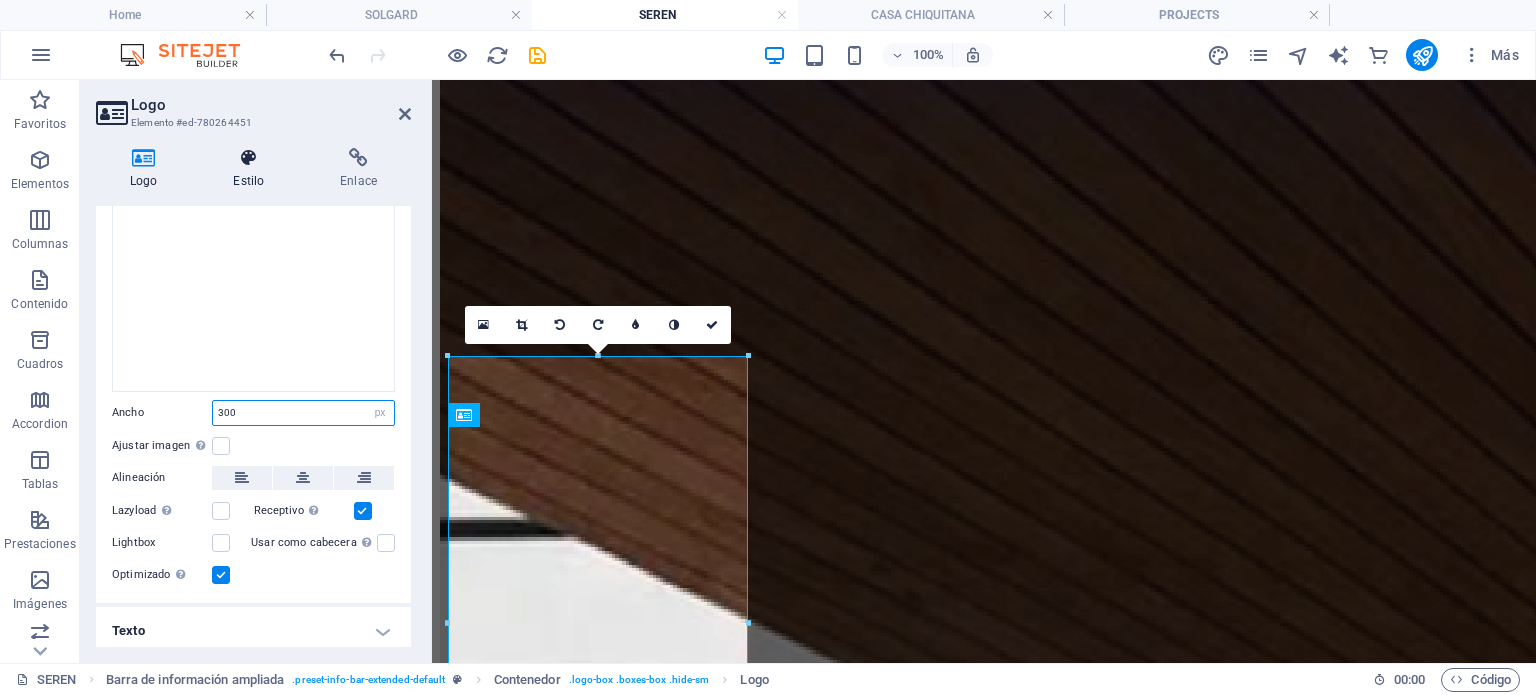 type on "300" 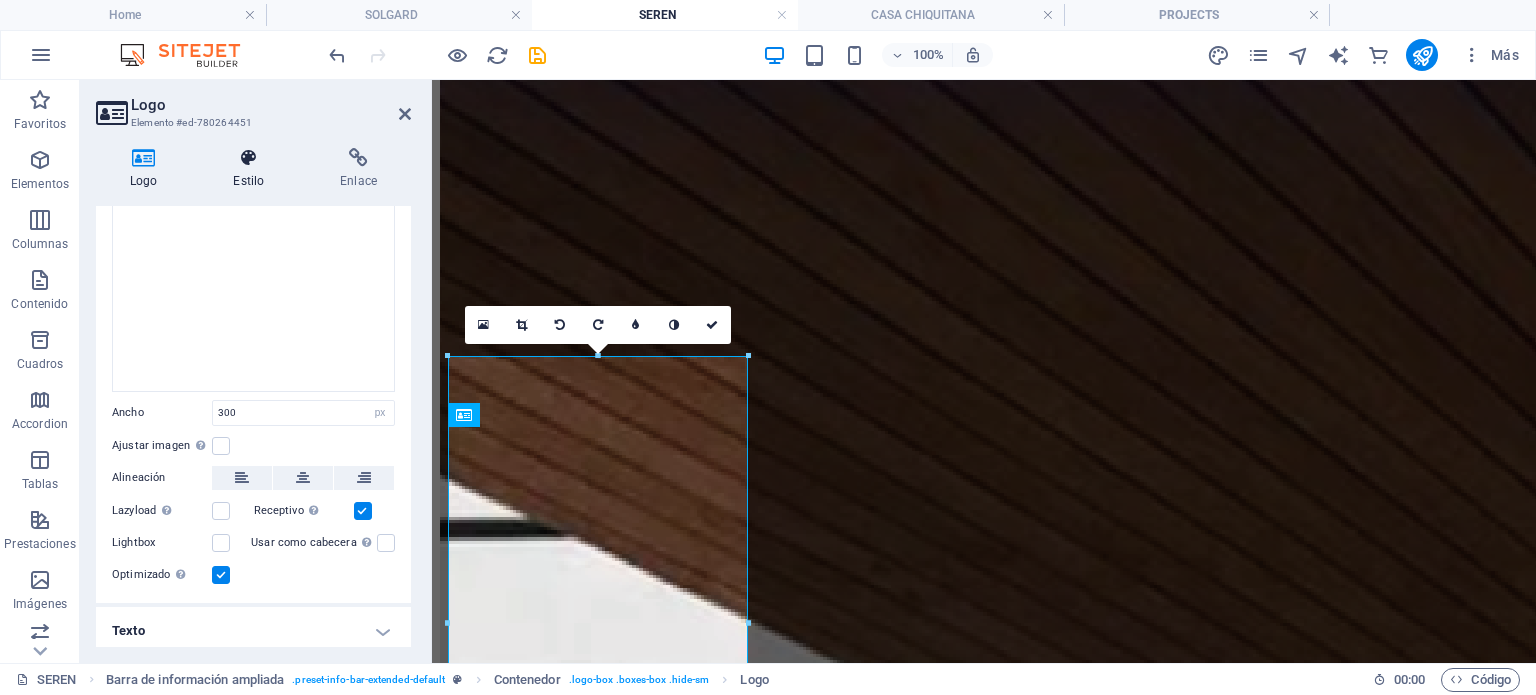 click on "Estilo" at bounding box center [252, 169] 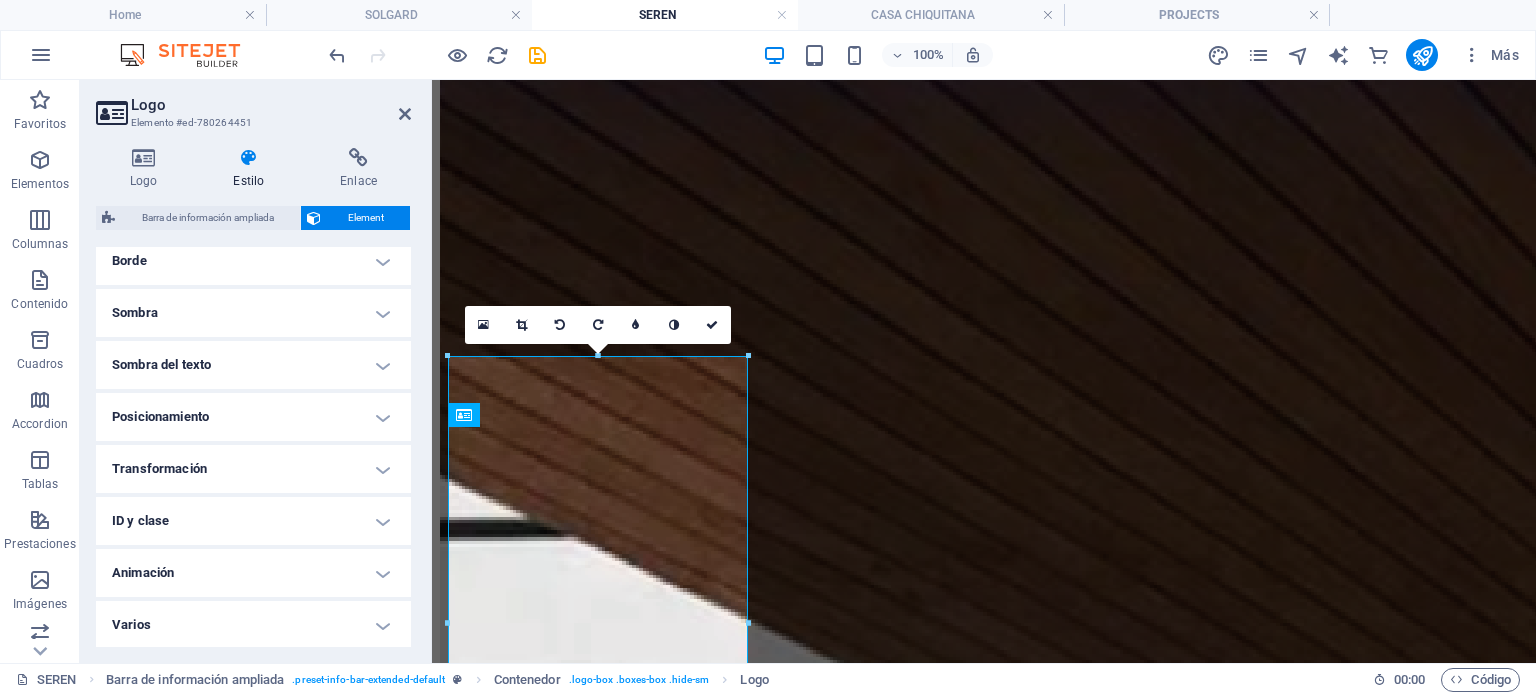 scroll, scrollTop: 460, scrollLeft: 0, axis: vertical 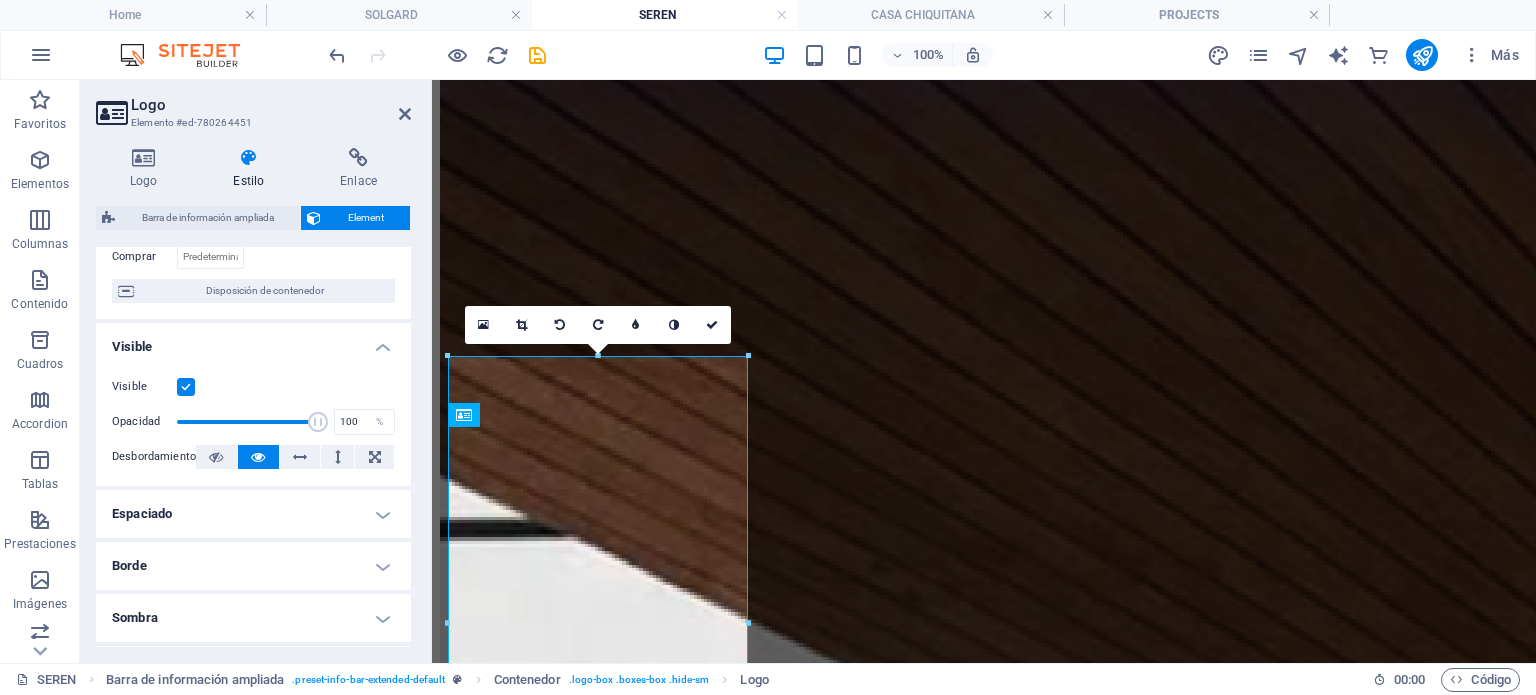 drag, startPoint x: 268, startPoint y: 507, endPoint x: 260, endPoint y: 518, distance: 13.601471 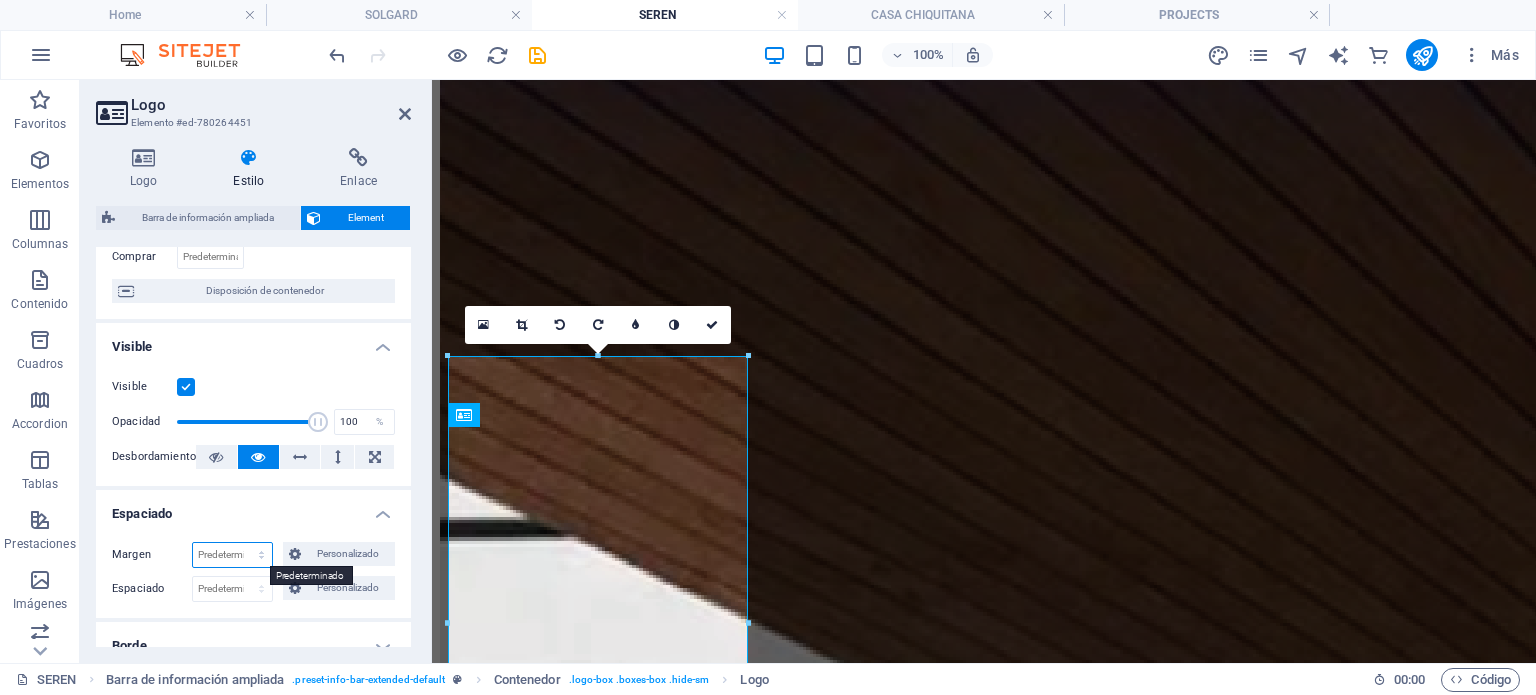 click on "Predeterminado automático px % rem vw vh Personalizado" at bounding box center [232, 555] 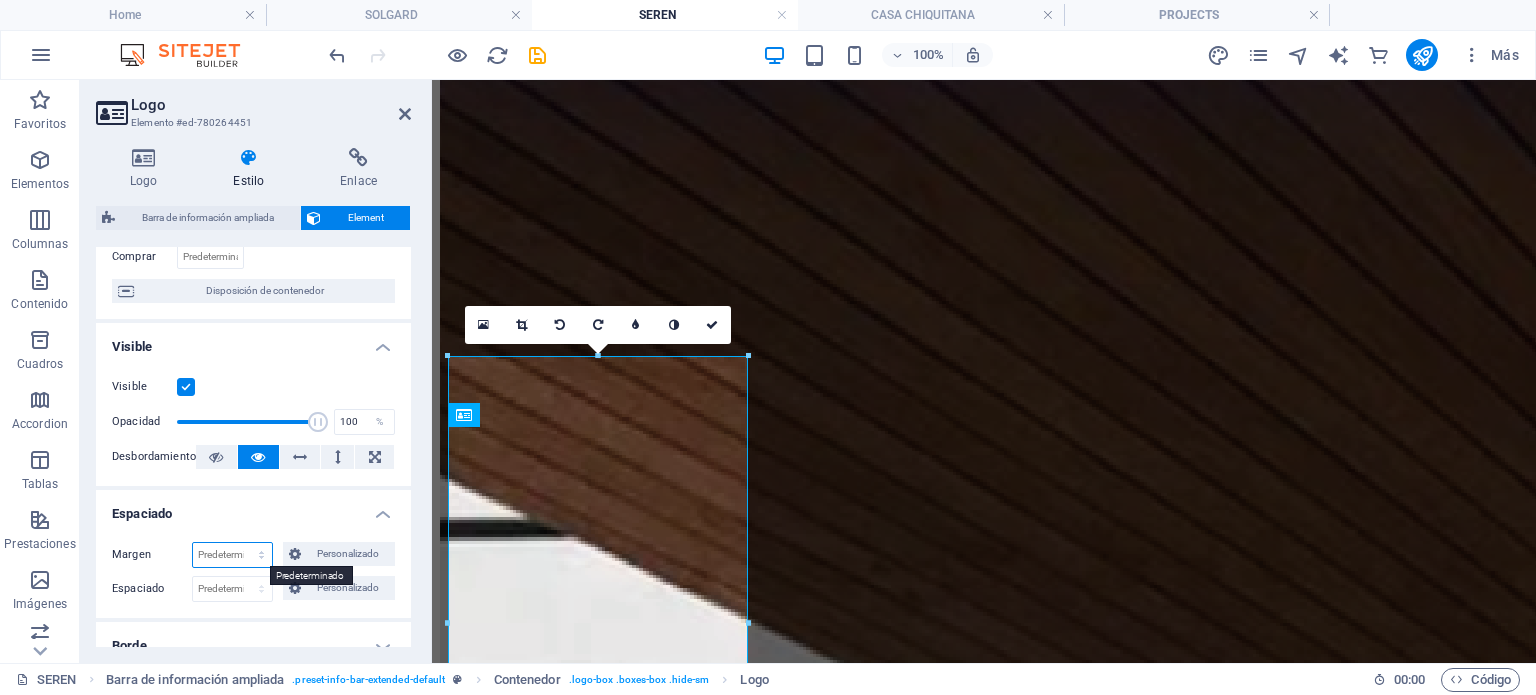 select on "px" 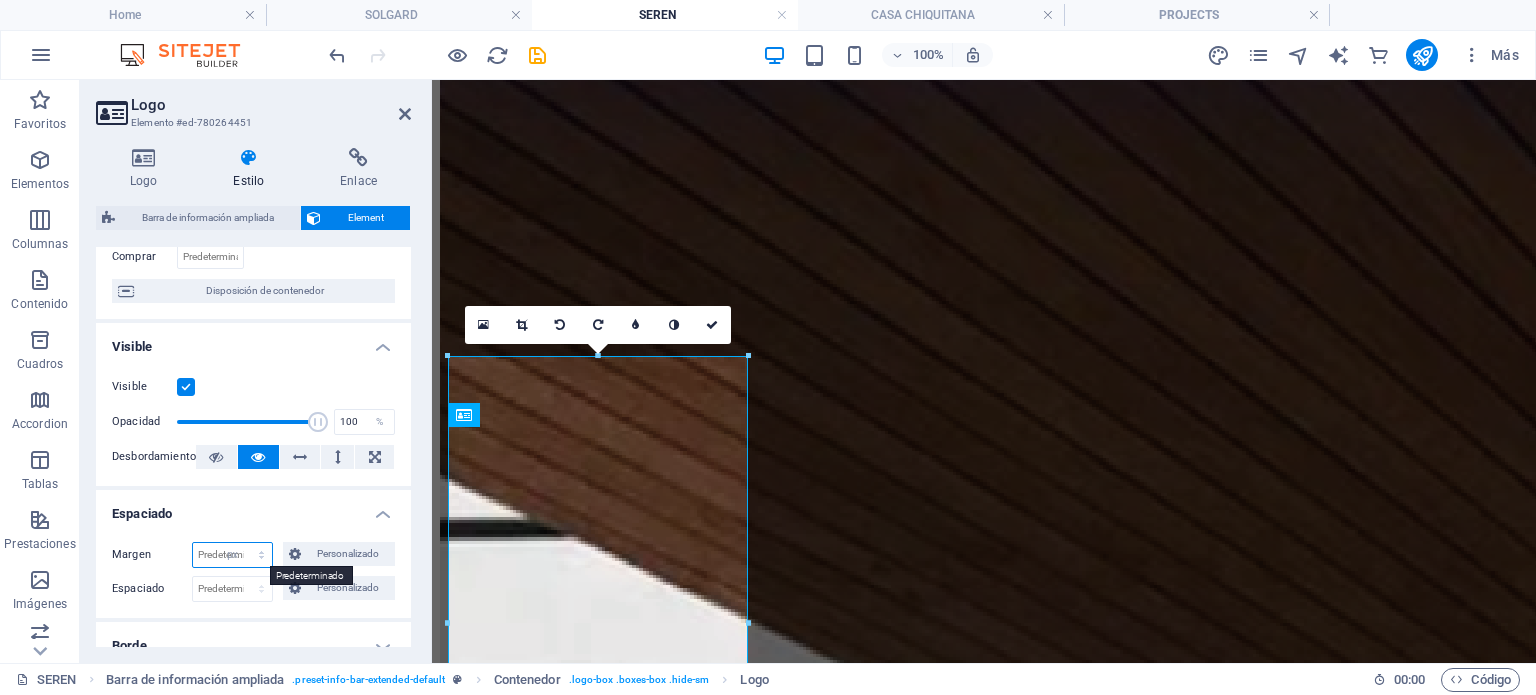 click on "Predeterminado automático px % rem vw vh Personalizado" at bounding box center (232, 555) 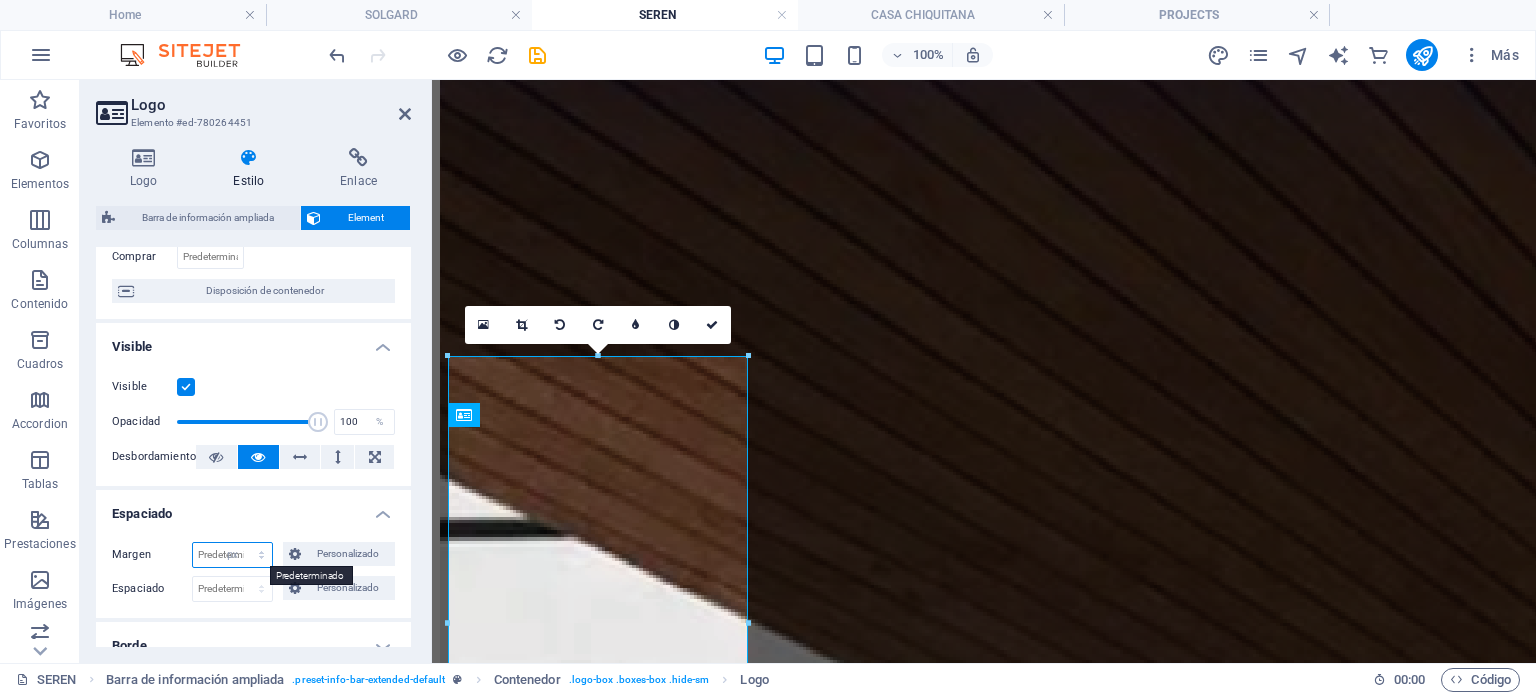 type on "0" 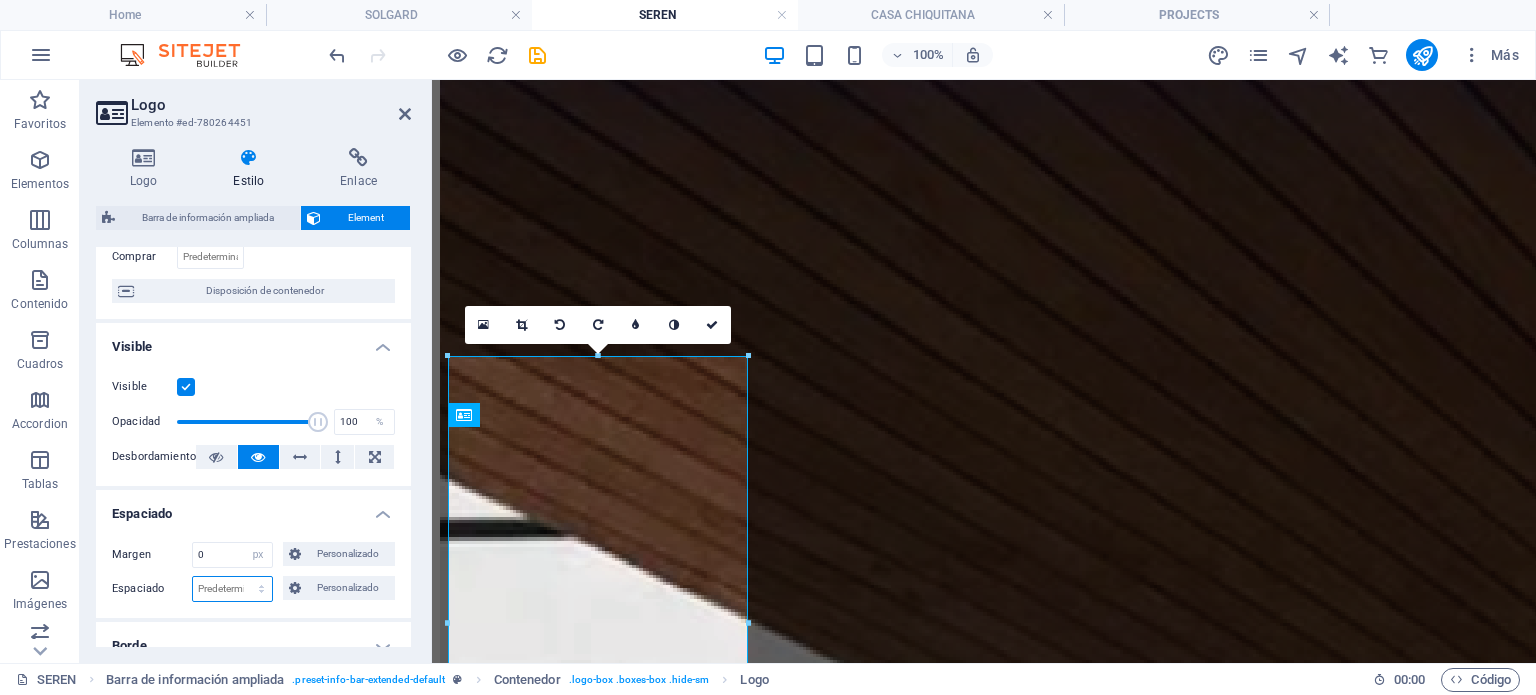 click on "Predeterminado px rem % vh vw Personalizado" at bounding box center (232, 589) 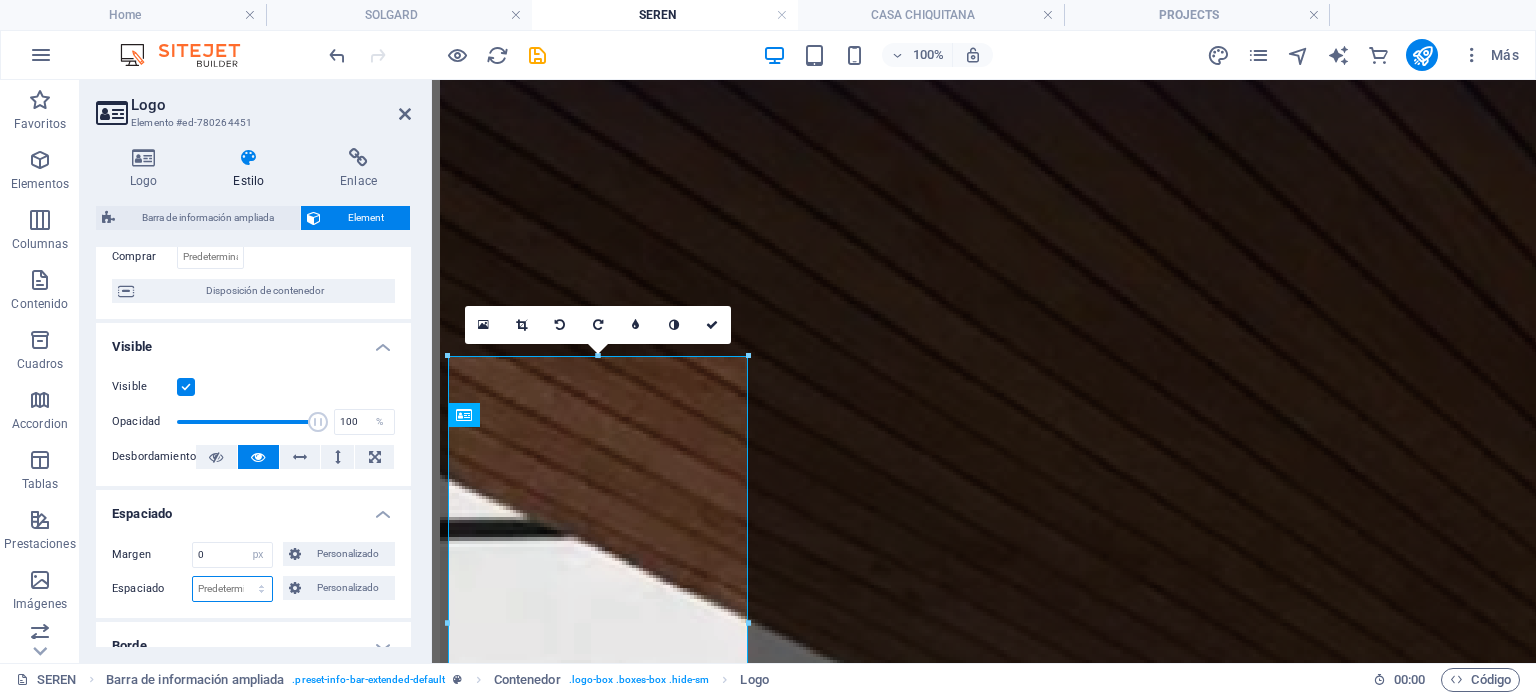 click on "Predeterminado px rem % vh vw Personalizado" at bounding box center [232, 589] 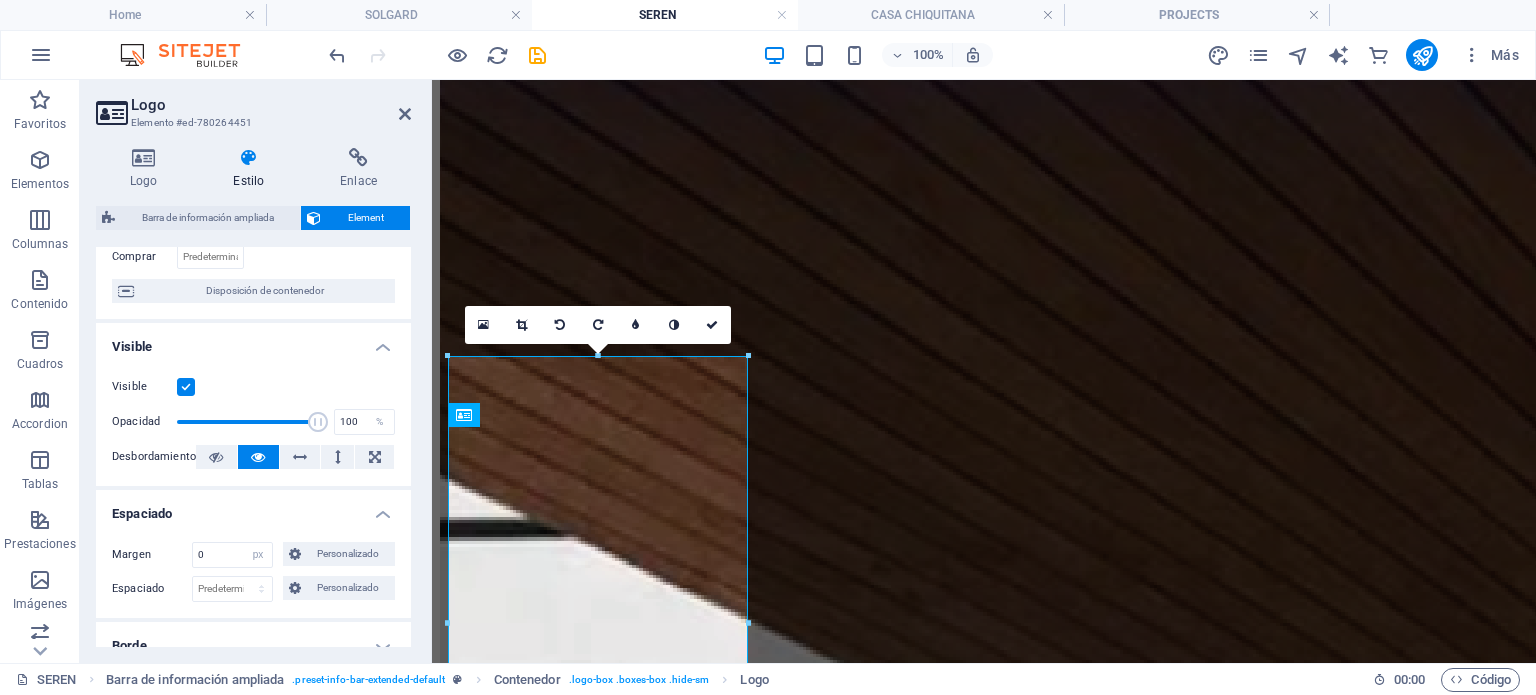 click on "Margen 0 Predeterminado automático px % rem vw vh Personalizado Personalizado 0 automático px % rem vw vh 0 automático px % rem vw vh 0 automático px % rem vw vh 0 automático px % rem vw vh Espaciado Predeterminado px rem % vh vw Personalizado Personalizado px rem % vh vw px rem % vh vw px rem % vh vw px rem % vh vw" at bounding box center [253, 572] 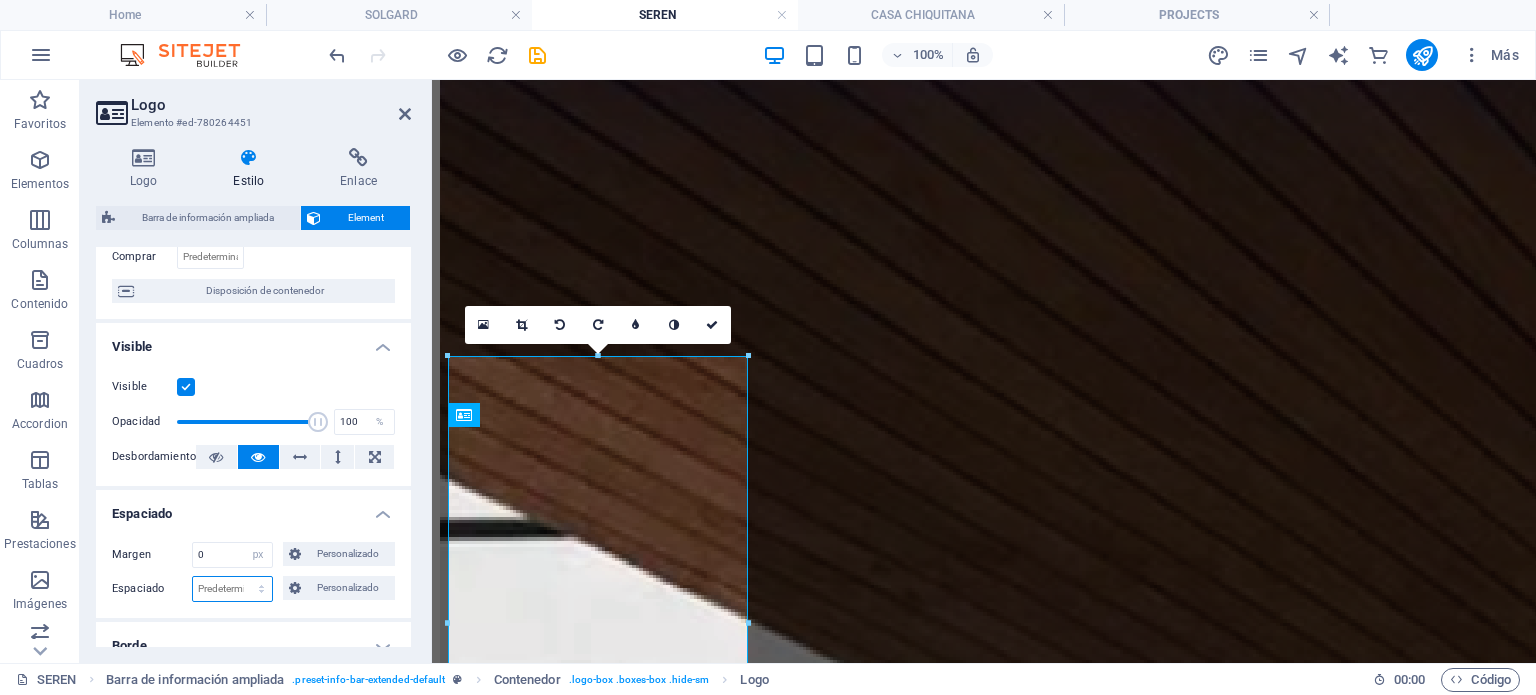 click on "Predeterminado px rem % vh vw Personalizado" at bounding box center (232, 589) 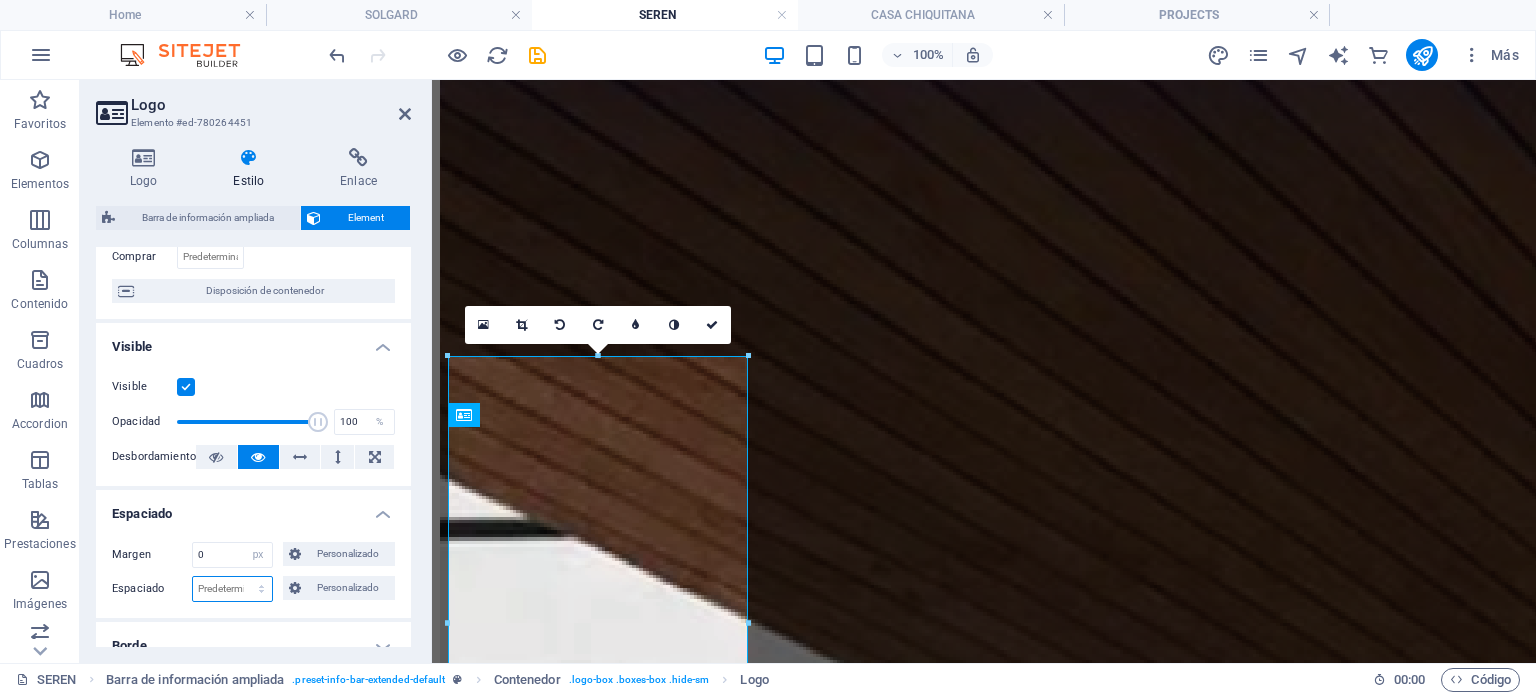 select on "px" 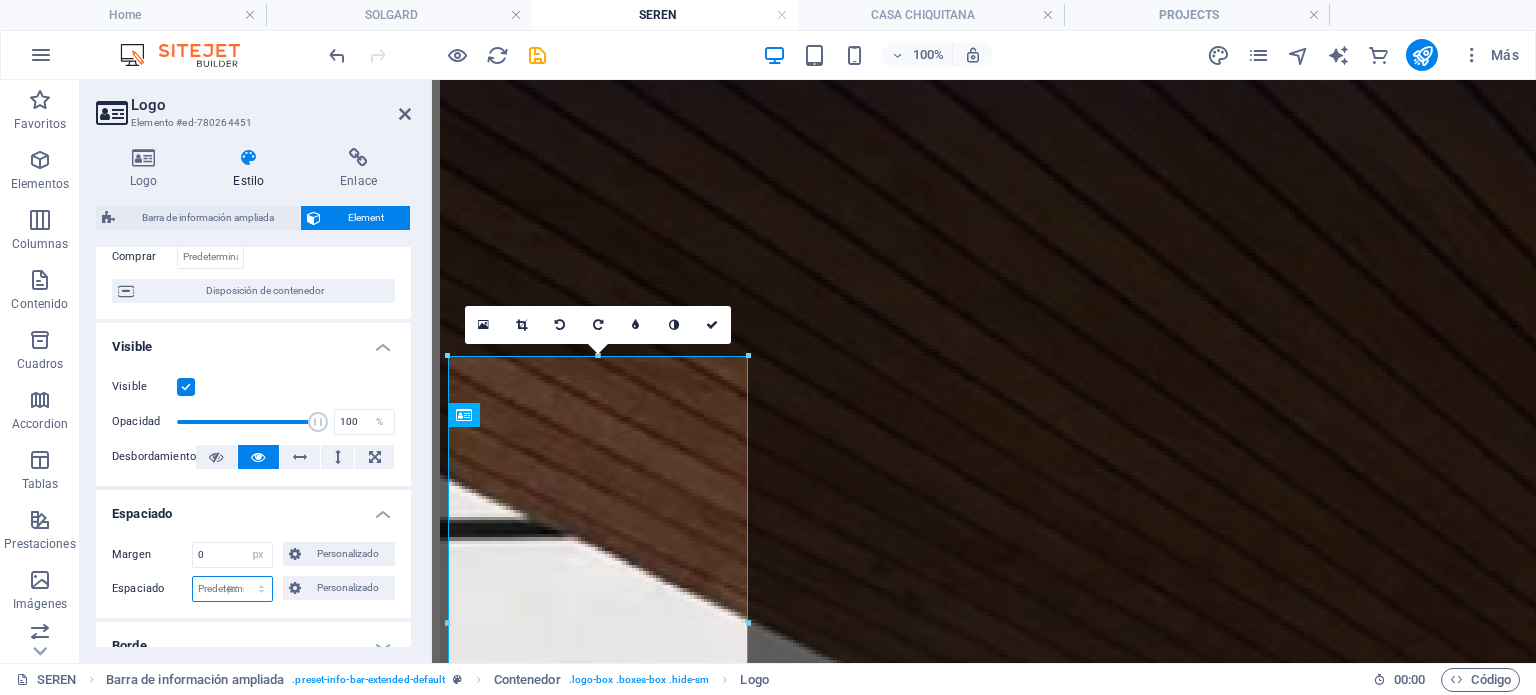 click on "Predeterminado px rem % vh vw Personalizado" at bounding box center [232, 589] 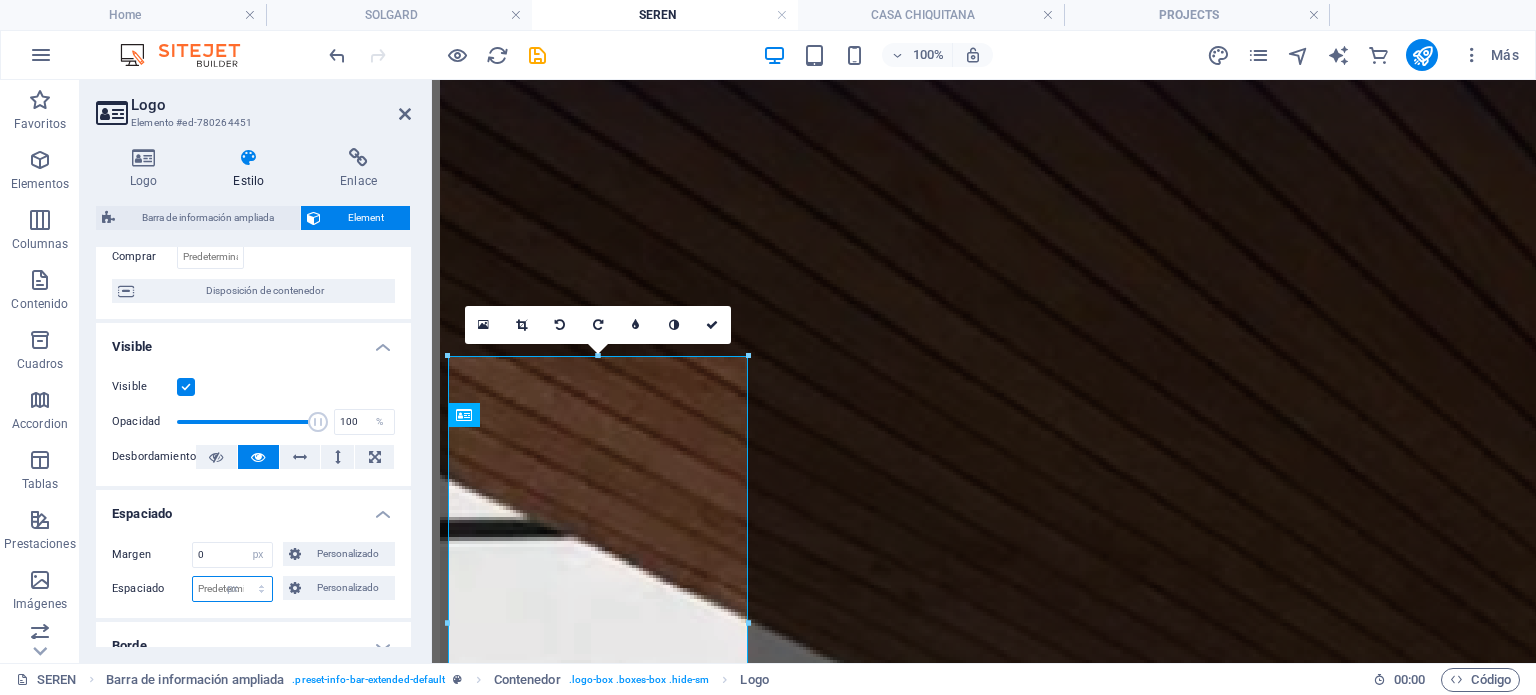 type on "0" 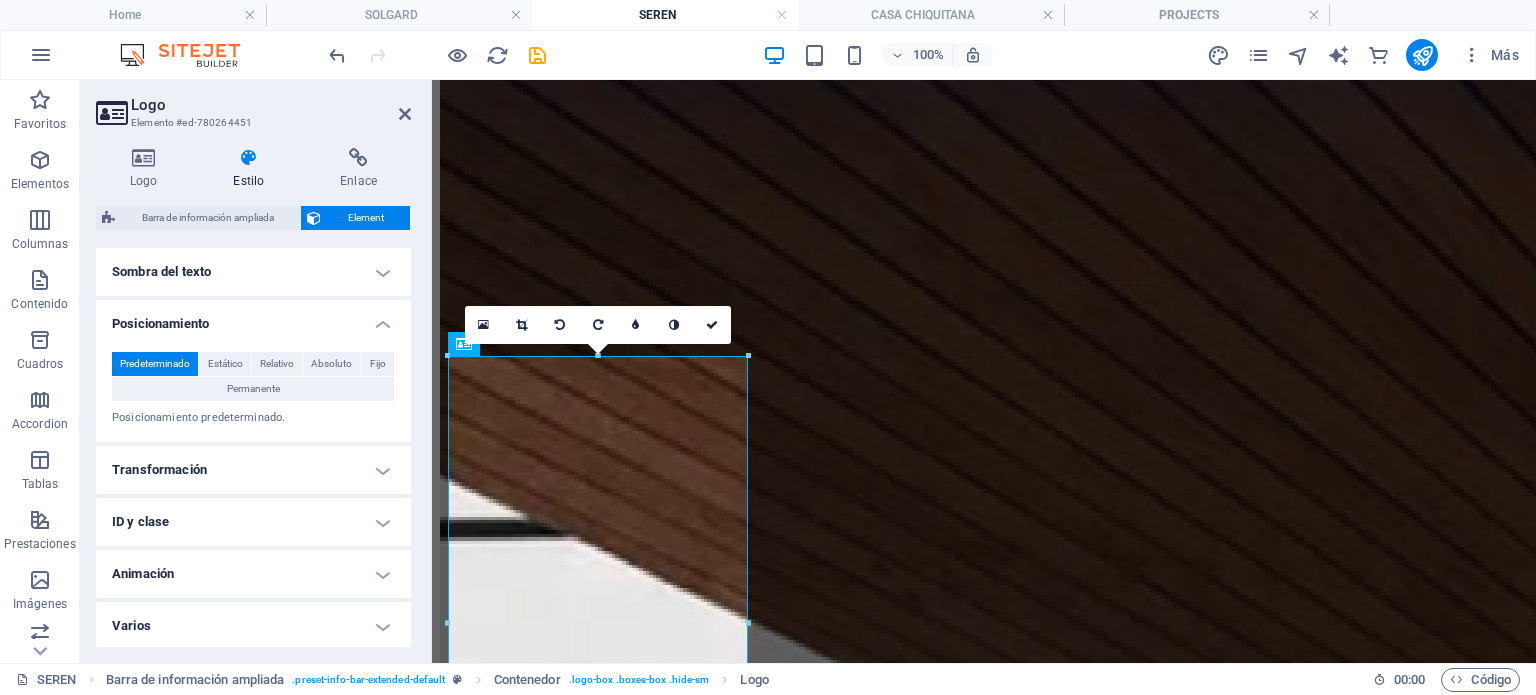scroll, scrollTop: 634, scrollLeft: 0, axis: vertical 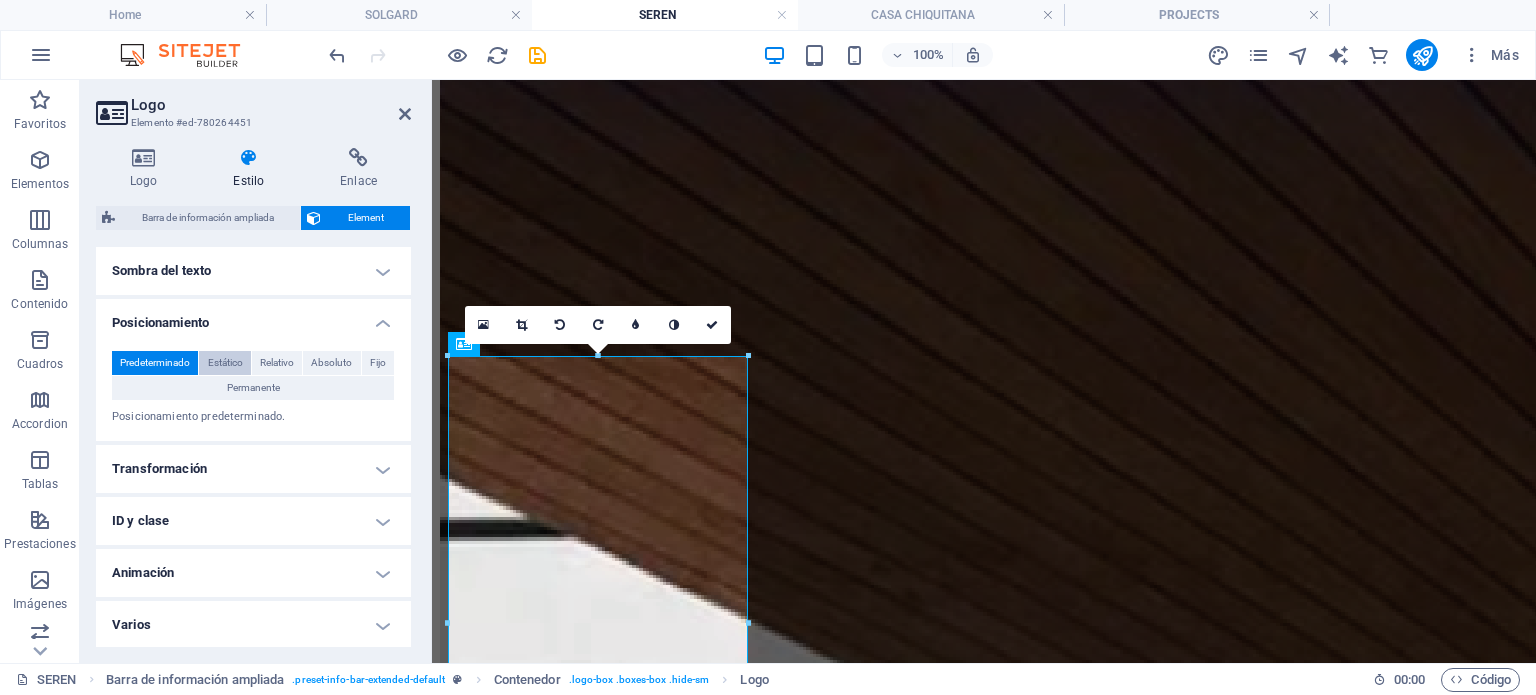 click on "Estático" at bounding box center [225, 363] 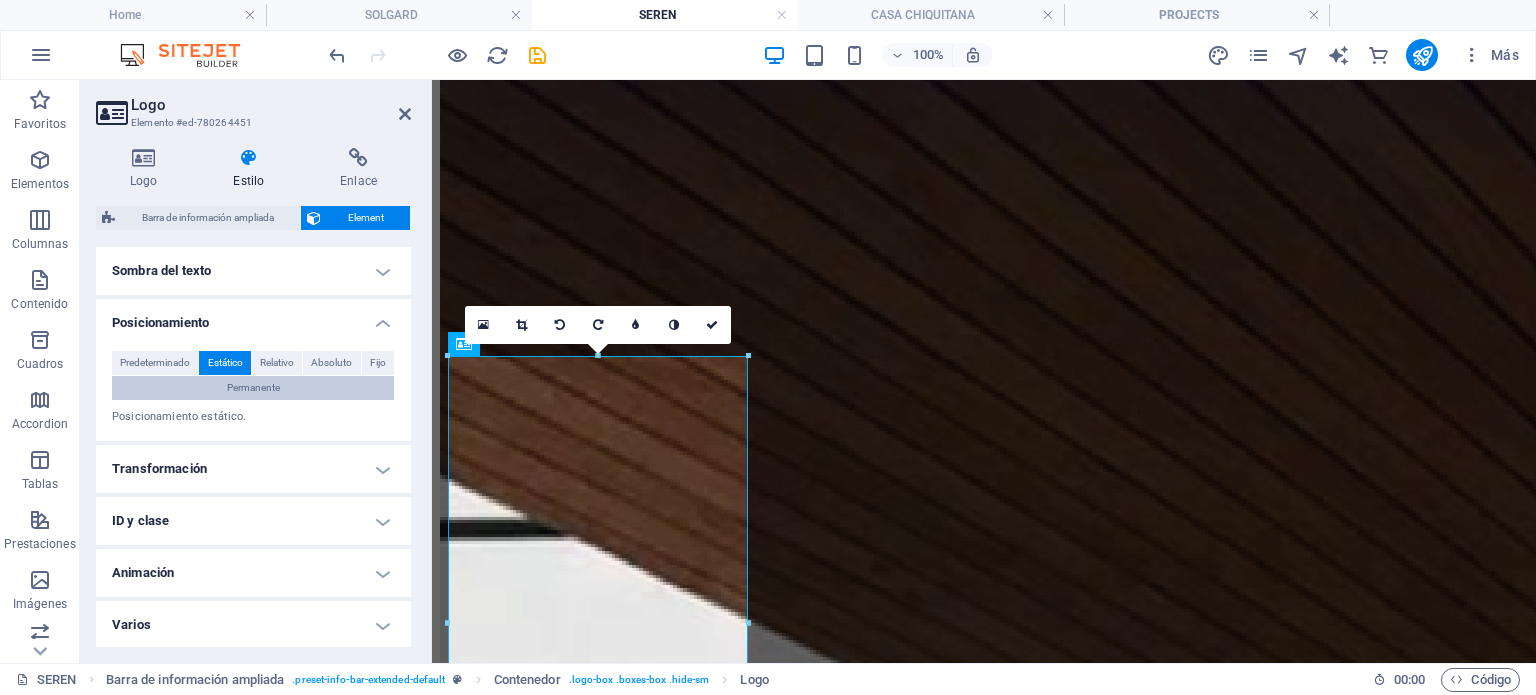 click on "Permanente" at bounding box center [253, 388] 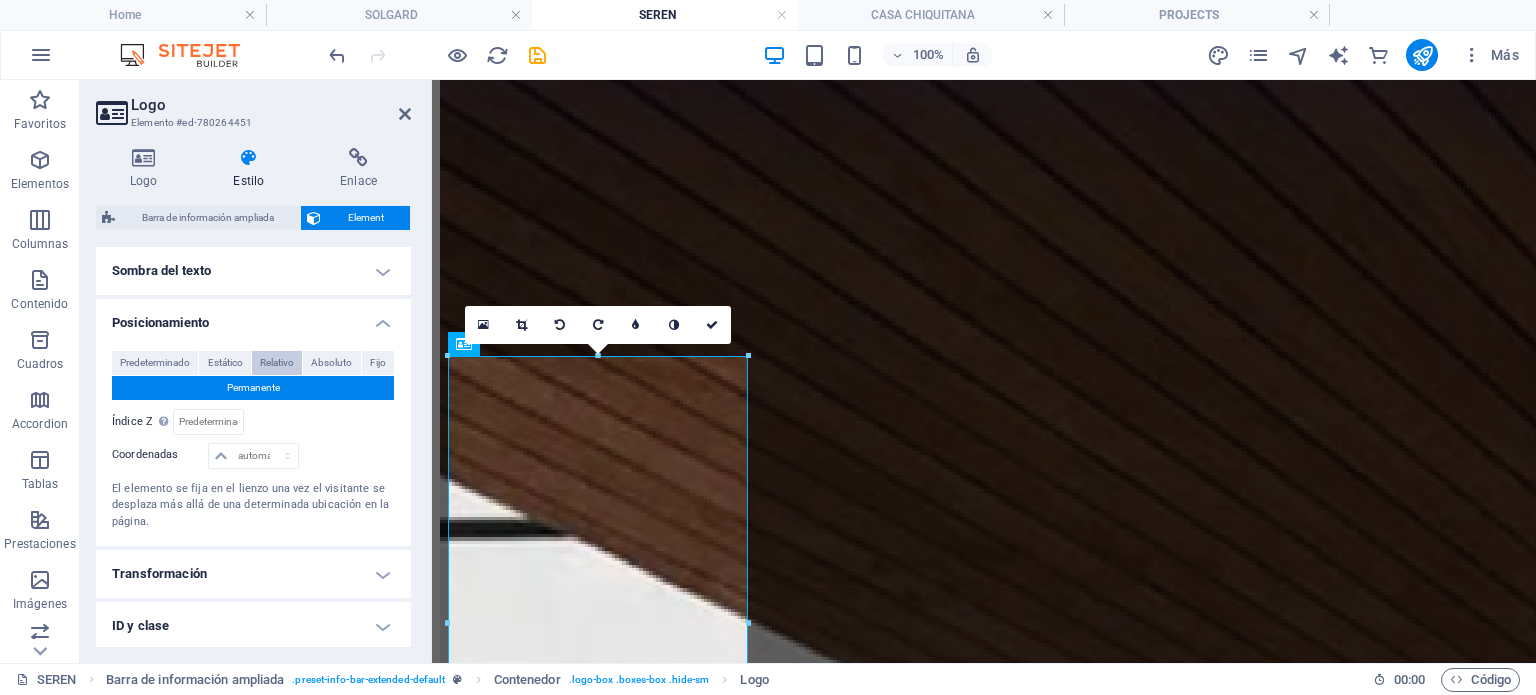 click on "Relativo" at bounding box center (277, 363) 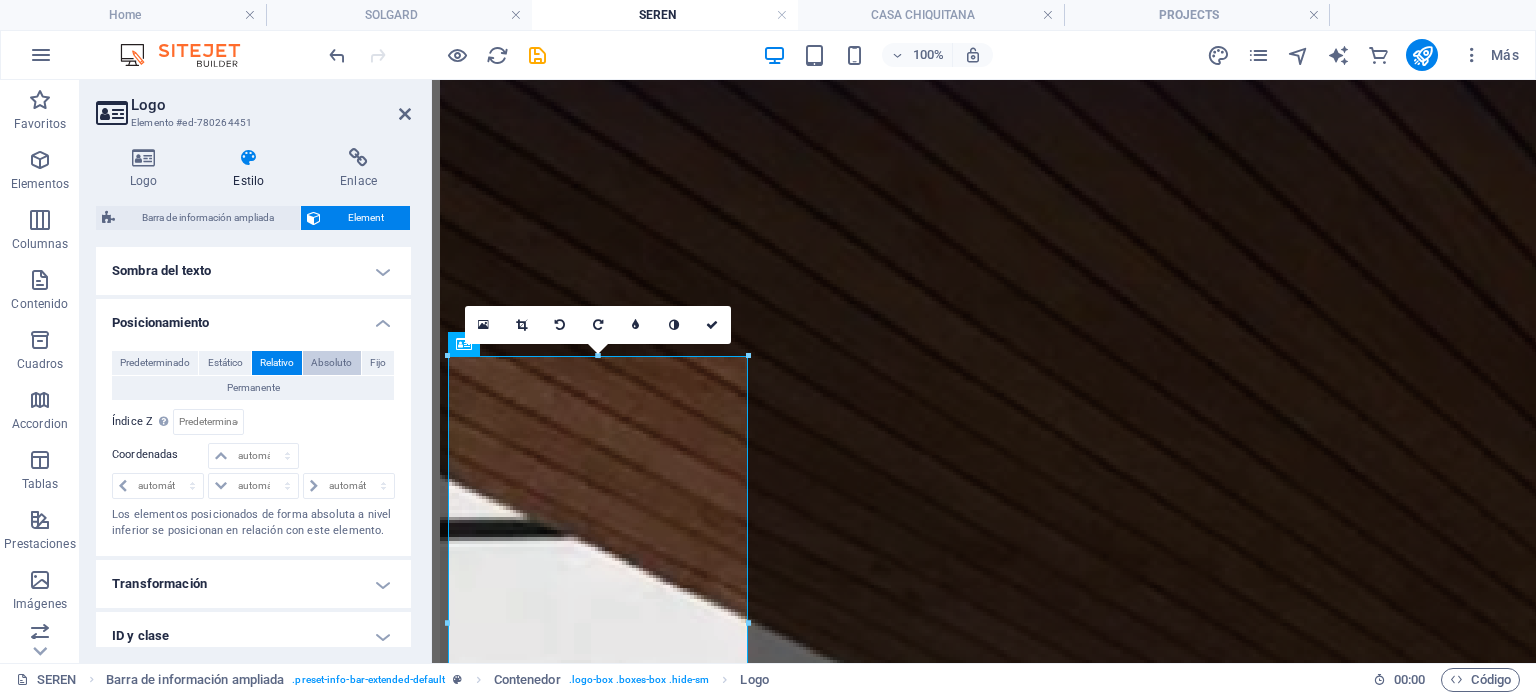 click on "Absoluto" at bounding box center (331, 363) 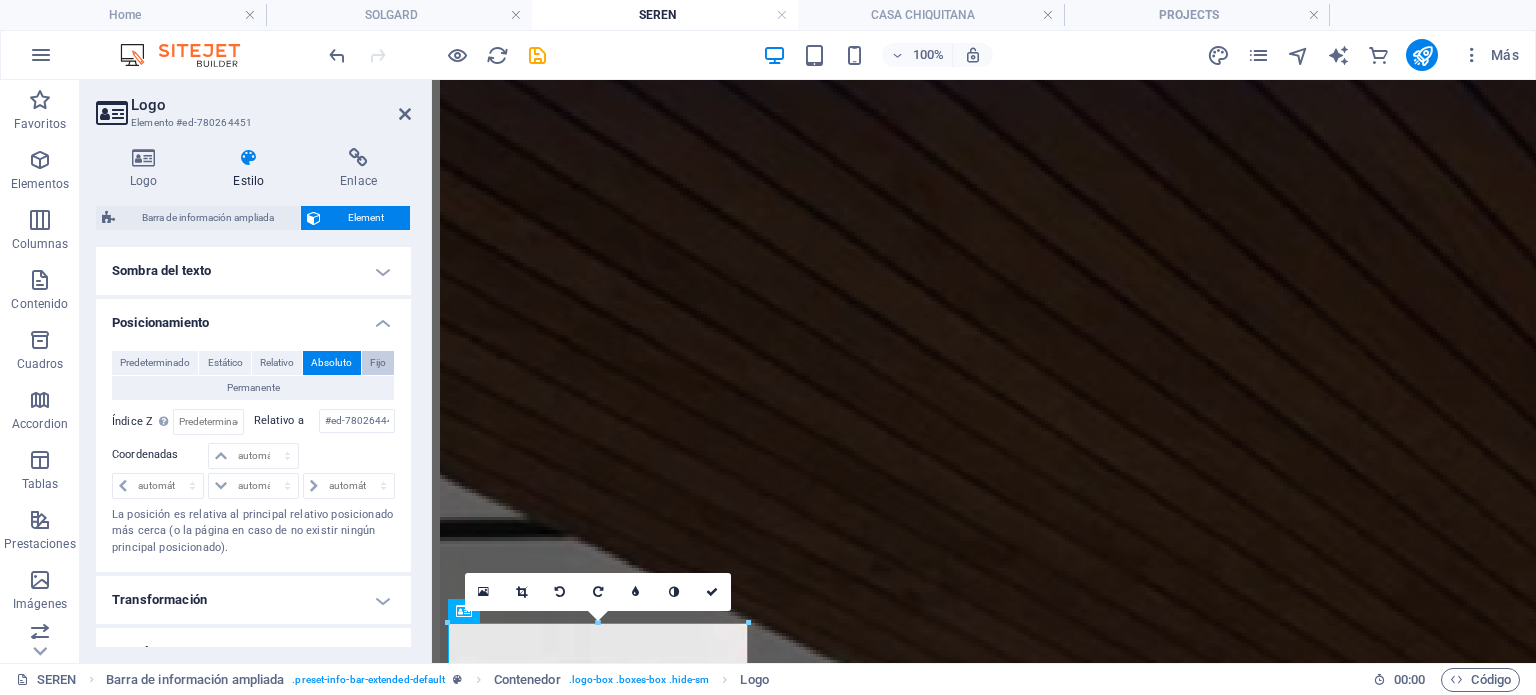 click on "Fijo" at bounding box center [378, 363] 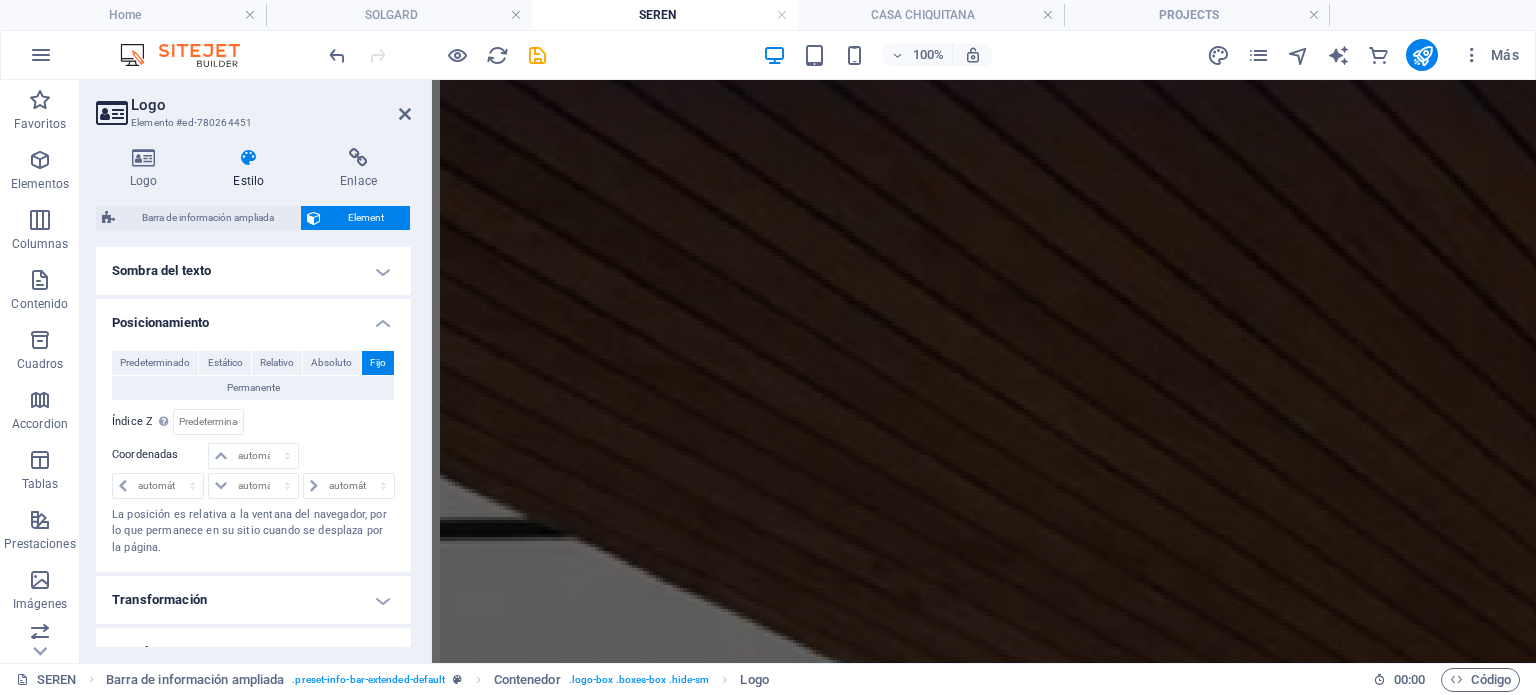 click on "Fijo" at bounding box center [378, 363] 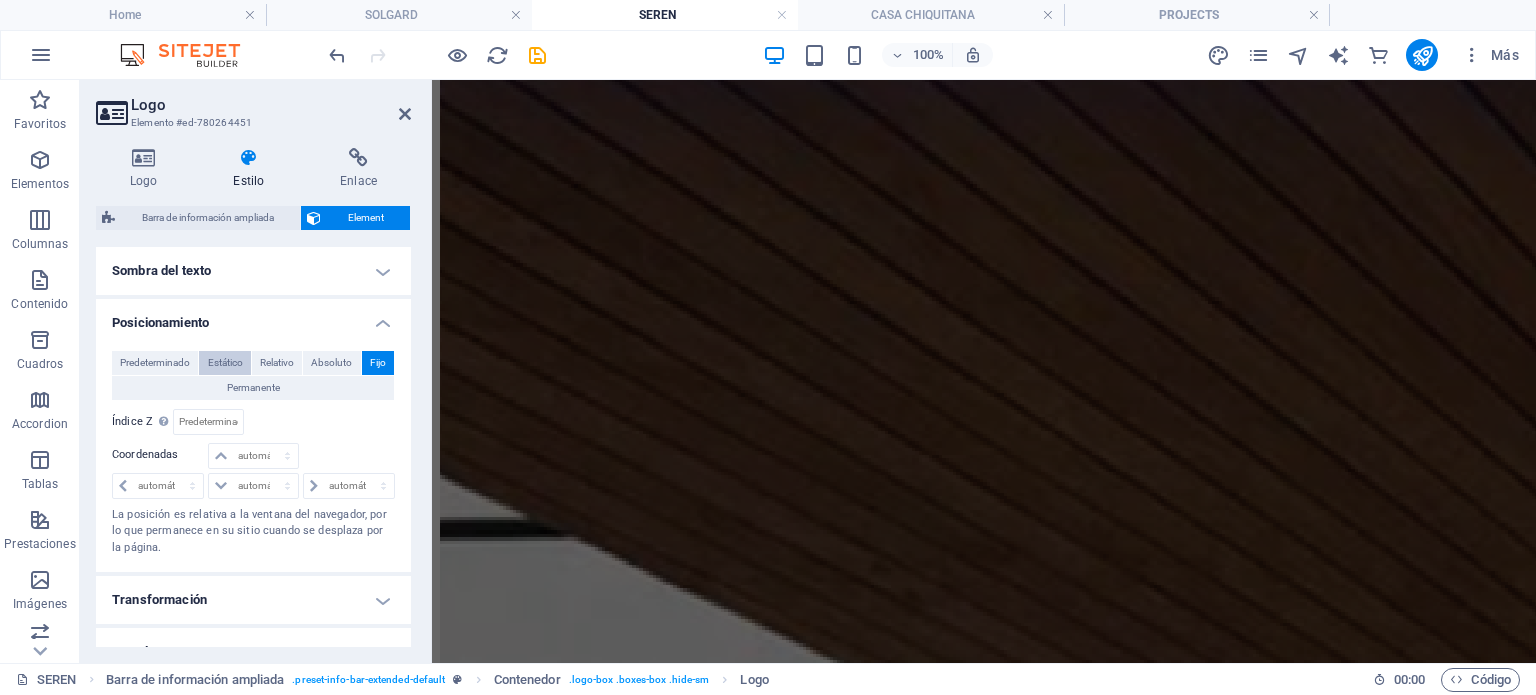 click on "Estático" at bounding box center (224, 363) 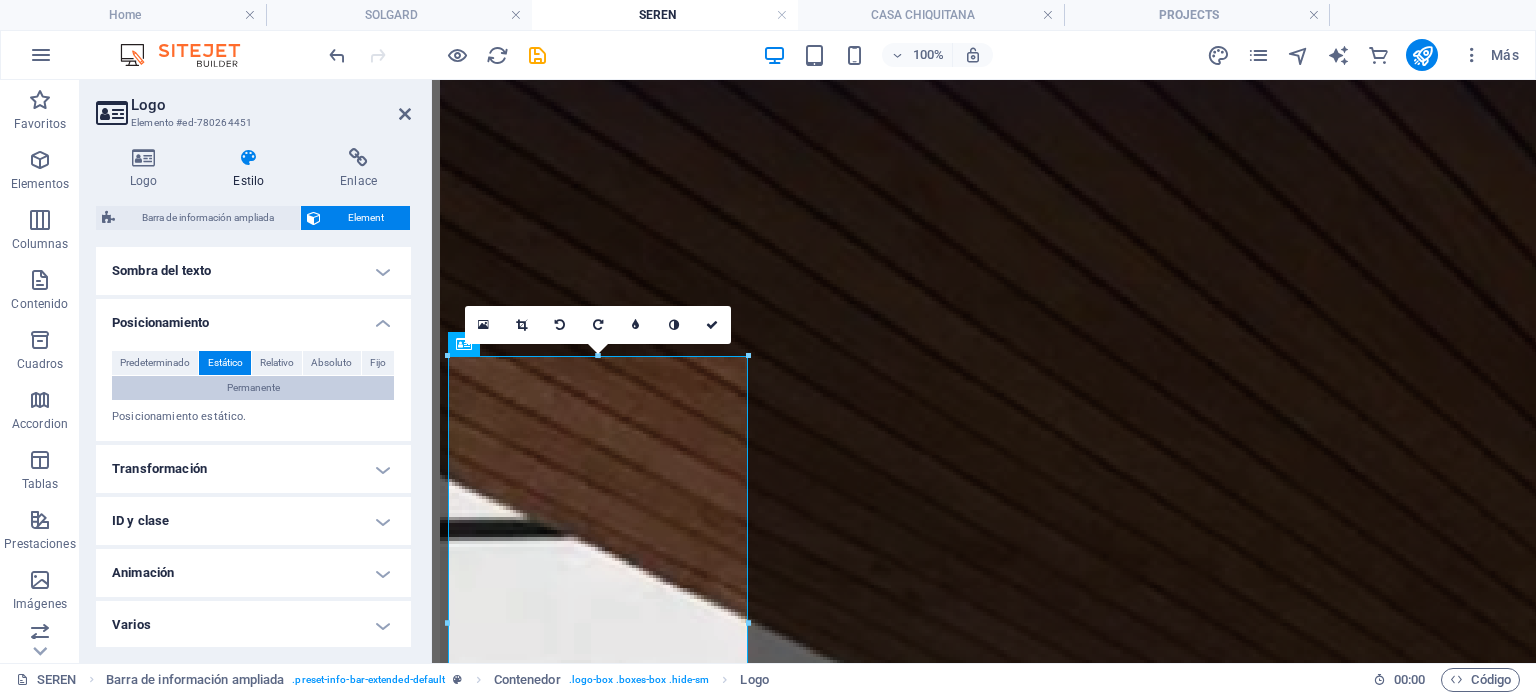 click on "Permanente" at bounding box center [253, 388] 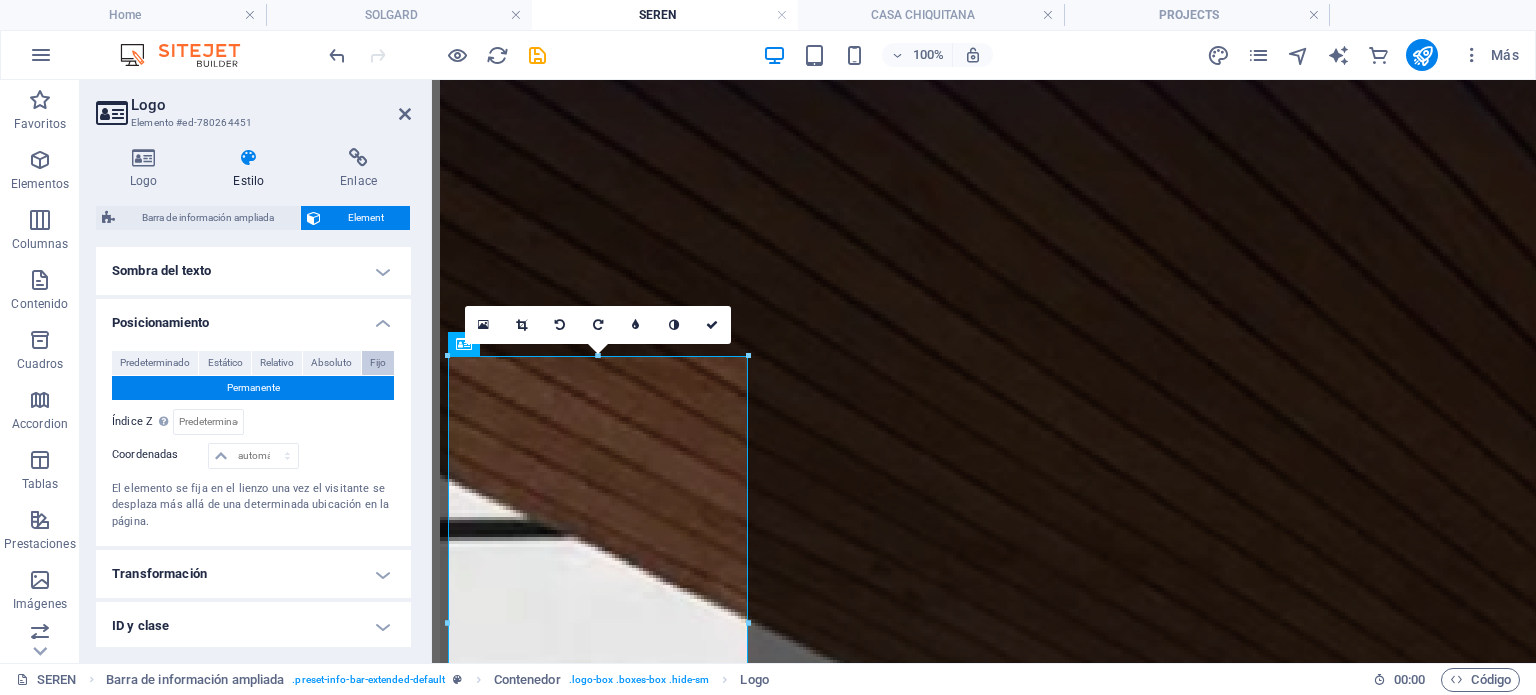 click on "Fijo" at bounding box center [378, 363] 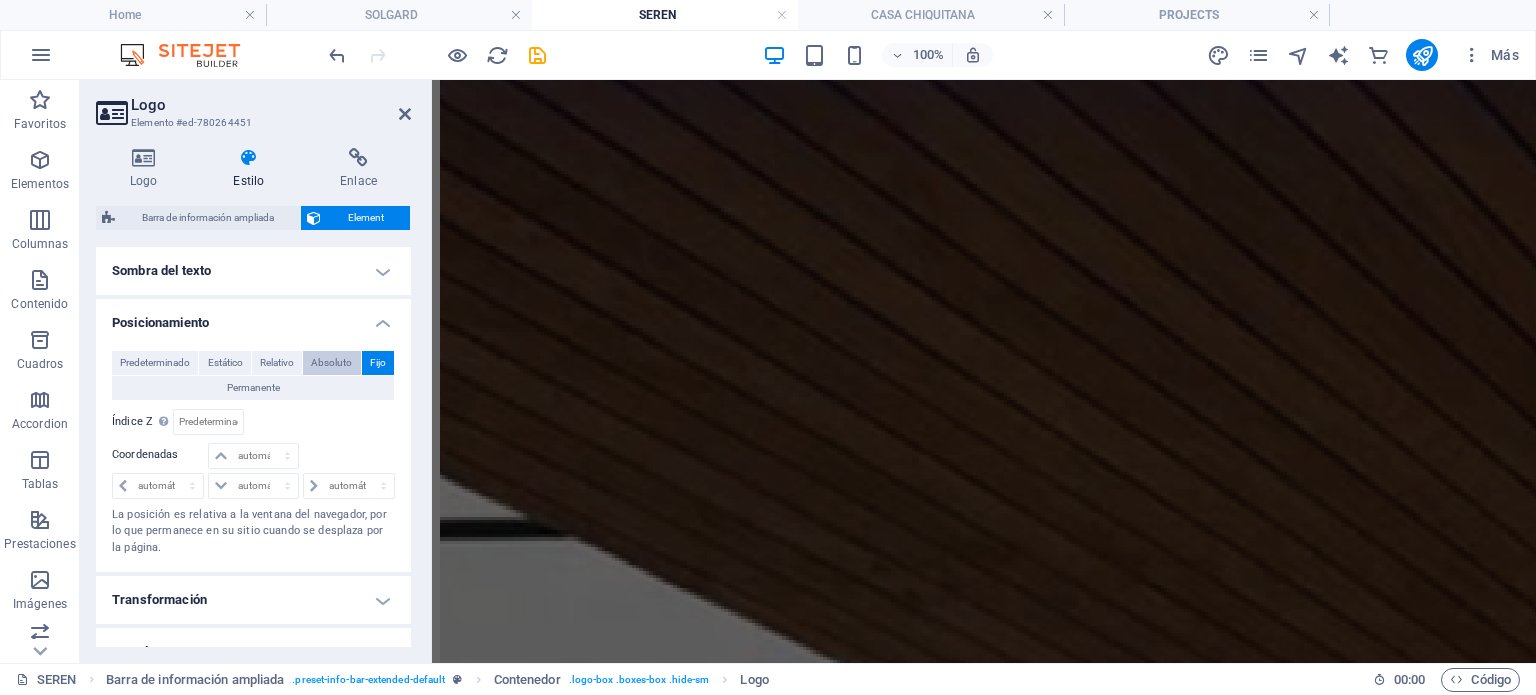 click on "Absoluto" at bounding box center (331, 363) 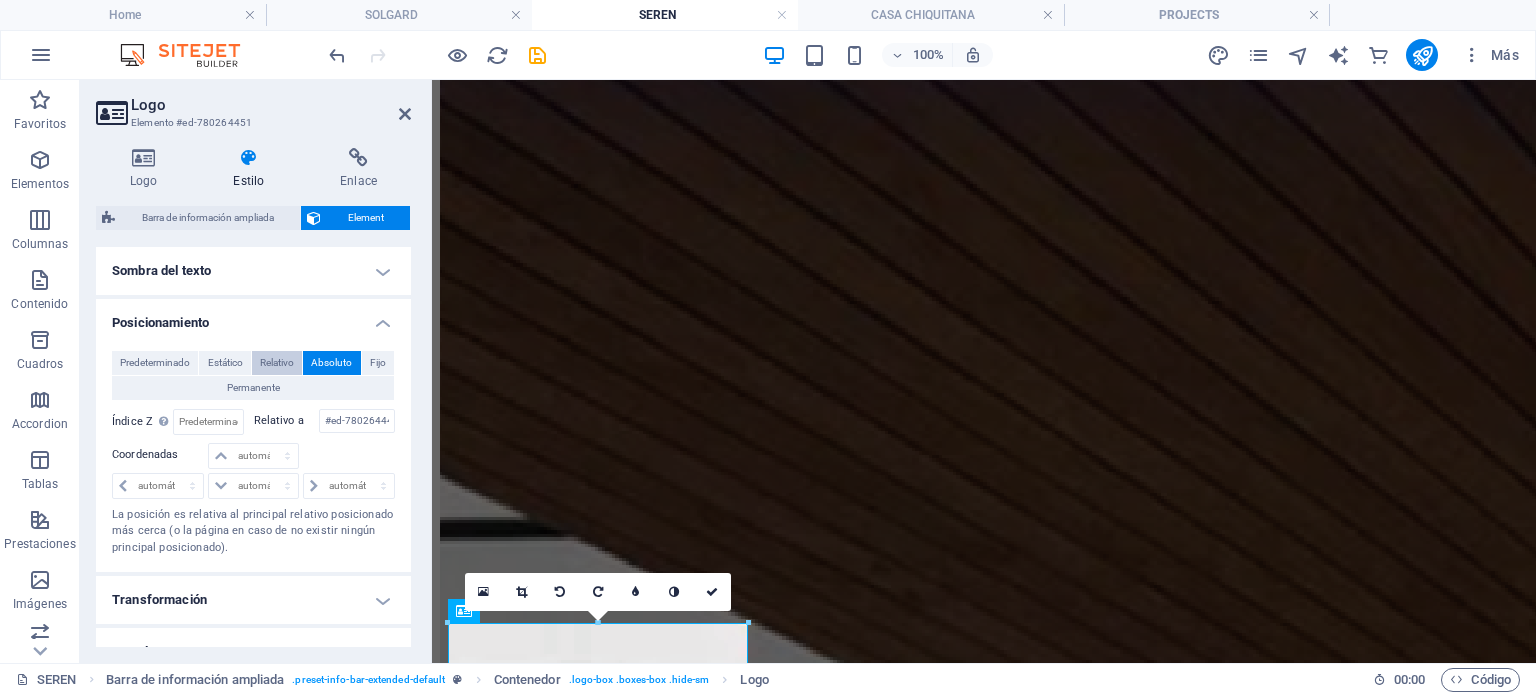 click on "Relativo" at bounding box center (277, 363) 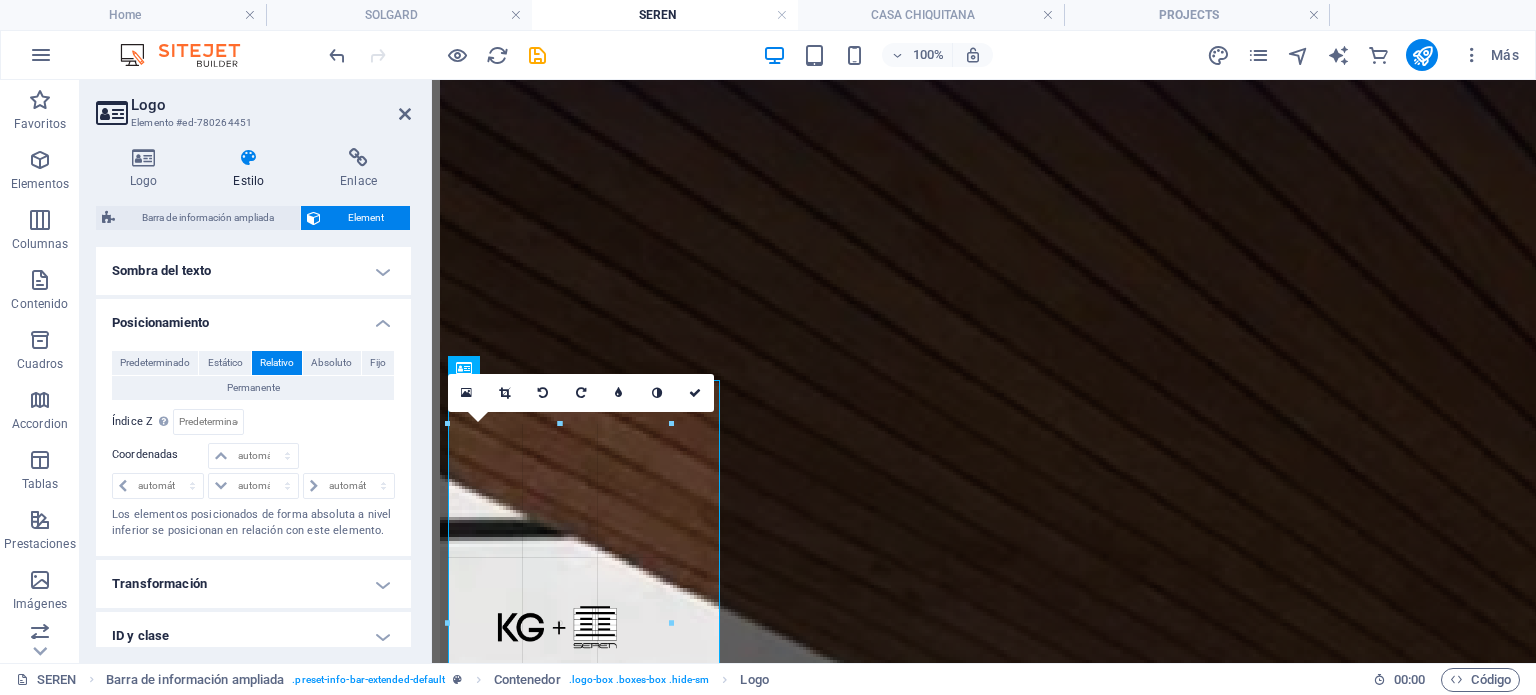 drag, startPoint x: 450, startPoint y: 624, endPoint x: 539, endPoint y: 624, distance: 89 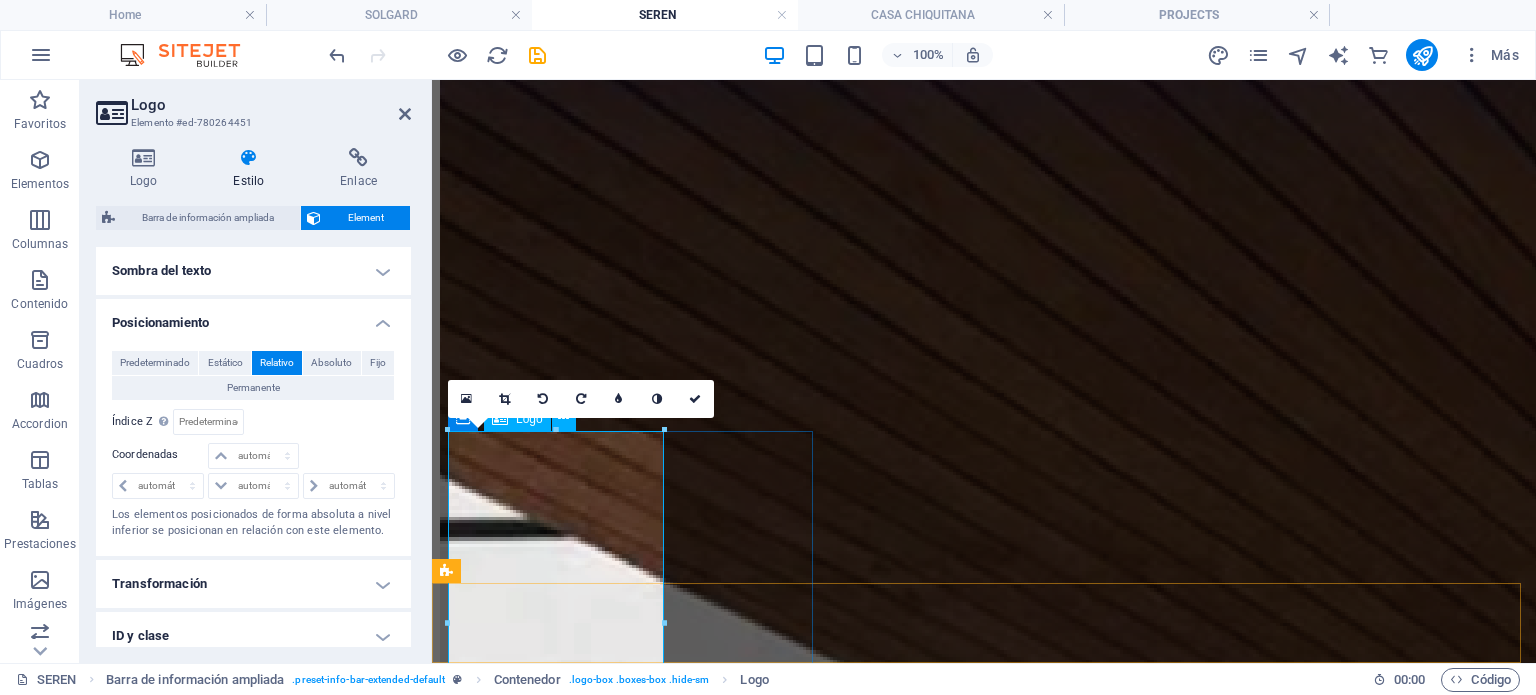 click at bounding box center (984, 6170) 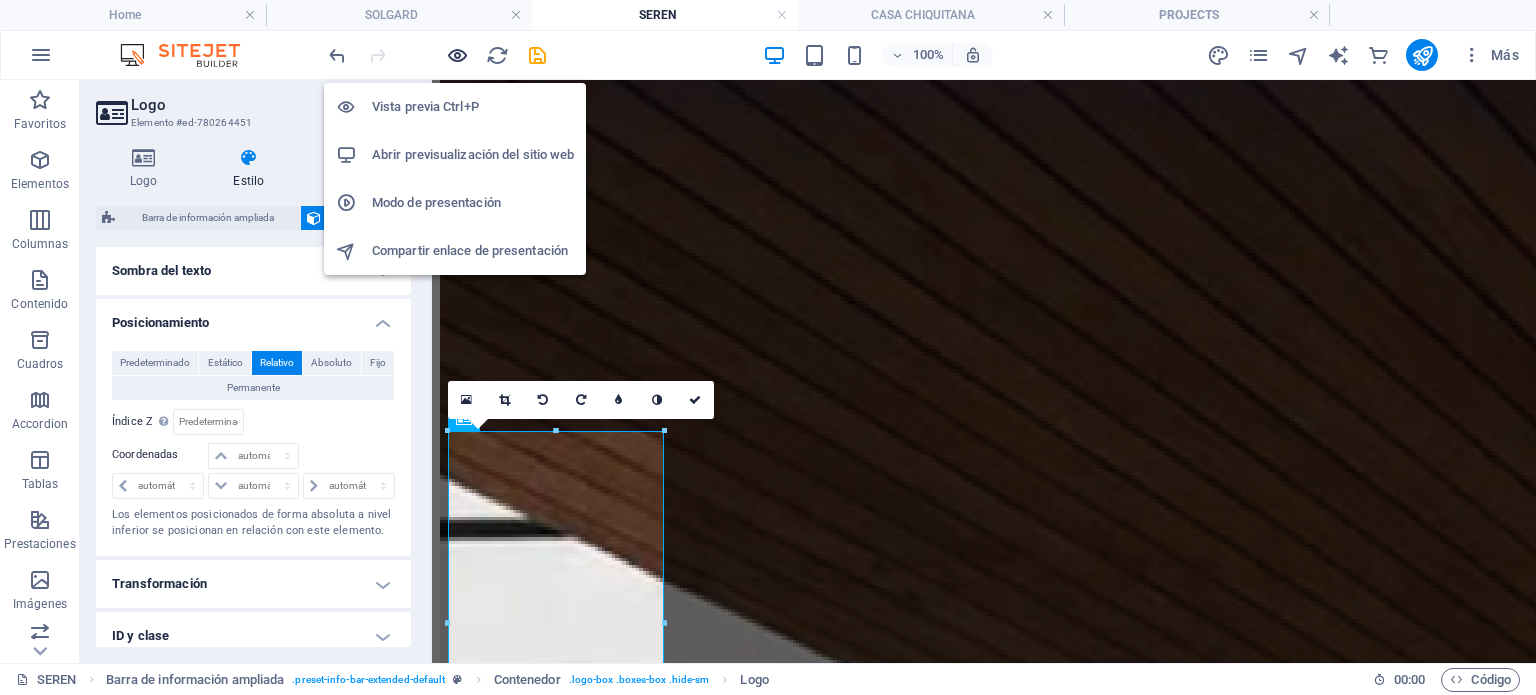 click at bounding box center (457, 55) 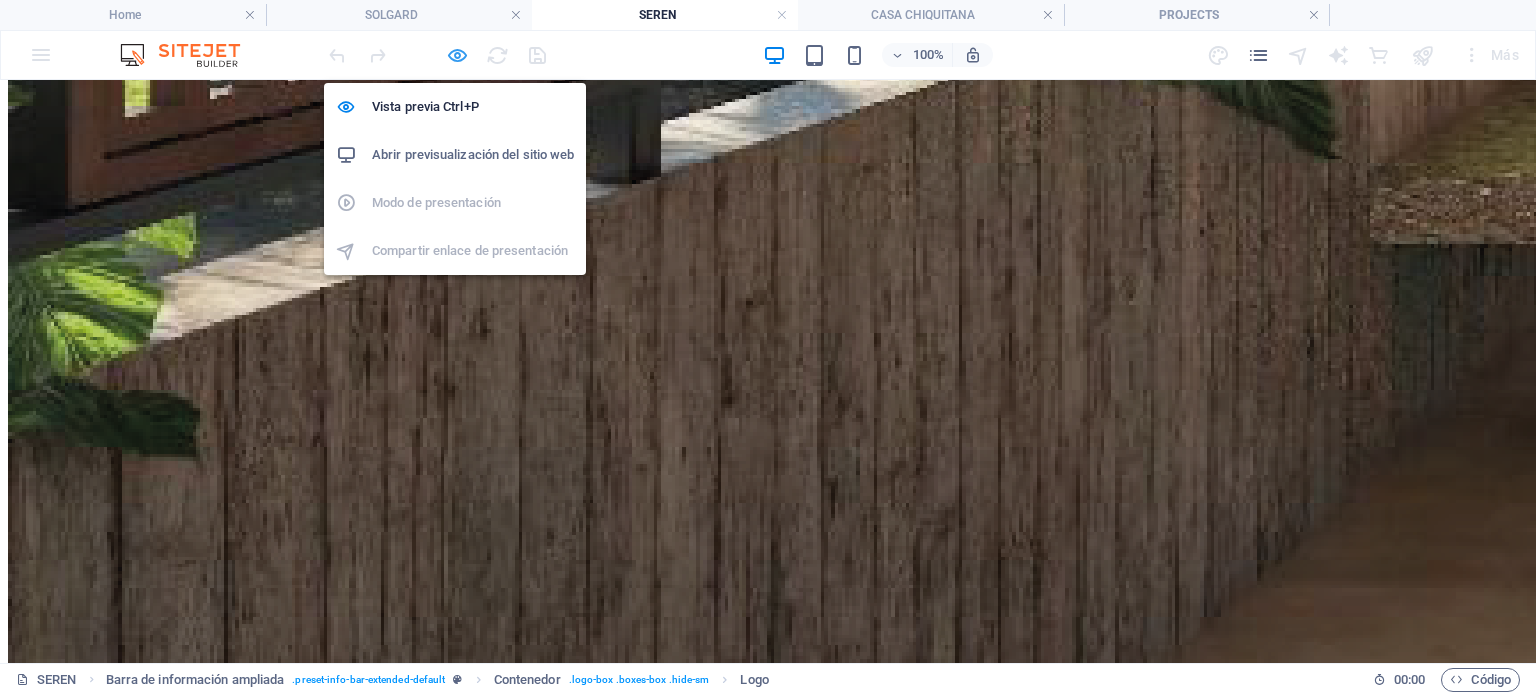 scroll, scrollTop: 5067, scrollLeft: 0, axis: vertical 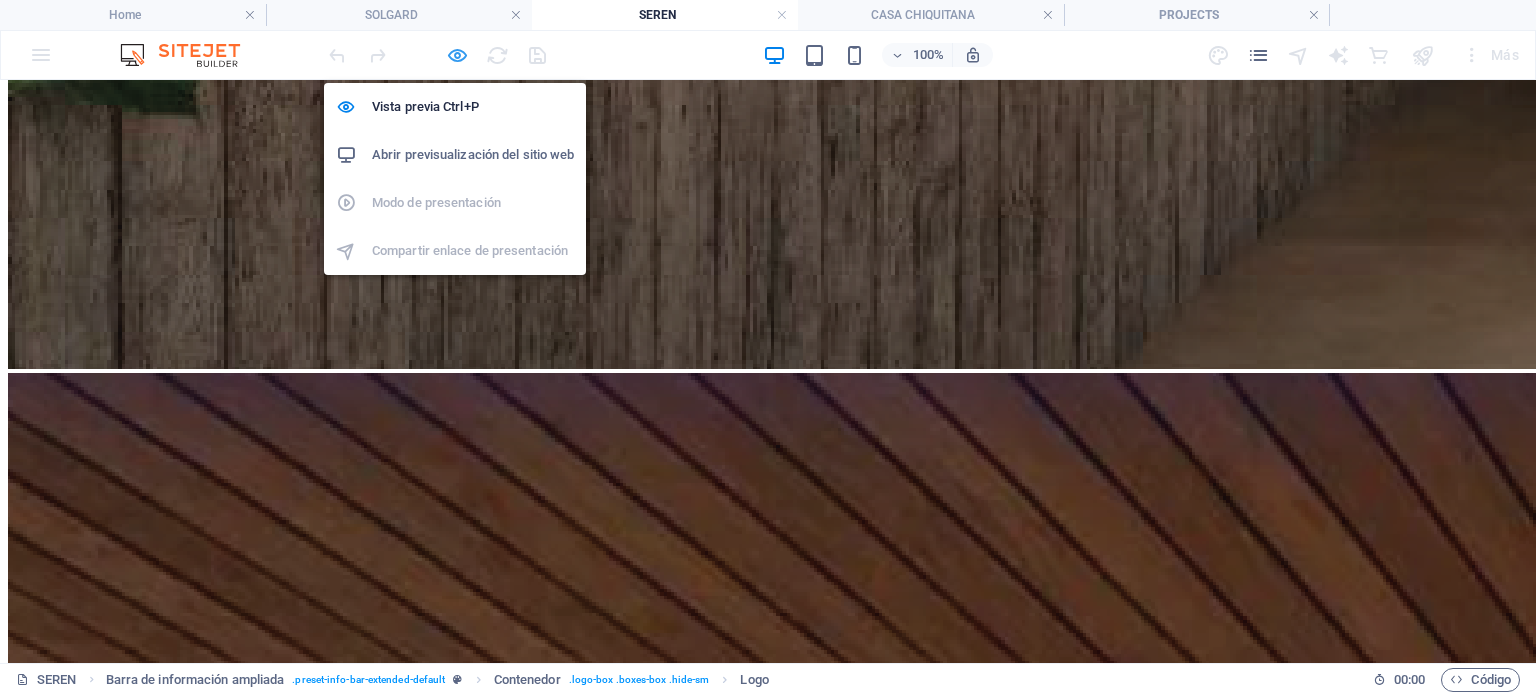 click at bounding box center [457, 55] 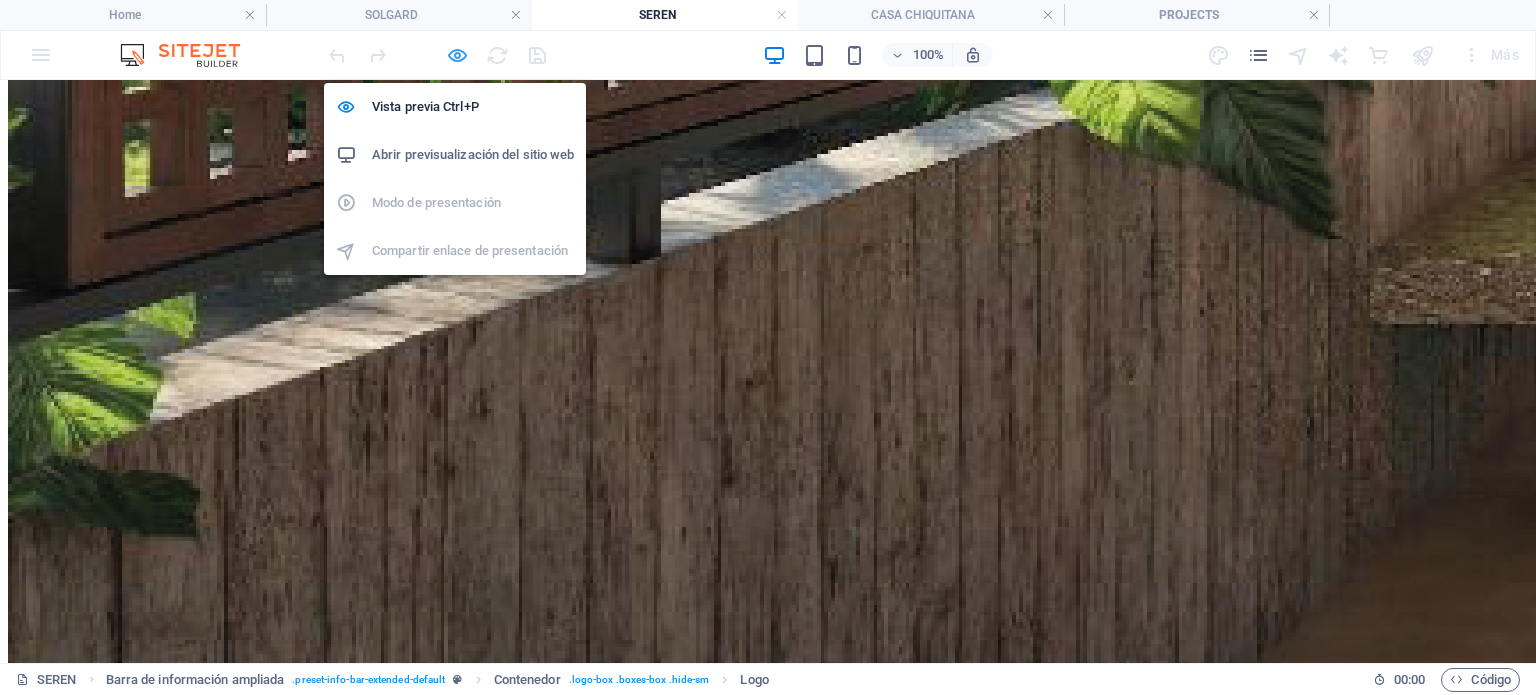select on "px" 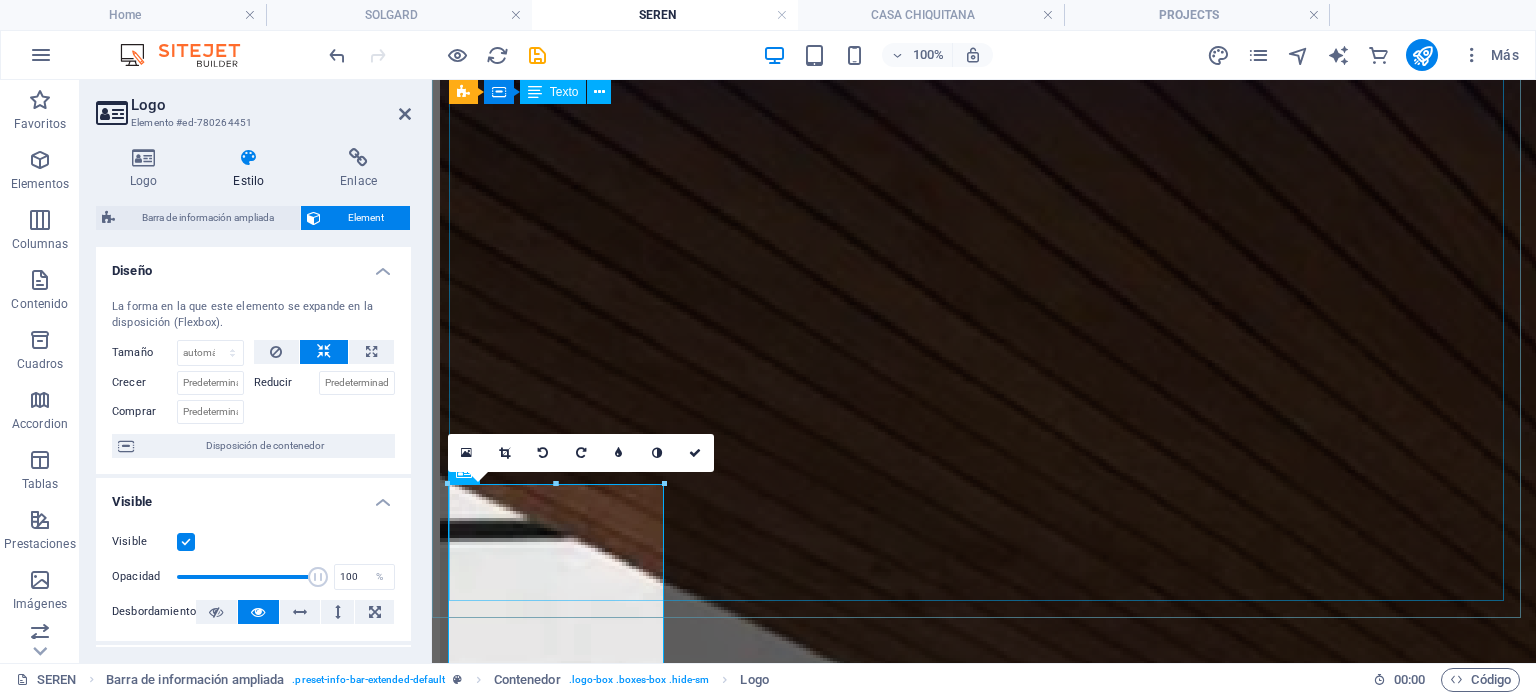 scroll, scrollTop: 4725, scrollLeft: 0, axis: vertical 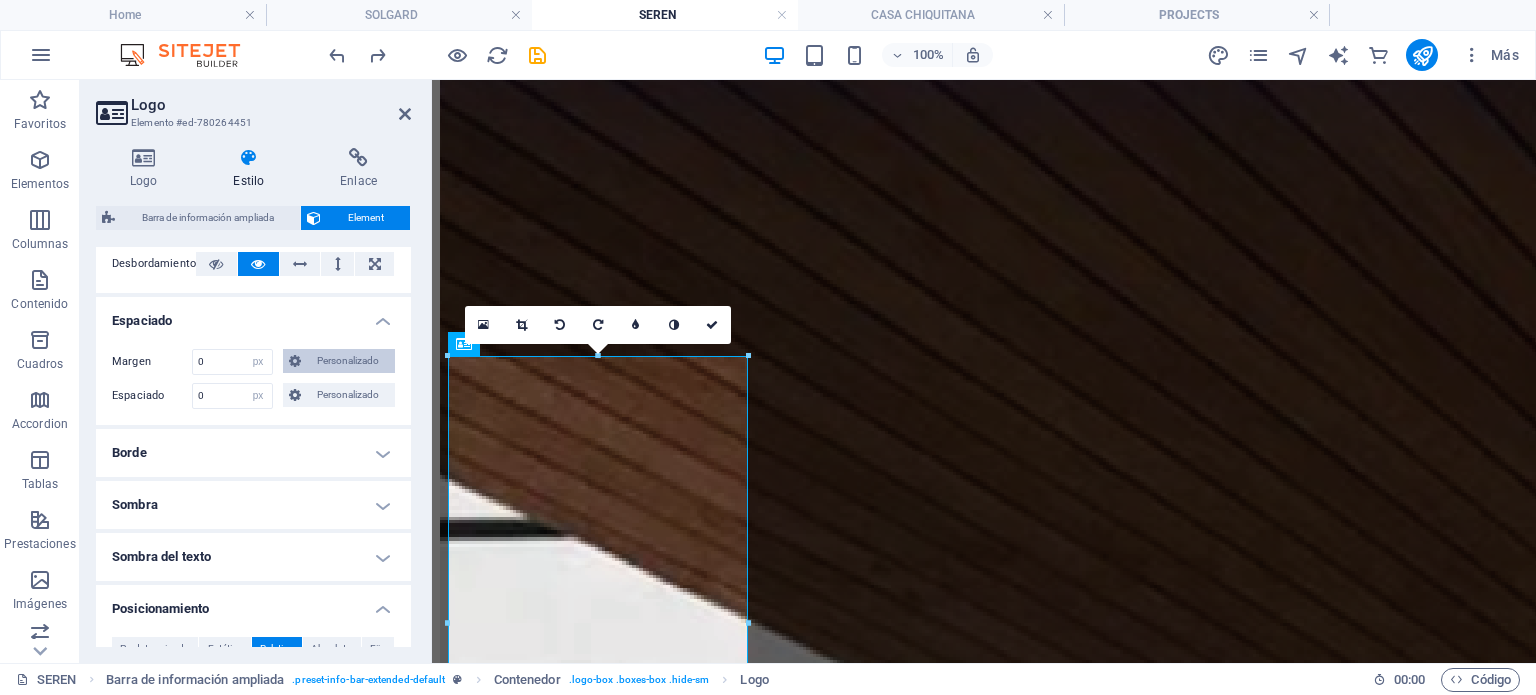 click at bounding box center [295, 361] 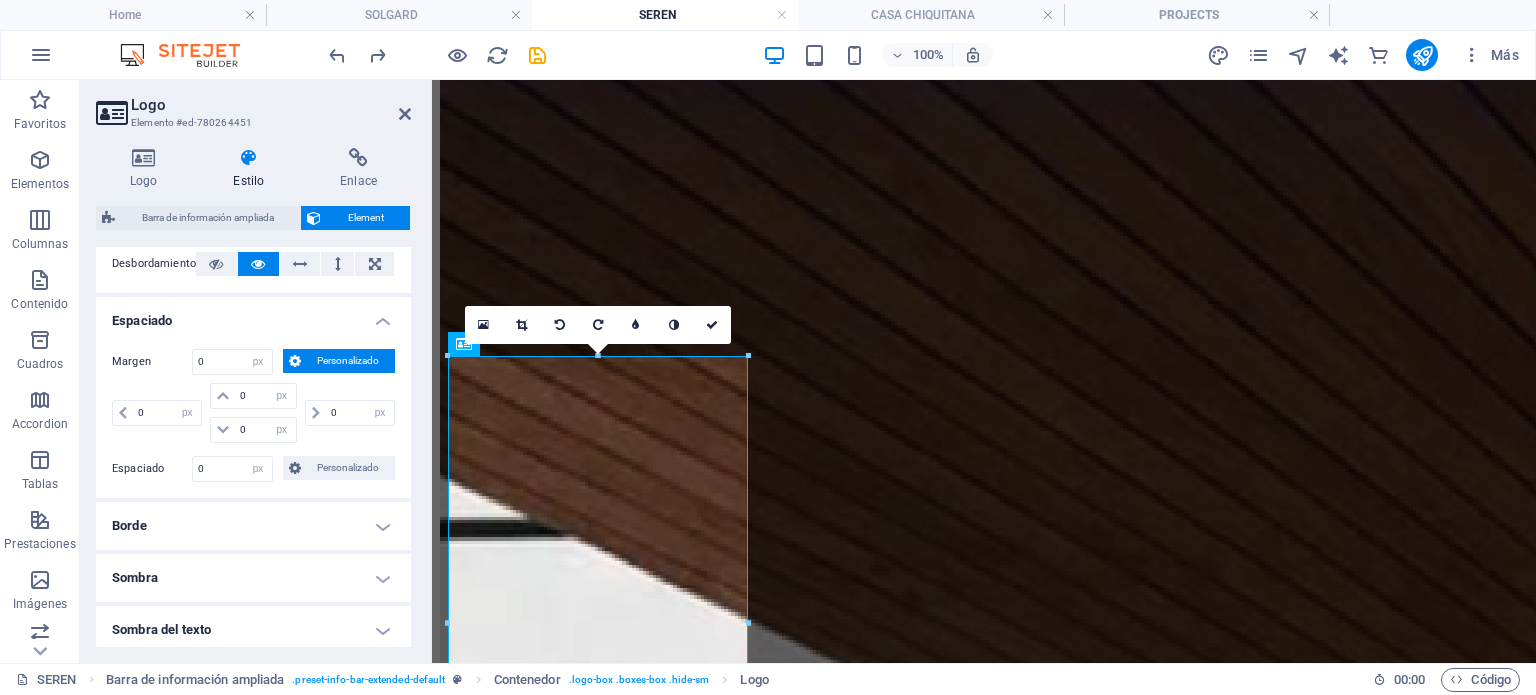 click on "Margen 0 Predeterminado automático px % rem vw vh Personalizado Personalizado 0 automático px % rem vw vh 0 automático px % rem vw vh 0 automático px % rem vw vh 0 automático px % rem vw vh Espaciado 0 Predeterminado px rem % vh vw Personalizado Personalizado 0 px rem % vh vw 0 px rem % vh vw 0 px rem % vh vw 0 px rem % vh vw" at bounding box center (253, 415) 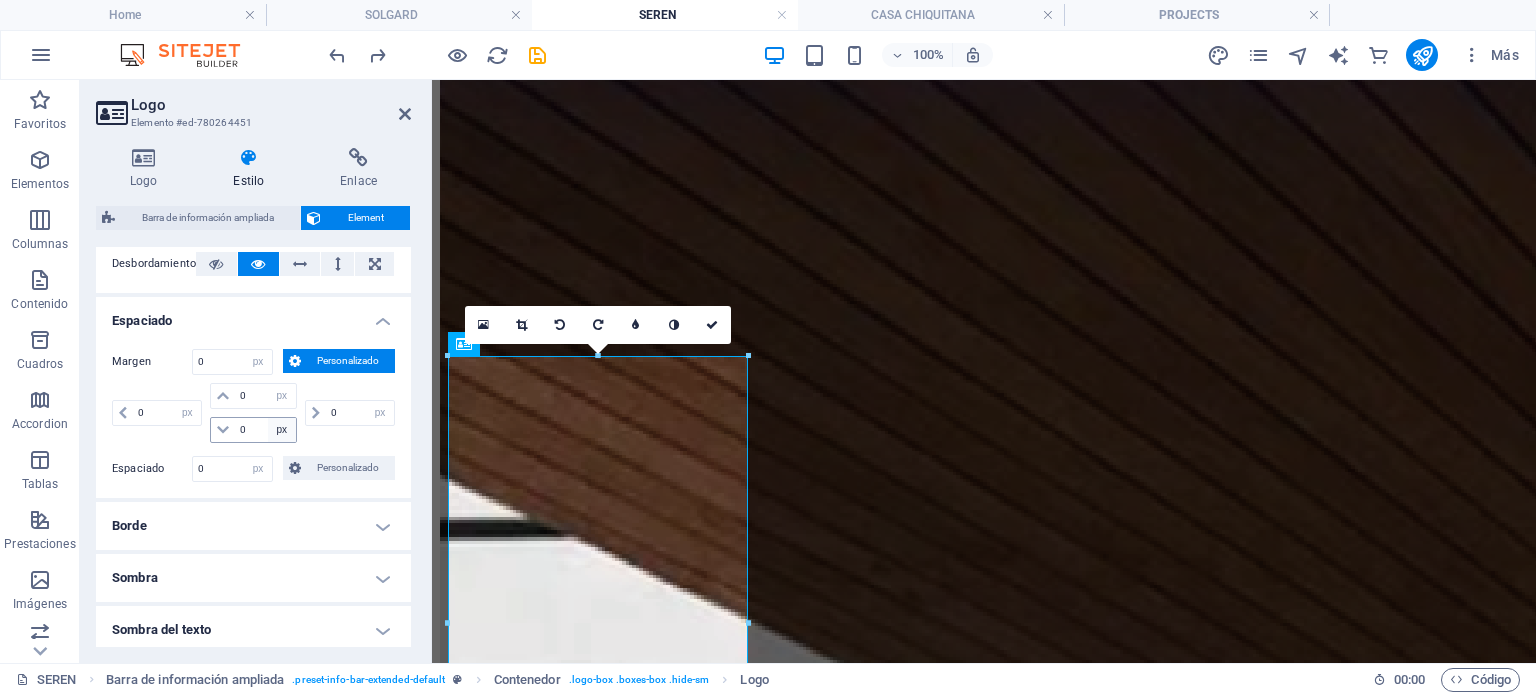 click on "Personalizado" at bounding box center [348, 468] 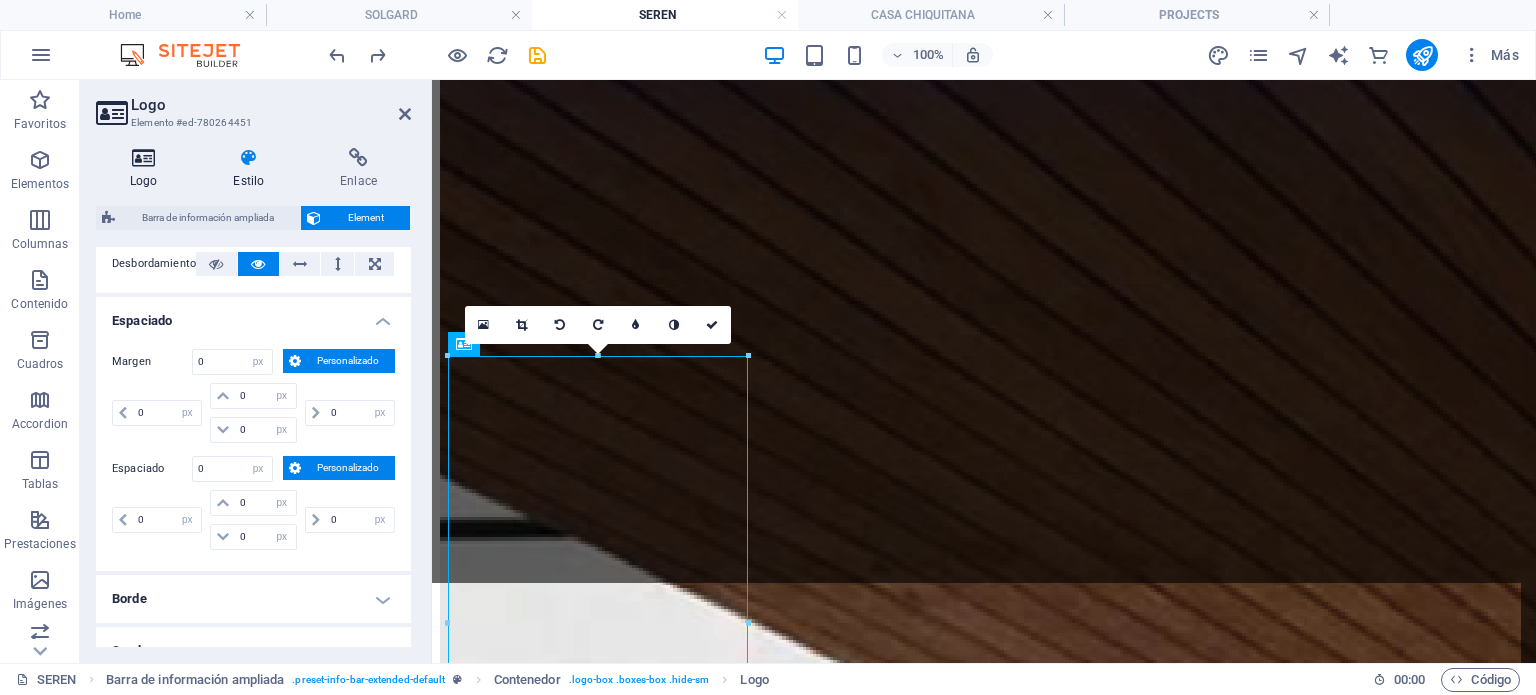 click on "Logo" at bounding box center (147, 169) 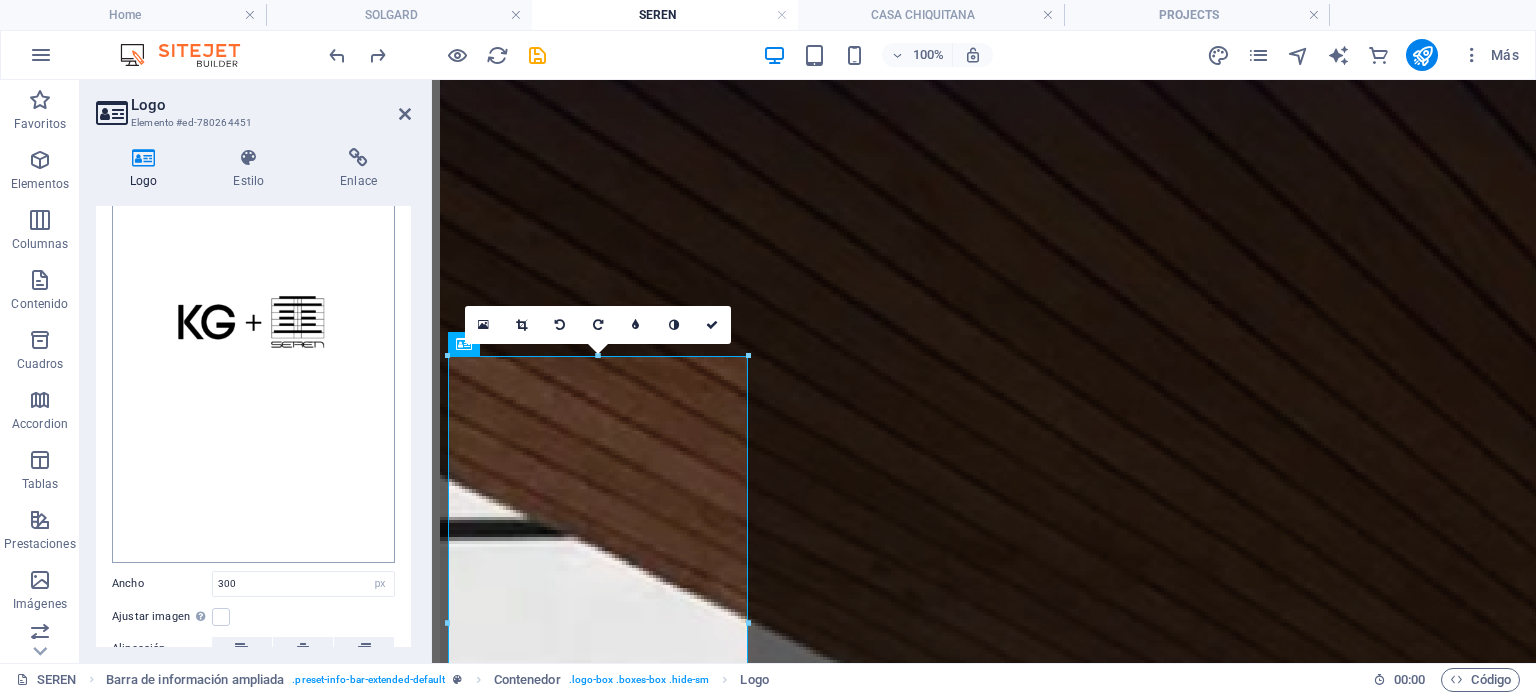 scroll, scrollTop: 394, scrollLeft: 0, axis: vertical 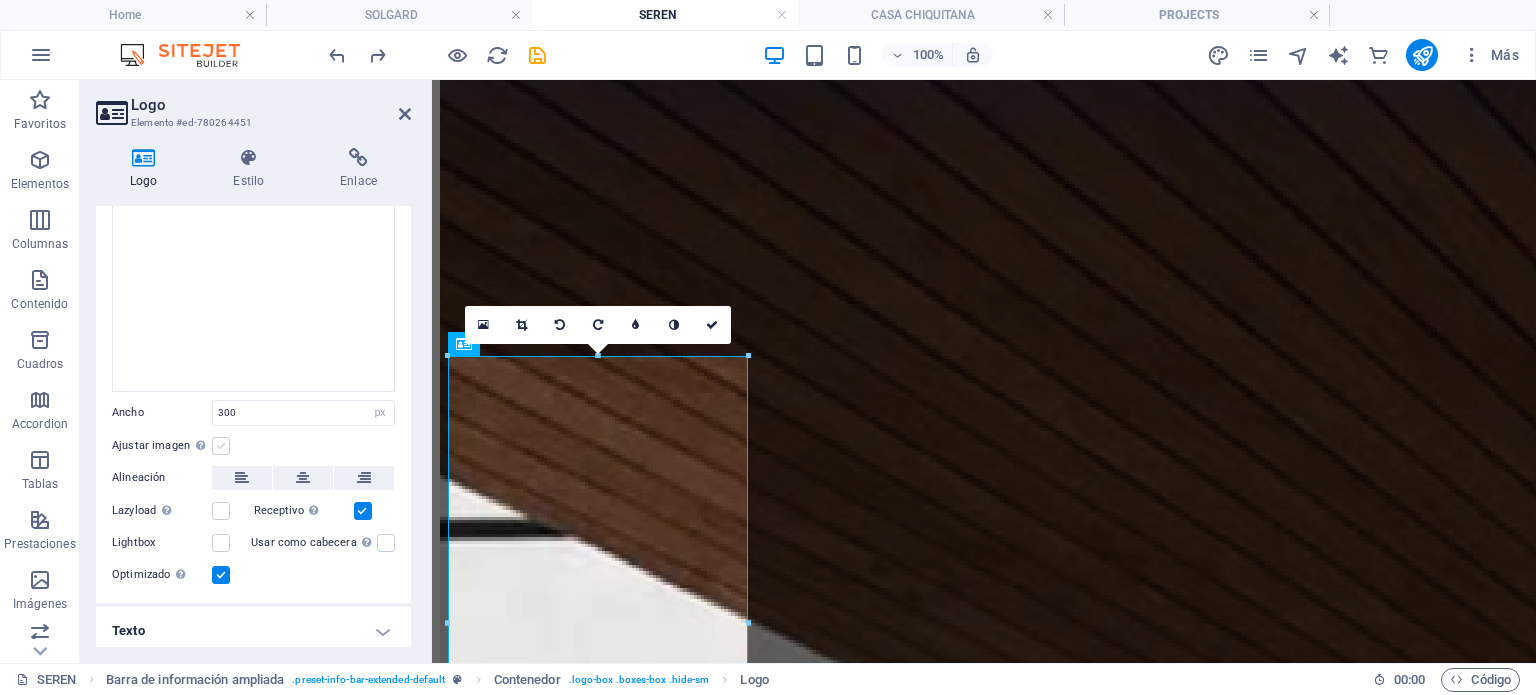 click at bounding box center (221, 446) 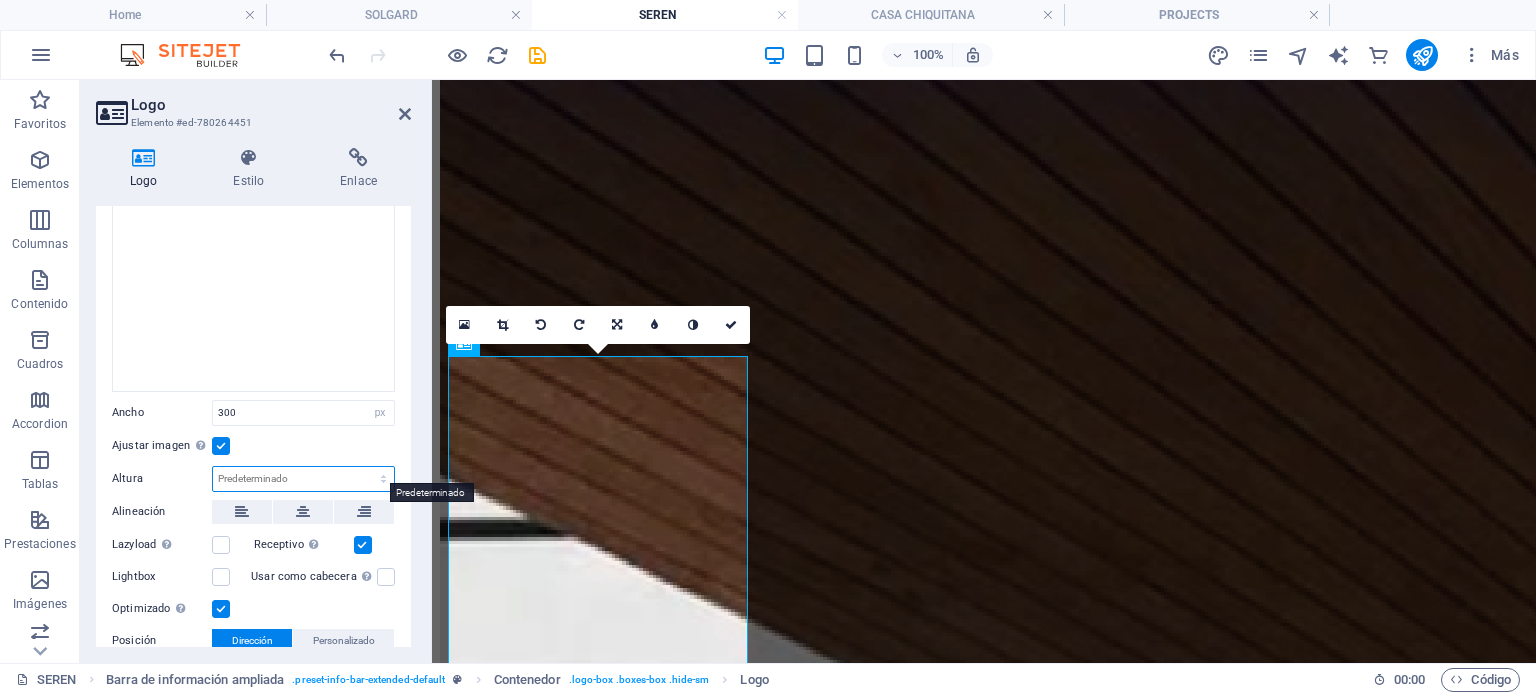 click on "Predeterminado automático px" at bounding box center (303, 479) 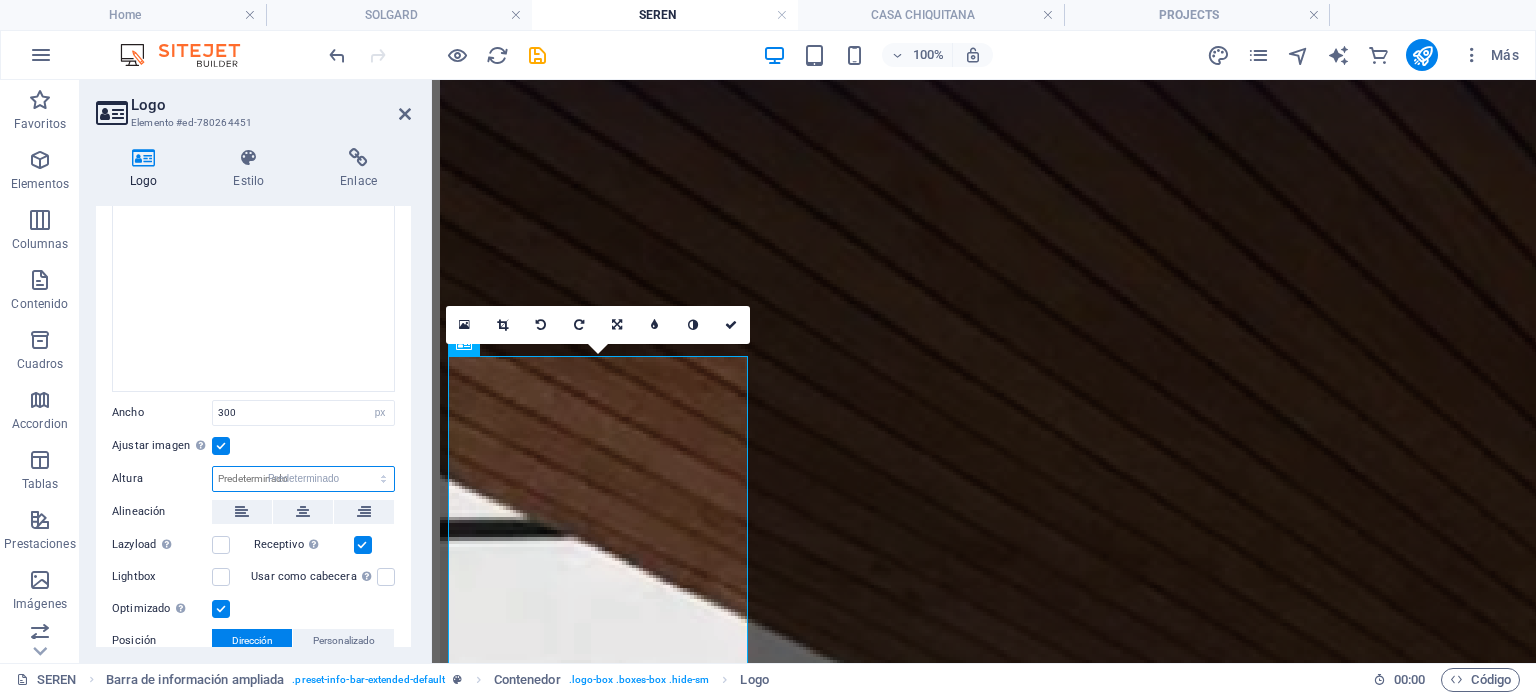 click on "Predeterminado automático px" at bounding box center (303, 479) 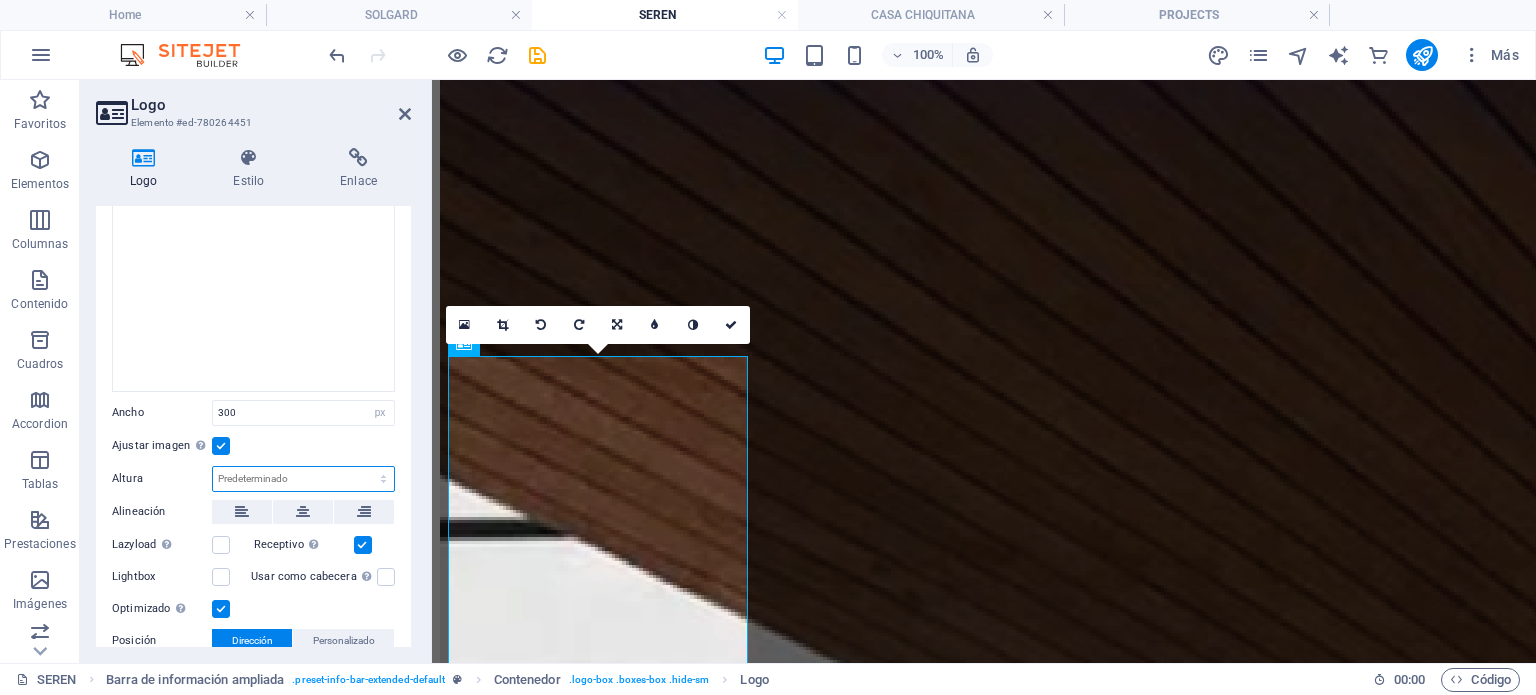 click on "Predeterminado automático px" at bounding box center (303, 479) 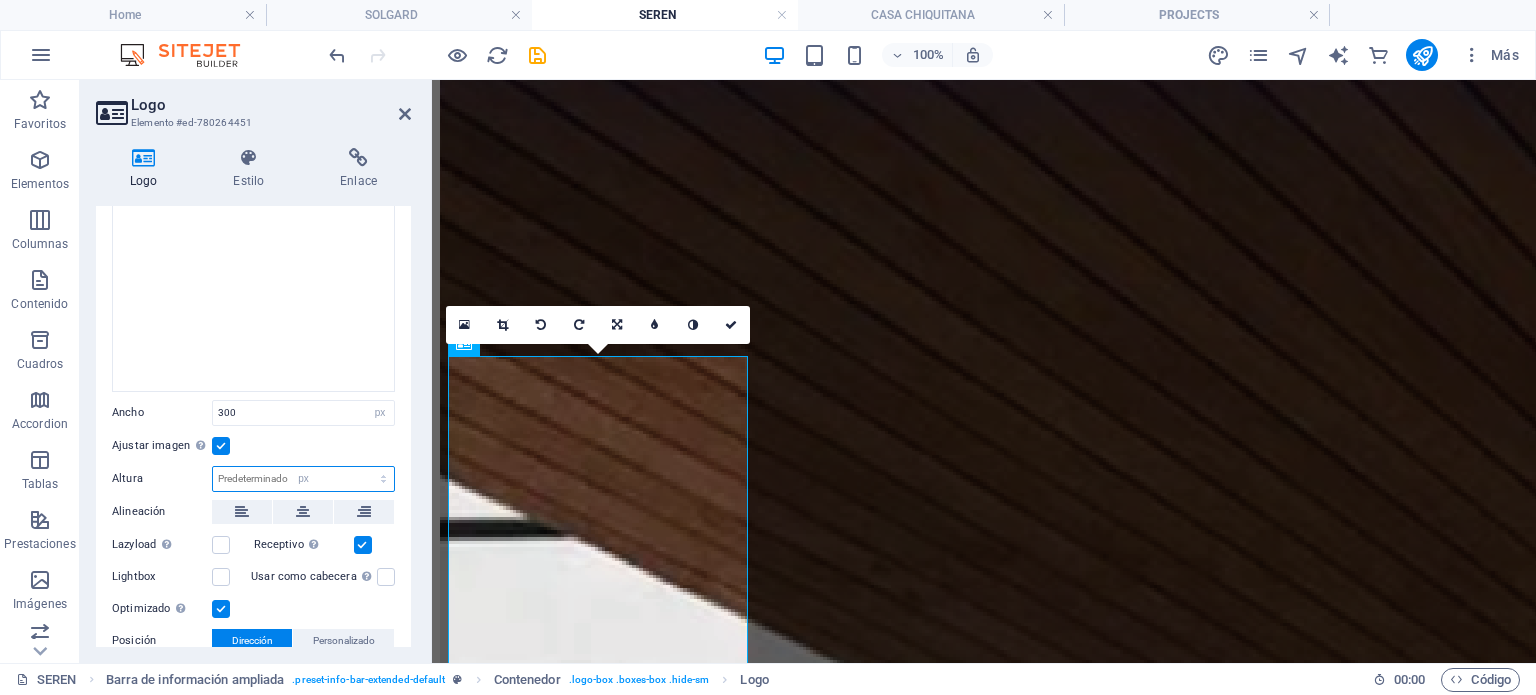click on "Predeterminado automático px" at bounding box center (303, 479) 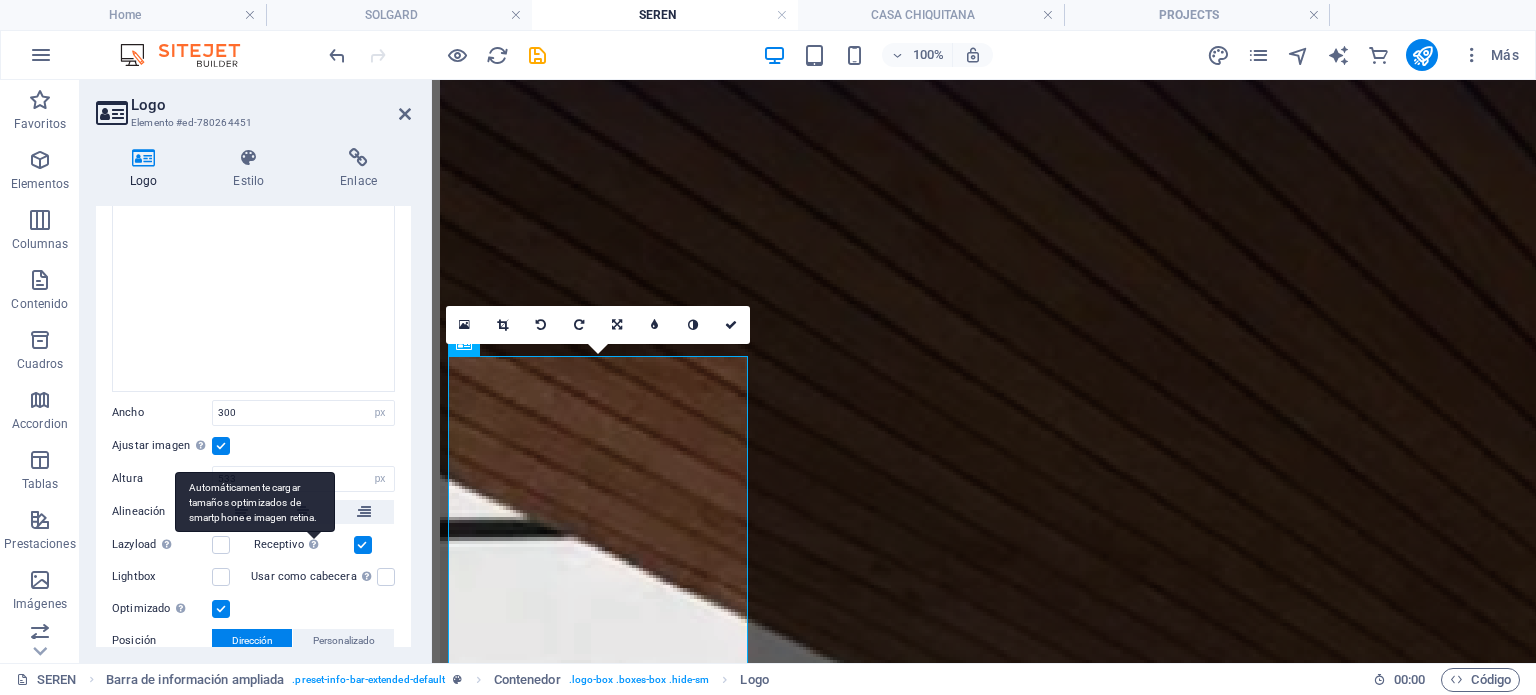 click on "Automáticamente cargar tamaños optimizados de smartphone e imagen retina." at bounding box center [255, 502] 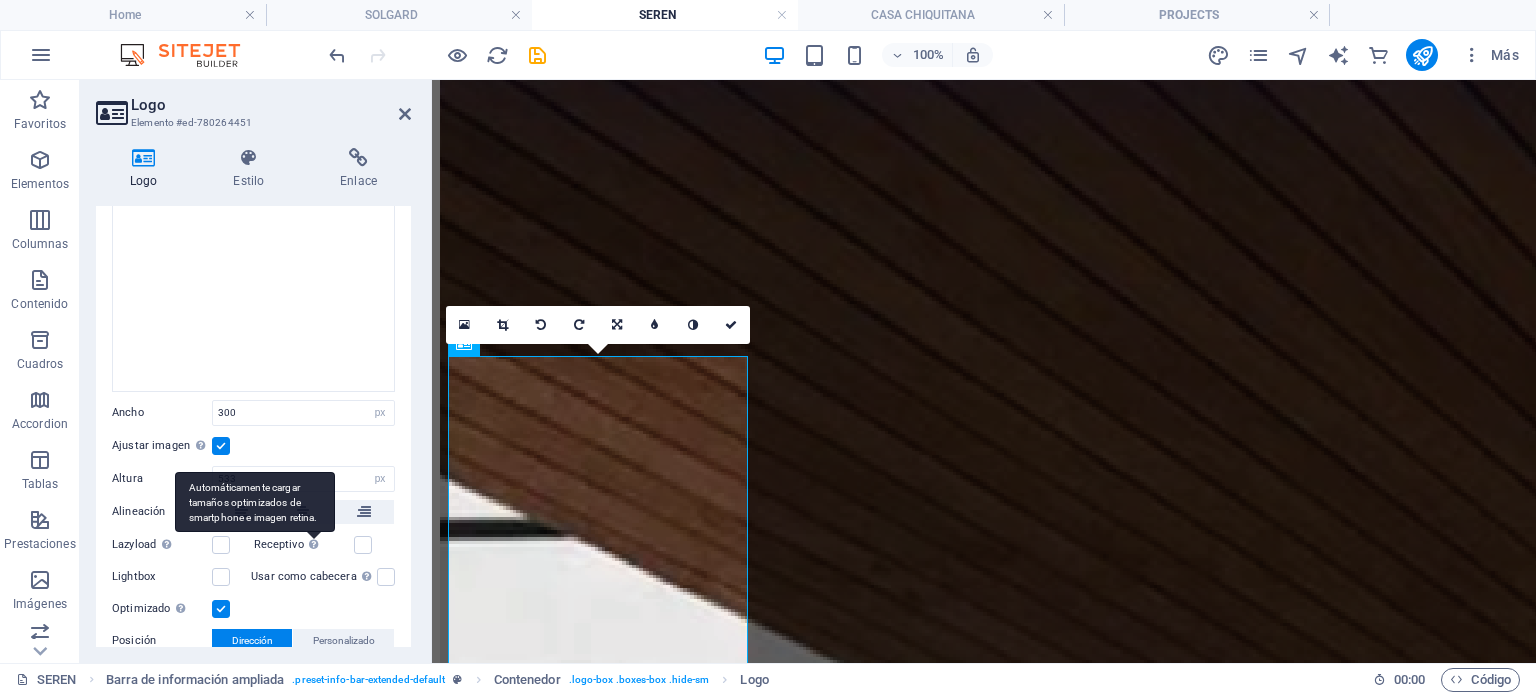 click on "Automáticamente cargar tamaños optimizados de smartphone e imagen retina." at bounding box center [255, 502] 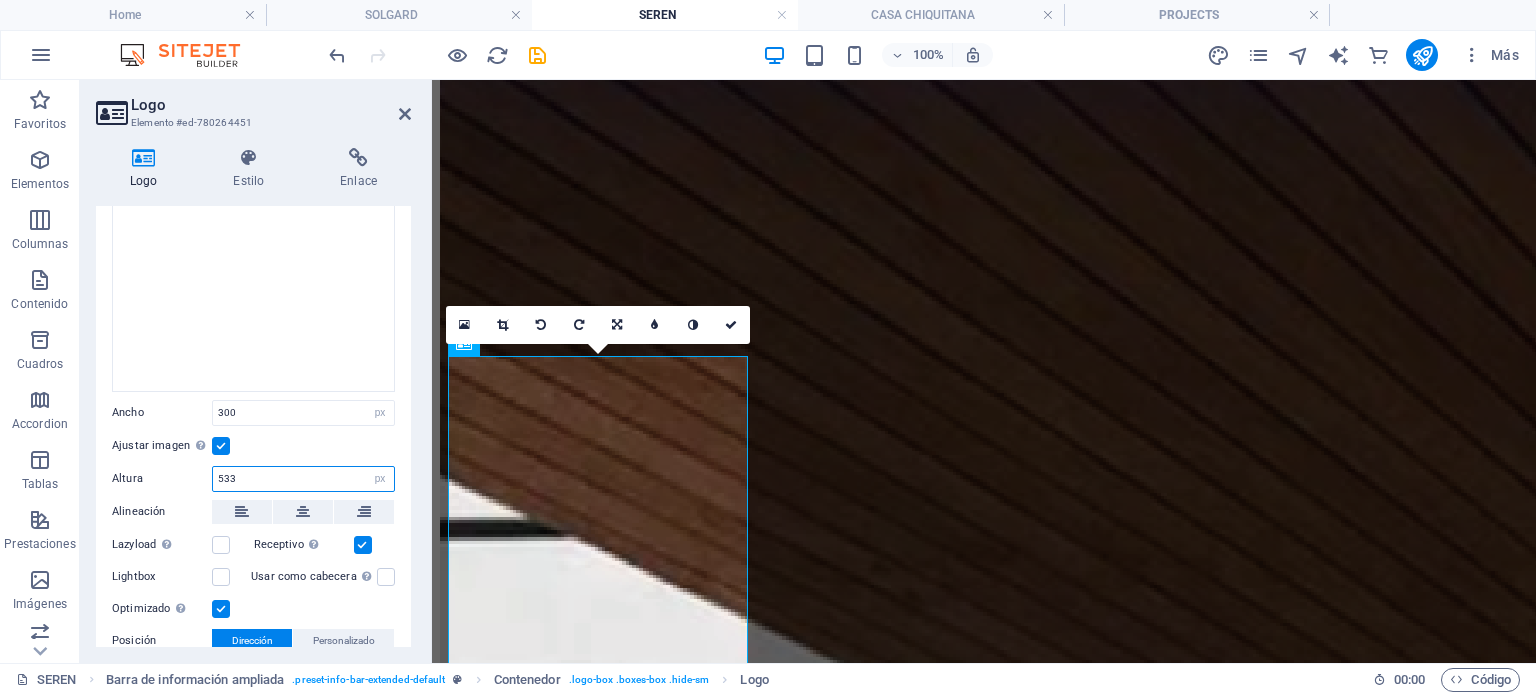 click on "533" at bounding box center (303, 479) 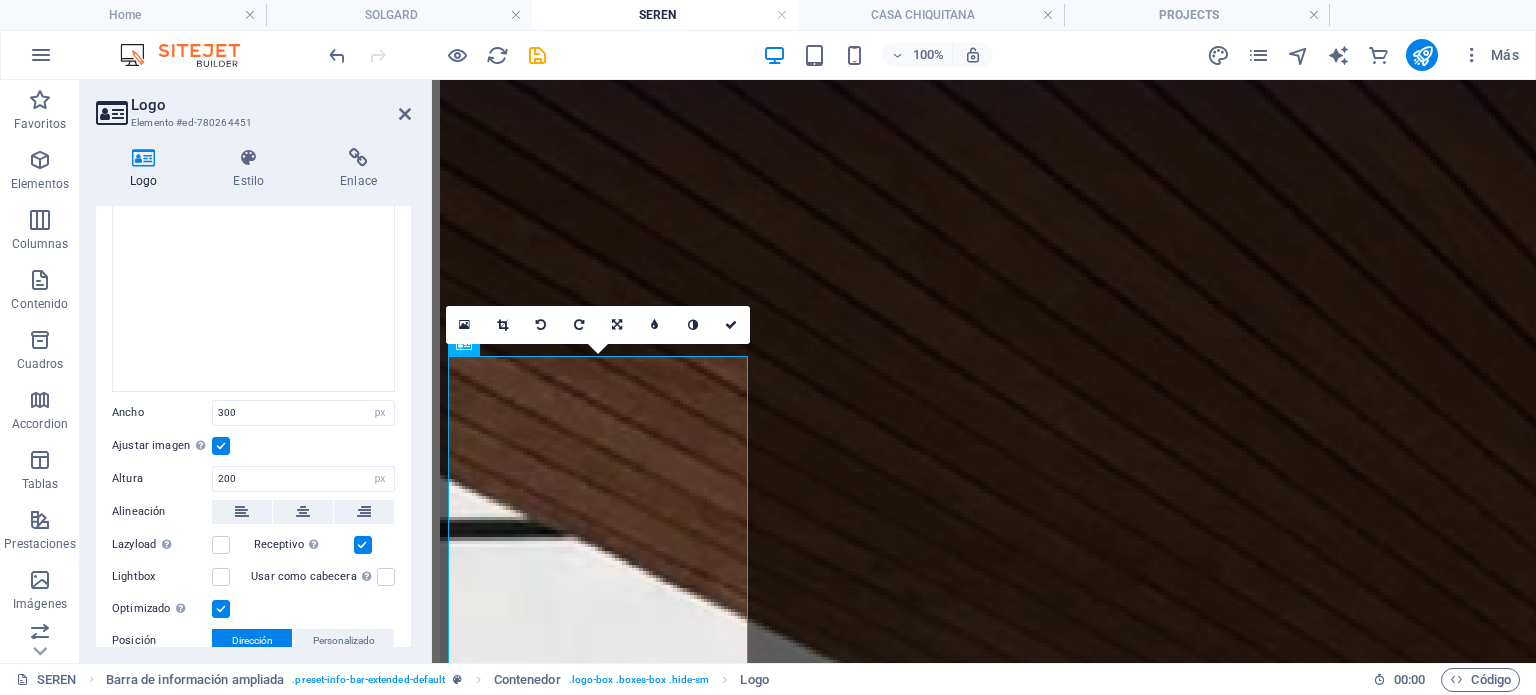 click on "Ajustar imagen Ajustar imagen automáticamente a un ancho y alto fijo" at bounding box center [253, 446] 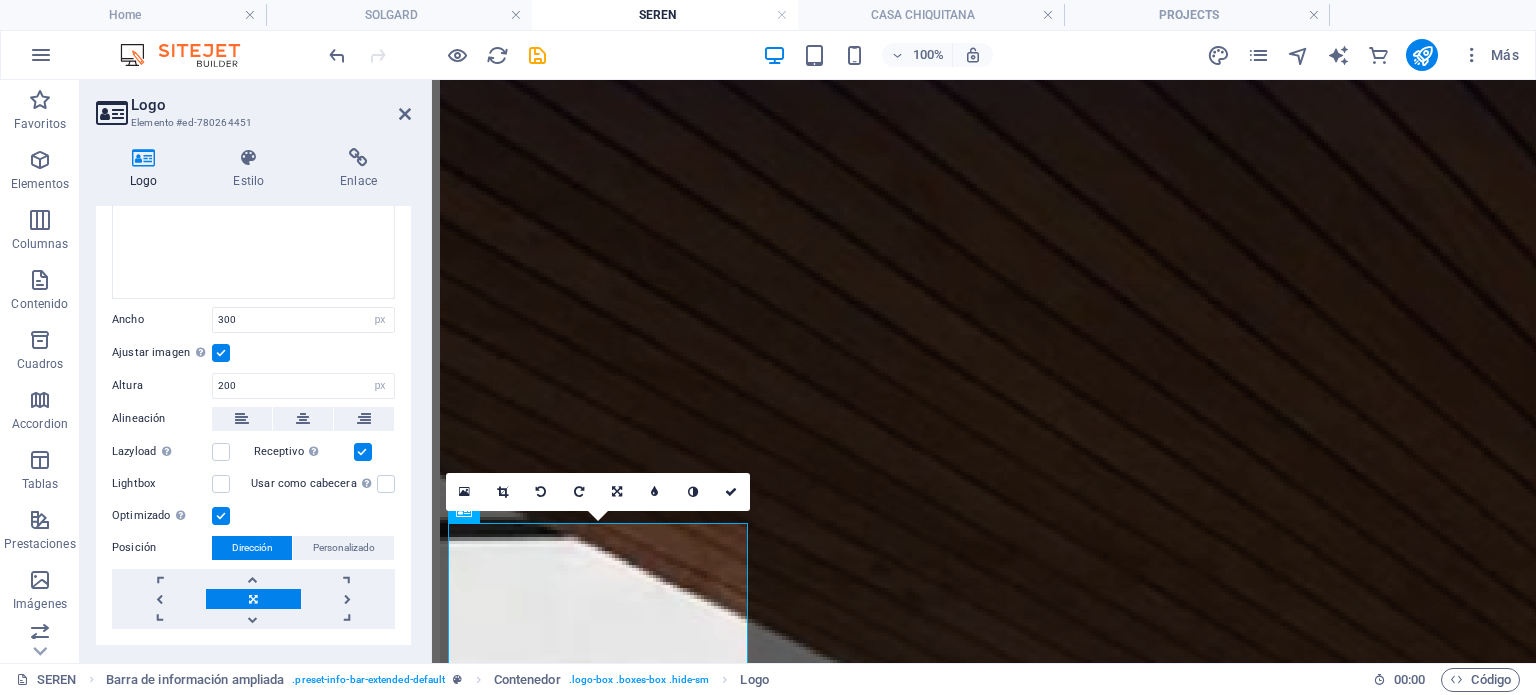 scroll, scrollTop: 494, scrollLeft: 0, axis: vertical 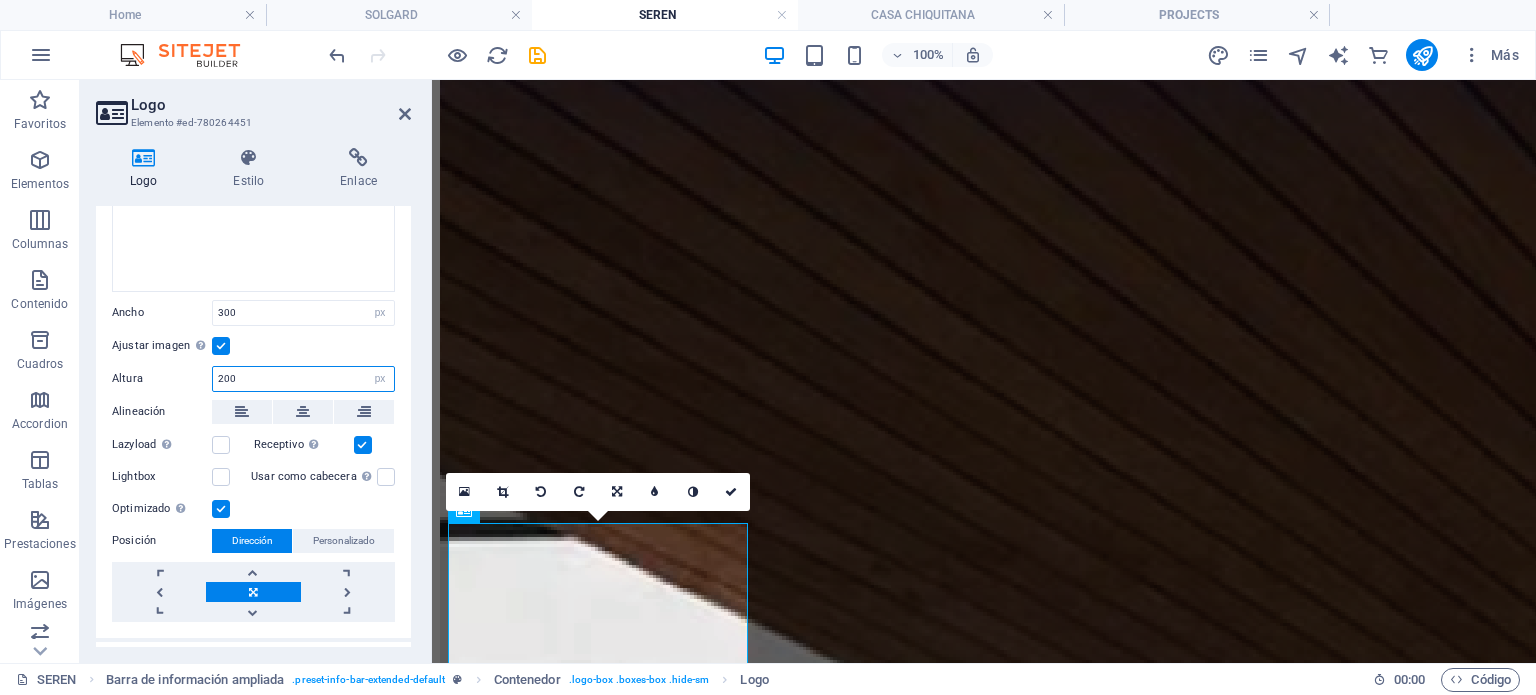 click on "200" at bounding box center [303, 379] 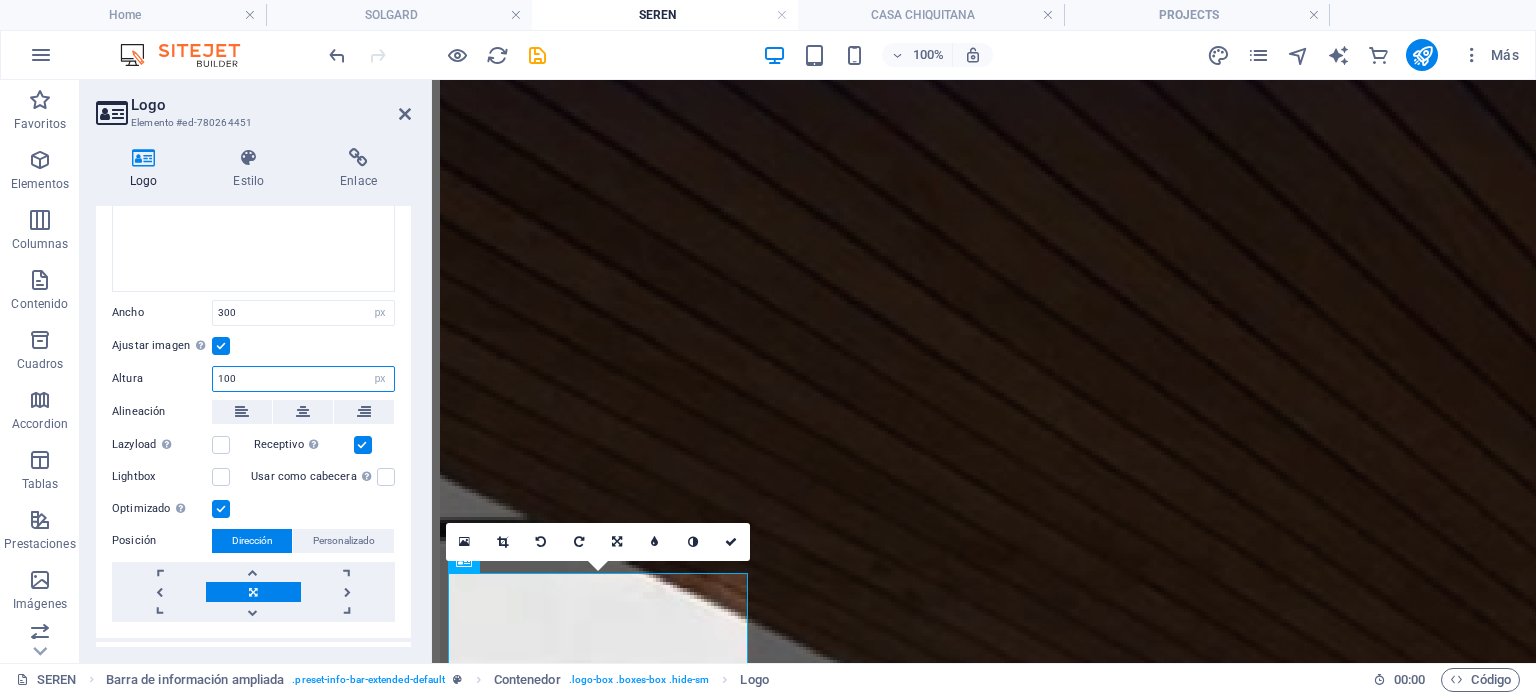 type on "100" 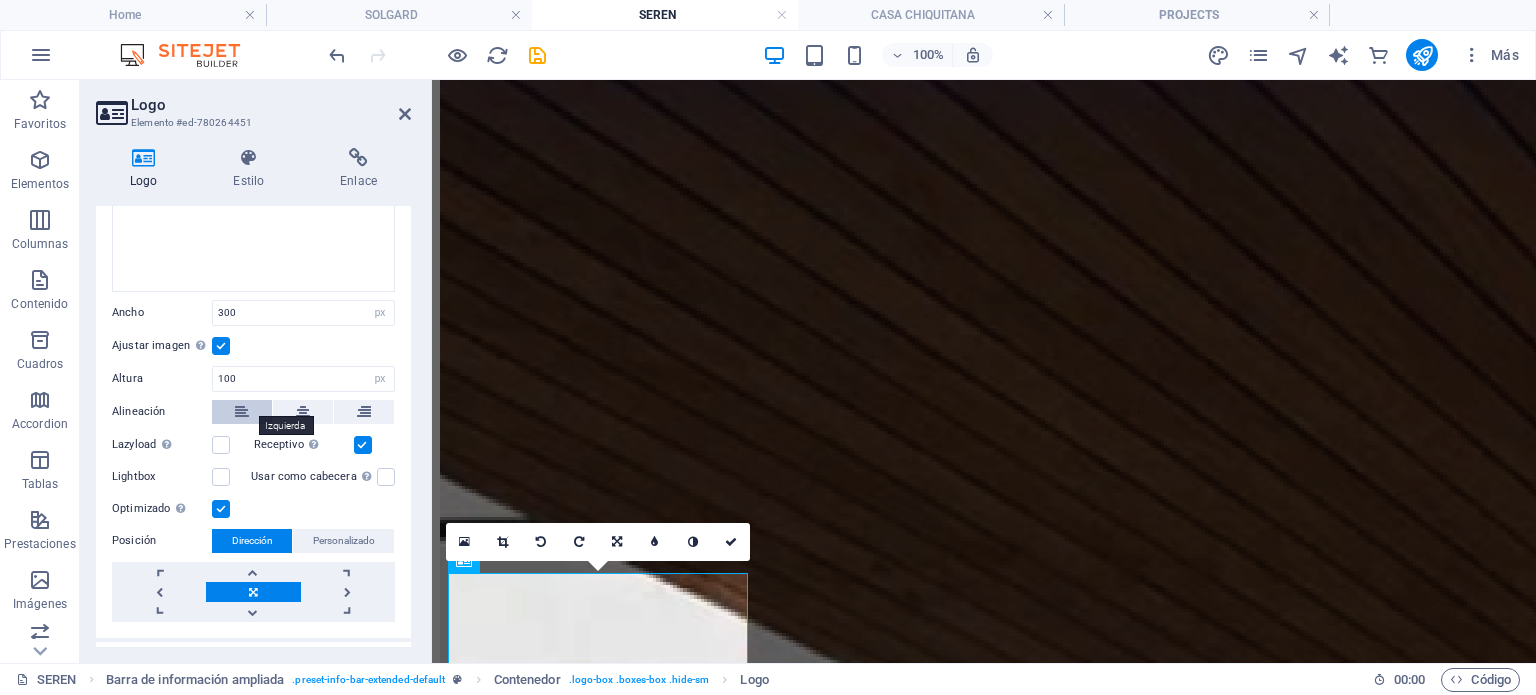 click at bounding box center [242, 412] 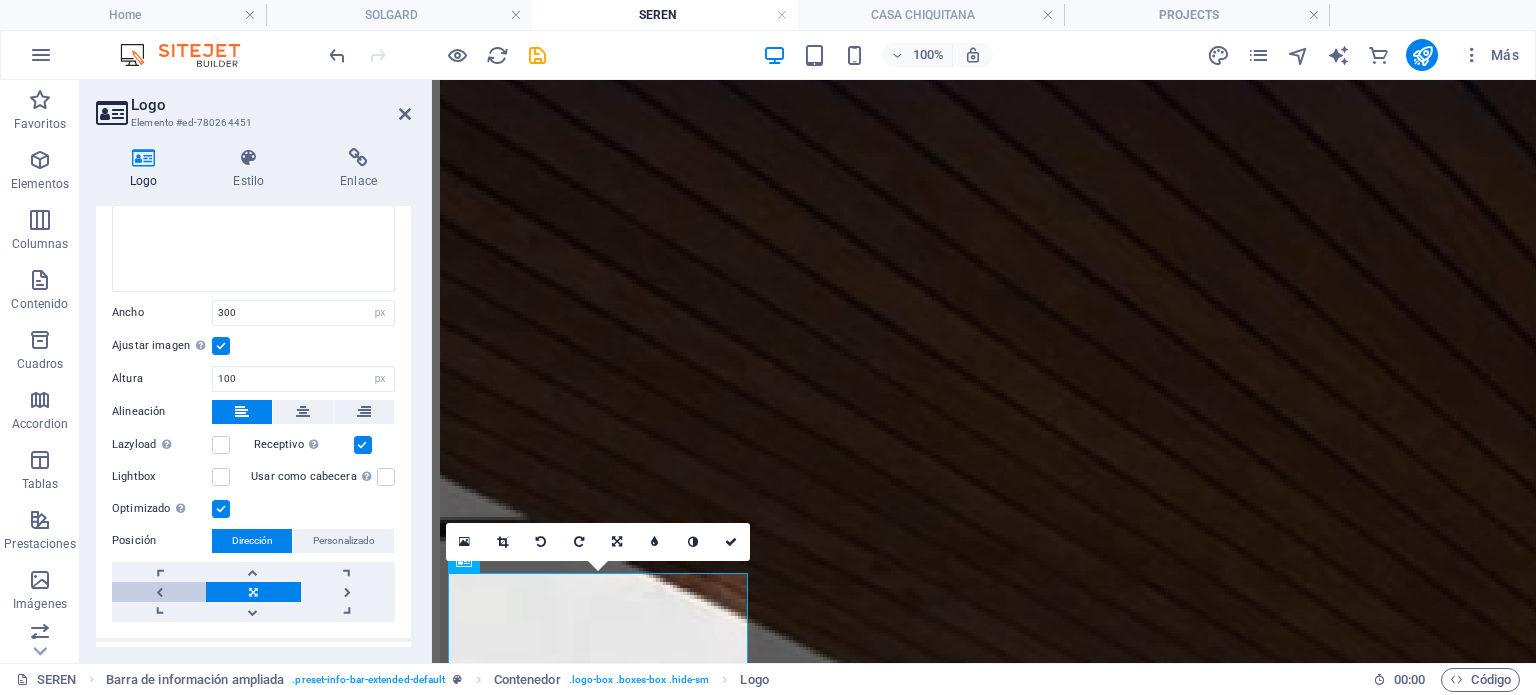 click at bounding box center [159, 592] 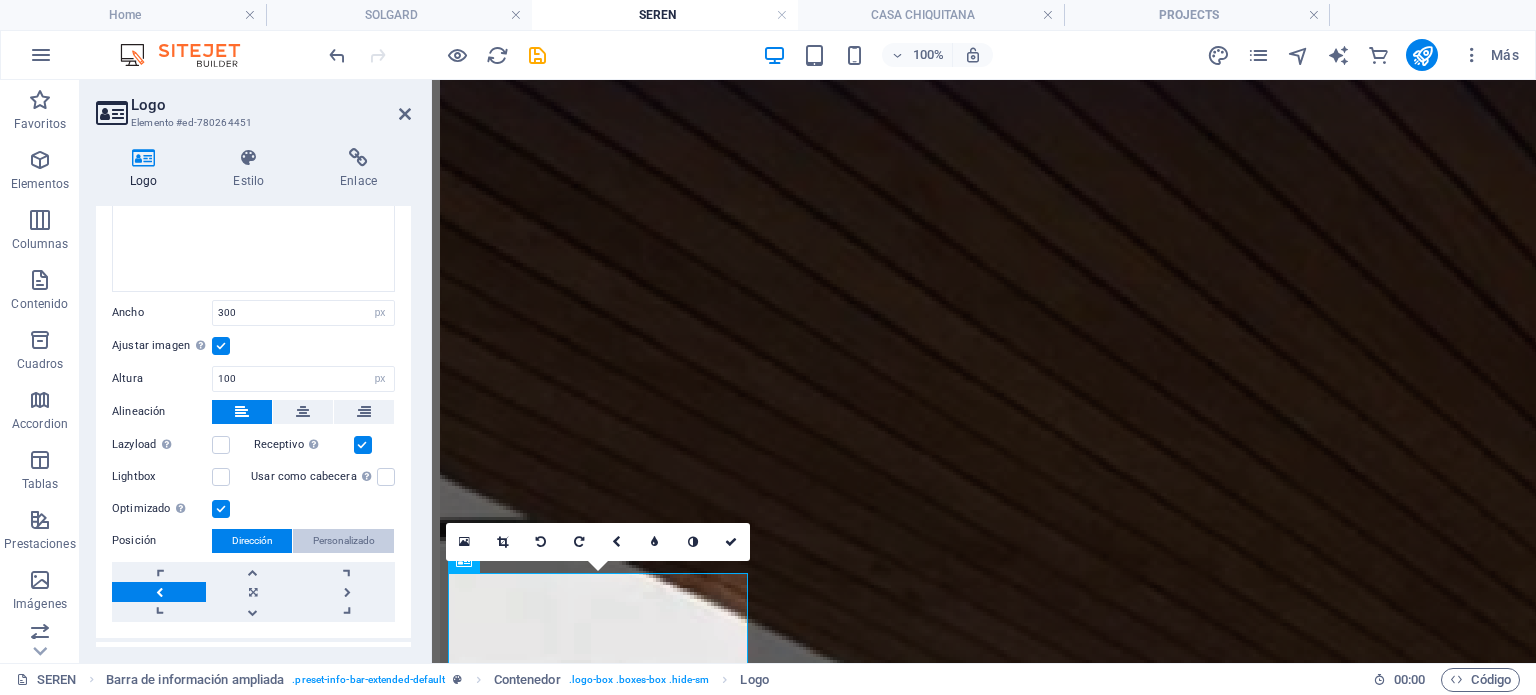 click on "Personalizado" at bounding box center [344, 541] 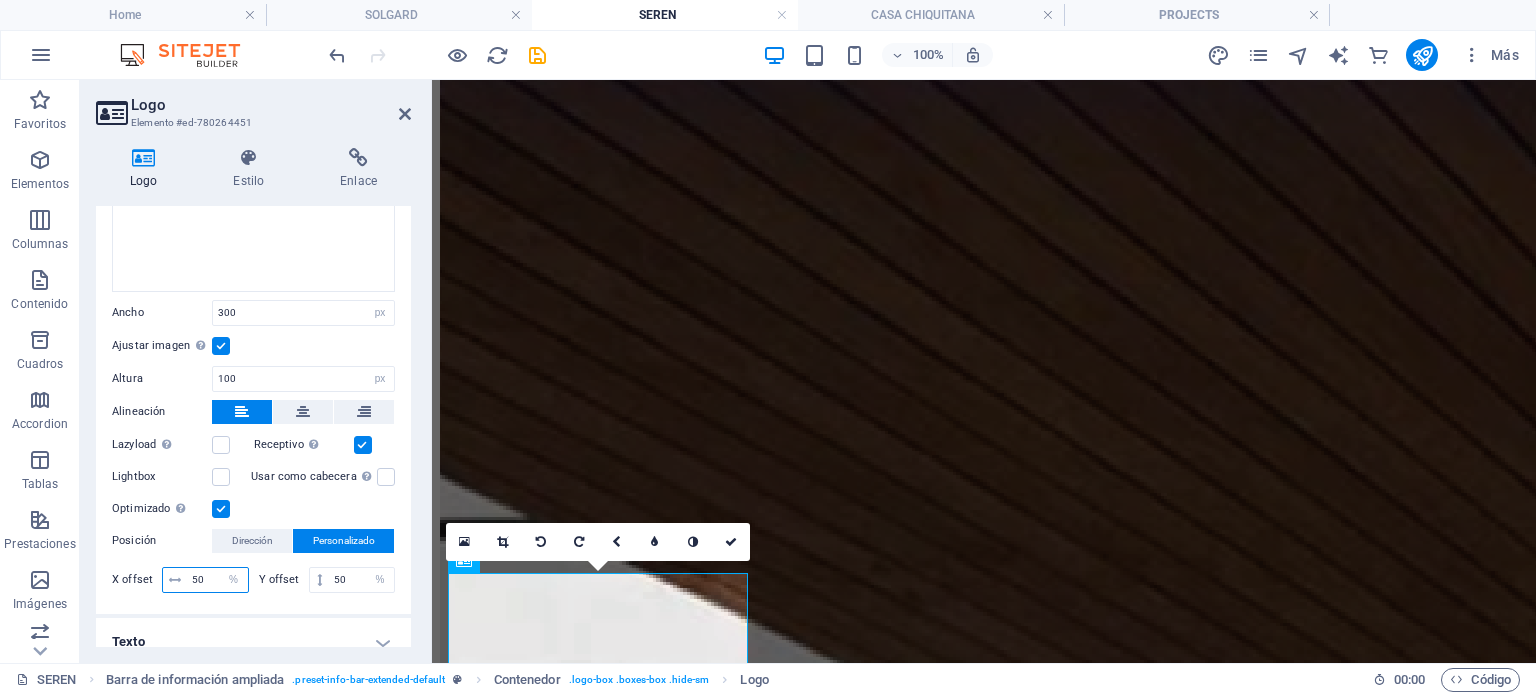 click on "50" at bounding box center [217, 580] 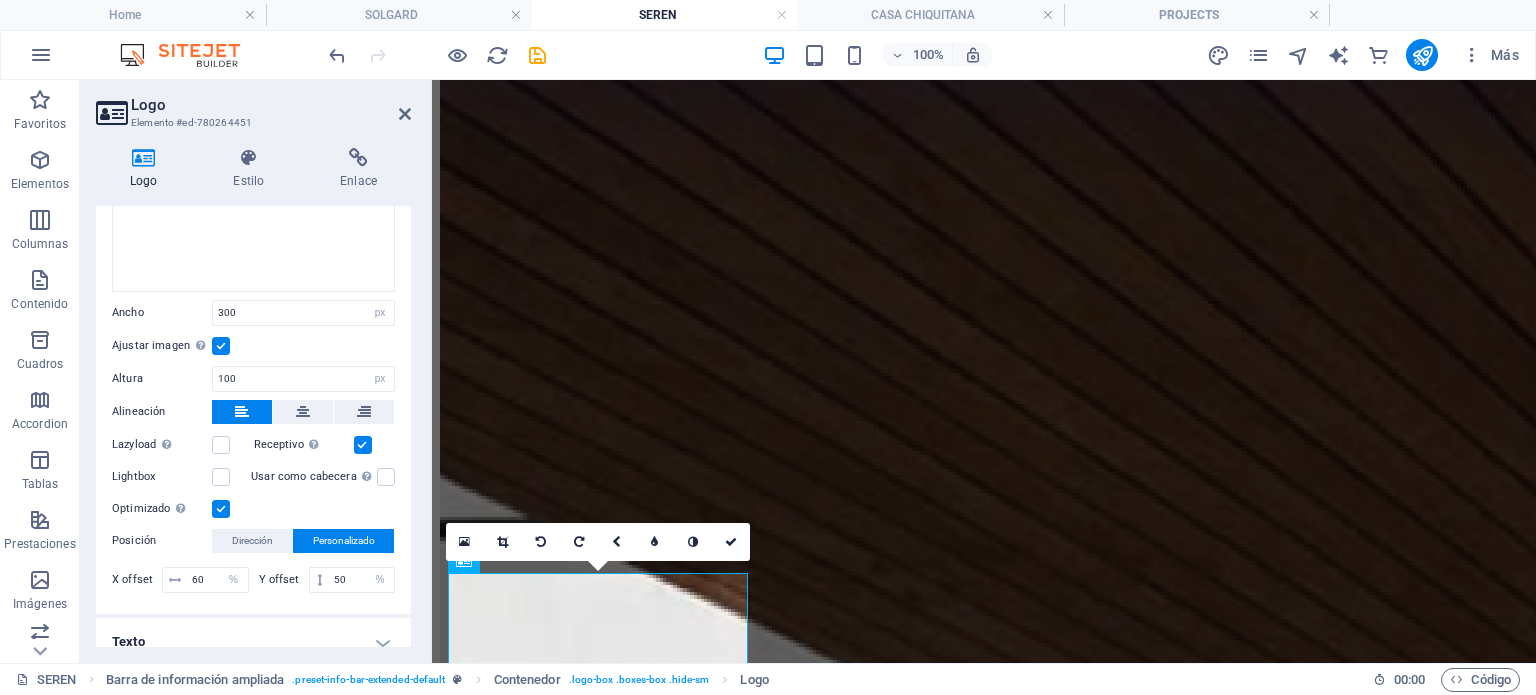 click on "X offset 60 px rem % vh vw Y offset 50 px rem % vh vw" at bounding box center (253, 580) 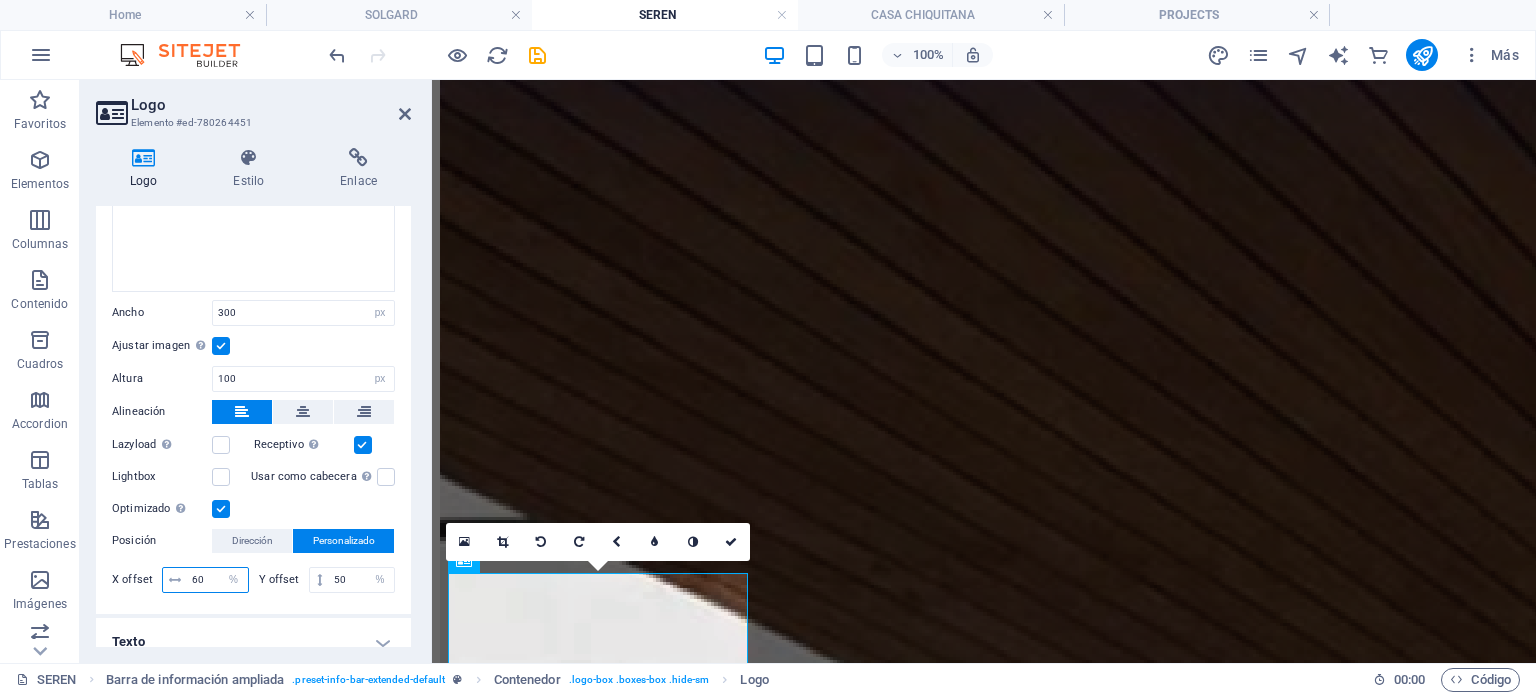 click on "60" at bounding box center [217, 580] 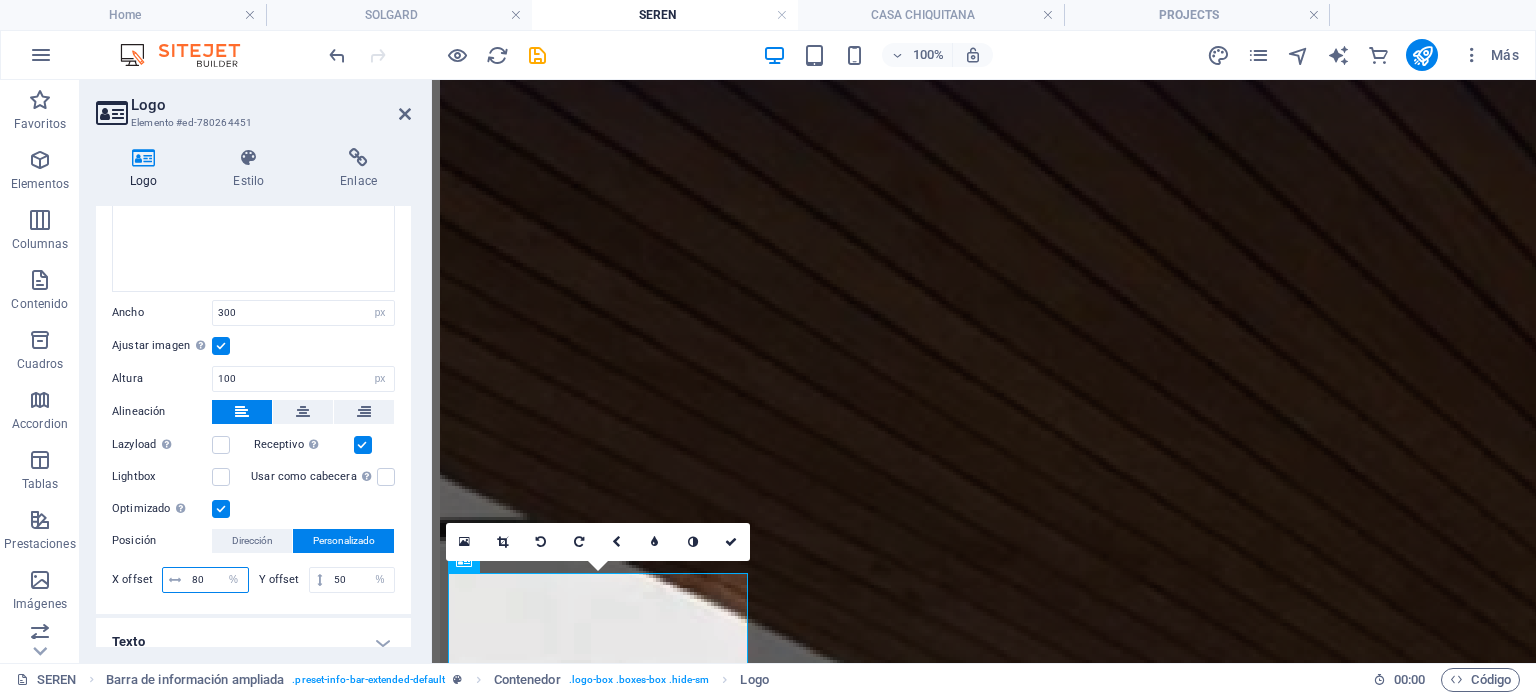 type on "80" 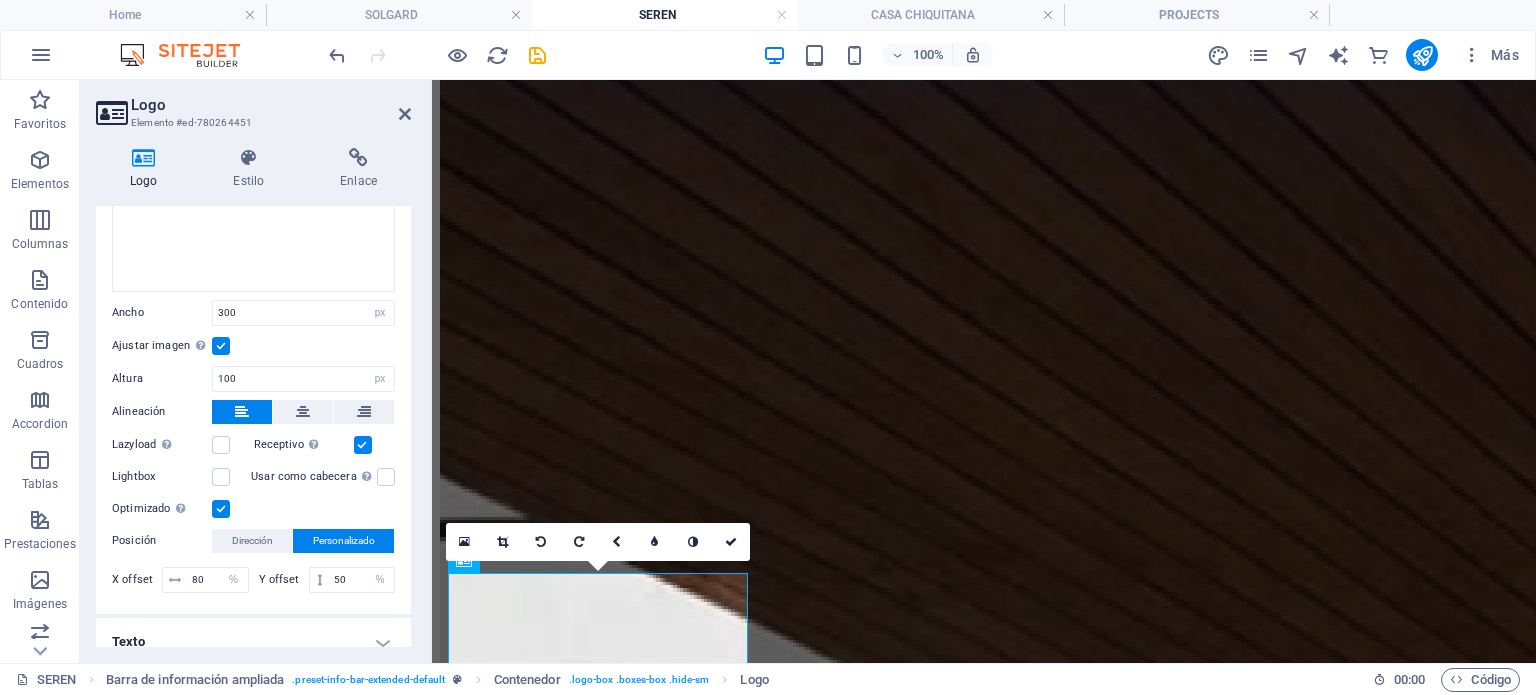 click on "Image Text Arrastra archivos aquí, haz clic para escoger archivos o  selecciona archivos de Archivos o de nuestra galería gratuita de fotos y vídeos Selecciona archivos del administrador de archivos, de la galería de fotos o carga archivo(s) Cargar Ancho 300 Predeterminado automático px rem % em vh vw Ajustar imagen Ajustar imagen automáticamente a un ancho y alto fijo Altura 100 Predeterminado automático px Alineación Lazyload La carga de imágenes tras la carga de la página mejora la velocidad de la página. Receptivo Automáticamente cargar tamaños optimizados de smartphone e imagen retina. Lightbox Usar como cabecera La imagen se ajustará en una etiqueta de cabecera H1. Resulta útil para dar al texto alternativo el peso de una cabecera H1, por ejemplo, para el logo. En caso de duda, dejar deseleccionado. Optimizado Las imágenes se comprimen para así mejorar la velocidad de las páginas. Posición Dirección Personalizado X offset 80 px rem % vh vw Y offset 50 px rem % vh vw Editar diseño" at bounding box center (253, 181) 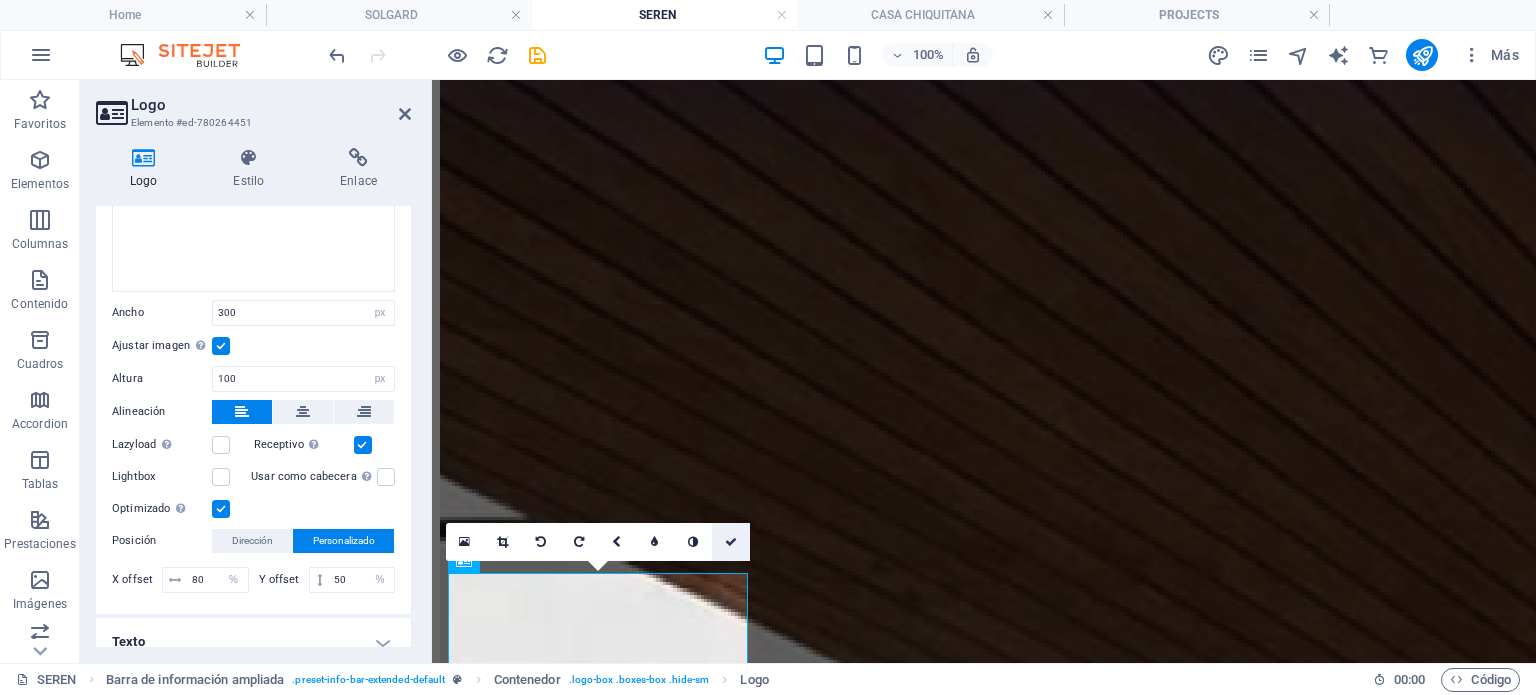 click at bounding box center (731, 542) 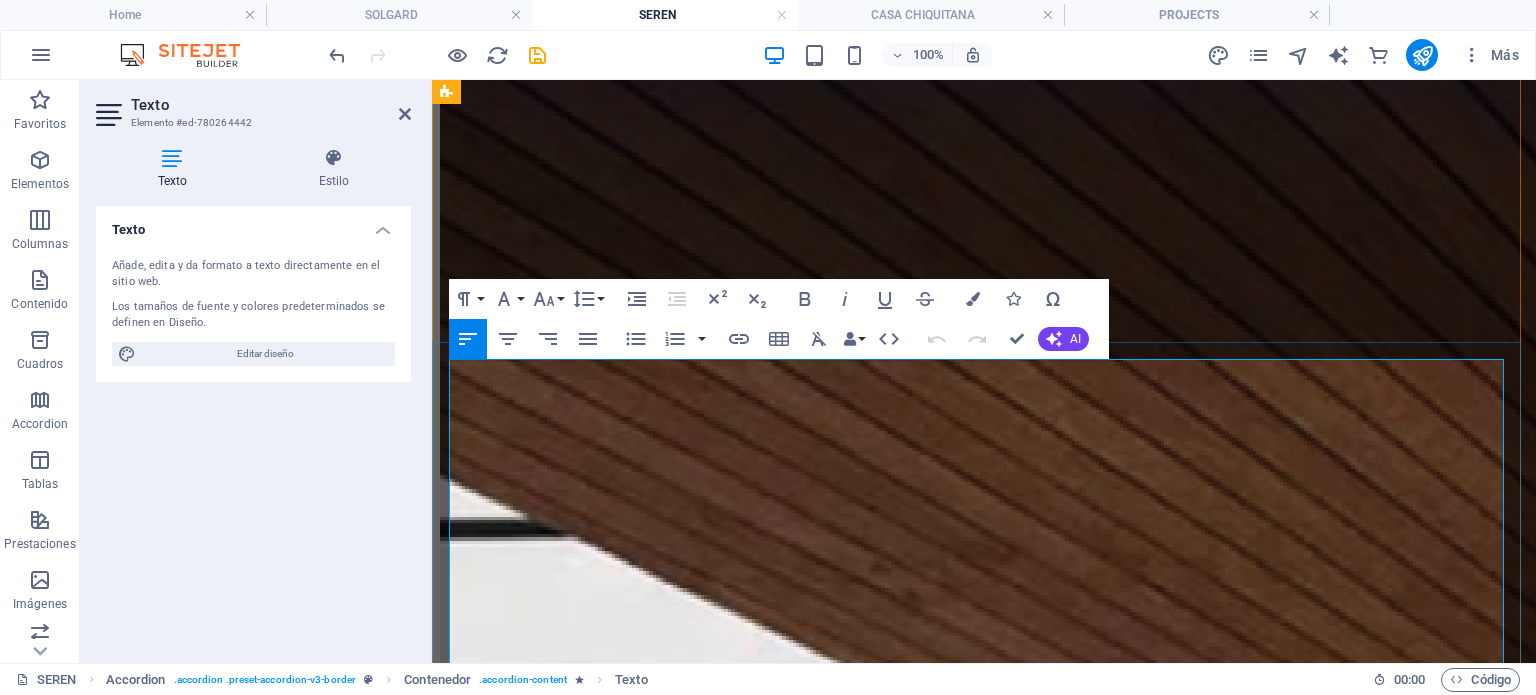 scroll, scrollTop: 4280, scrollLeft: 0, axis: vertical 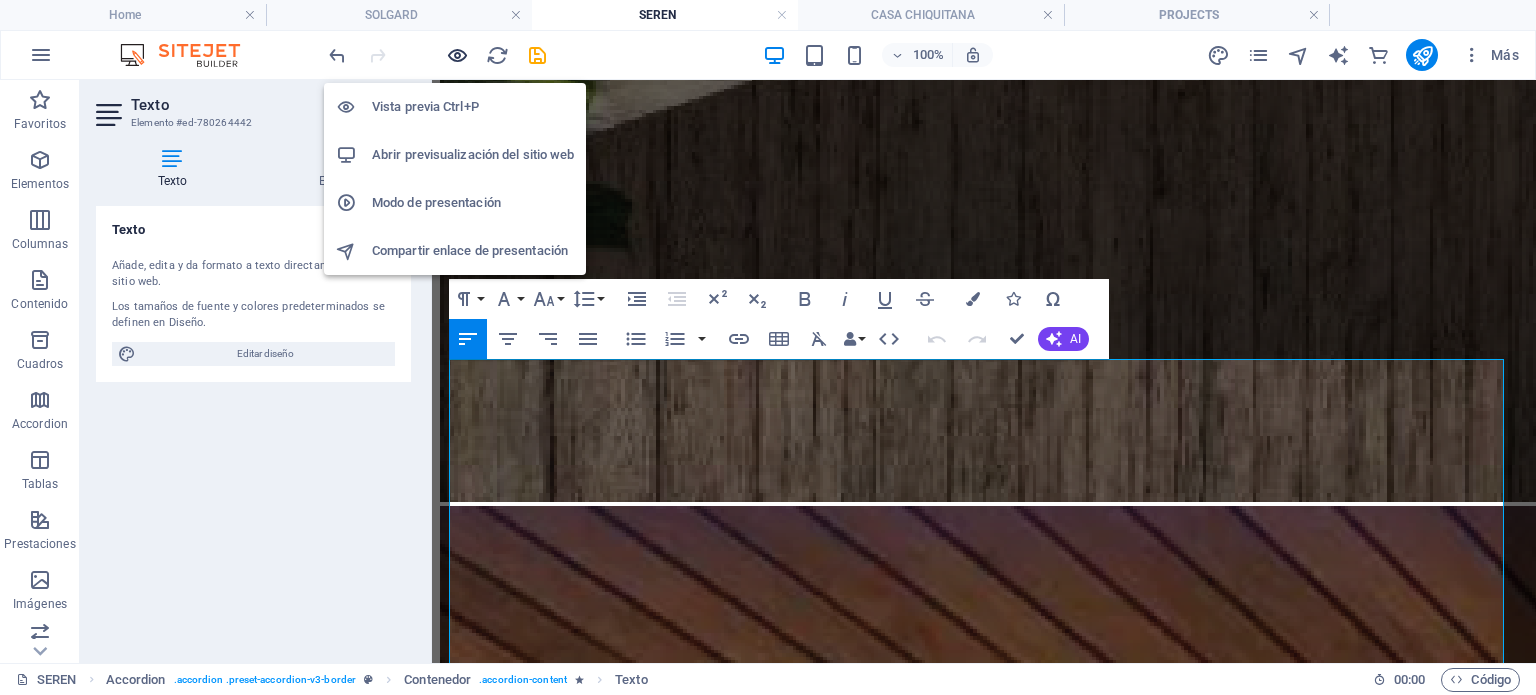 click at bounding box center (457, 55) 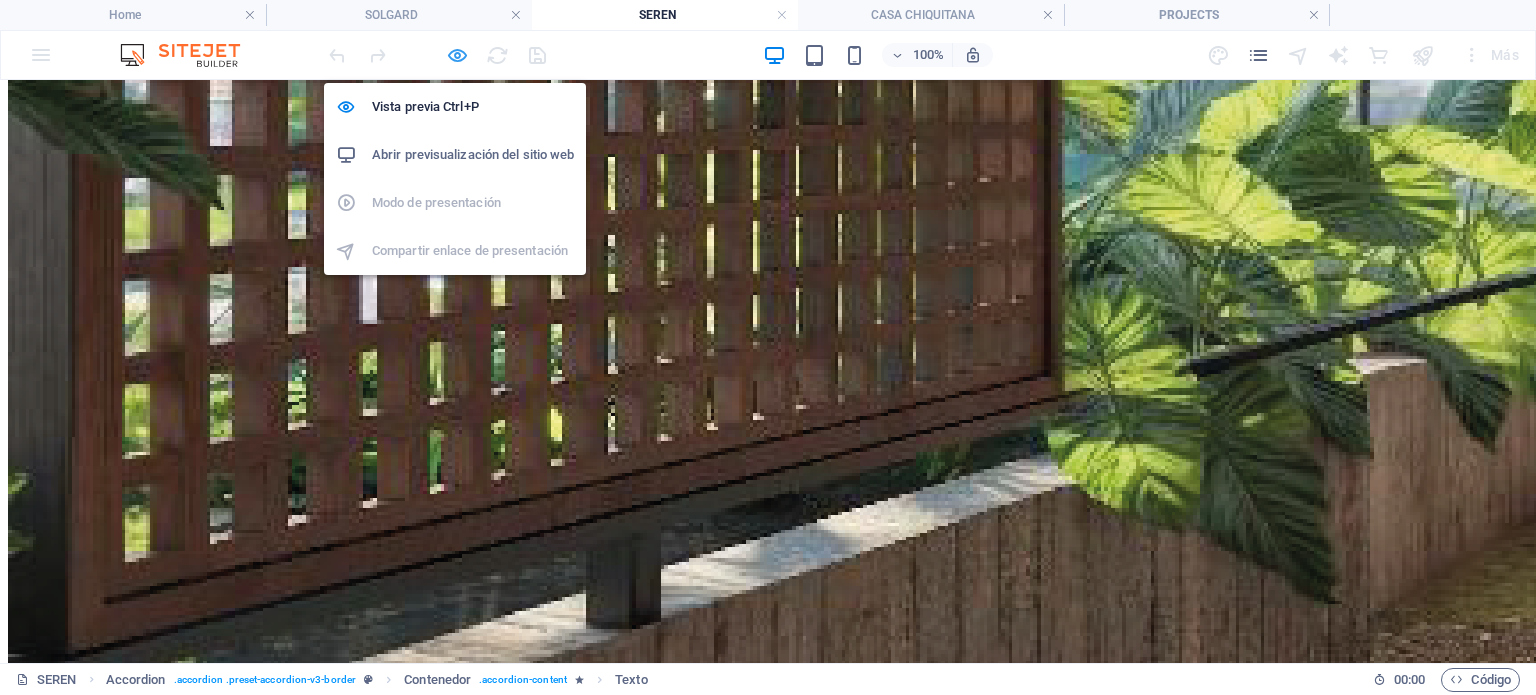 scroll, scrollTop: 5067, scrollLeft: 0, axis: vertical 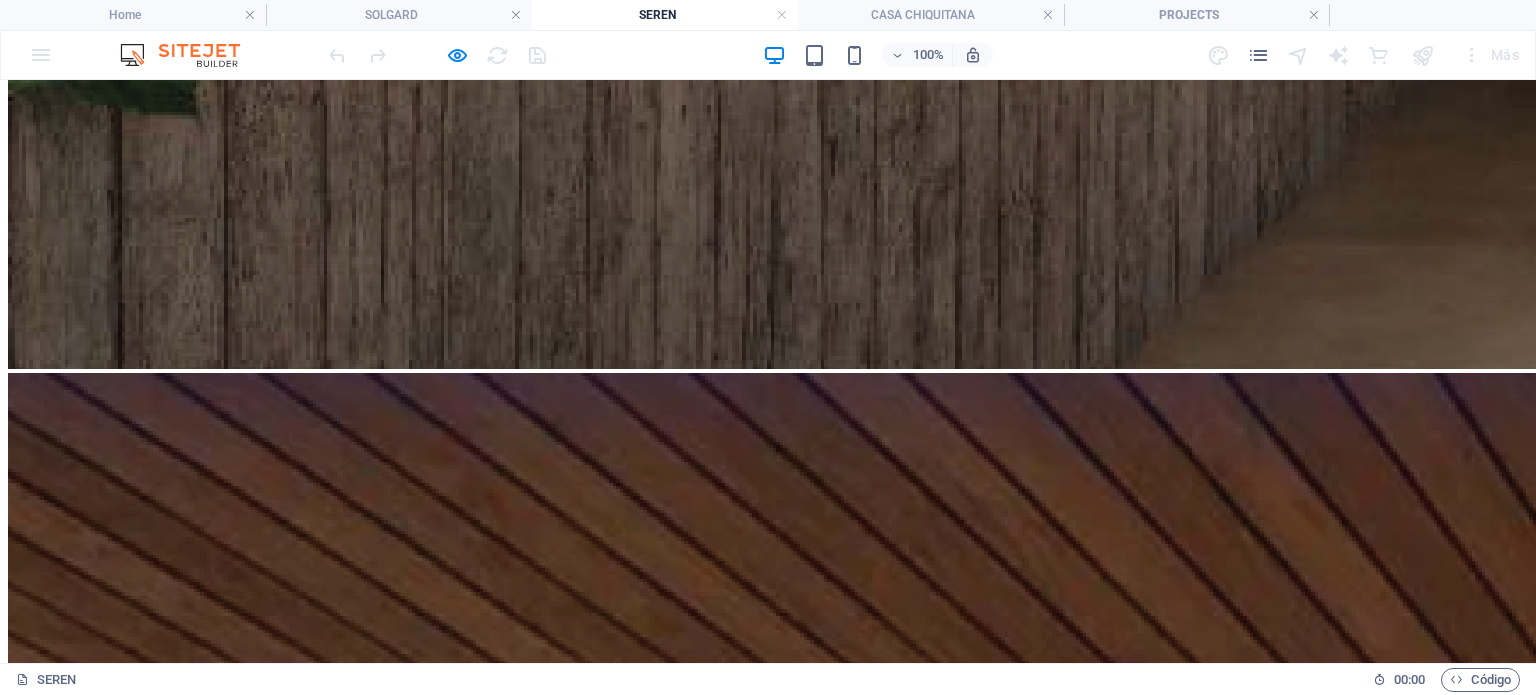click 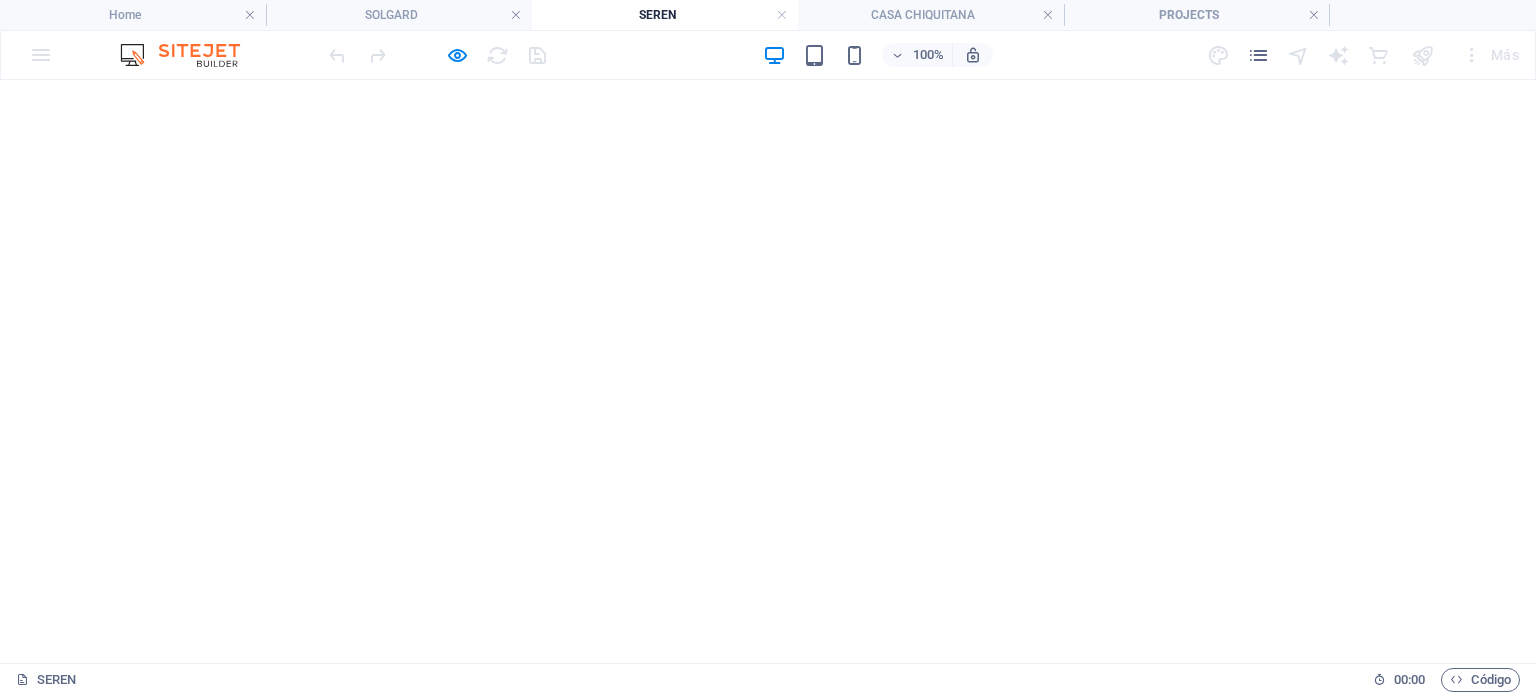 scroll, scrollTop: 0, scrollLeft: 0, axis: both 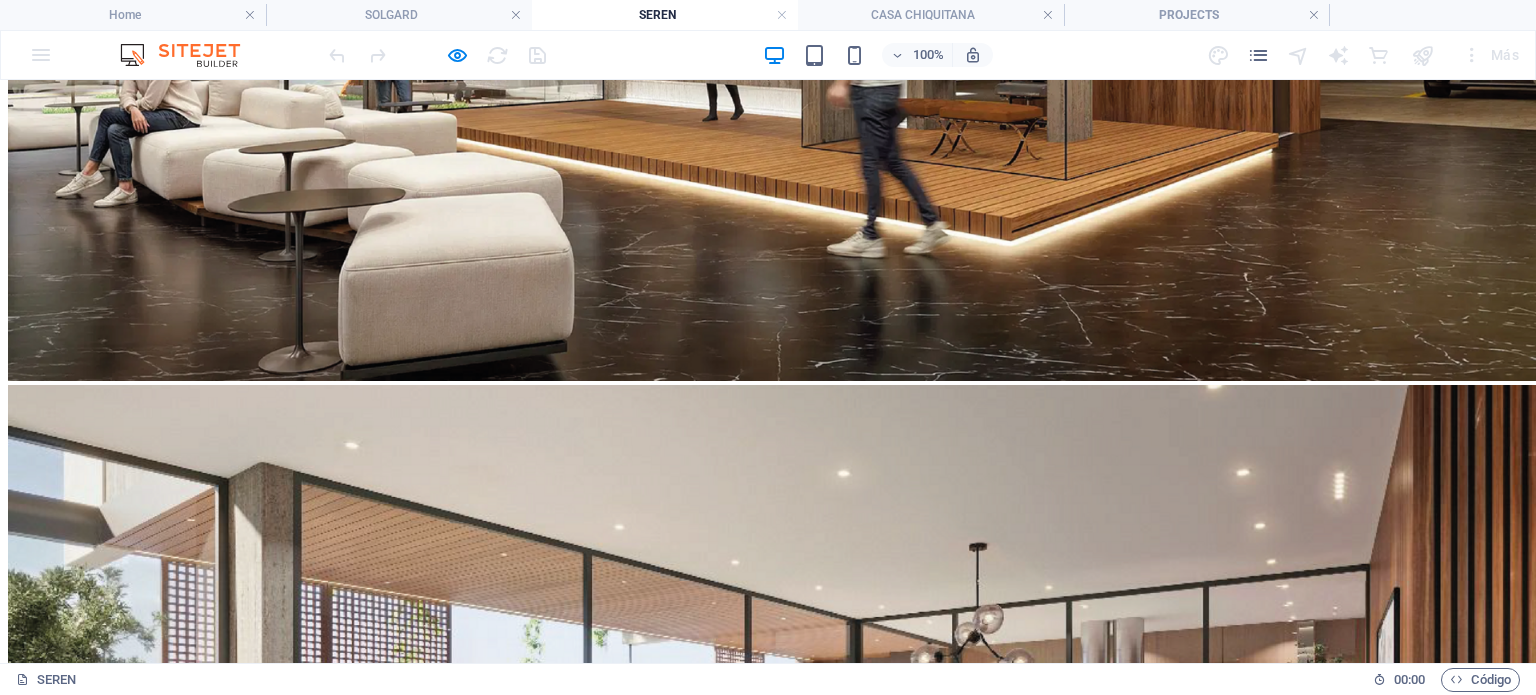 click 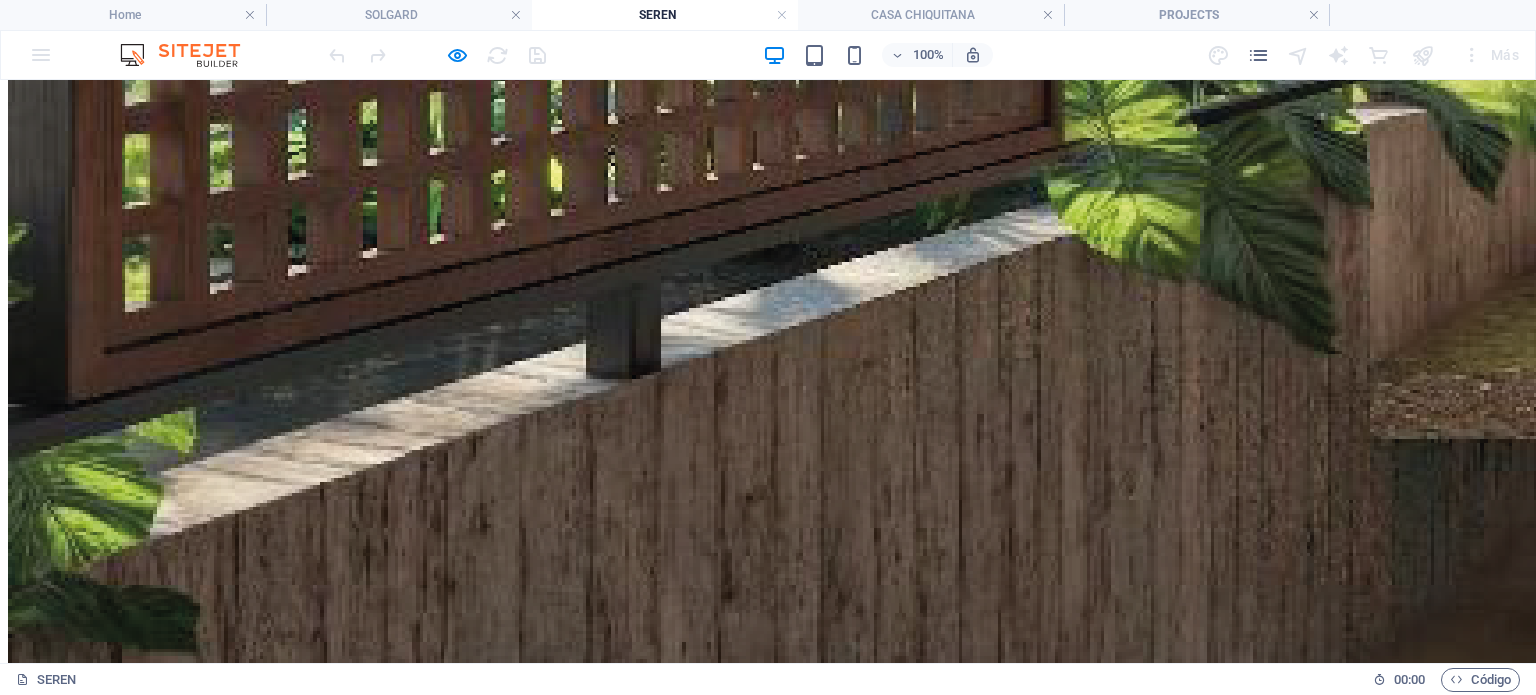 scroll, scrollTop: 5067, scrollLeft: 0, axis: vertical 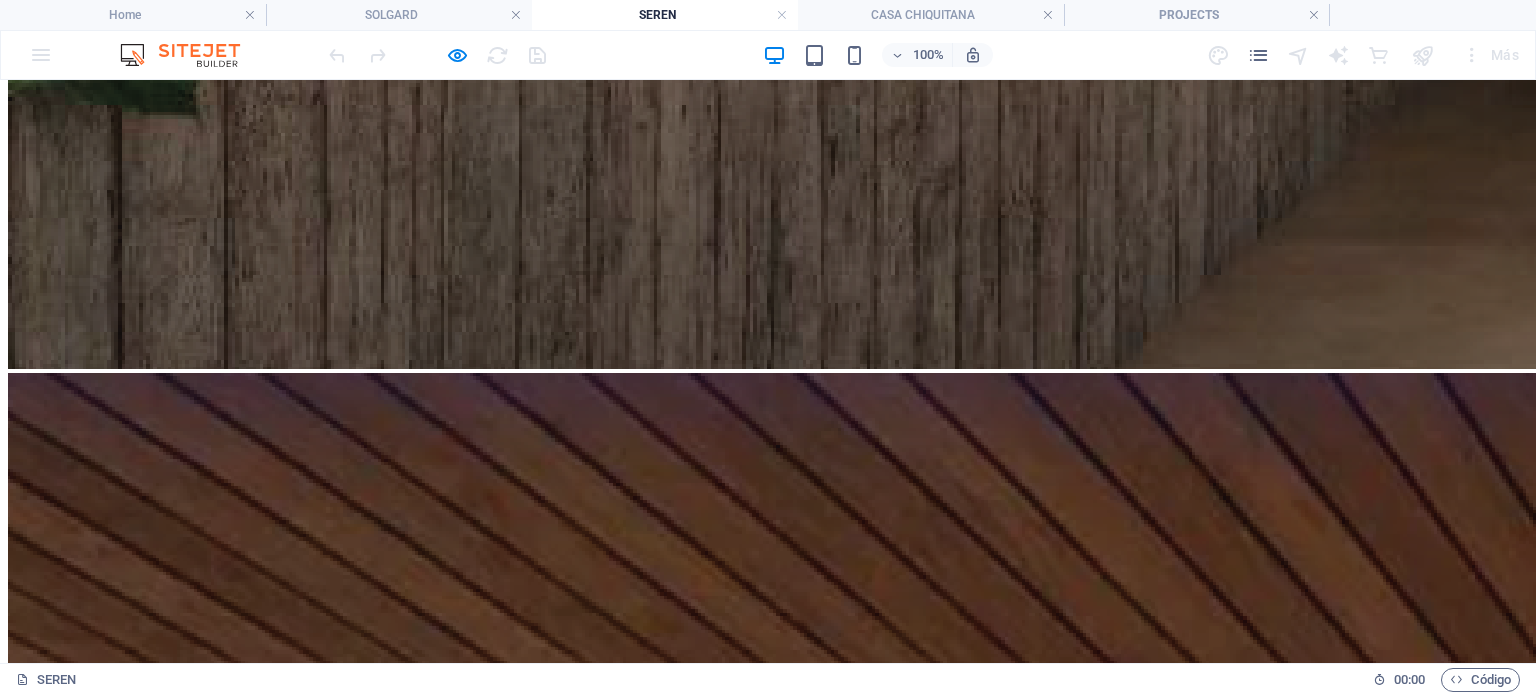 click on "memory" at bounding box center [41, 5161] 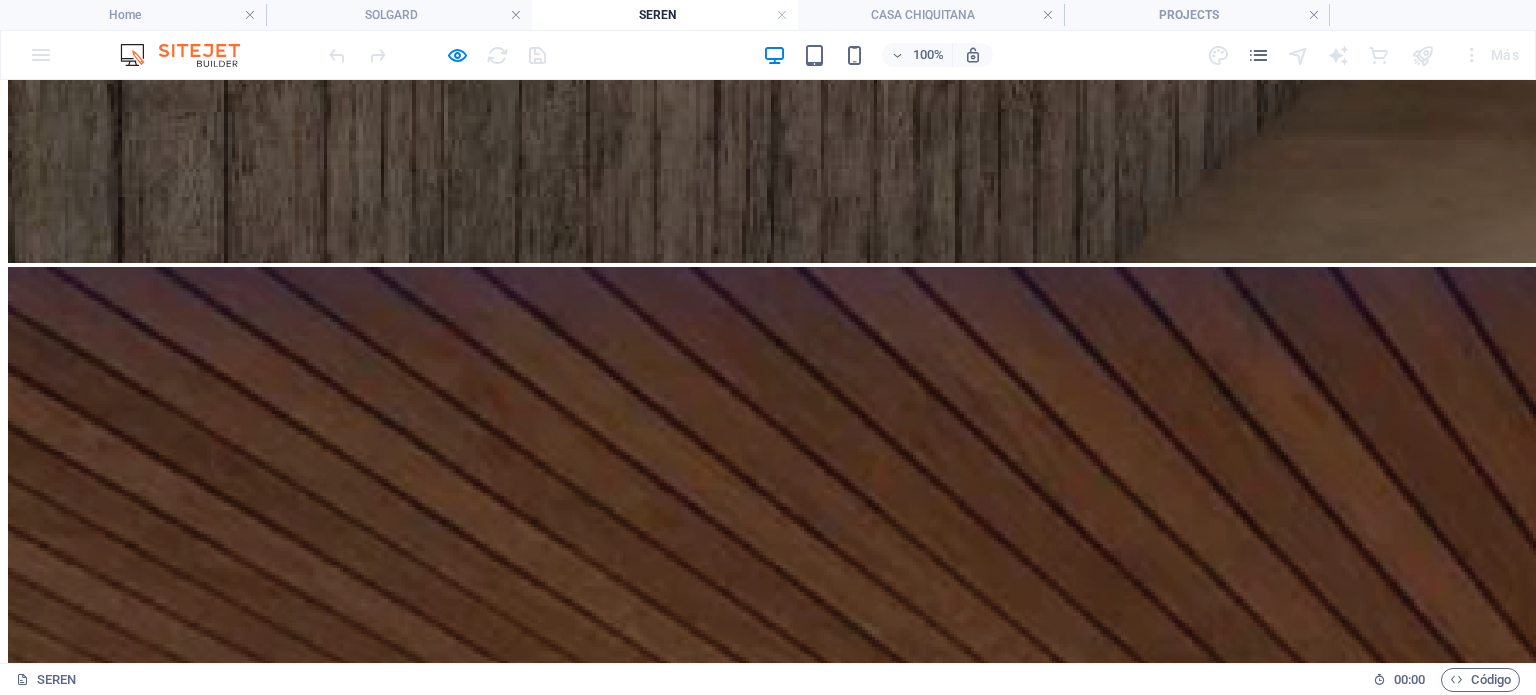 scroll, scrollTop: 5167, scrollLeft: 0, axis: vertical 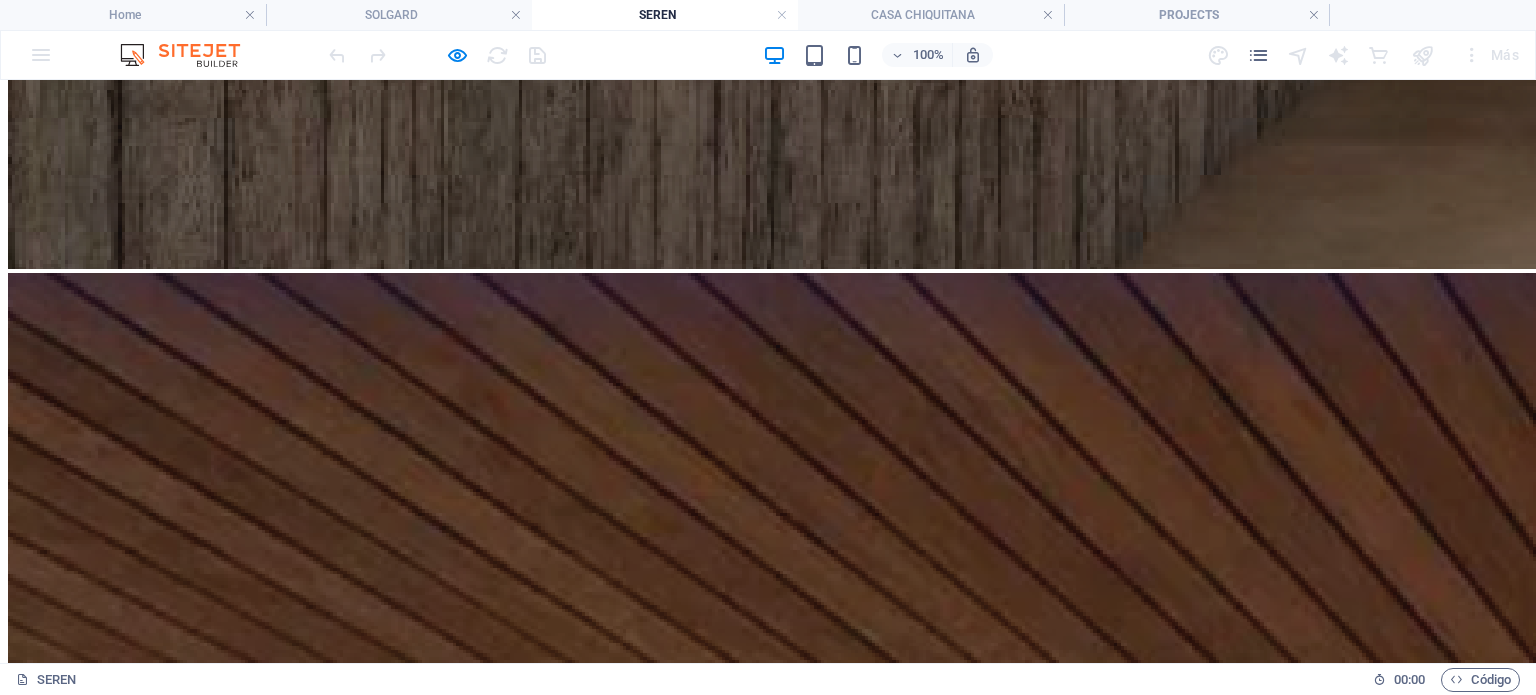 click on "team" at bounding box center (27, 4975) 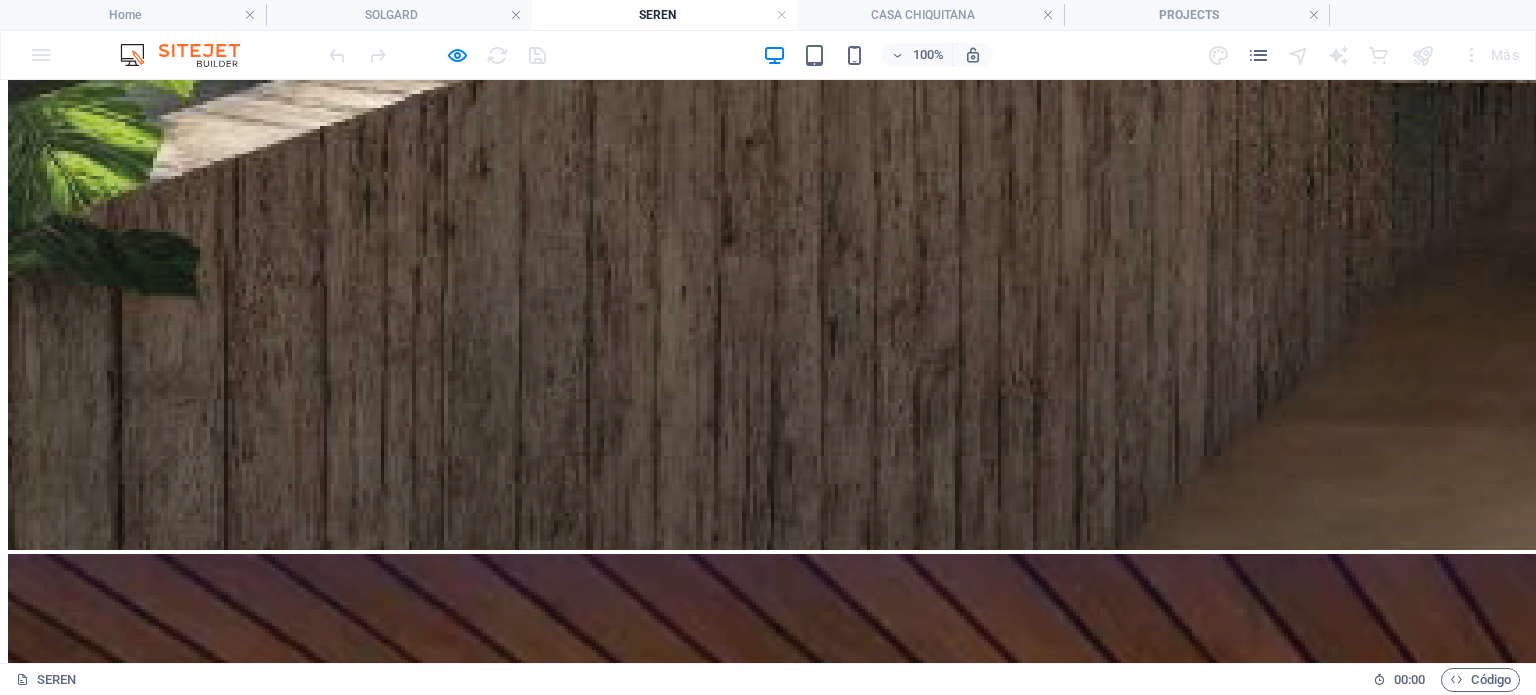 scroll, scrollTop: 4875, scrollLeft: 0, axis: vertical 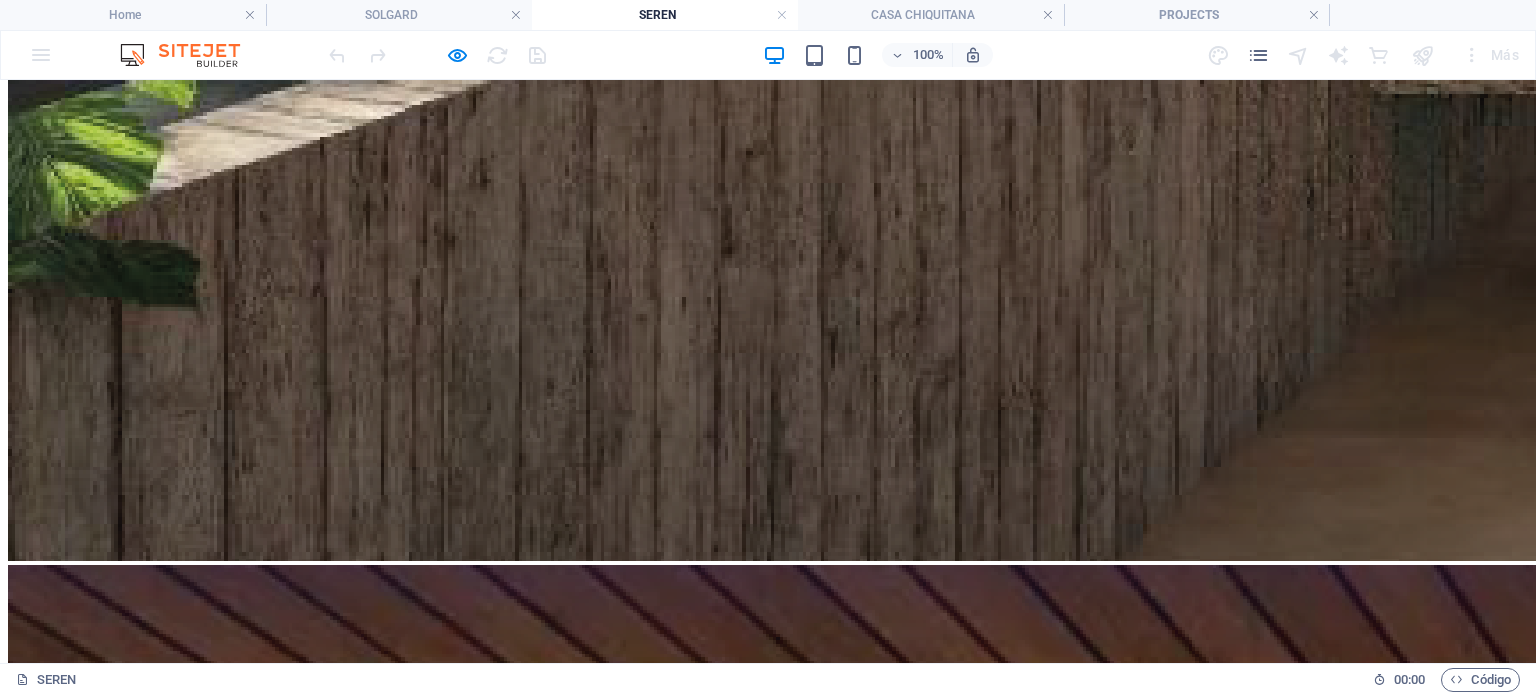 click on "file" at bounding box center [20, 5185] 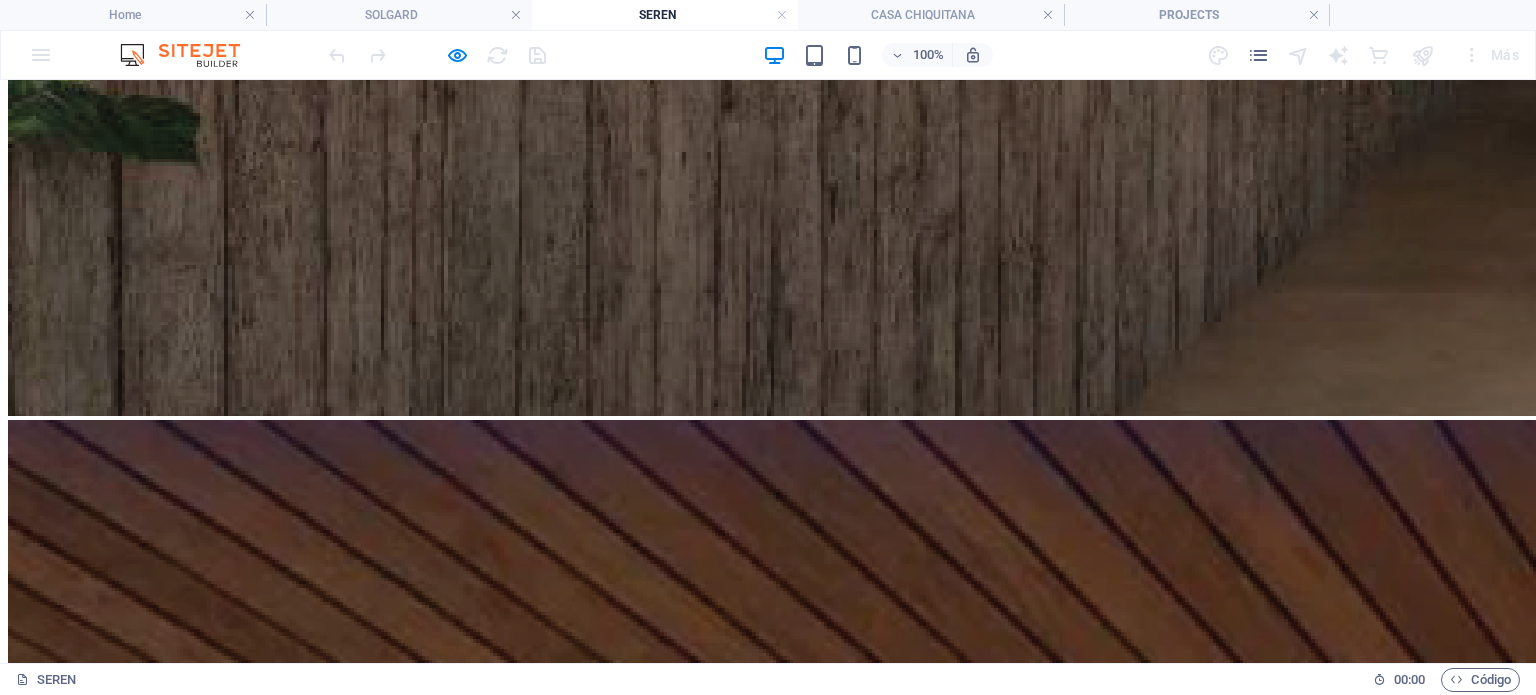 scroll, scrollTop: 5067, scrollLeft: 0, axis: vertical 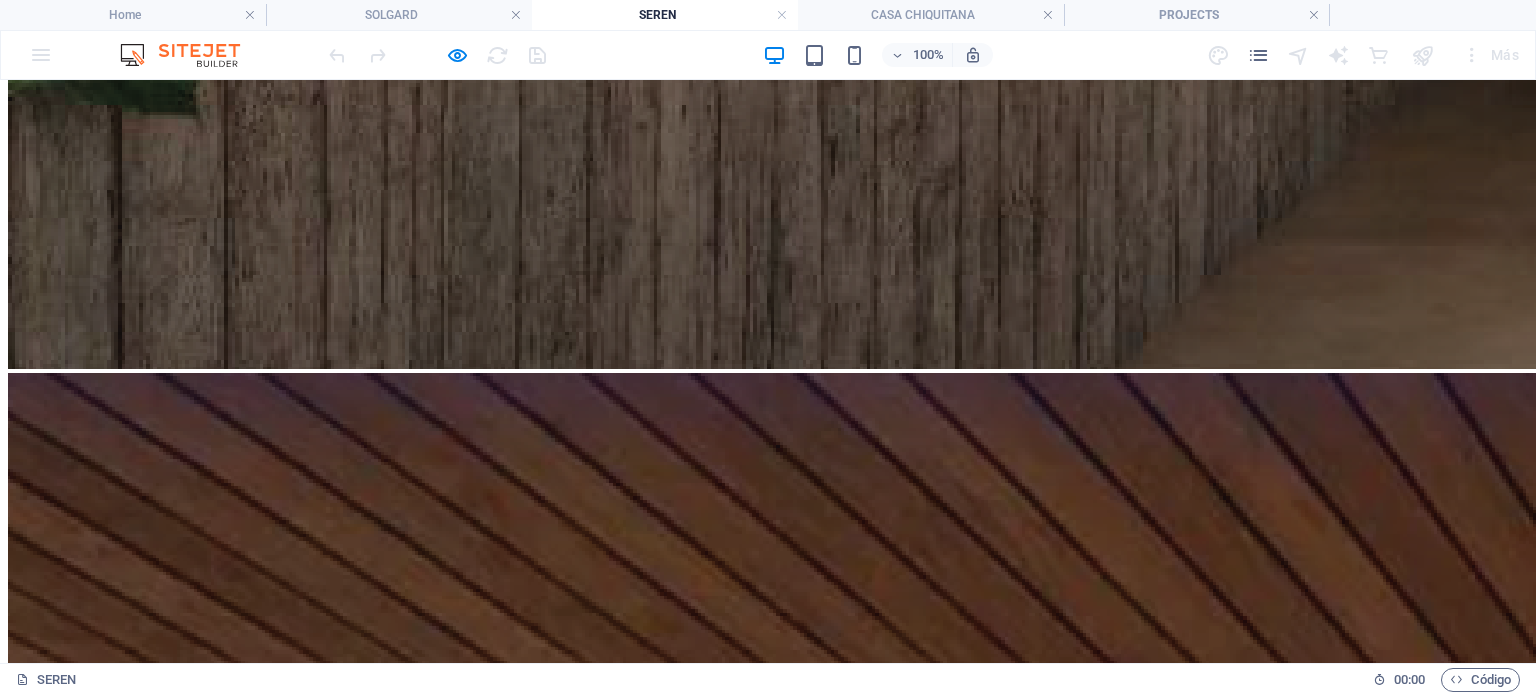 click on "memory" at bounding box center [41, 5161] 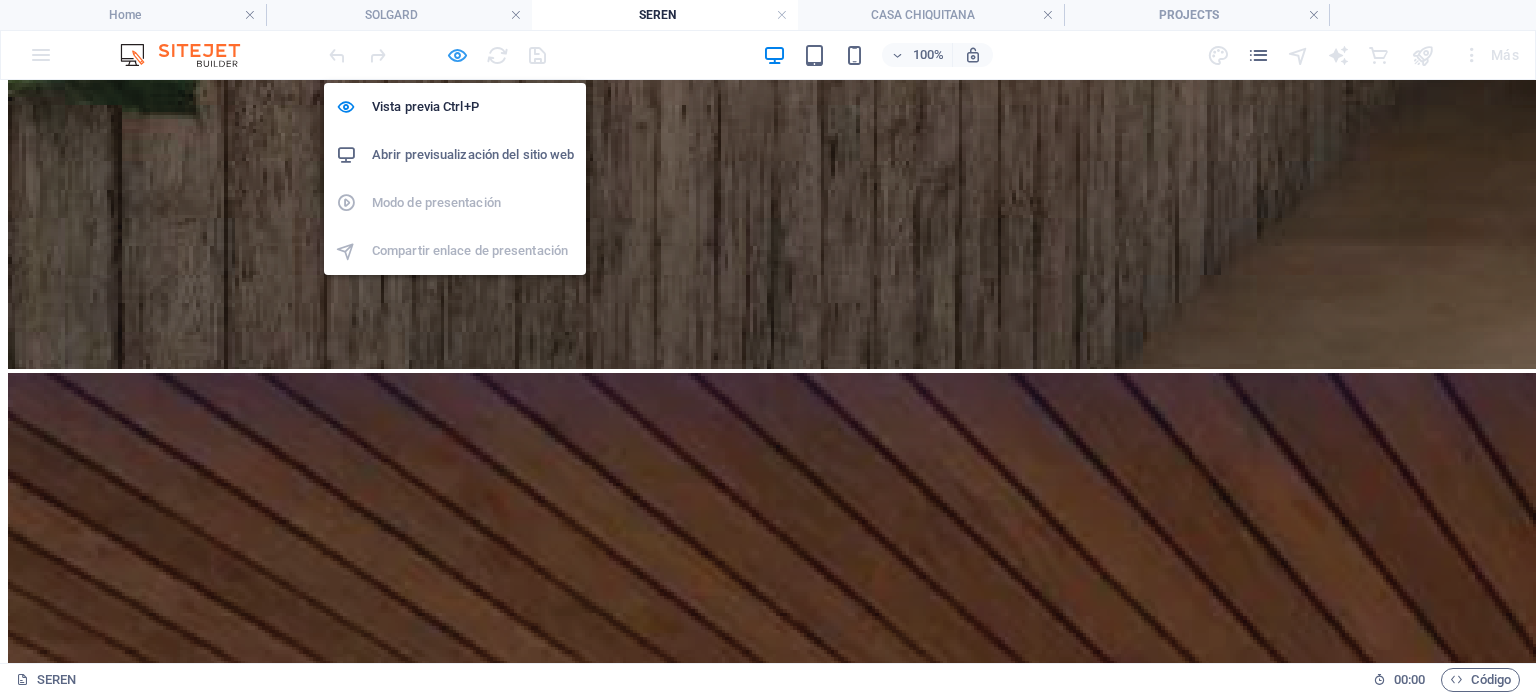 click at bounding box center [457, 55] 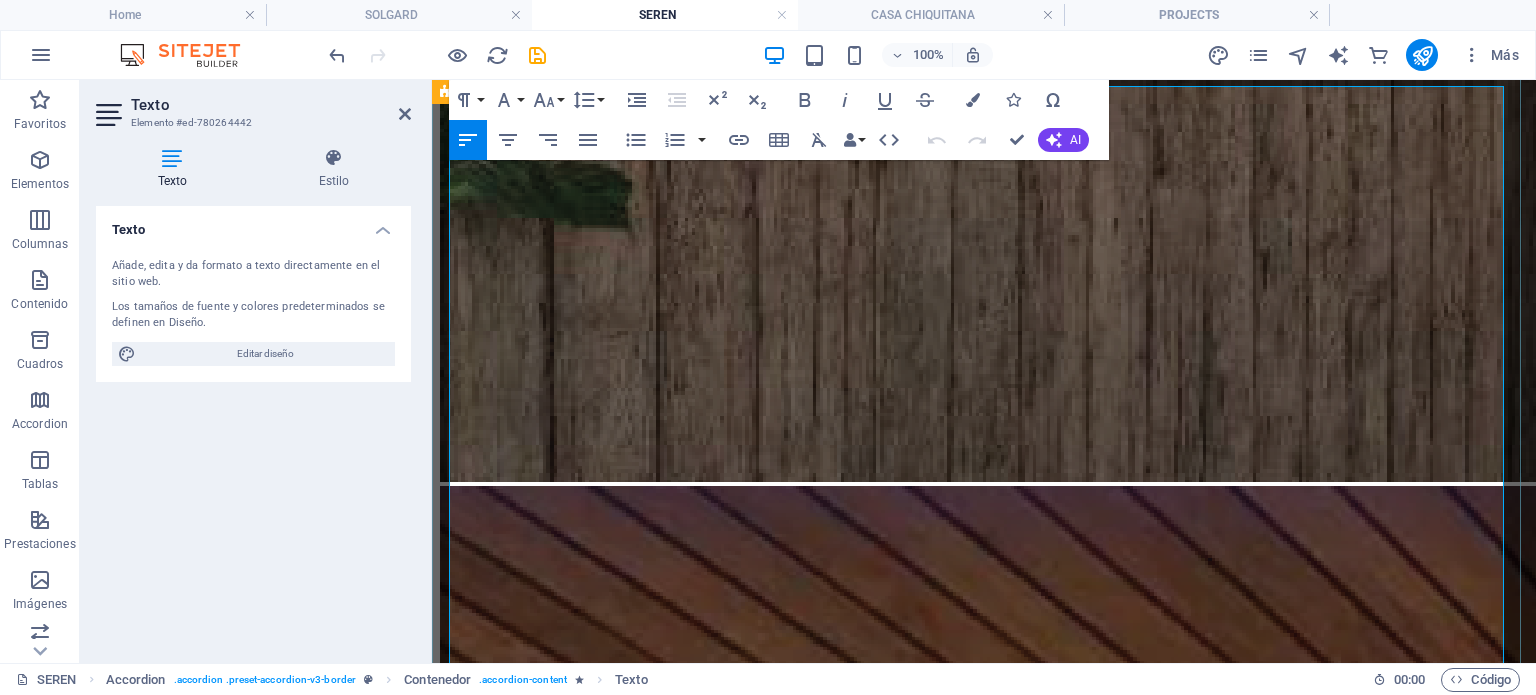 scroll, scrollTop: 4725, scrollLeft: 0, axis: vertical 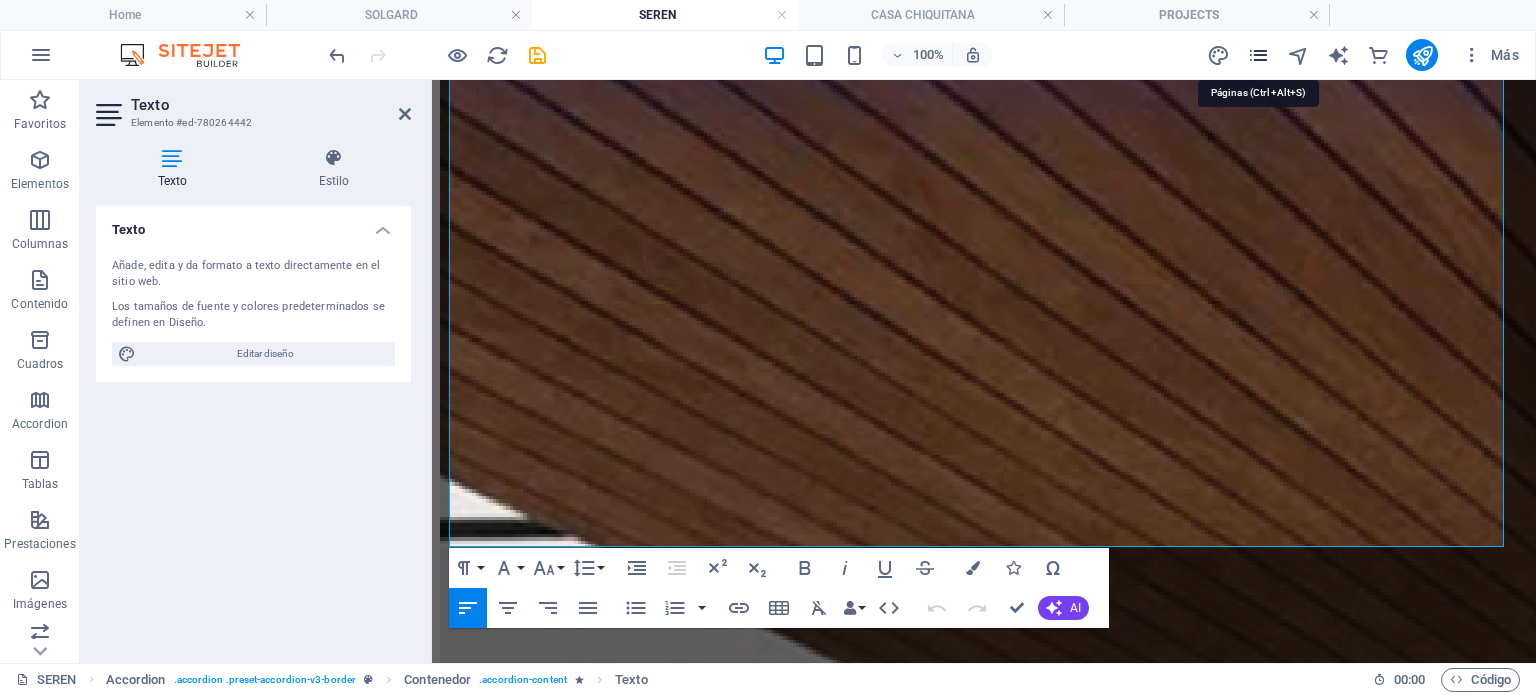 click at bounding box center [1258, 55] 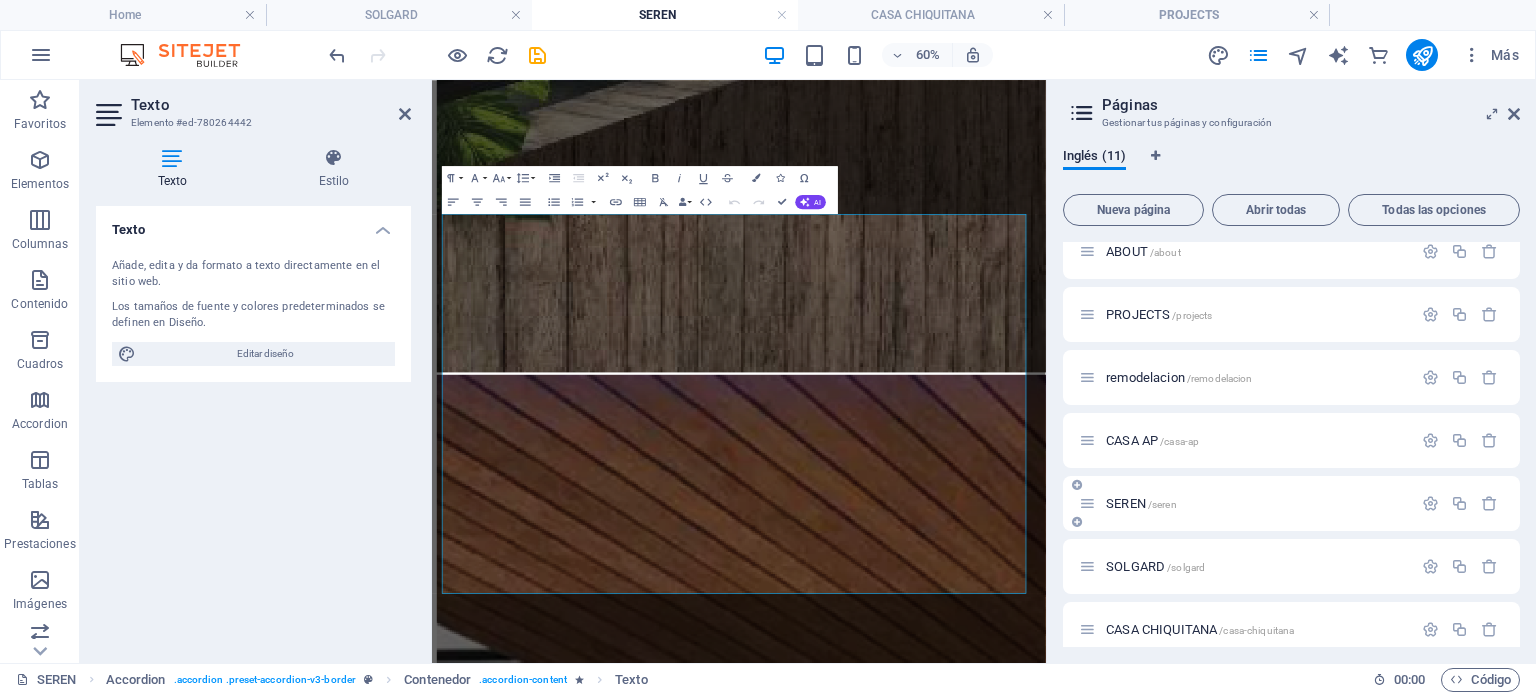 scroll, scrollTop: 287, scrollLeft: 0, axis: vertical 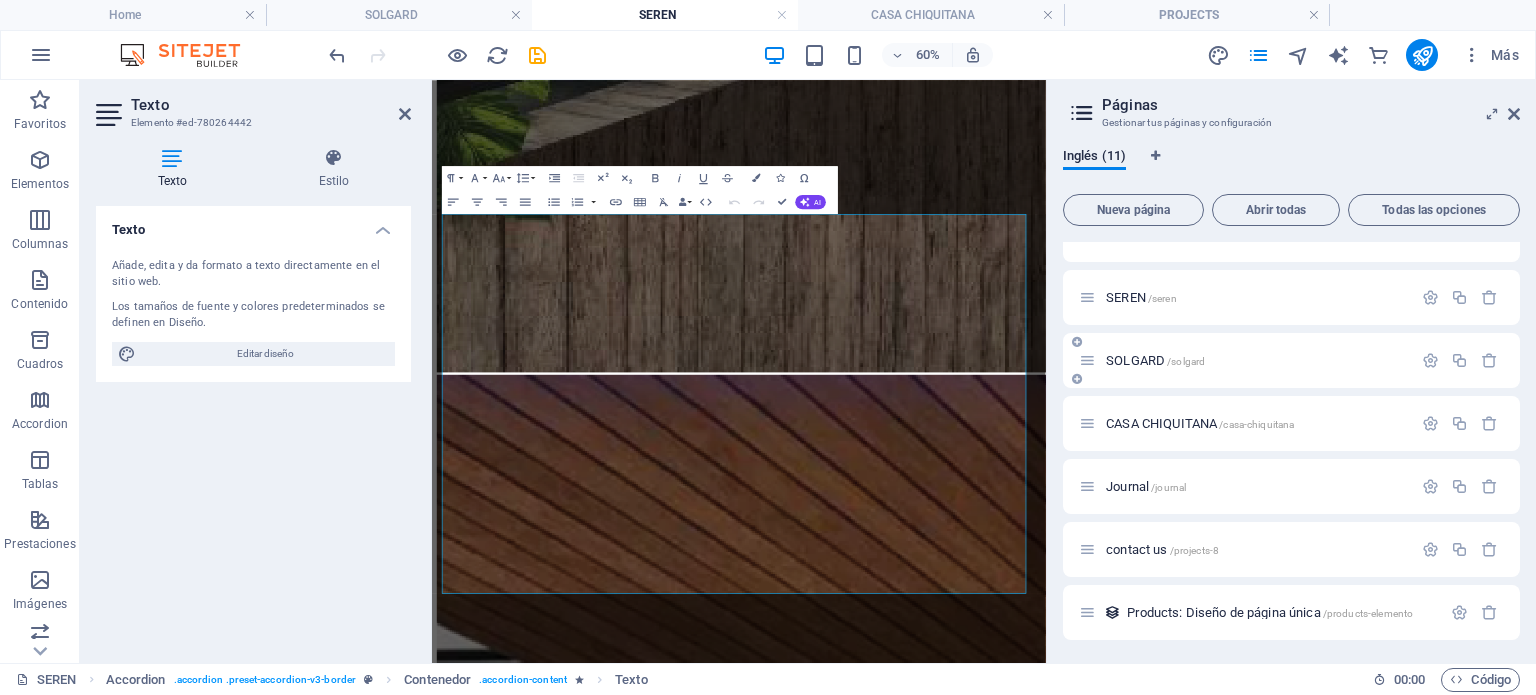 click on "SOLGARD /[GEOGRAPHIC_DATA]" at bounding box center [1155, 360] 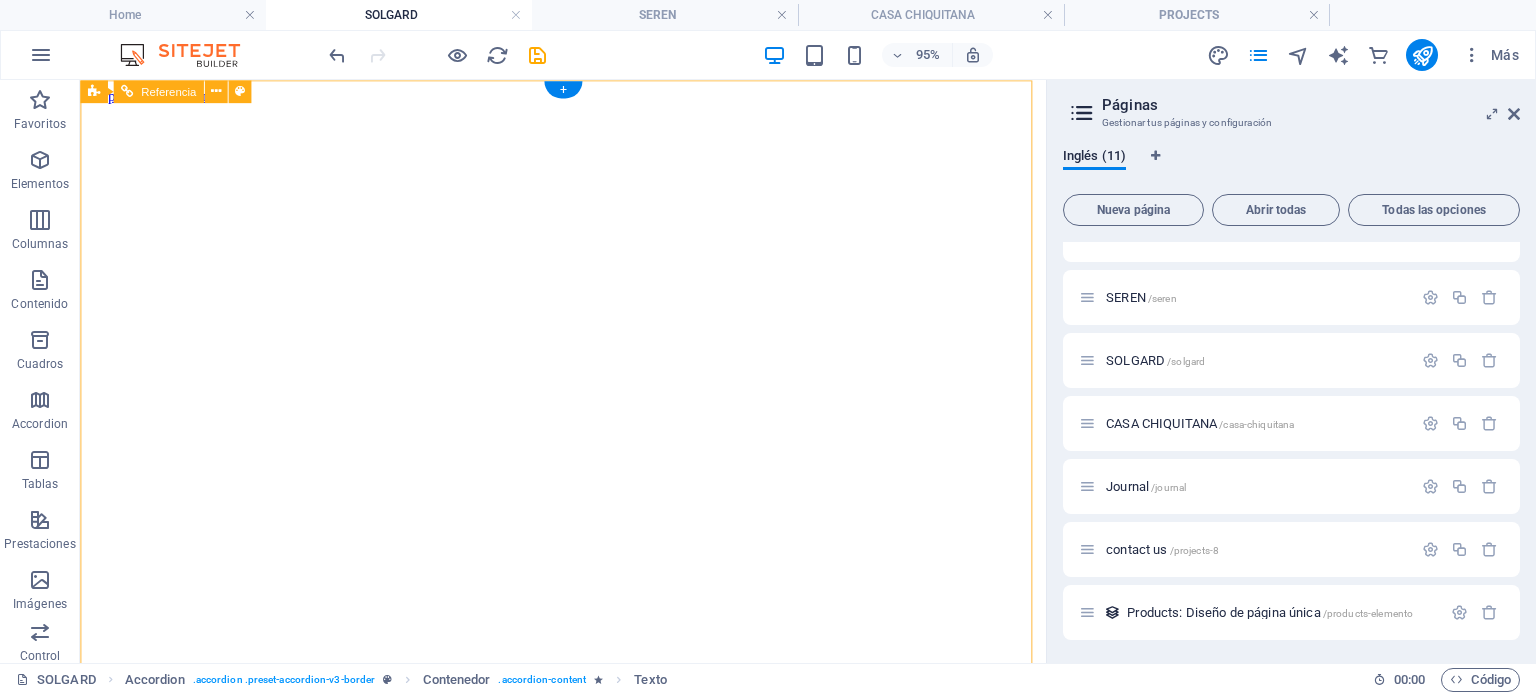 click on "Home About Projects Journal Contact us" at bounding box center (588, 915) 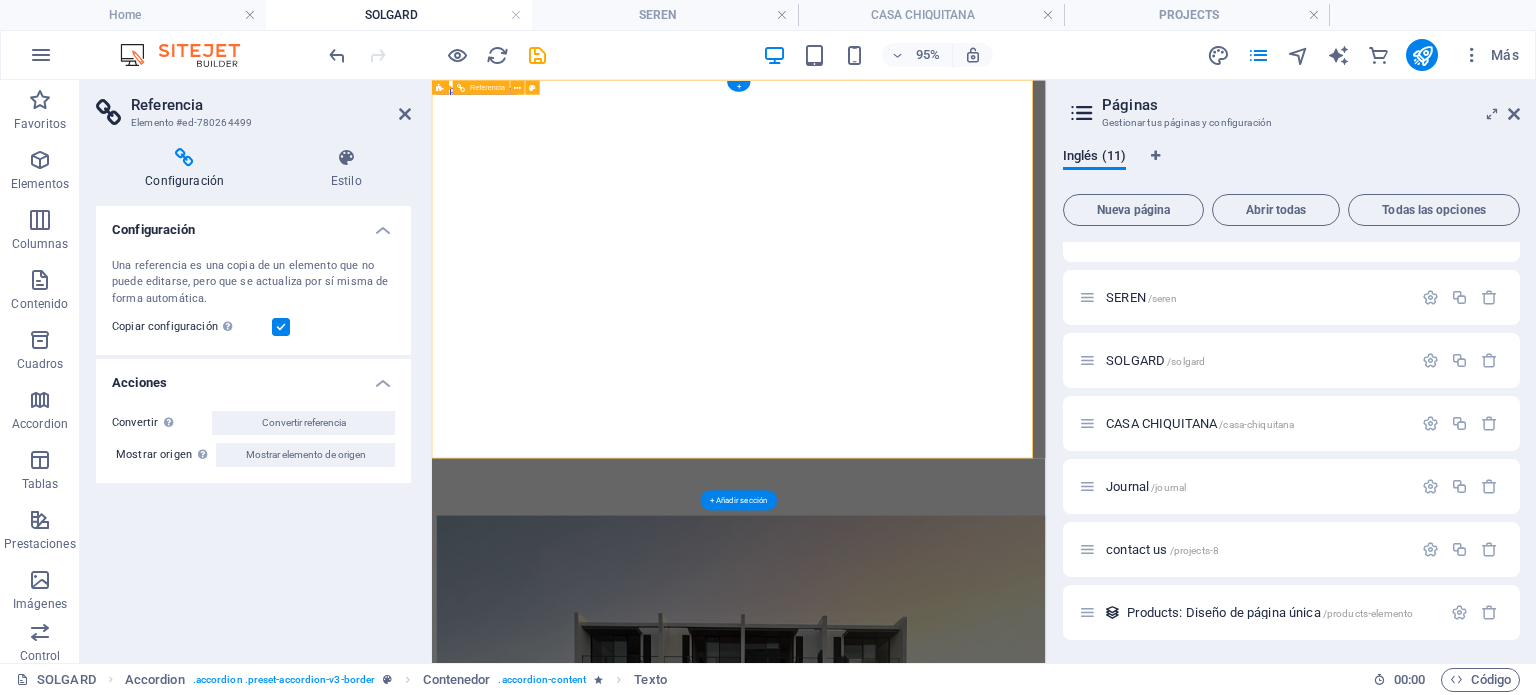 click on "Home About Projects Journal Contact us" at bounding box center (943, 915) 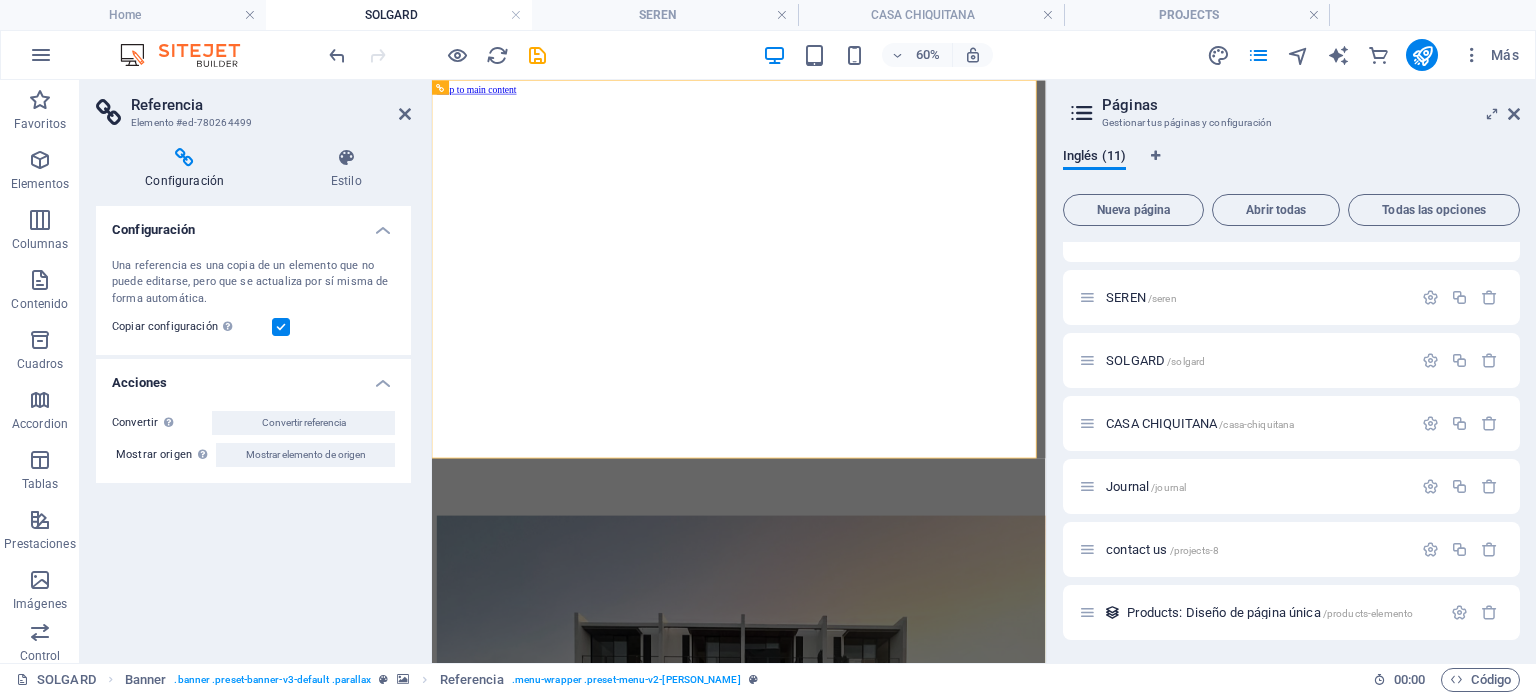 click at bounding box center (943, 106) 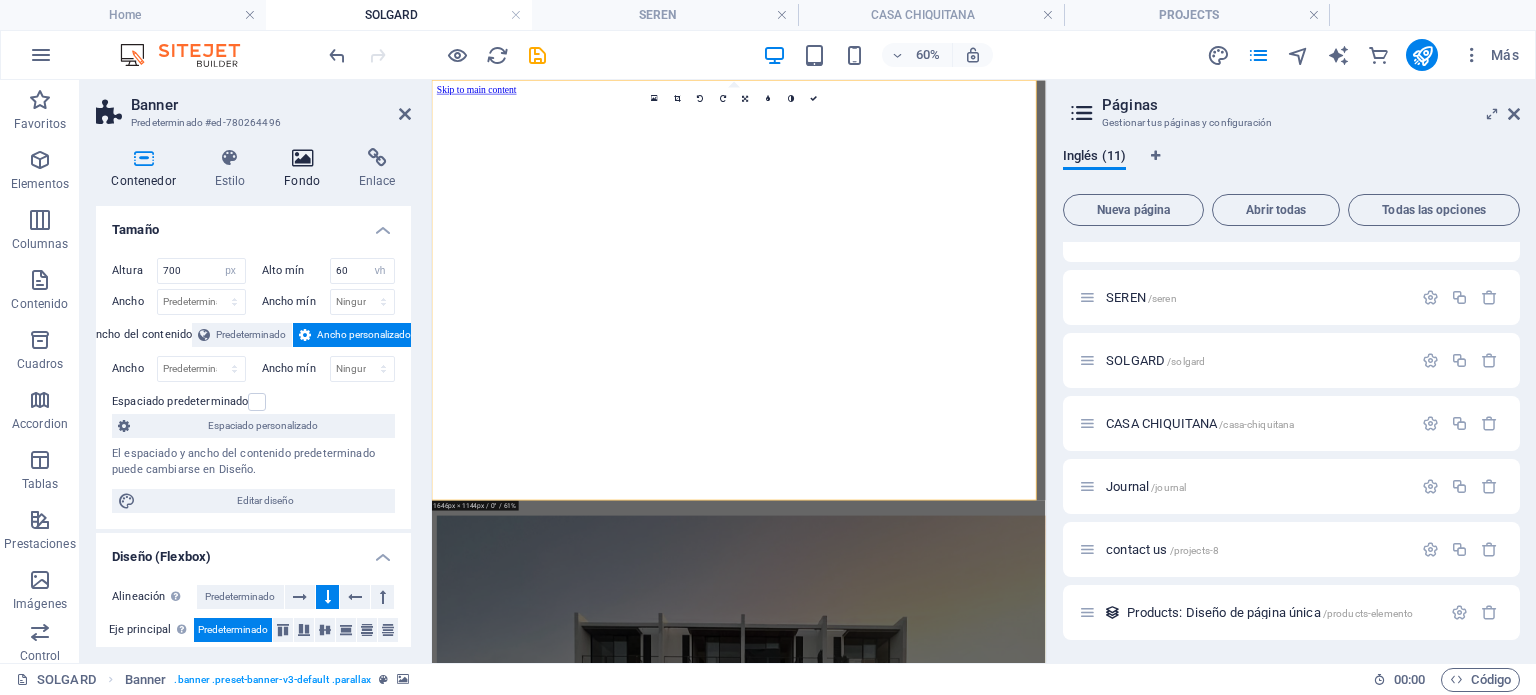 click on "Fondo" at bounding box center (306, 169) 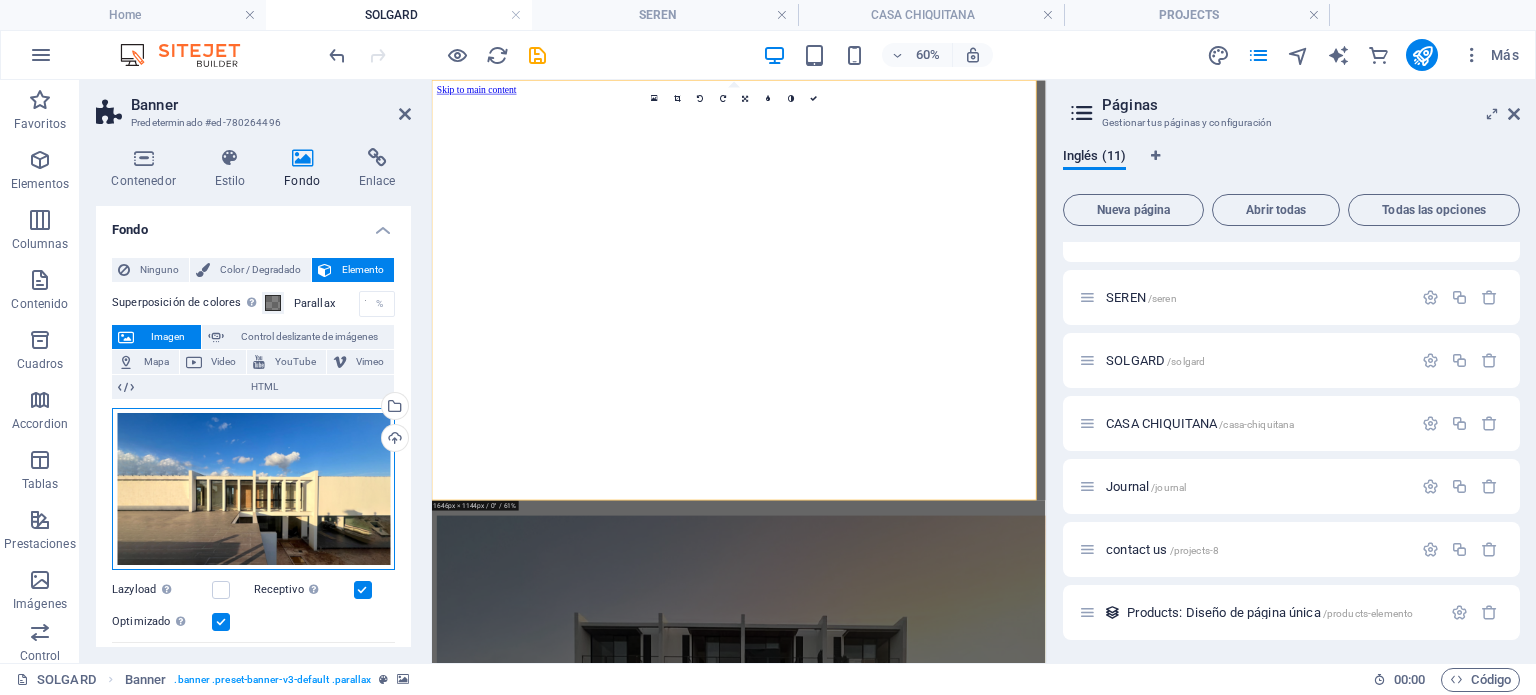 click on "Arrastra archivos aquí, haz clic para escoger archivos o  selecciona archivos de Archivos o de nuestra galería gratuita de fotos y vídeos" at bounding box center [253, 489] 